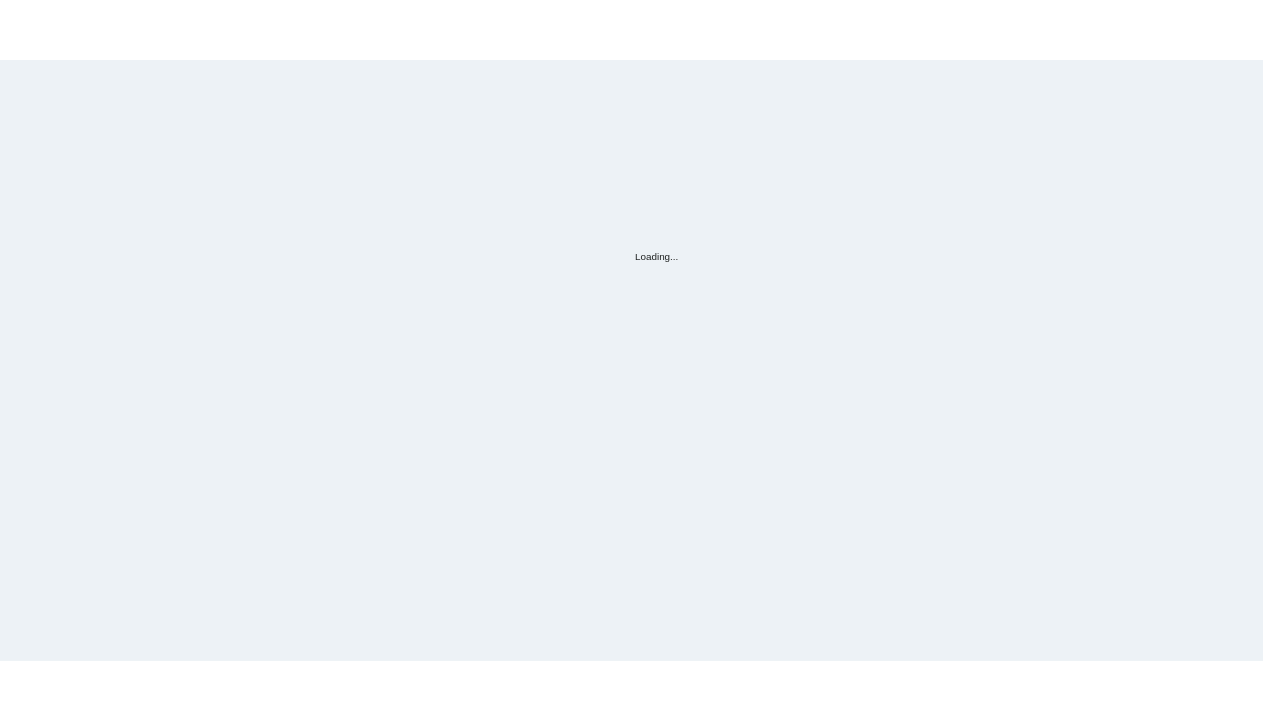 scroll, scrollTop: 0, scrollLeft: 0, axis: both 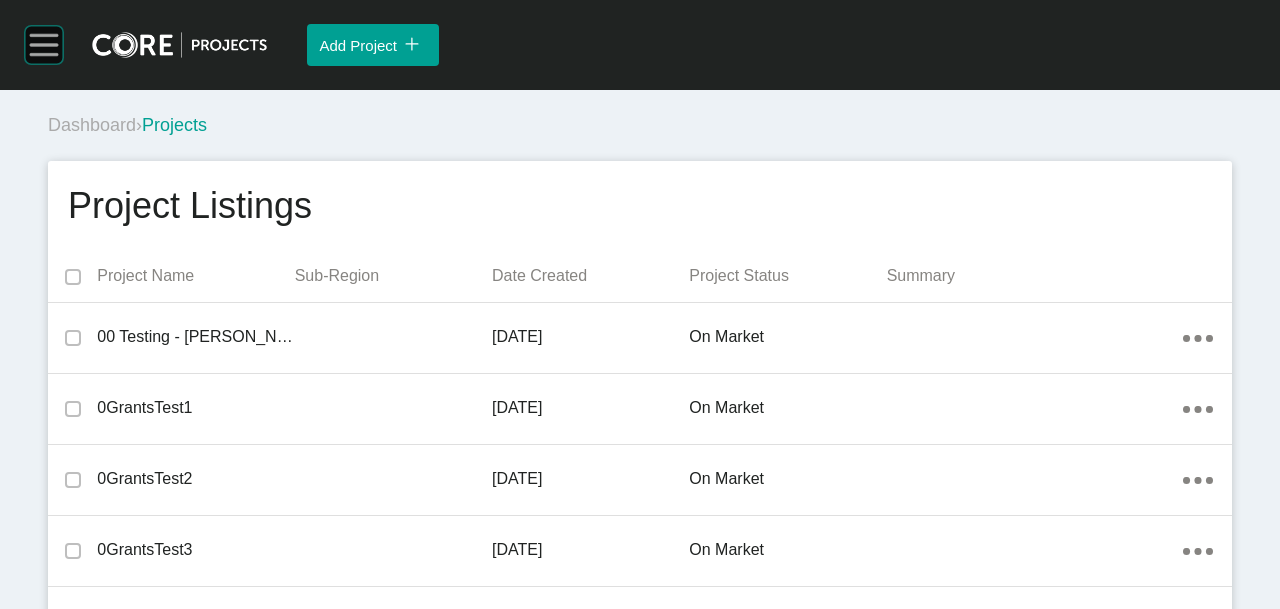 click on "Group 2 Created with Sketch. . Add Project icon/tick copy 11 Created with Sketch." at bounding box center [640, 45] 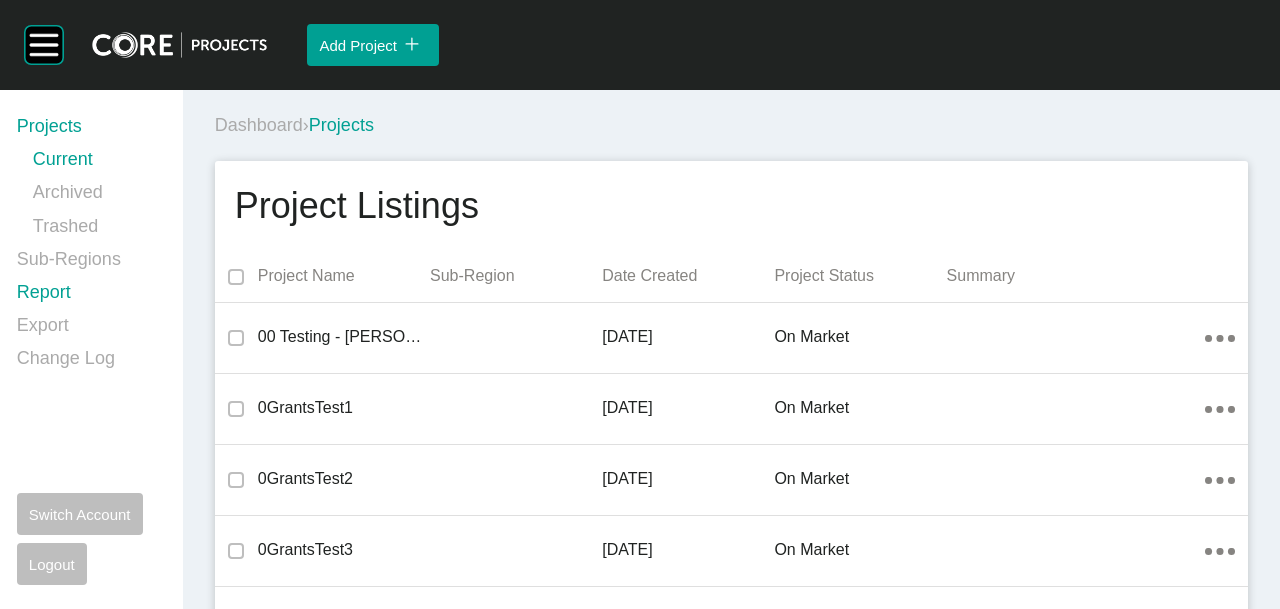 click on "Report" at bounding box center (88, 296) 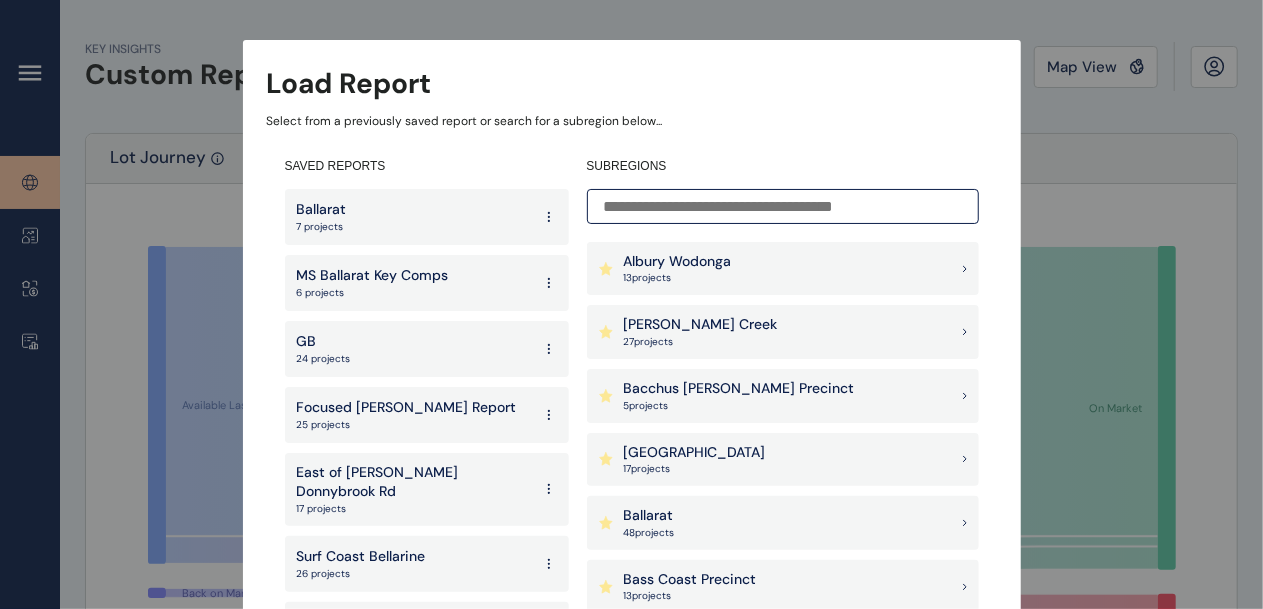 drag, startPoint x: 721, startPoint y: 333, endPoint x: 738, endPoint y: 322, distance: 20.248457 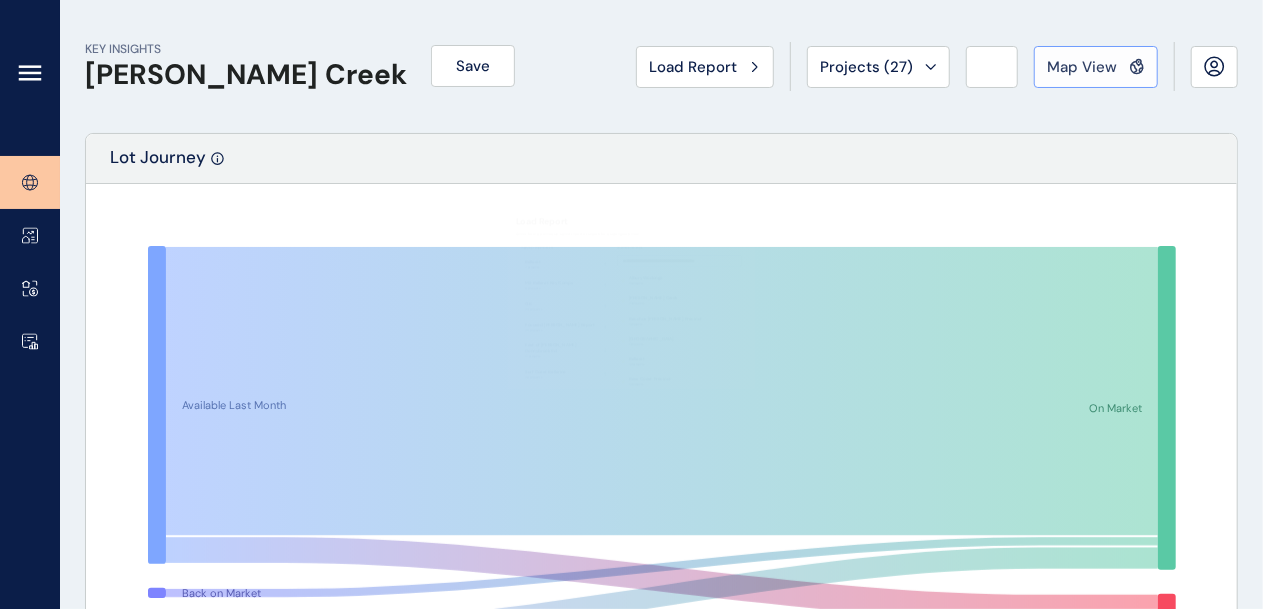 click on "Map View" at bounding box center [1082, 67] 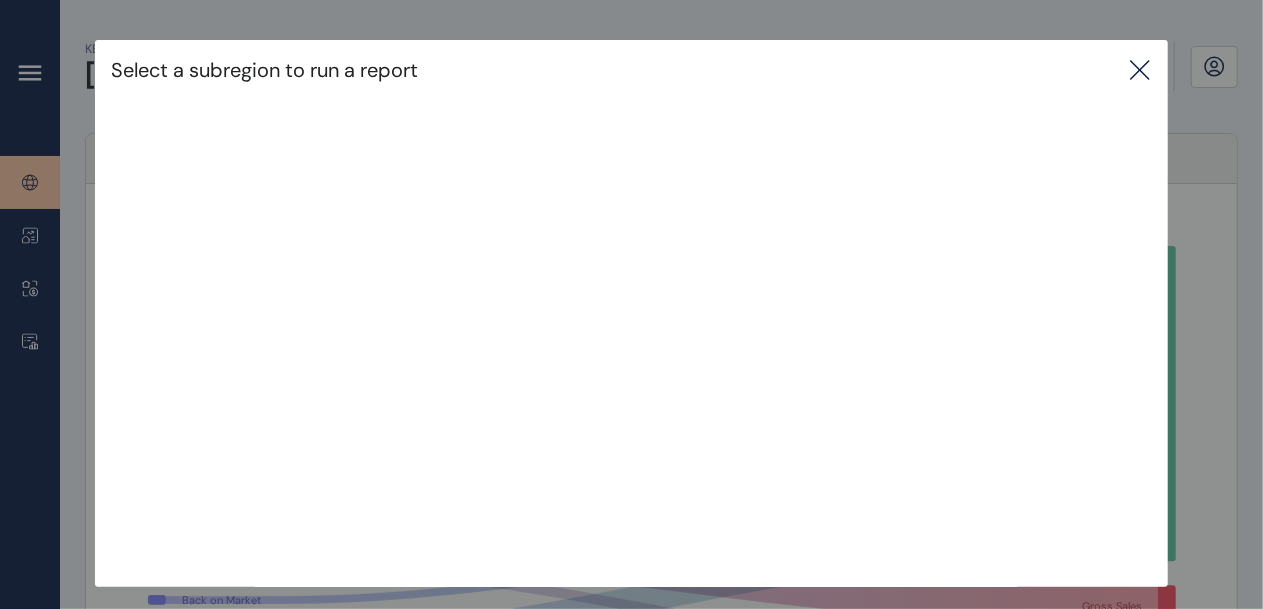 type 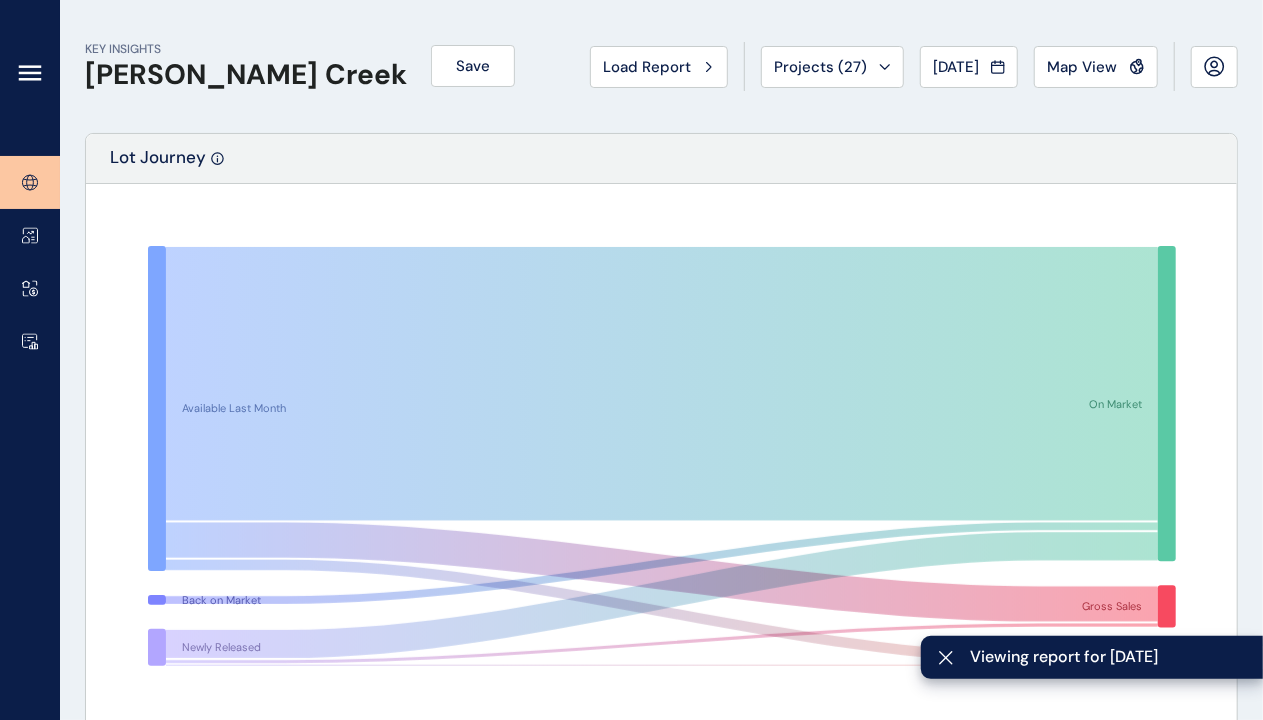 click 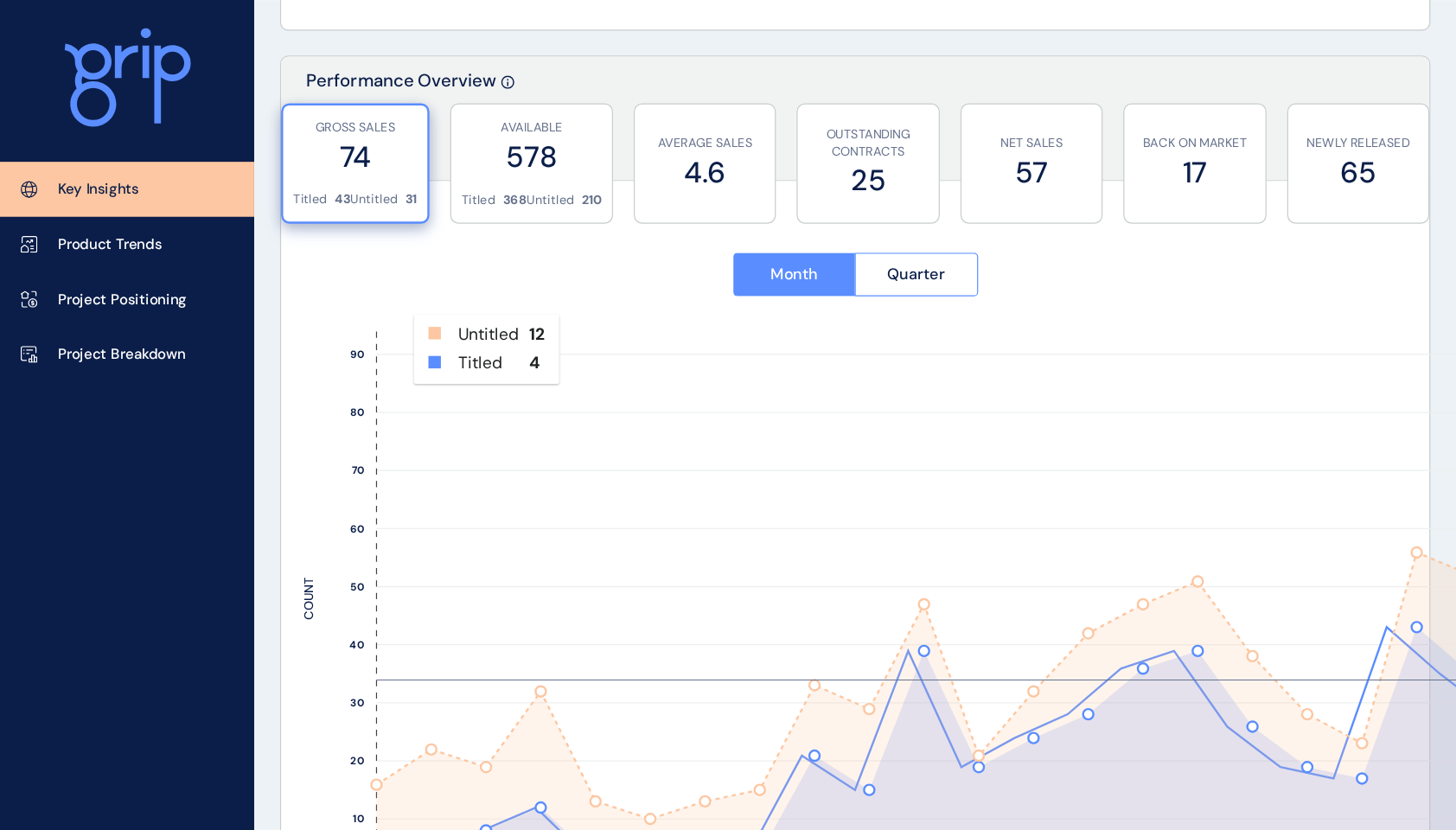 scroll, scrollTop: 603, scrollLeft: 0, axis: vertical 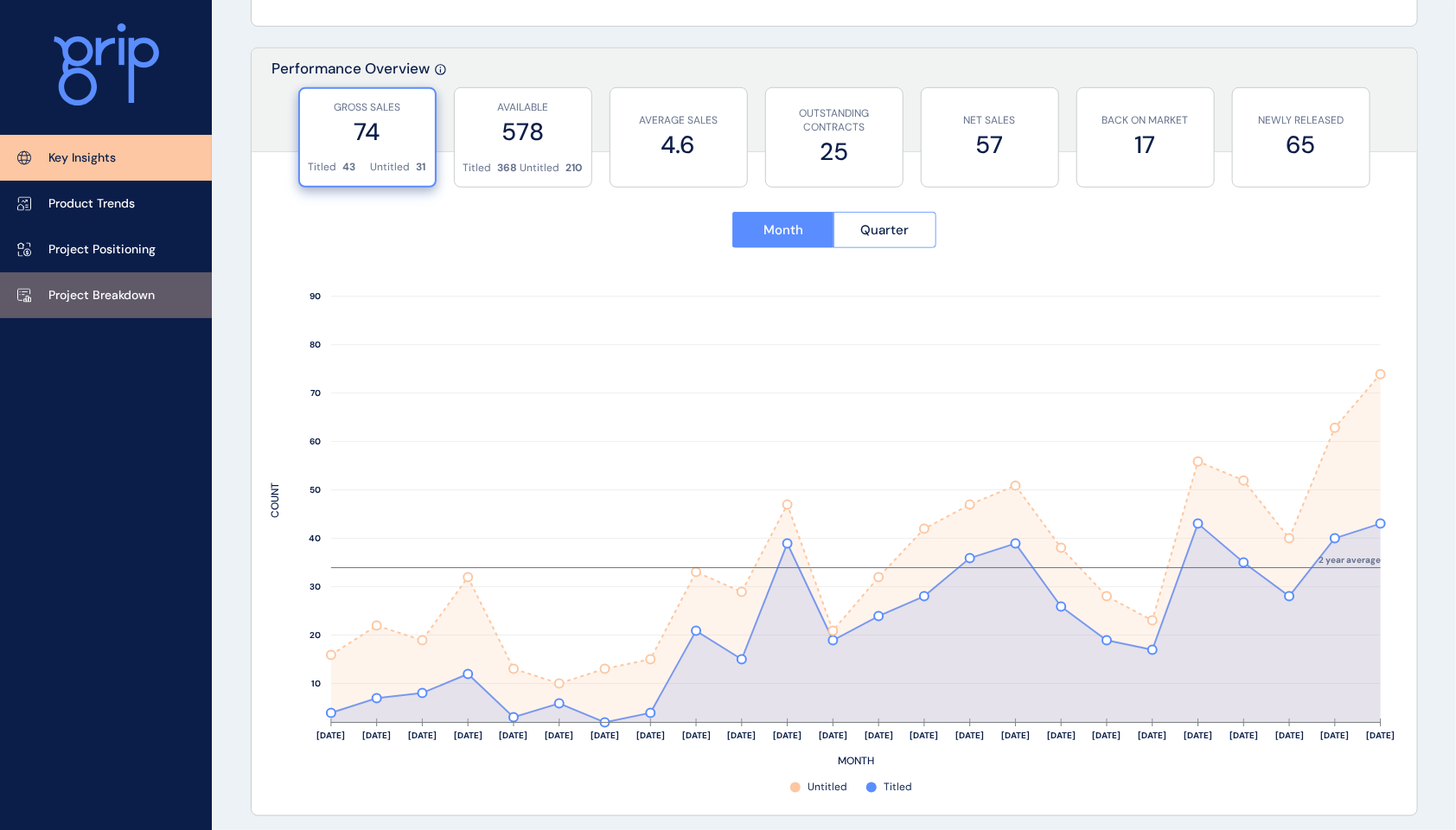 click on "Project Breakdown" at bounding box center [101, 296] 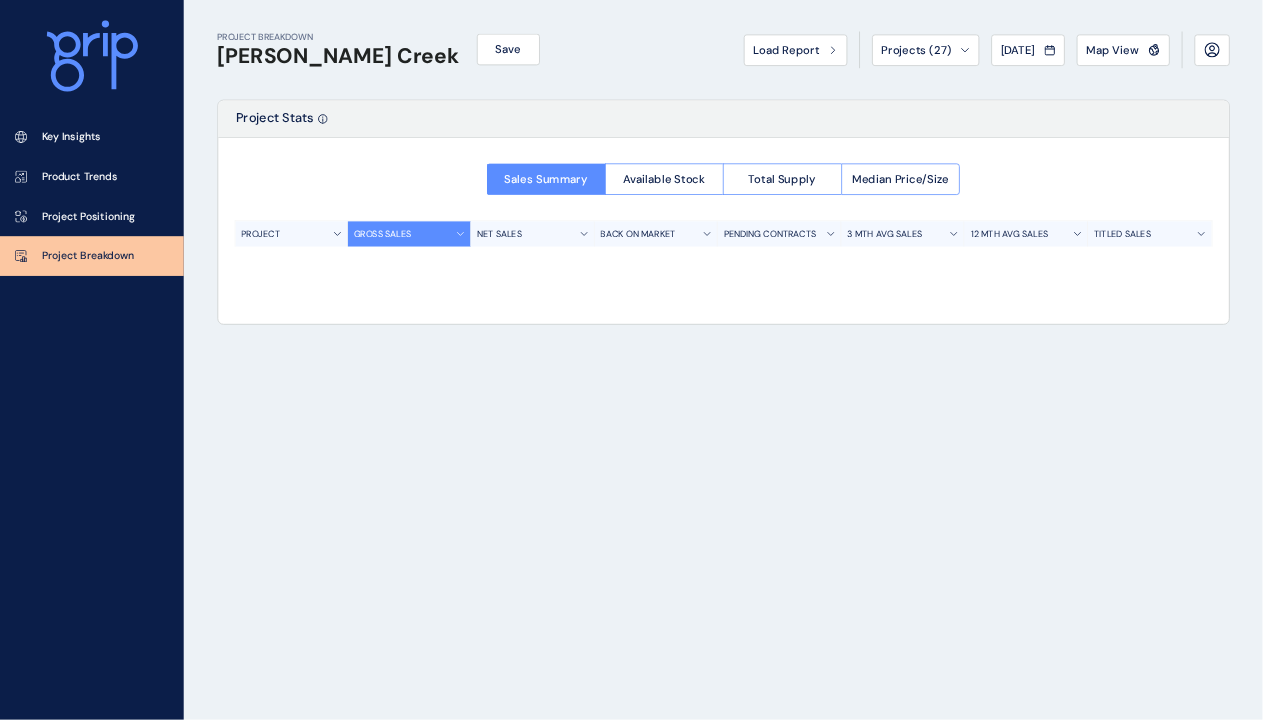 scroll, scrollTop: 0, scrollLeft: 0, axis: both 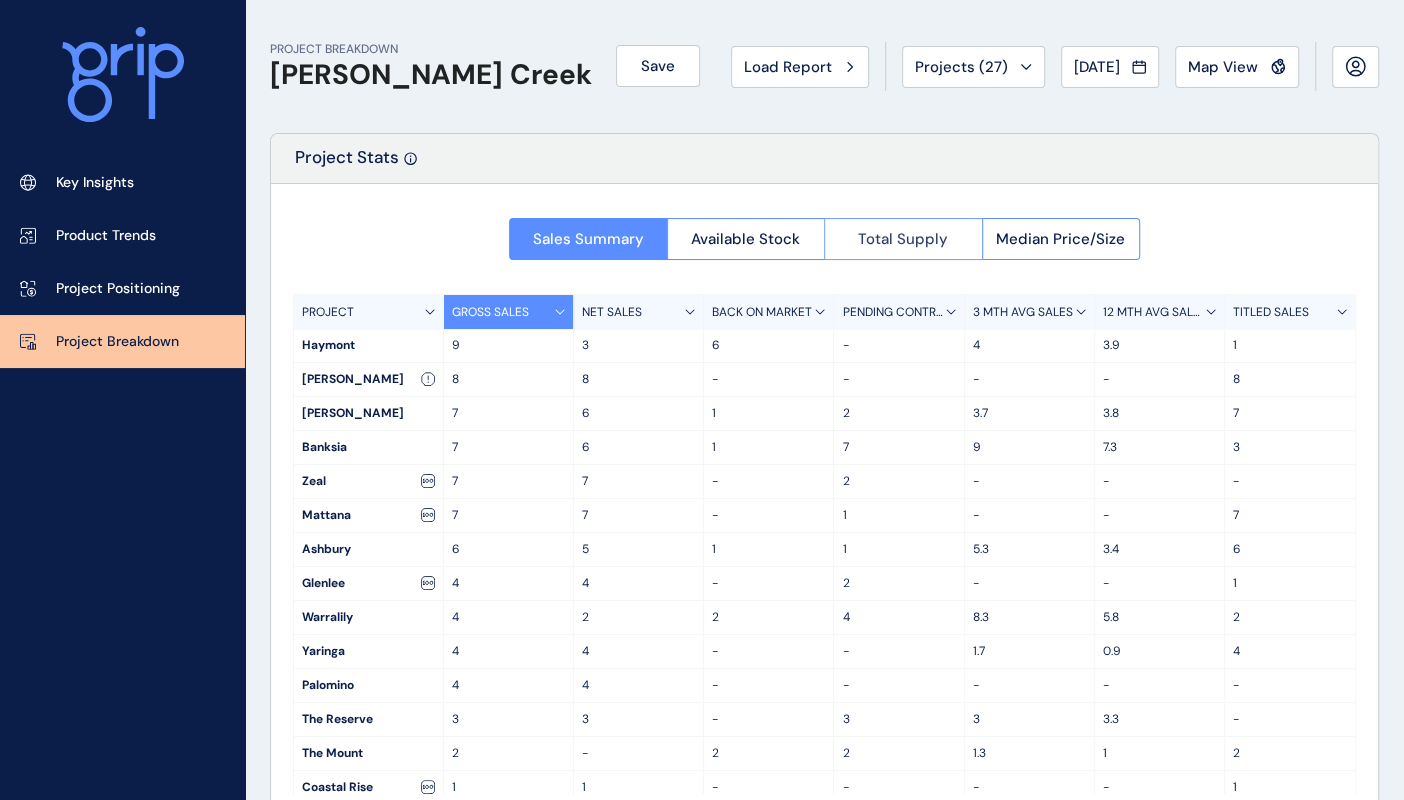 click on "Total Supply" at bounding box center [903, 239] 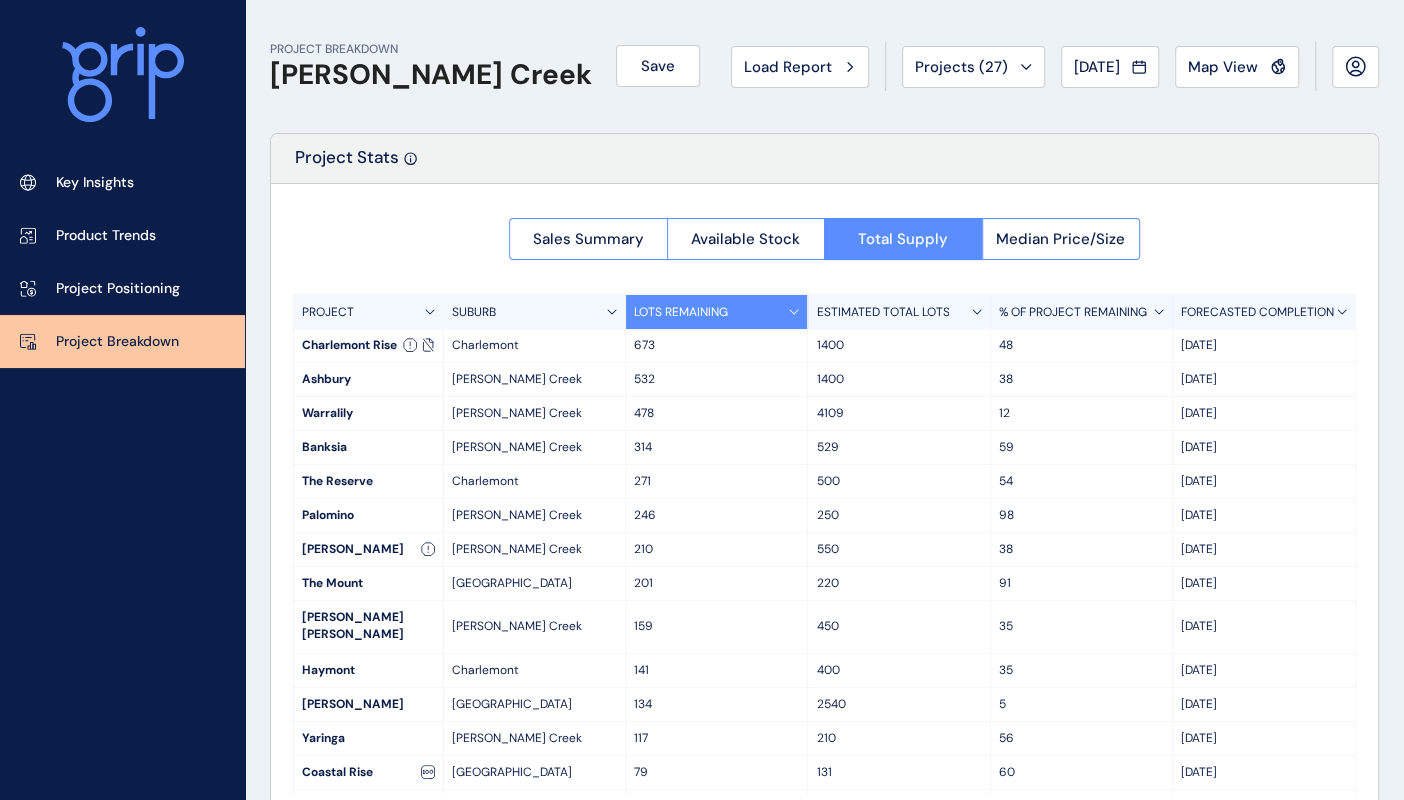 type 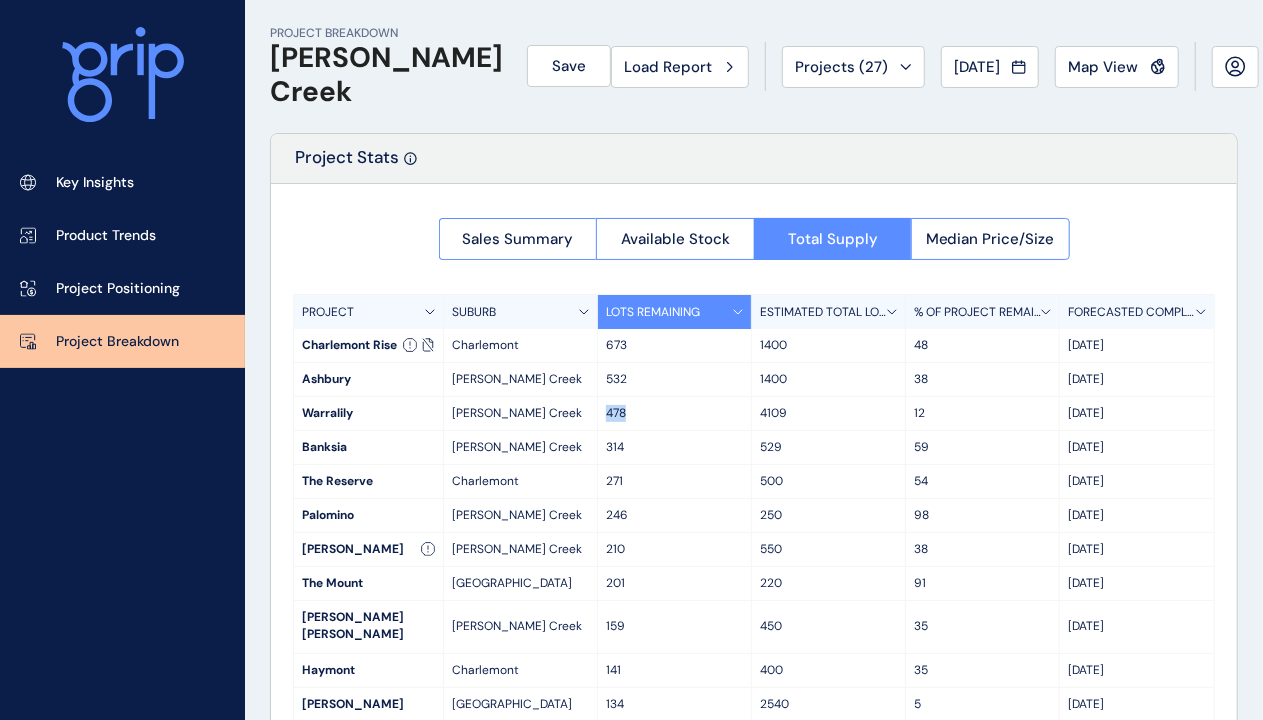 drag, startPoint x: 605, startPoint y: 416, endPoint x: 634, endPoint y: 411, distance: 29.427877 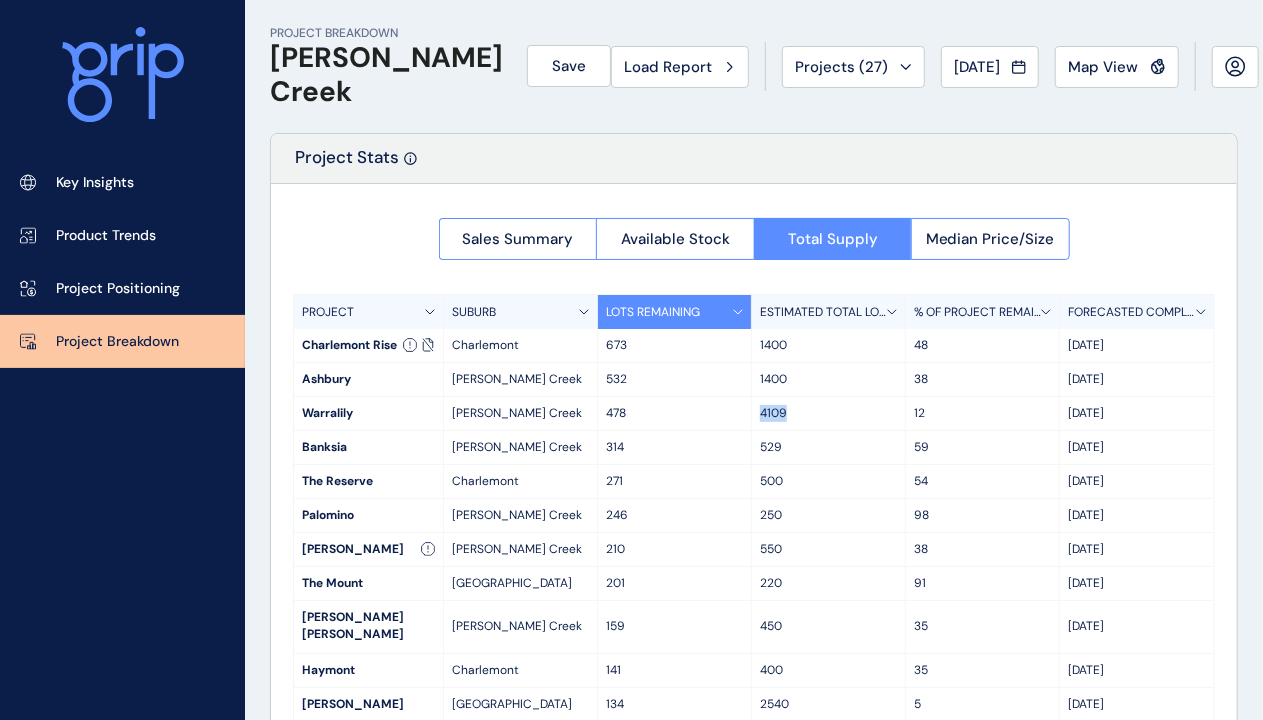 drag, startPoint x: 758, startPoint y: 414, endPoint x: 800, endPoint y: 412, distance: 42.047592 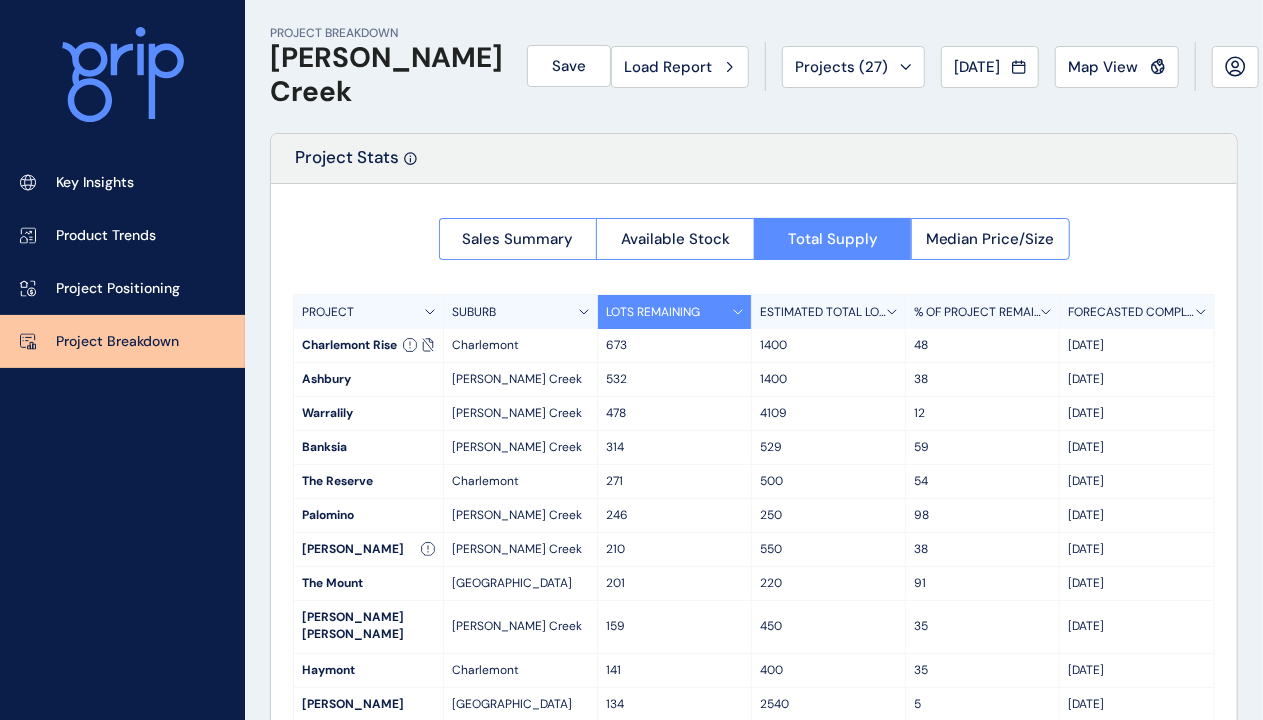 click on "FORECASTED COMPLETION" at bounding box center [1132, 312] 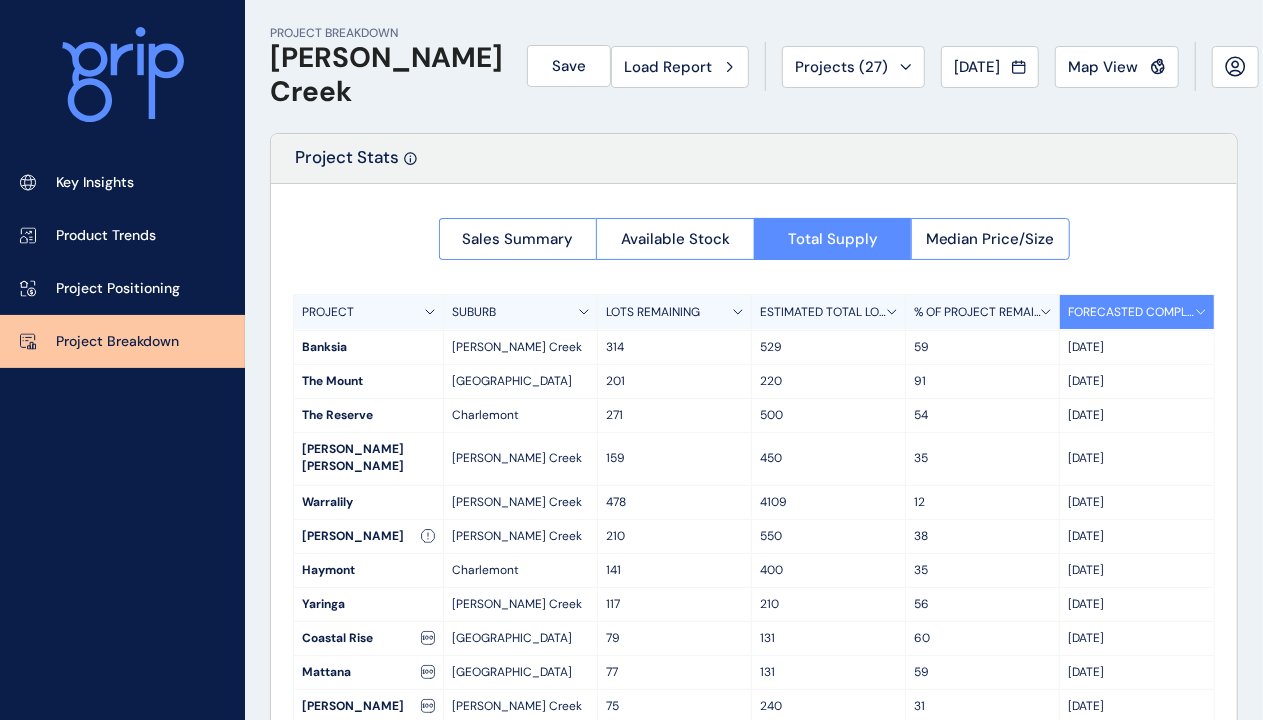 scroll, scrollTop: 0, scrollLeft: 0, axis: both 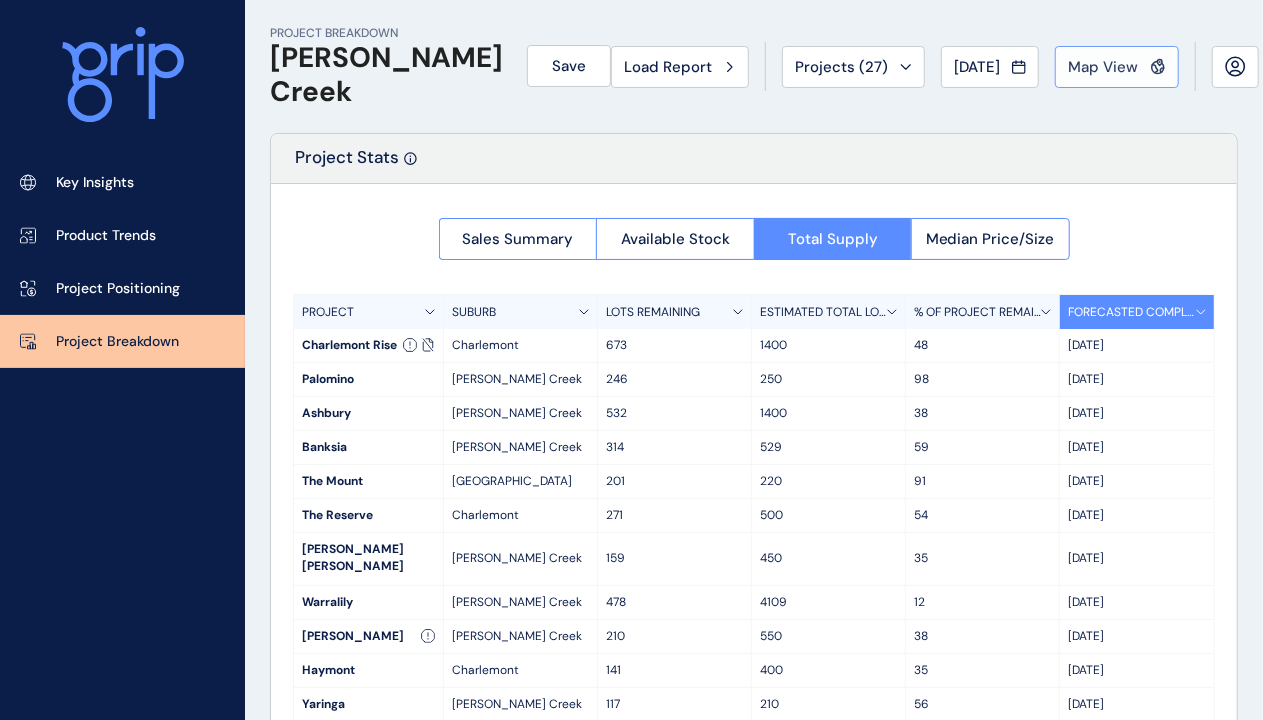 click on "Map View" at bounding box center [1103, 67] 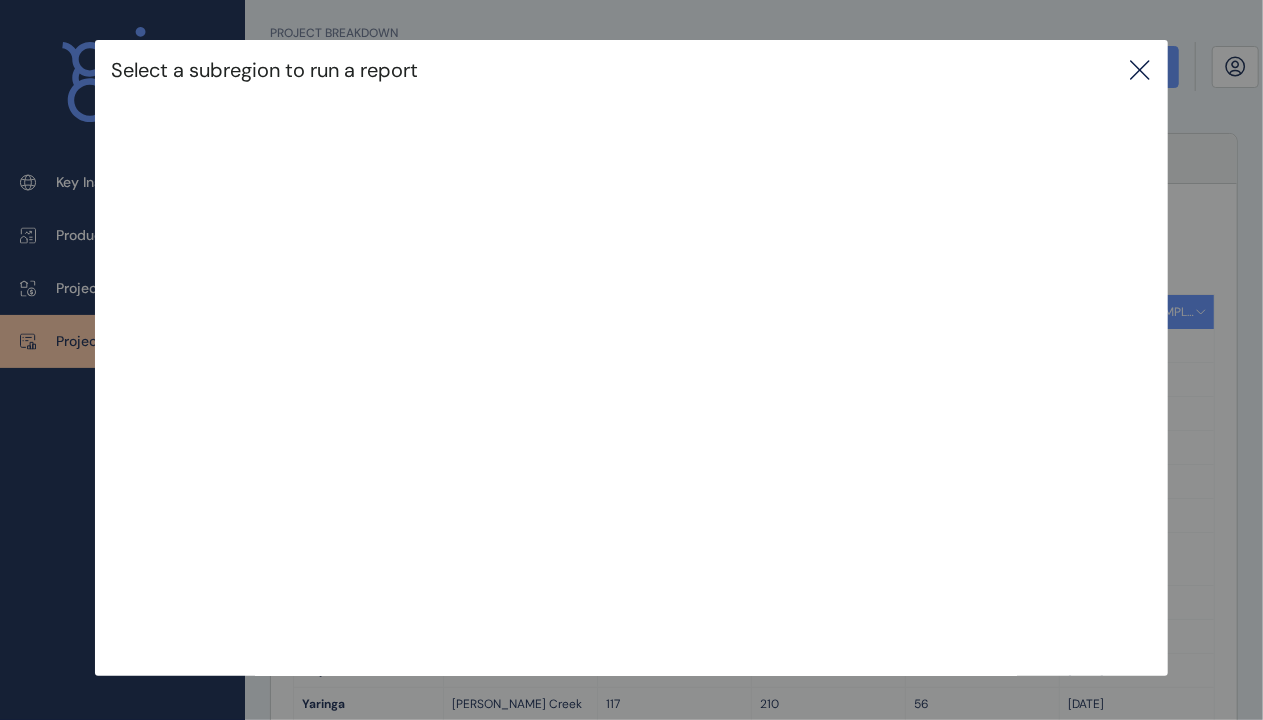 click 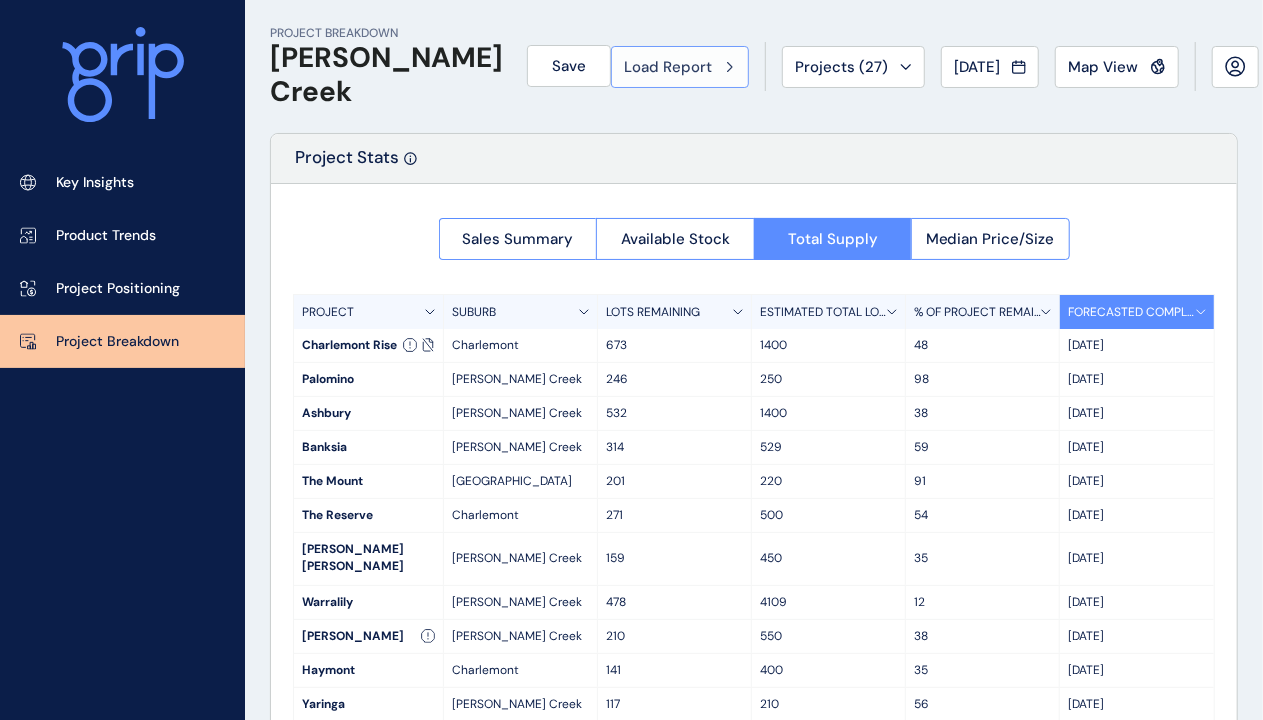 click on "Load Report" at bounding box center (668, 67) 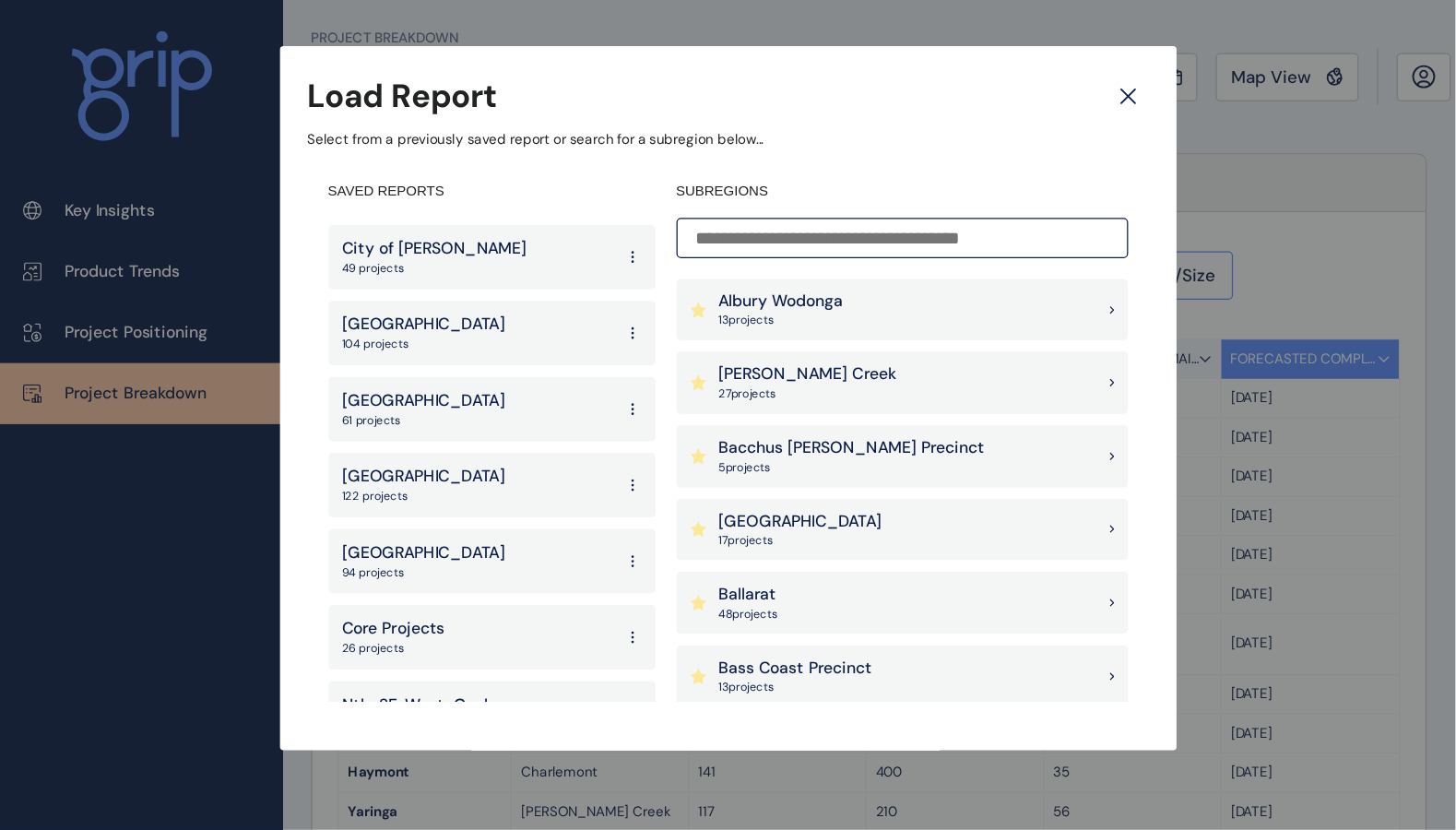 scroll, scrollTop: 821, scrollLeft: 0, axis: vertical 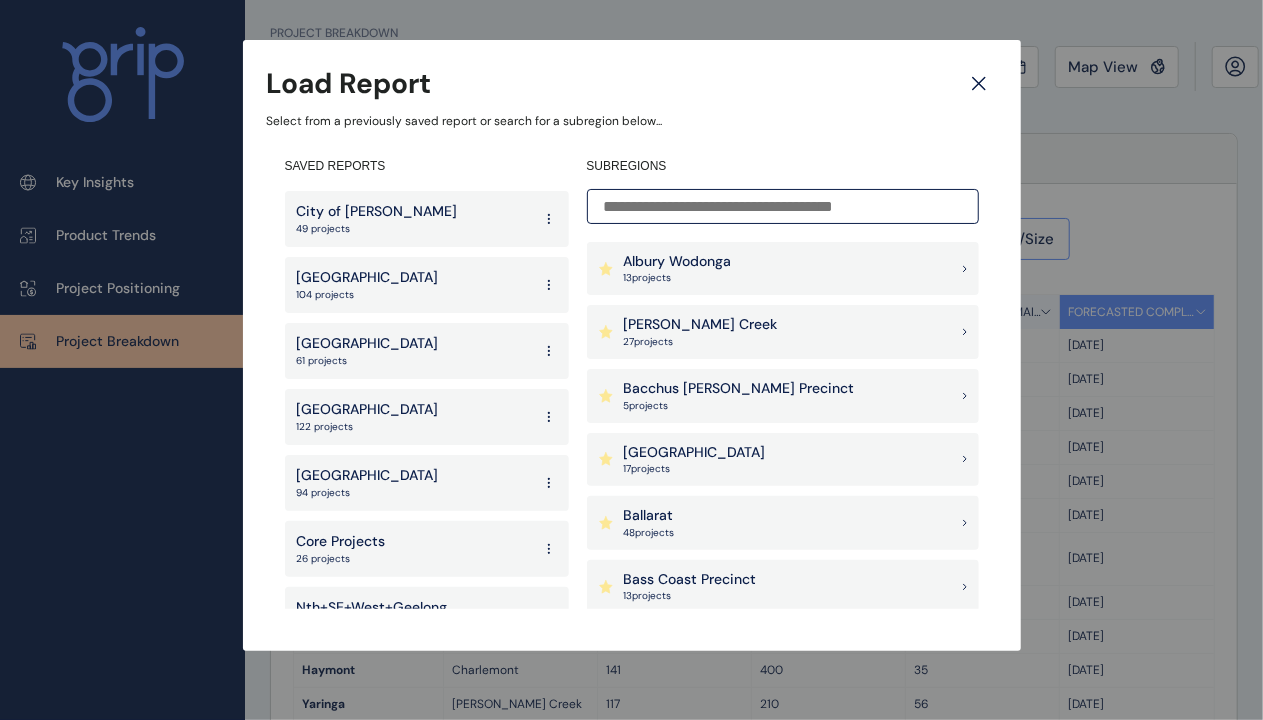 click on "[GEOGRAPHIC_DATA]" at bounding box center (368, 344) 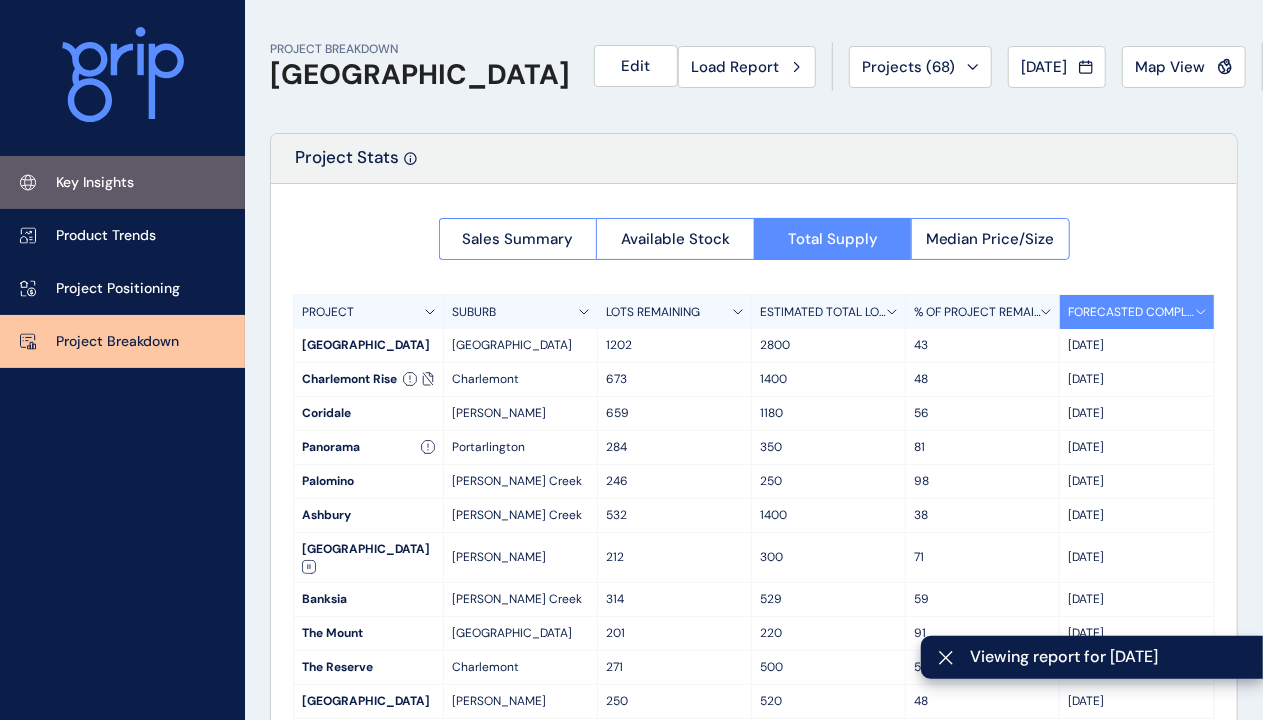 click on "Key Insights" at bounding box center (95, 183) 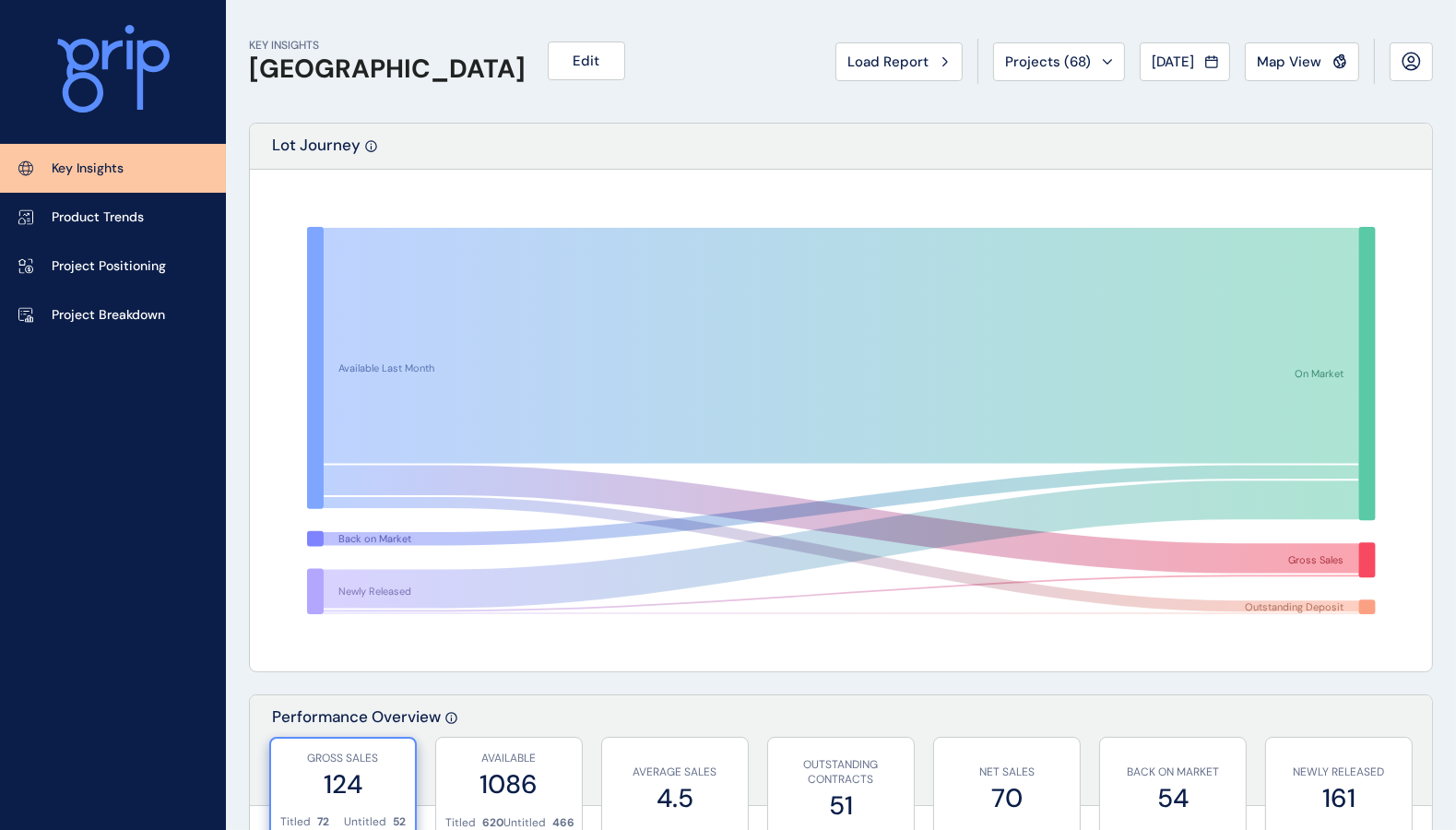 click on "KEY INSIGHTS Geelong Region Edit Load Report Projects ( 68 ) [DATE] 2025 < > Jan No report is available for this period. New months are usually published 5 business days after the month start. Feb No report is available for this period. New months are usually published 5 business days after the month start. Mar No report is available for this period. New months are usually published 5 business days after the month start. Apr No report is available for this period. New months are usually published 5 business days after the month start. May No report is available for this period. New months are usually published 5 business days after the month start. Jun No report is available for this period. New months are usually published 5 business days after the month start. [DATE] No report is available for this period. New months are usually published 5 business days after the month start. Aug No report is available for this period. New months are usually published 5 business days after the month start. Sep Oct Nov Dec" at bounding box center (841, 61) 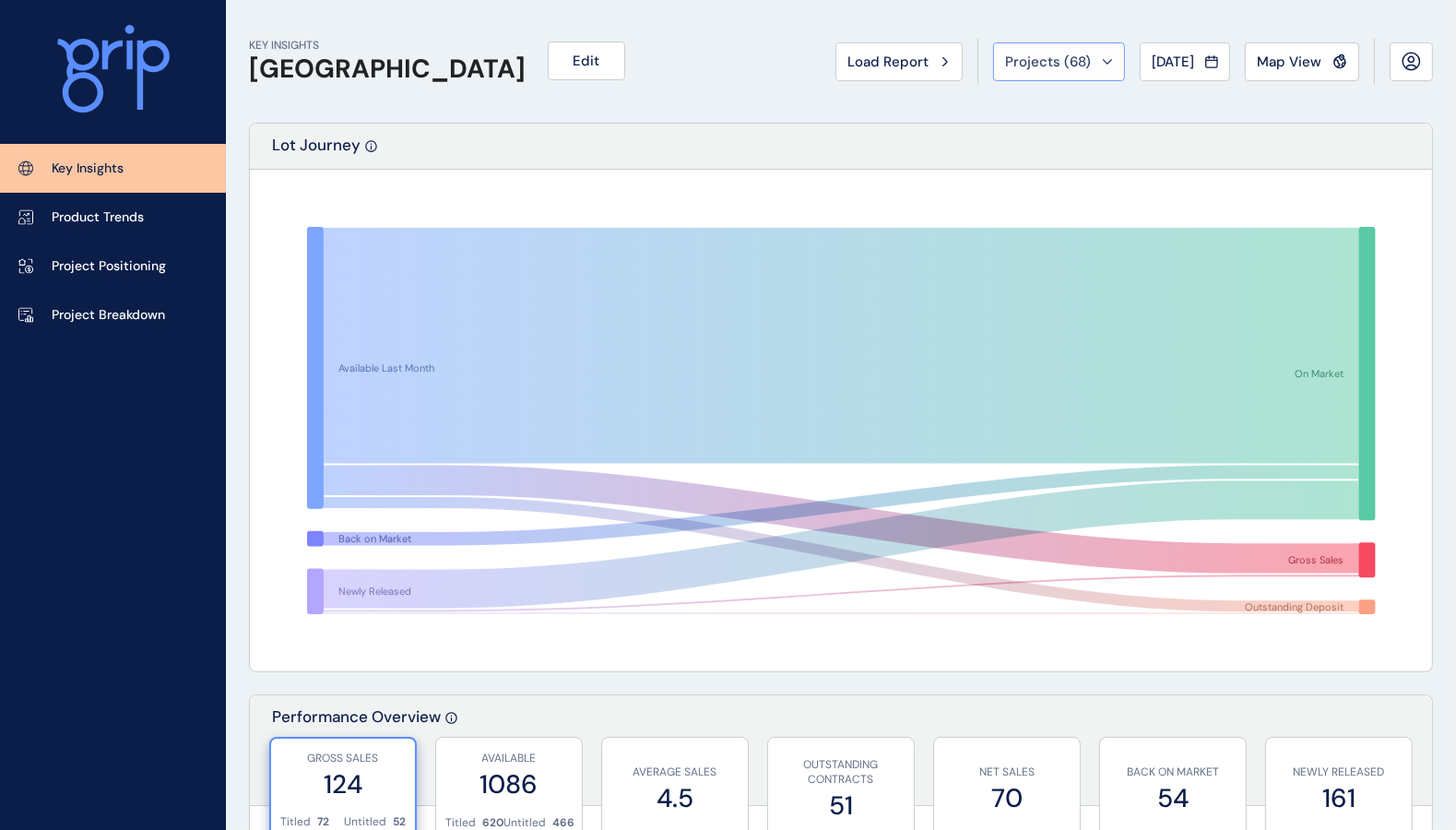 click 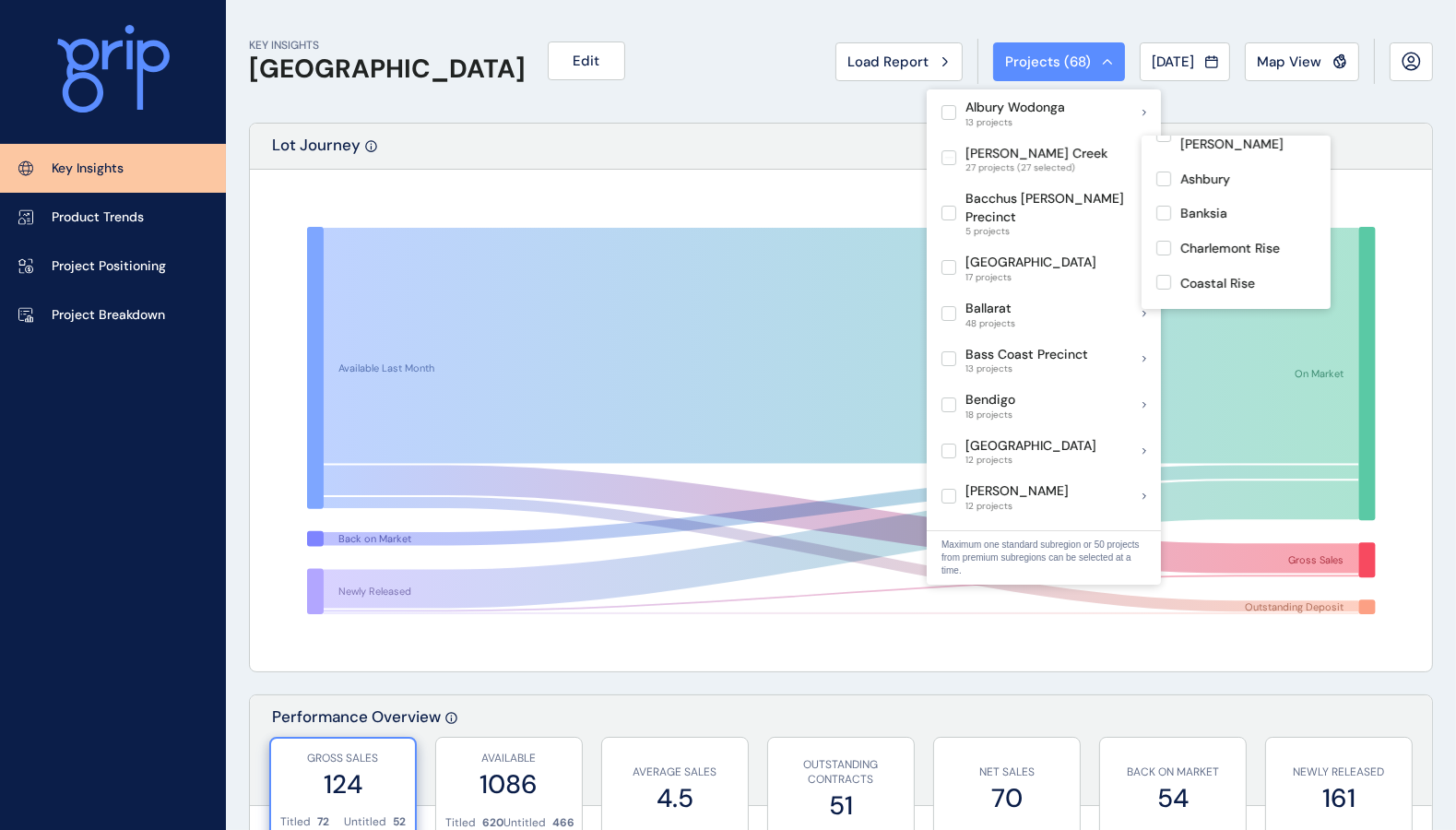 scroll, scrollTop: 230, scrollLeft: 0, axis: vertical 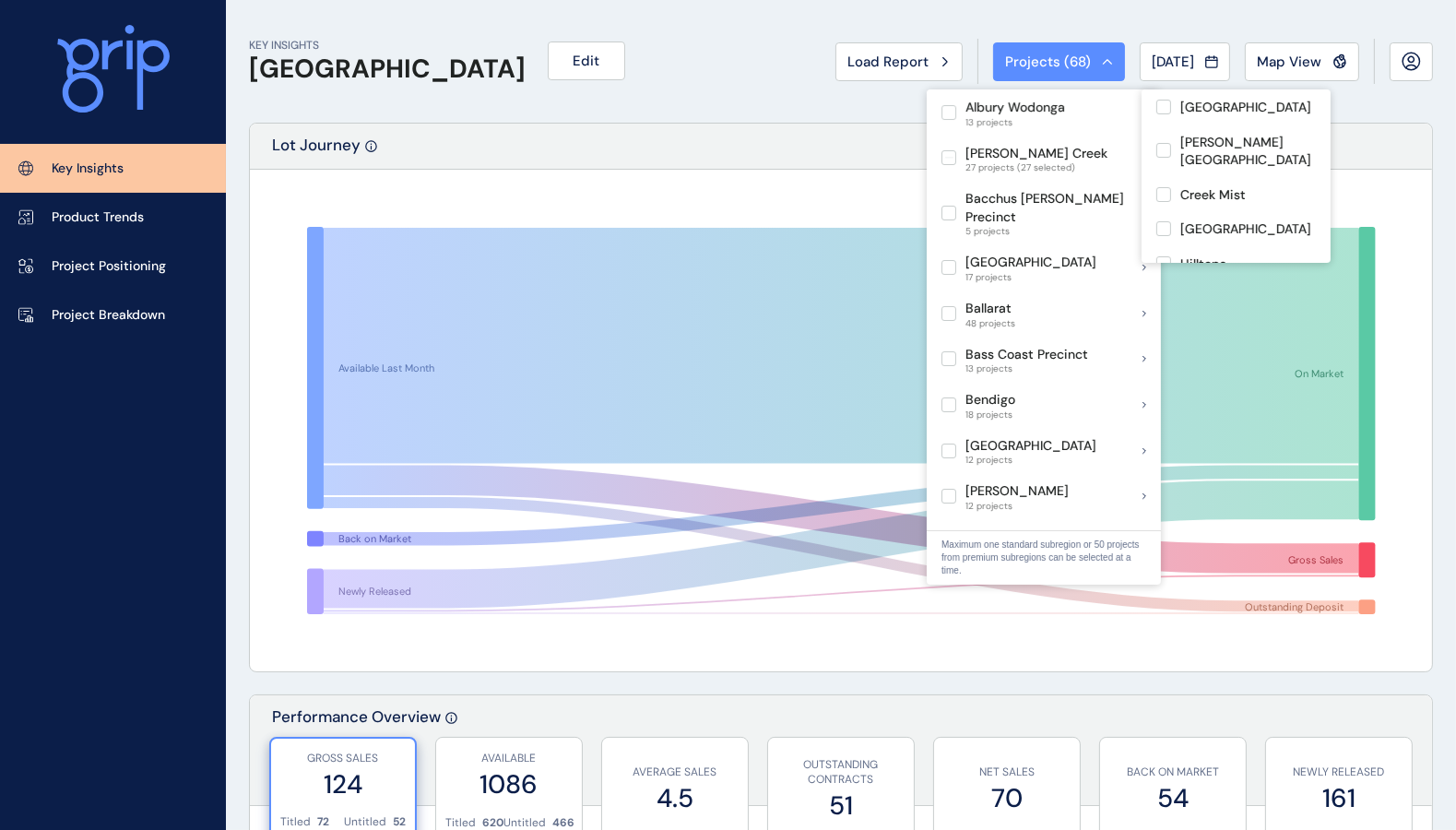 click on "KEY INSIGHTS Geelong Region Edit Load Report Projects ( 68 ) [DATE] 2025 < > Jan No report is available for this period. New months are usually published 5 business days after the month start. Feb No report is available for this period. New months are usually published 5 business days after the month start. Mar No report is available for this period. New months are usually published 5 business days after the month start. Apr No report is available for this period. New months are usually published 5 business days after the month start. May No report is available for this period. New months are usually published 5 business days after the month start. Jun No report is available for this period. New months are usually published 5 business days after the month start. [DATE] No report is available for this period. New months are usually published 5 business days after the month start. Aug No report is available for this period. New months are usually published 5 business days after the month start. Sep Oct Nov Dec" at bounding box center (841, 61) 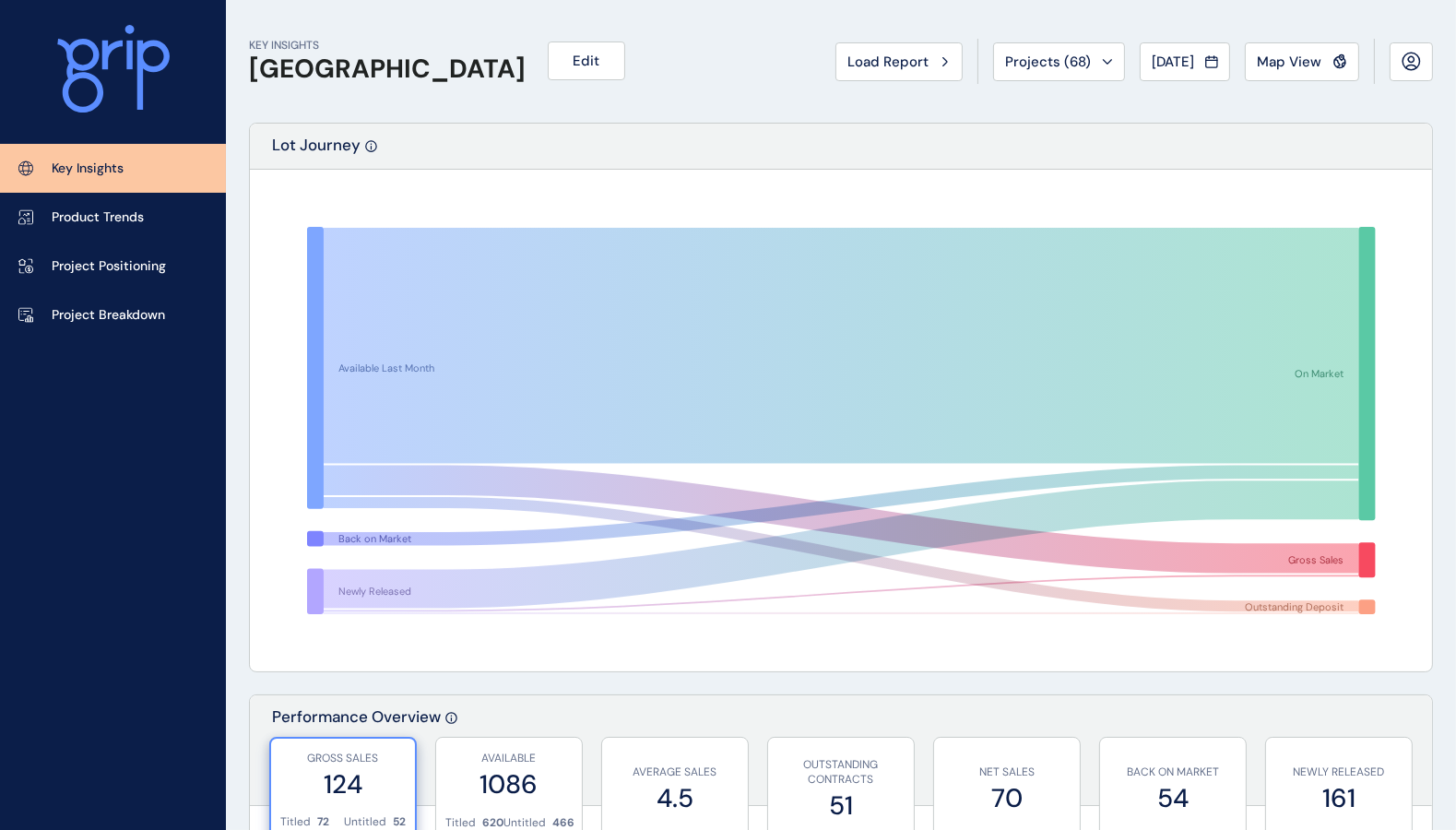 click on "[DATE]" at bounding box center (1185, 62) 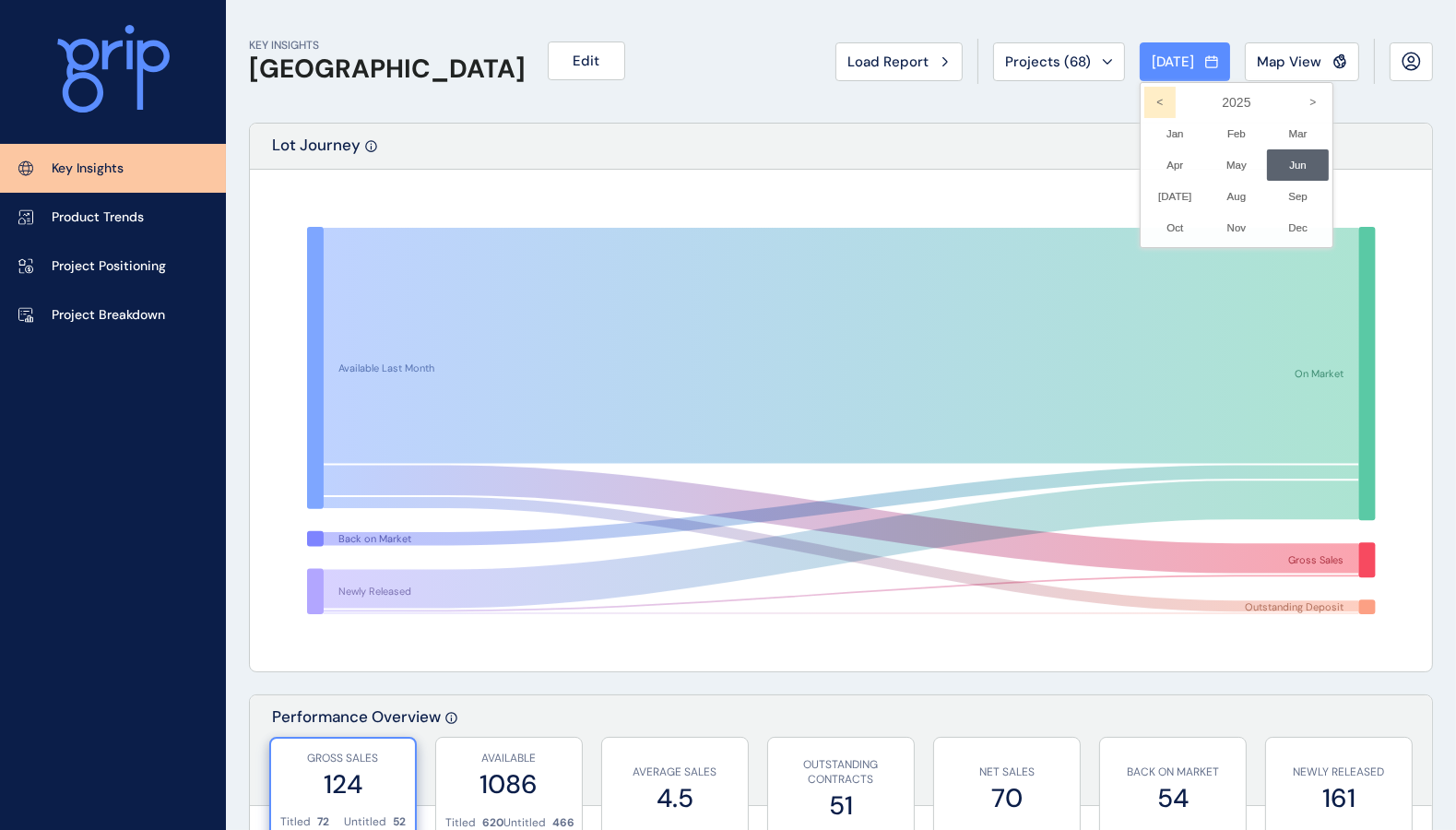 click on "<" at bounding box center (1160, 102) 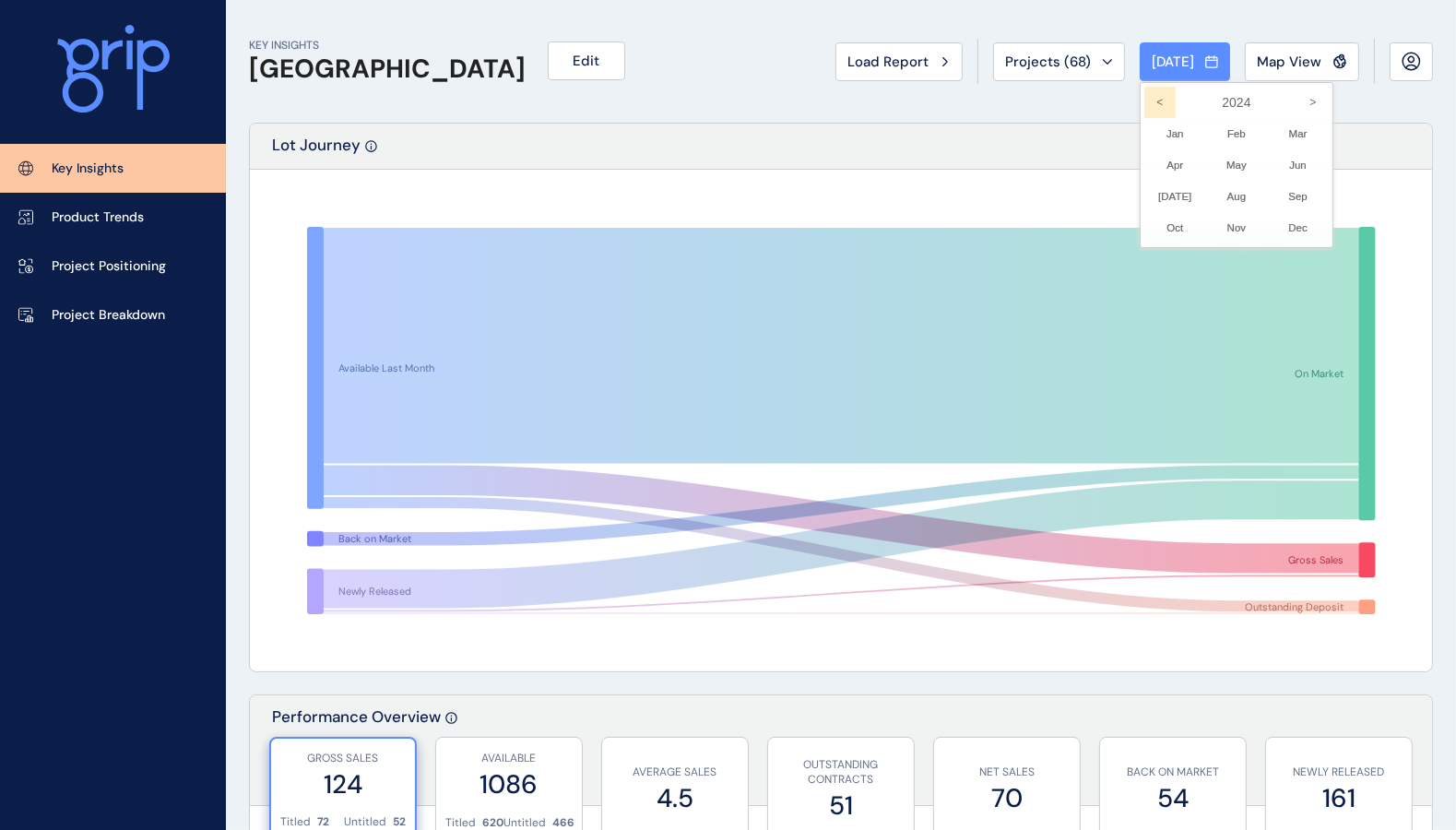 click on "<" at bounding box center (1160, 102) 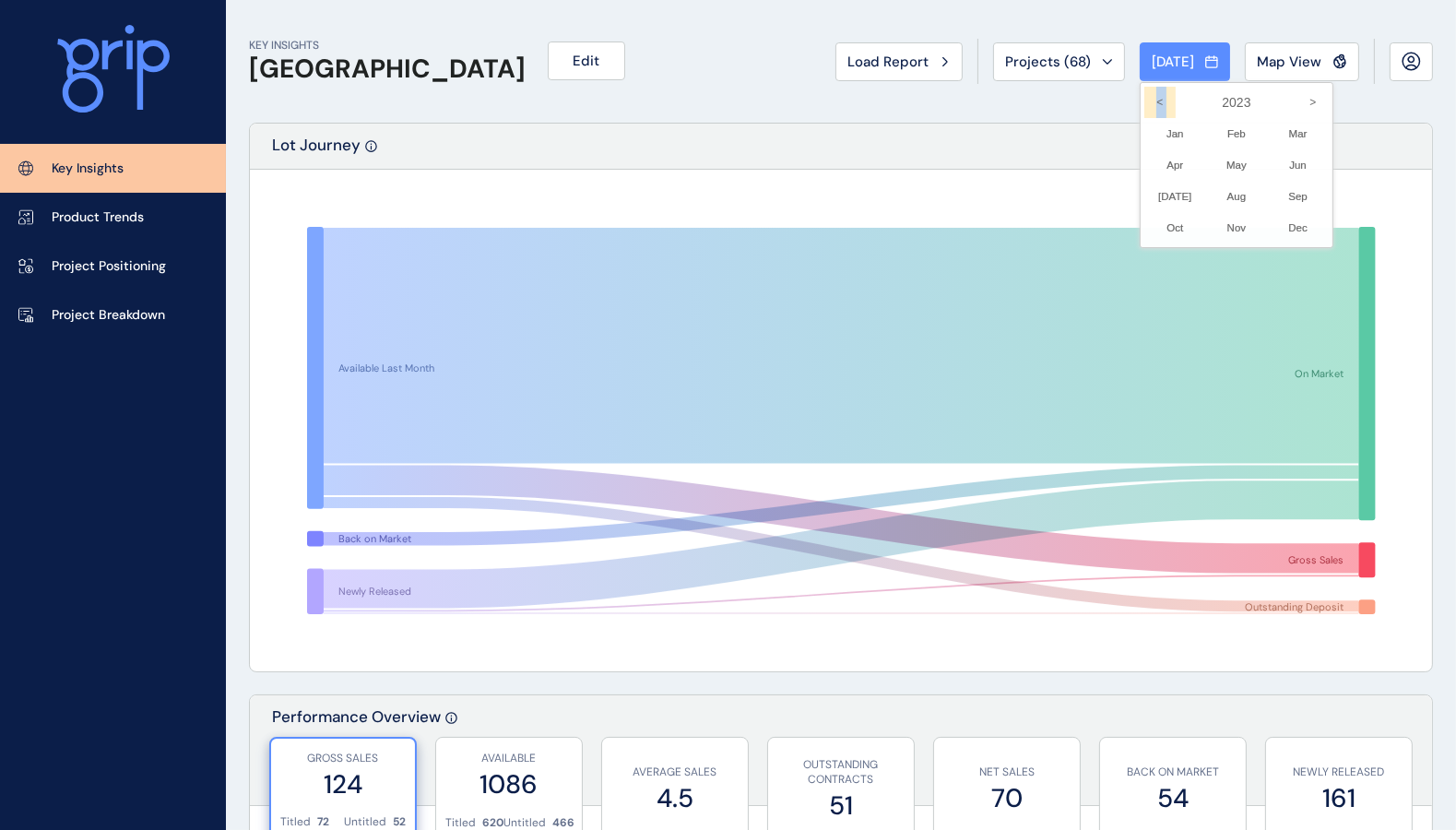 click on "<" at bounding box center [1160, 102] 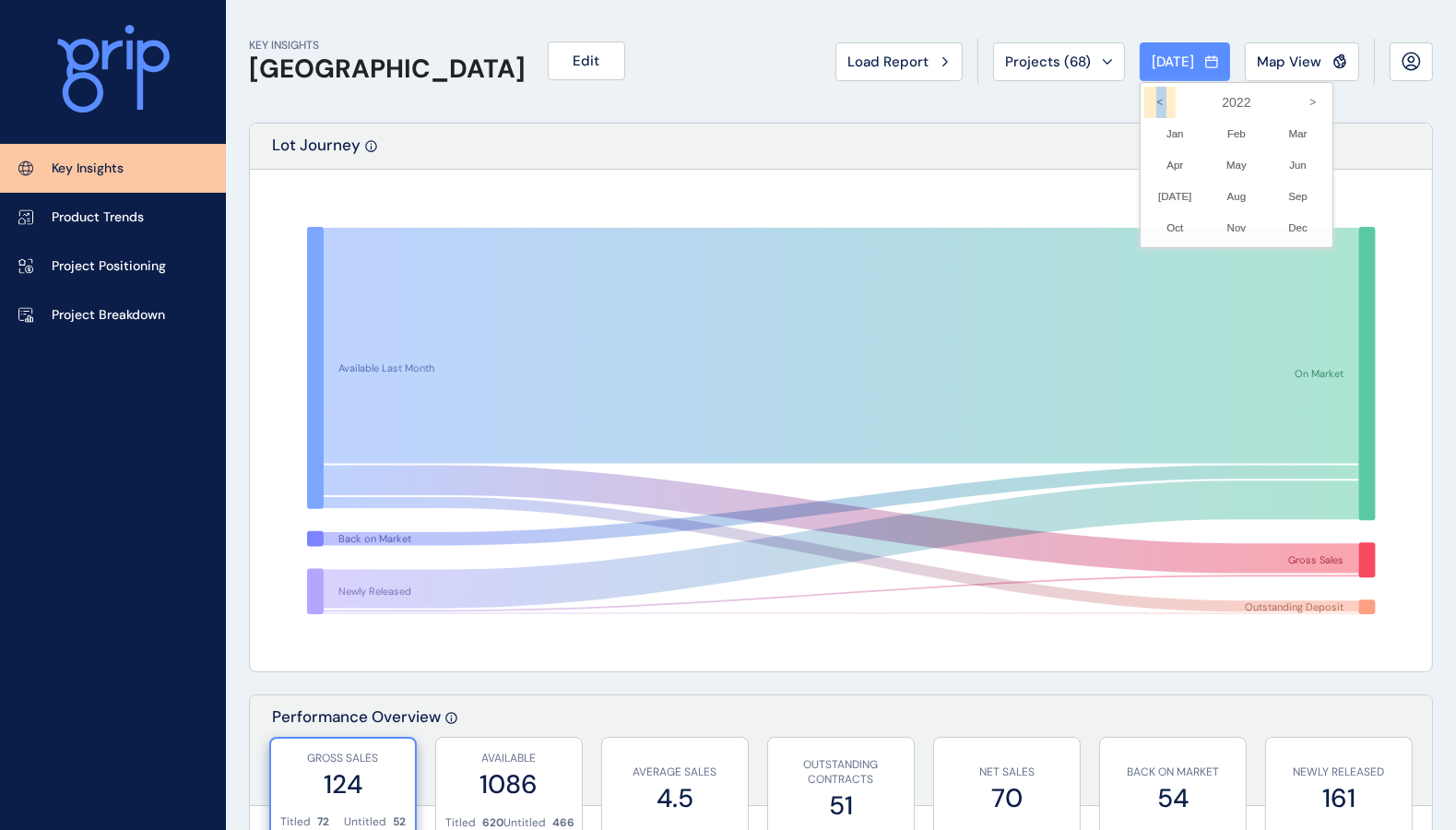 click on "<" at bounding box center (1160, 102) 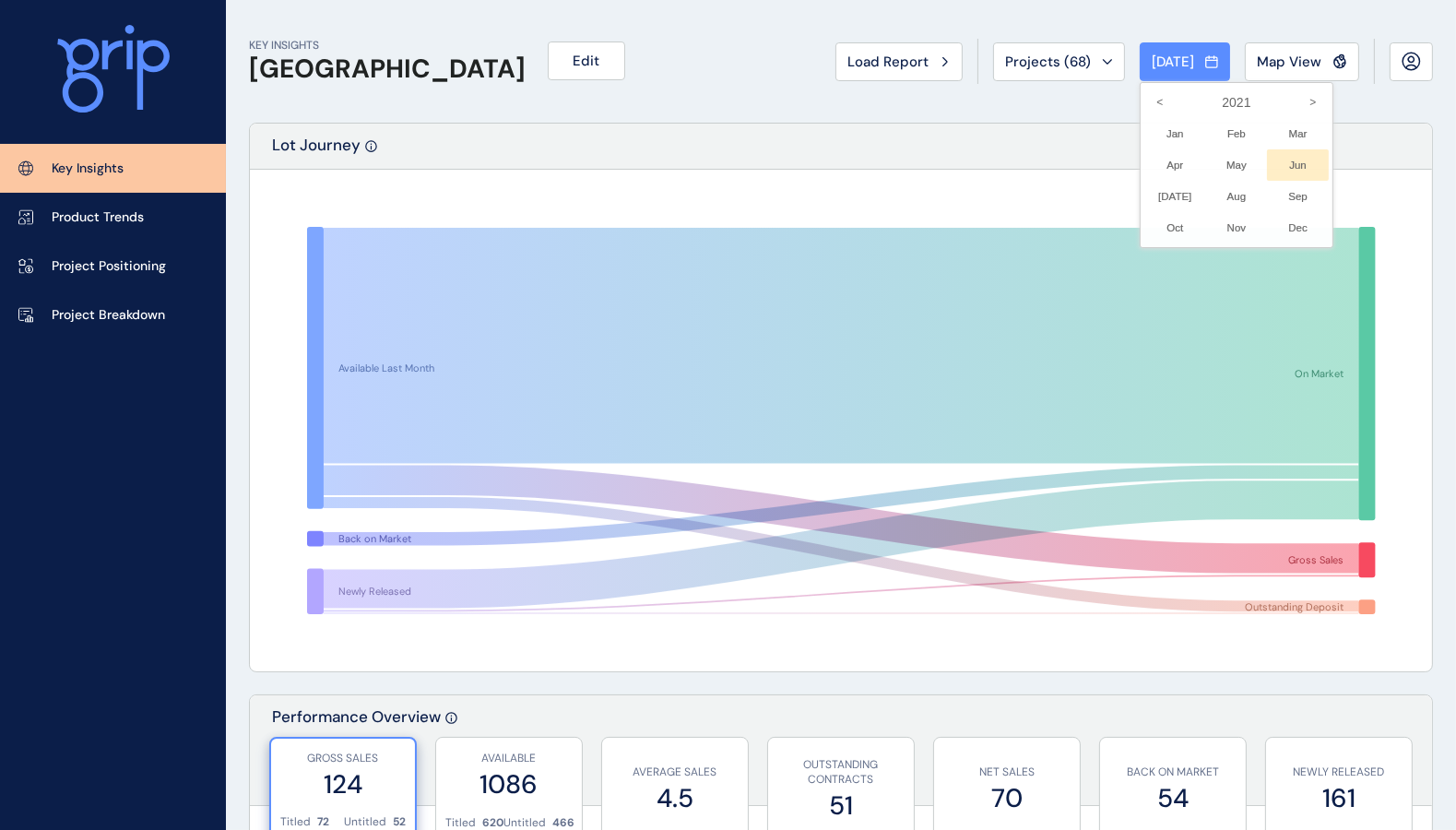 click on "Jun No report is available for this period. New months are usually published 5 business days after the month start." at bounding box center (1297, 165) 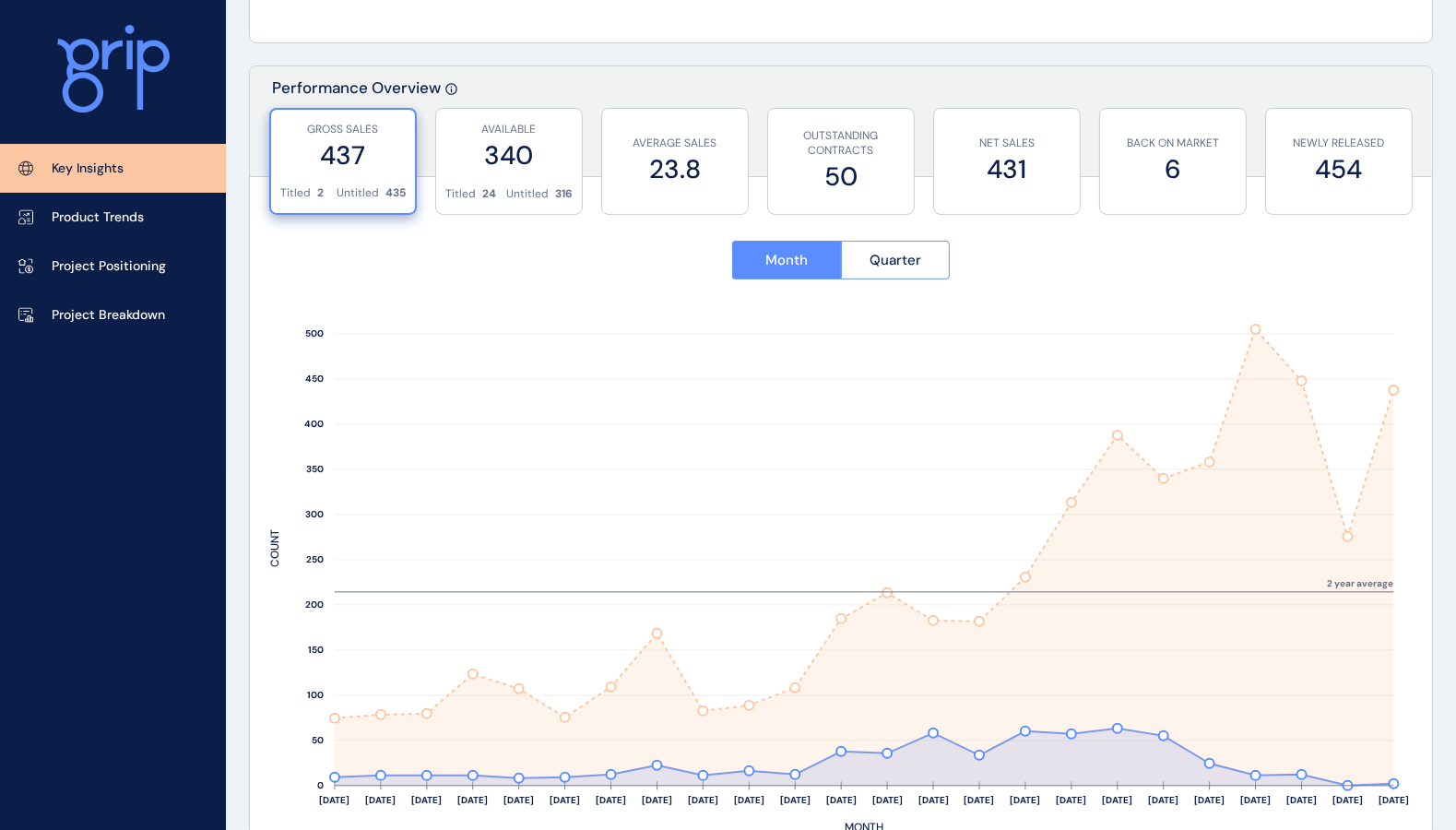 scroll, scrollTop: 632, scrollLeft: 0, axis: vertical 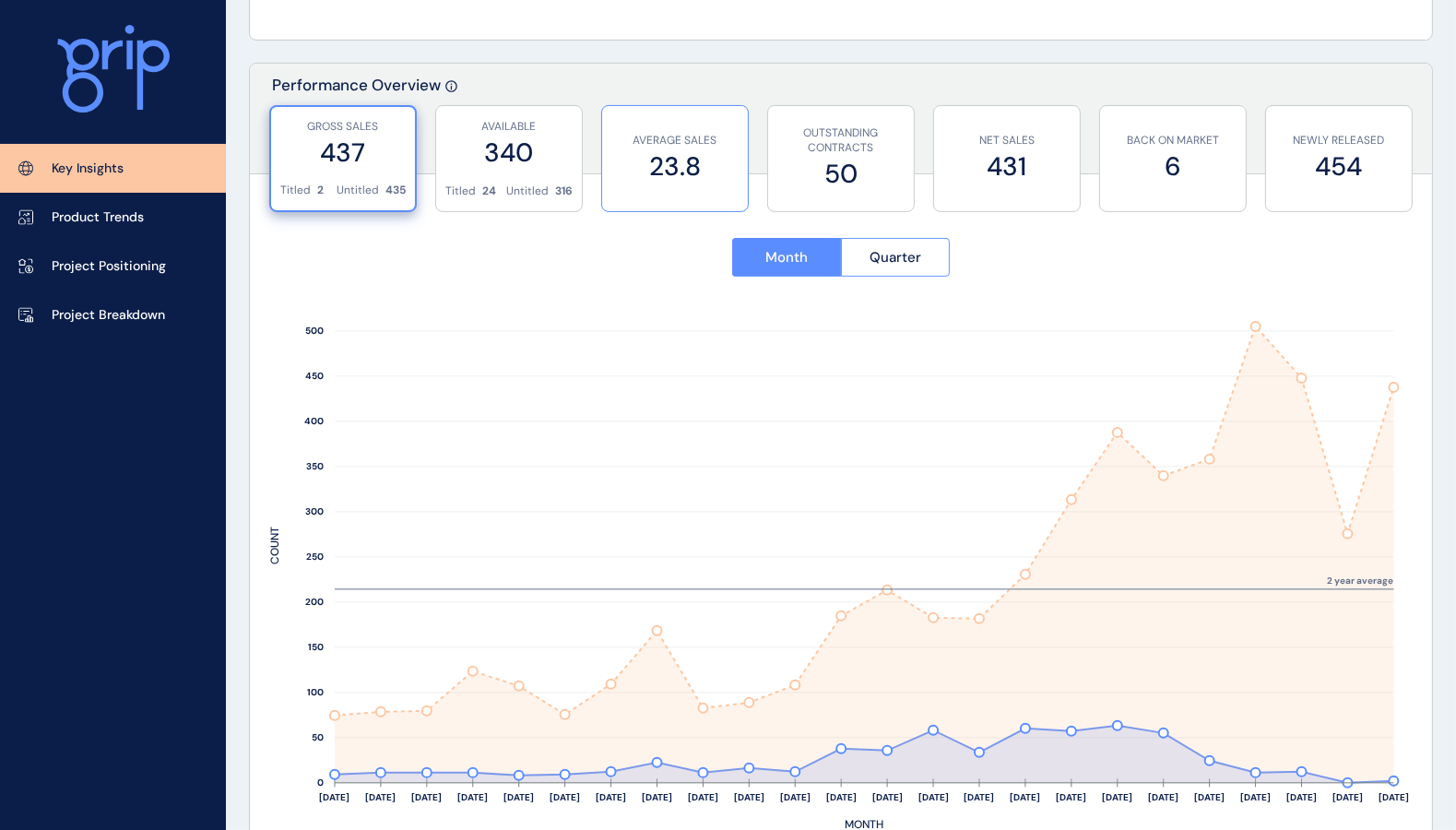 click on "23.8" at bounding box center (675, 166) 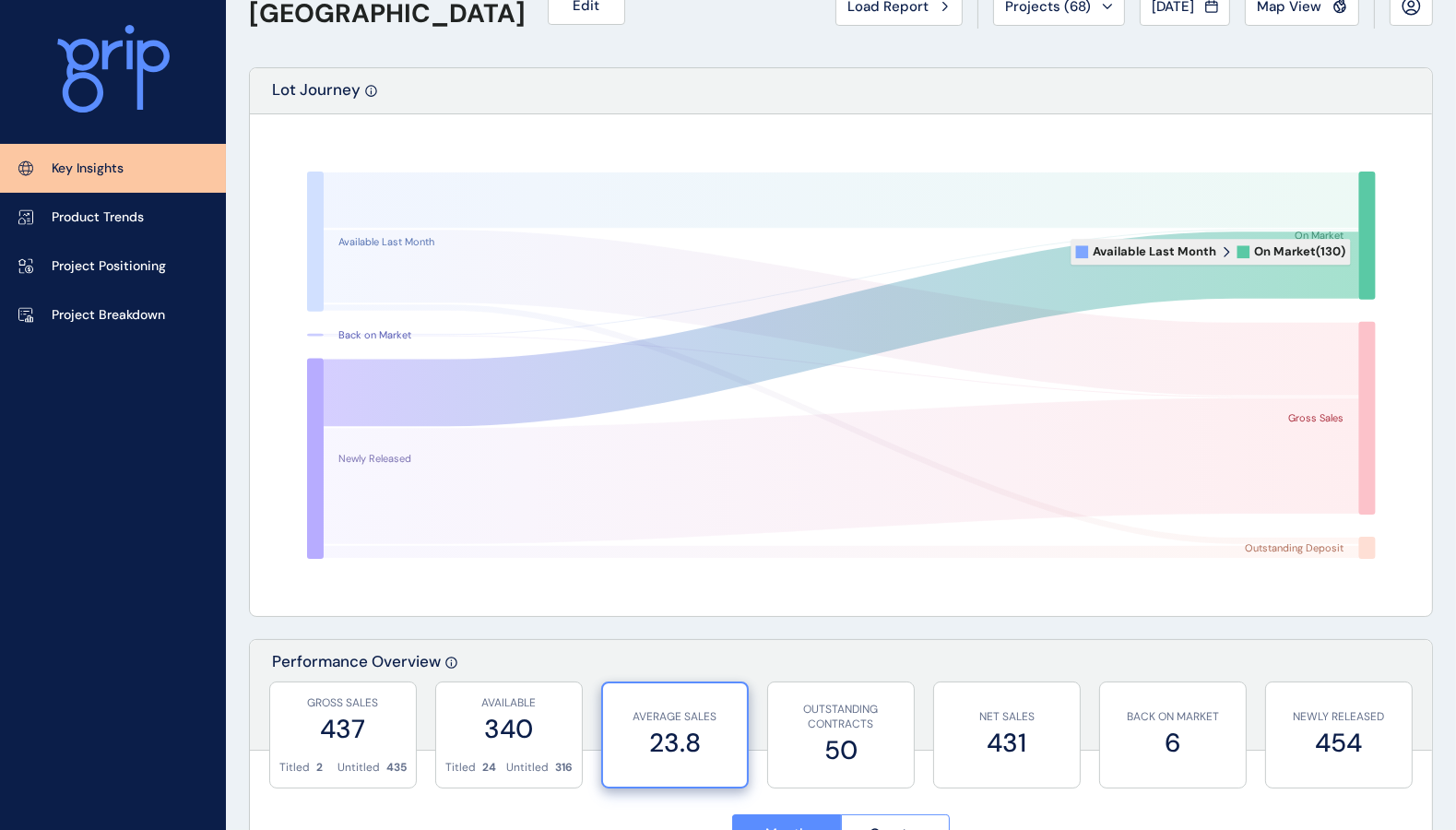 scroll, scrollTop: 0, scrollLeft: 0, axis: both 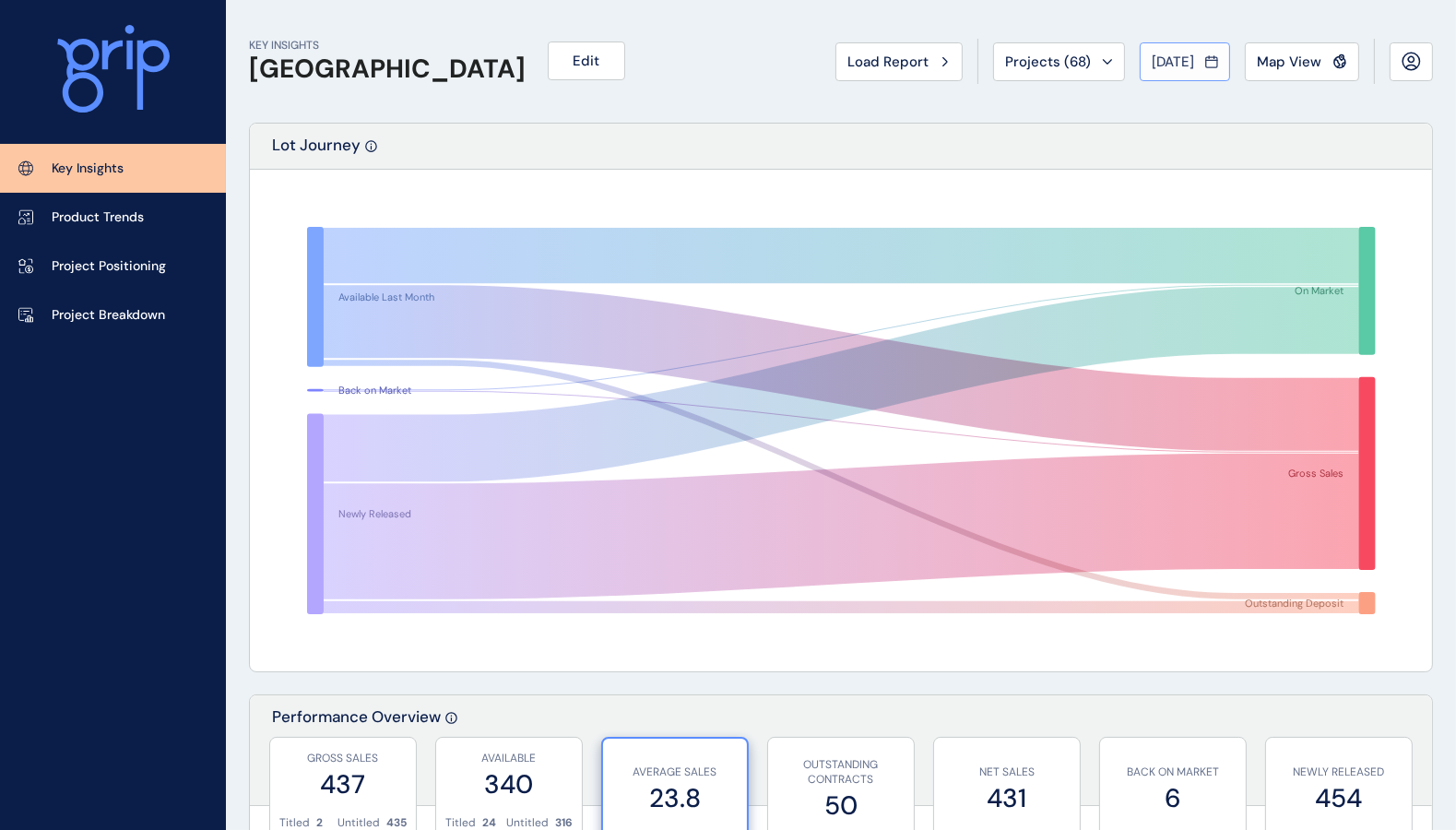 click on "[DATE]" at bounding box center (1185, 62) 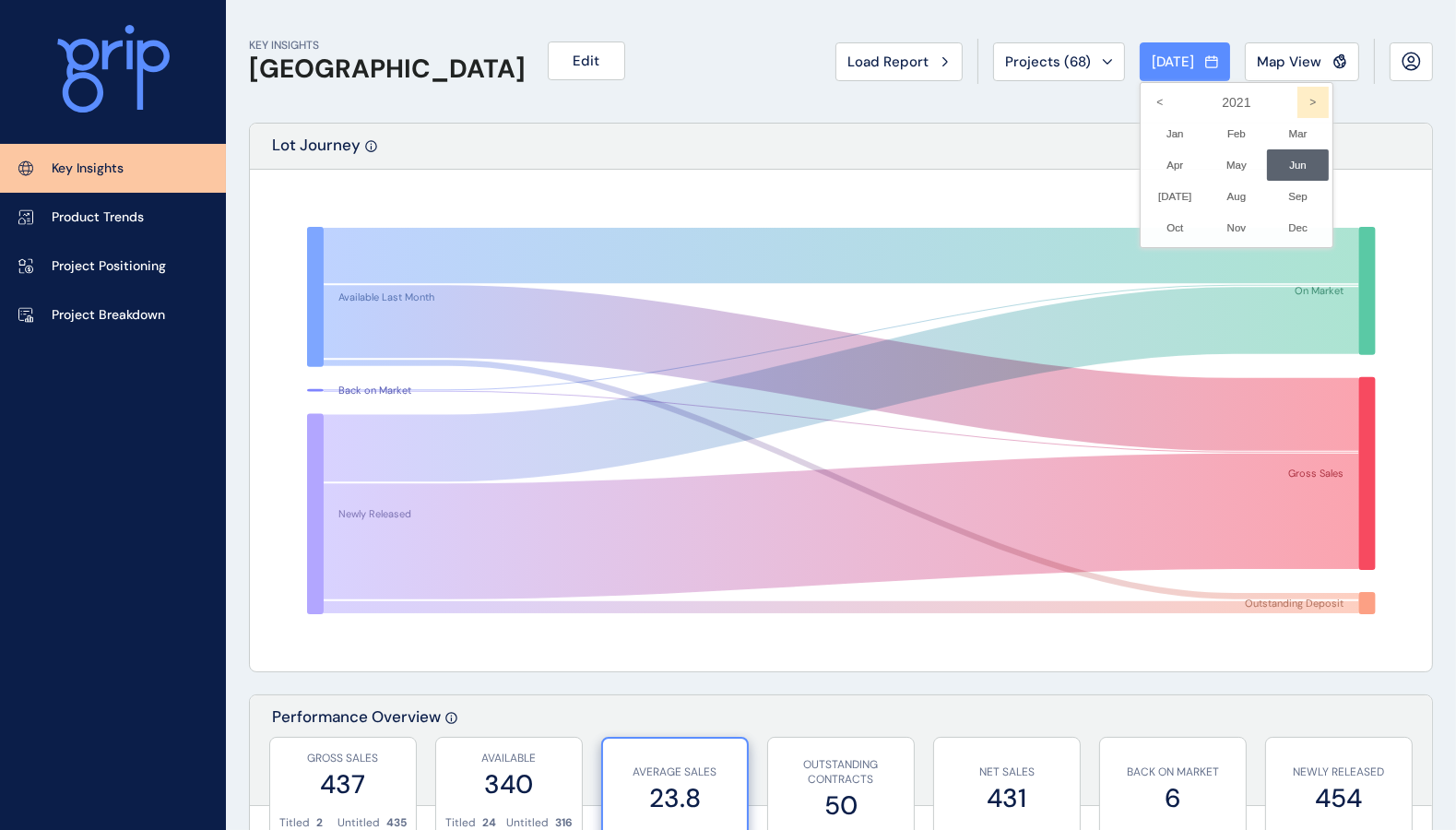 click on ">" at bounding box center [1313, 102] 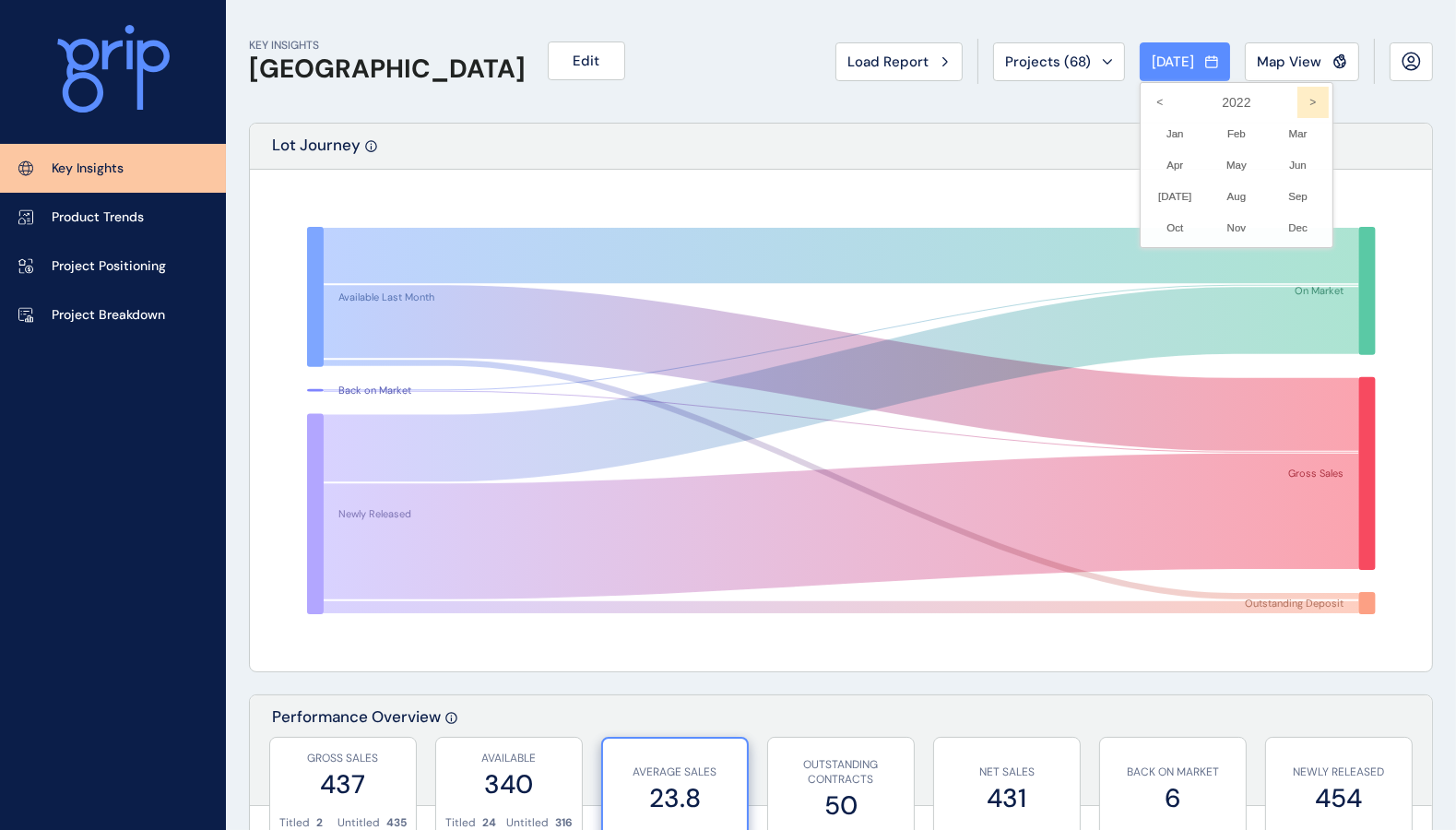 click on ">" at bounding box center (1313, 102) 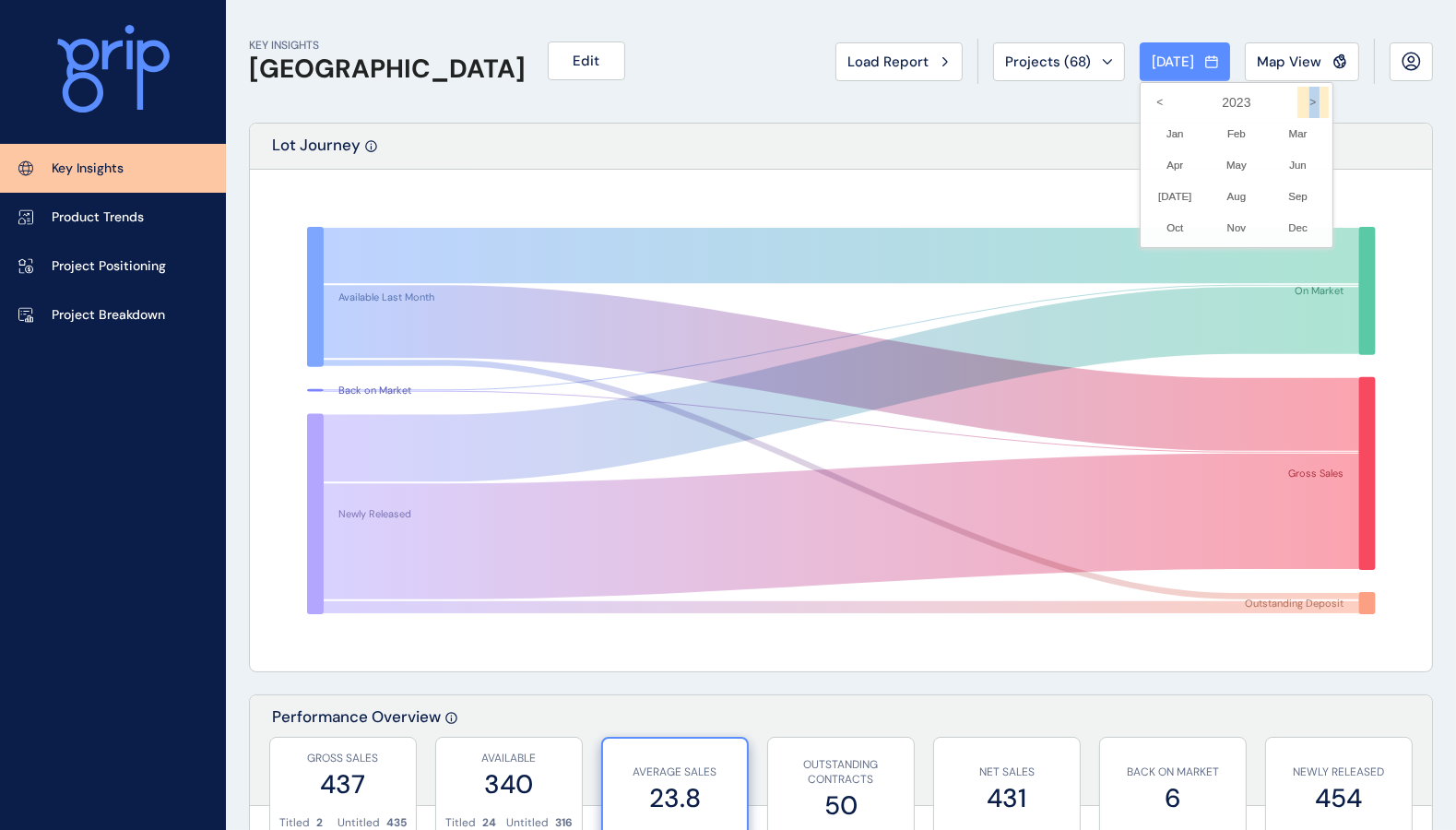click on ">" at bounding box center (1313, 102) 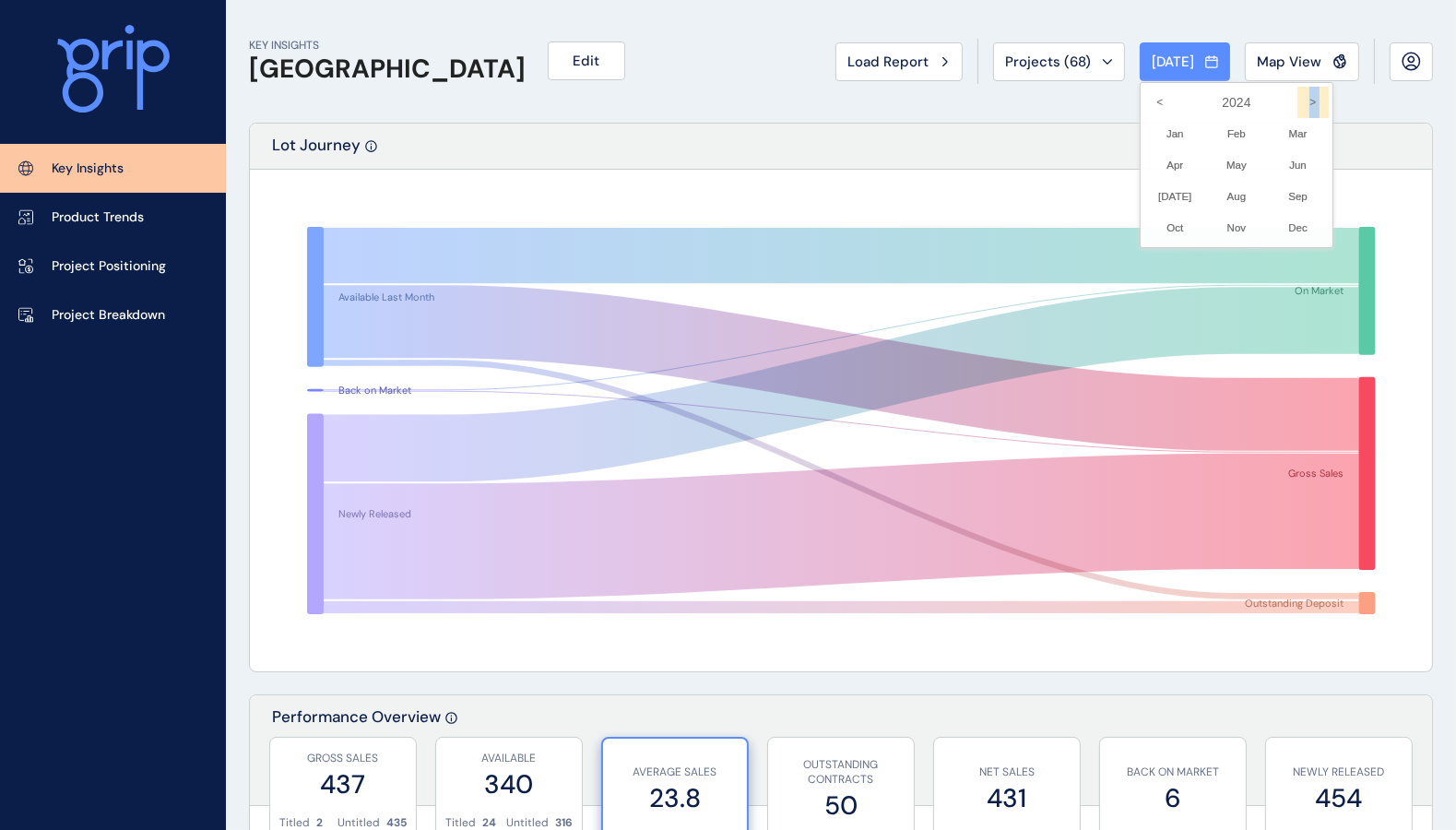 click on ">" at bounding box center (1313, 102) 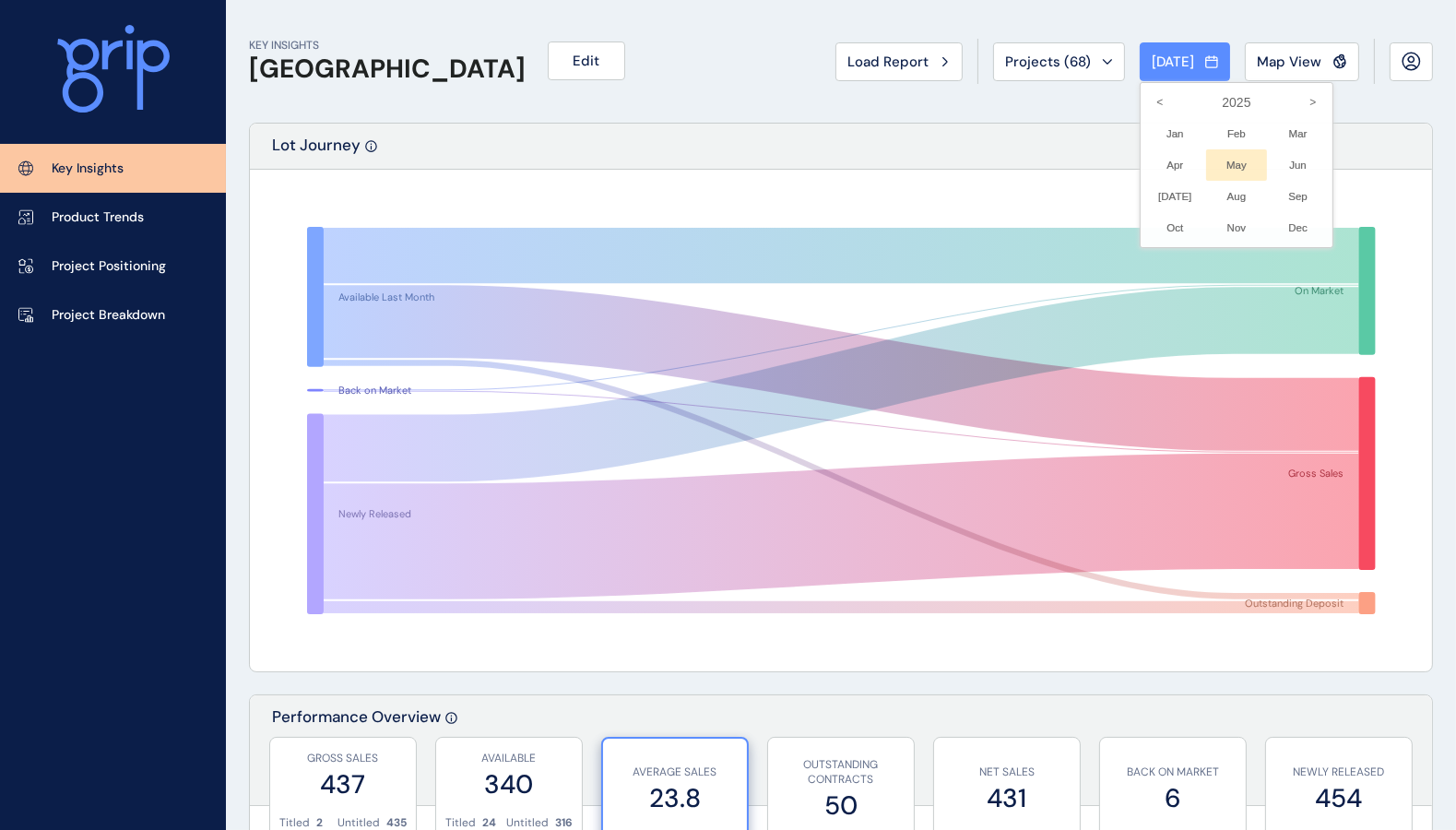 click on "May No report is available for this period. New months are usually published 5 business days after the month start." at bounding box center [1237, 165] 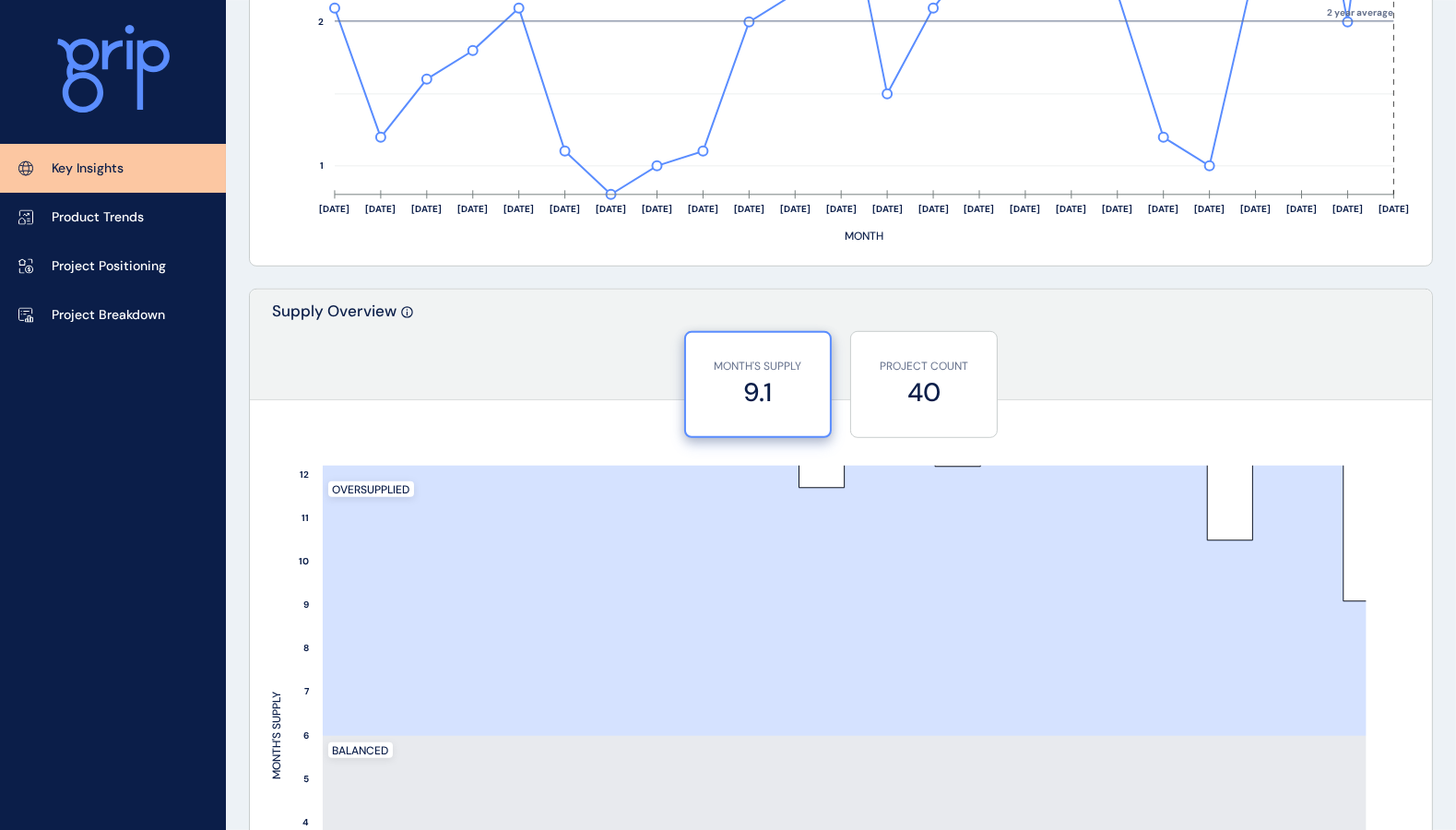 scroll, scrollTop: 1265, scrollLeft: 0, axis: vertical 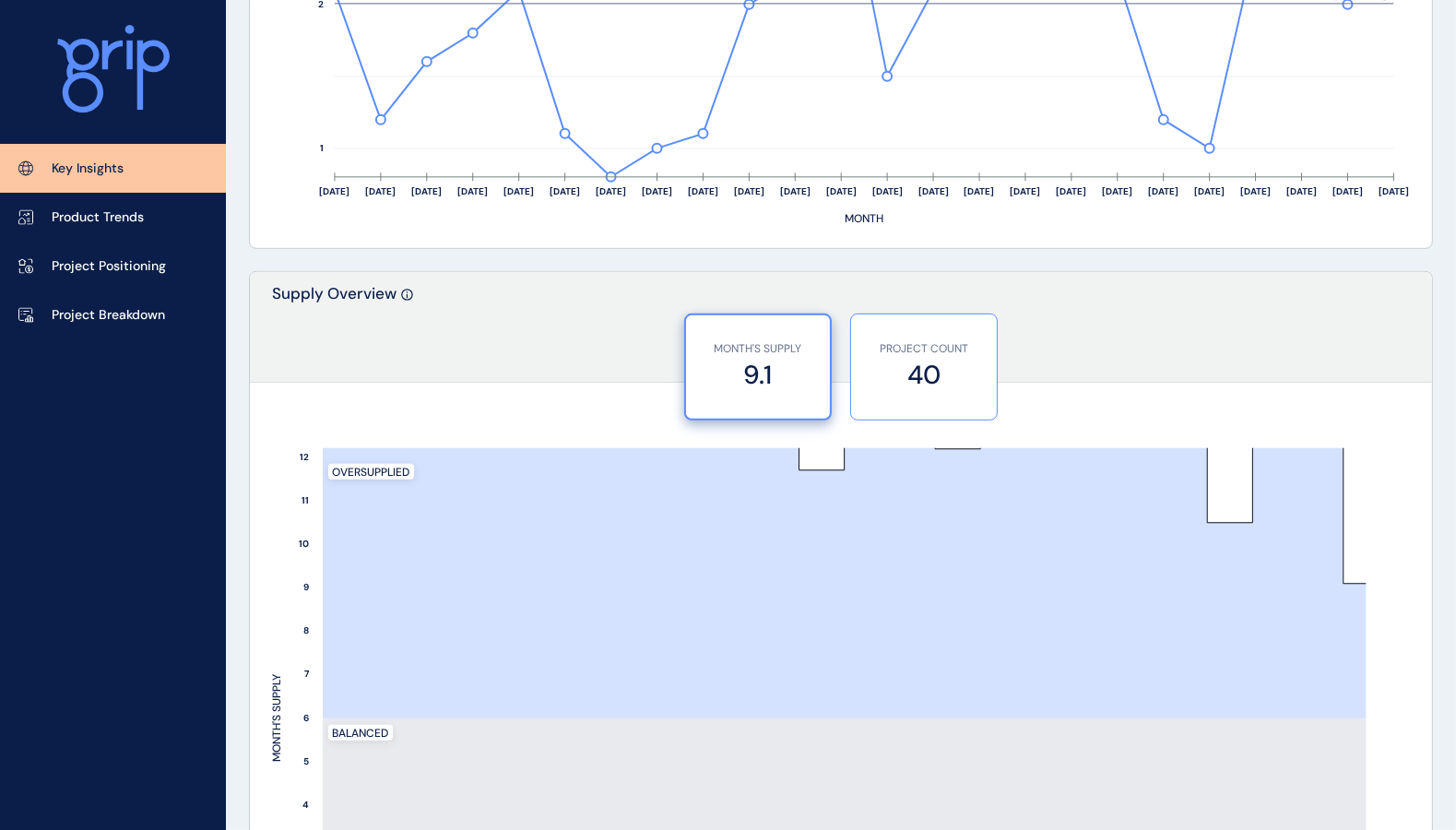 click on "PROJECT COUNT" at bounding box center (924, 349) 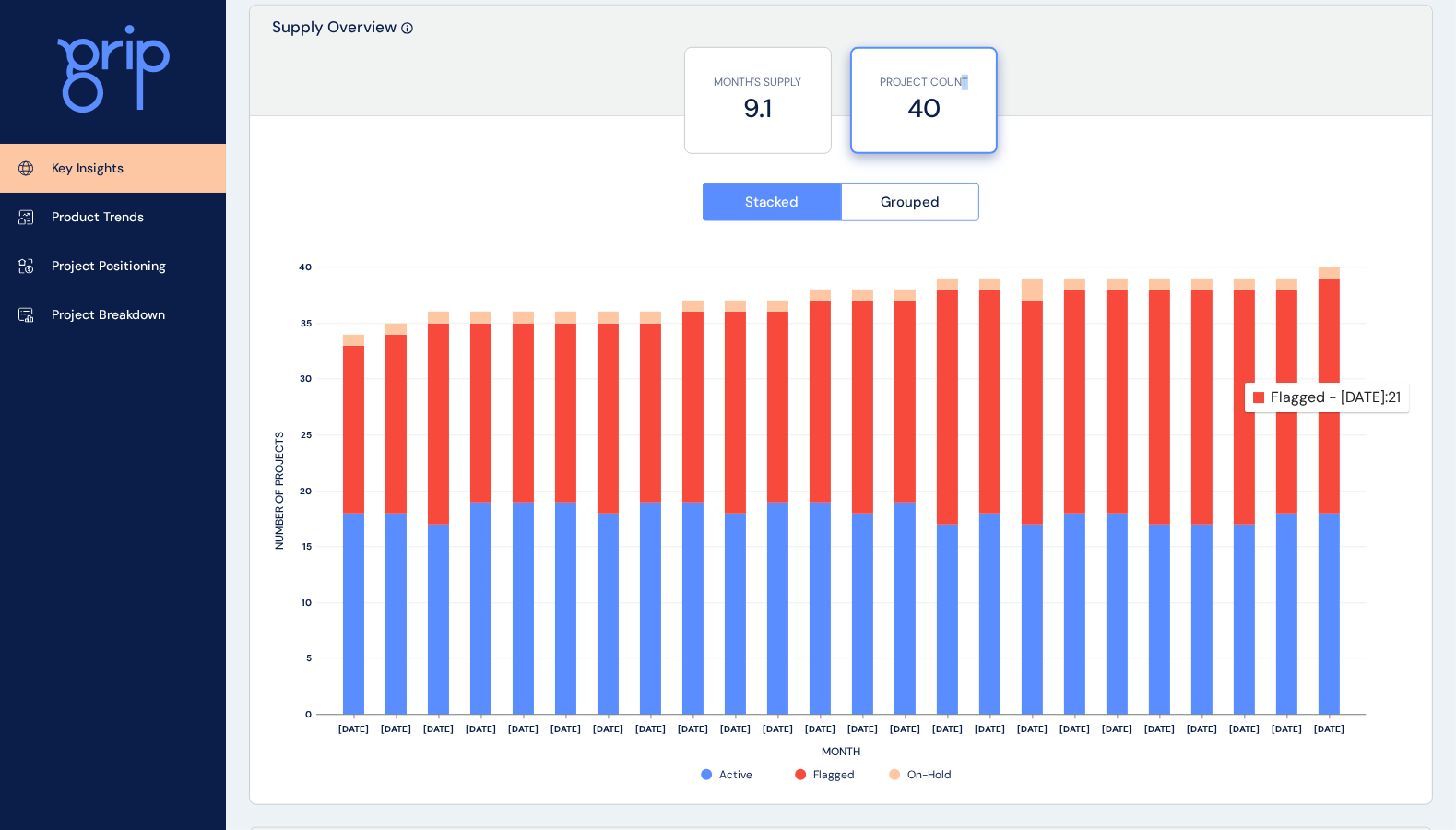scroll, scrollTop: 1496, scrollLeft: 0, axis: vertical 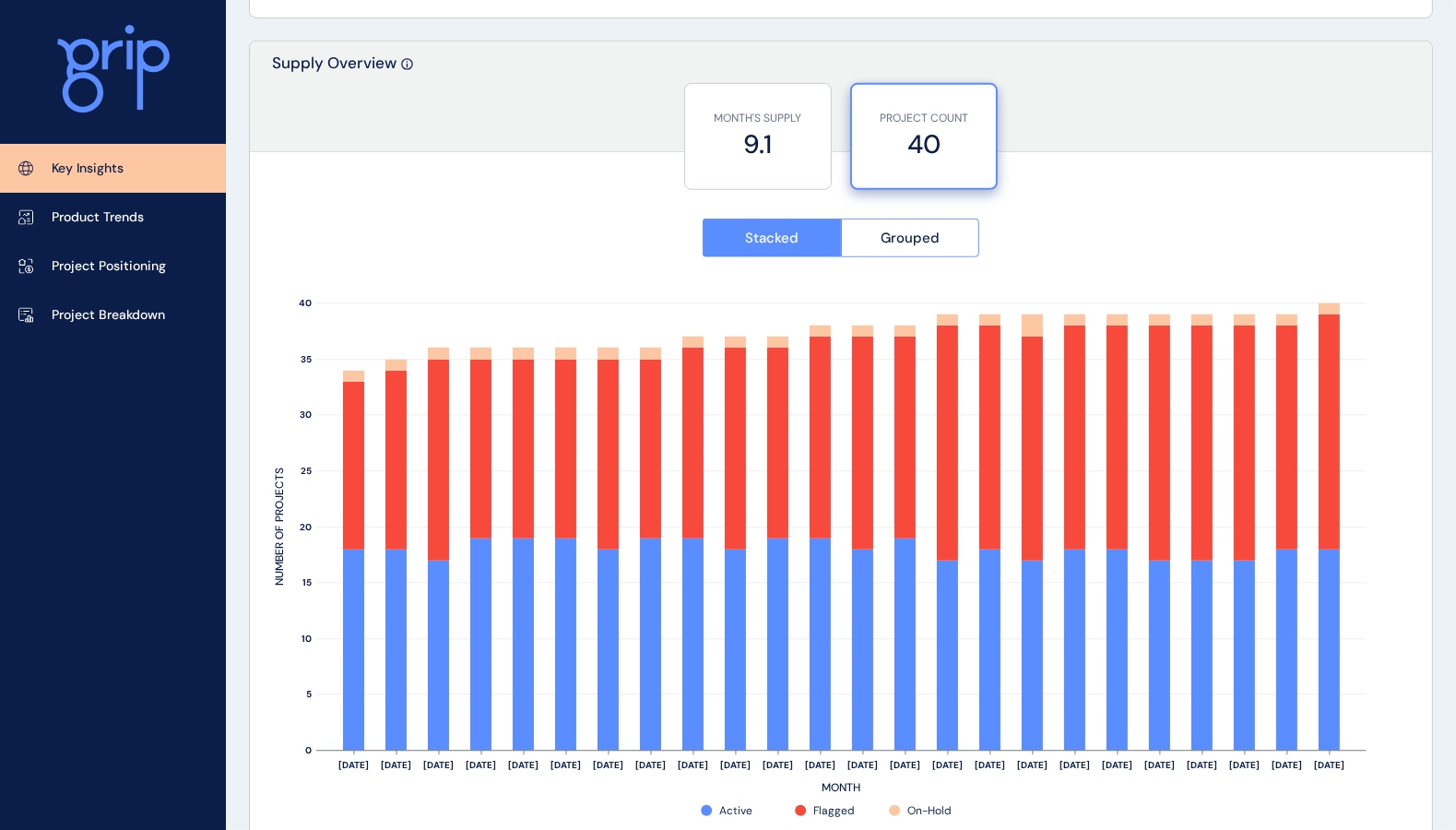 click on "MONTH'S SUPPLY 9.1 PROJECT COUNT 40" at bounding box center [841, 129] 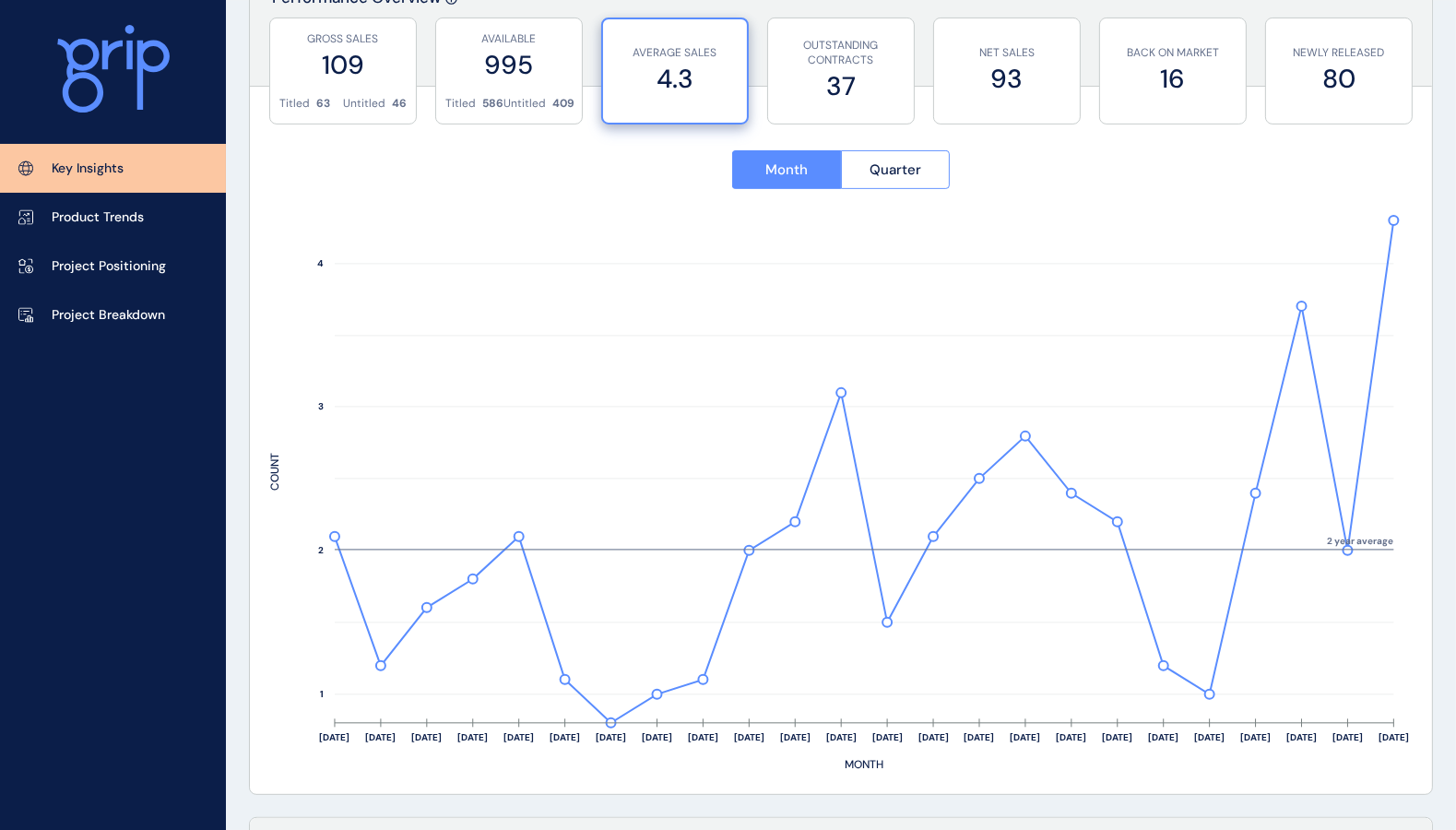 scroll, scrollTop: 685, scrollLeft: 0, axis: vertical 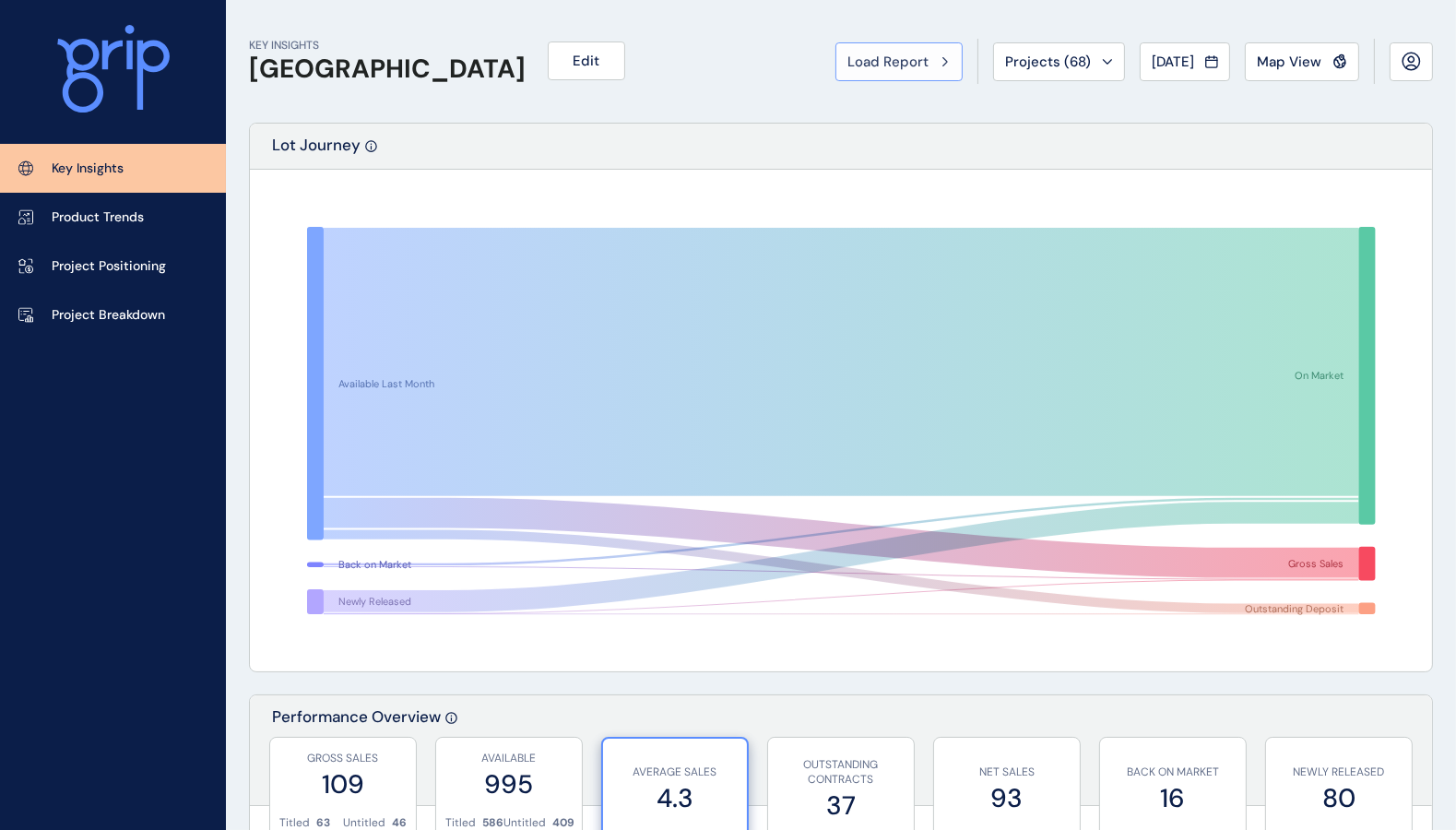click on "Load Report" at bounding box center [888, 62] 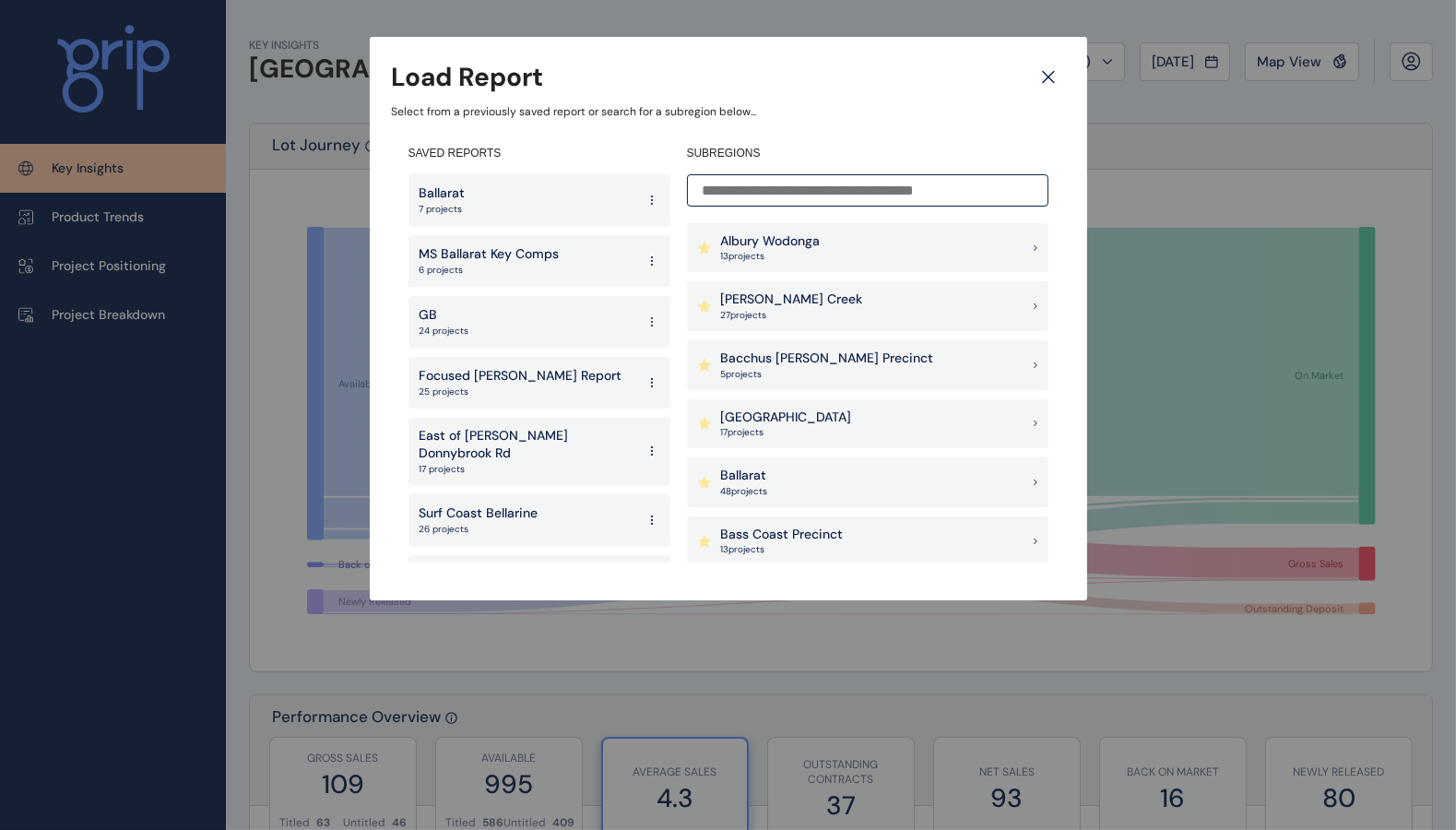 click on "[PERSON_NAME] Creek" at bounding box center (792, 300) 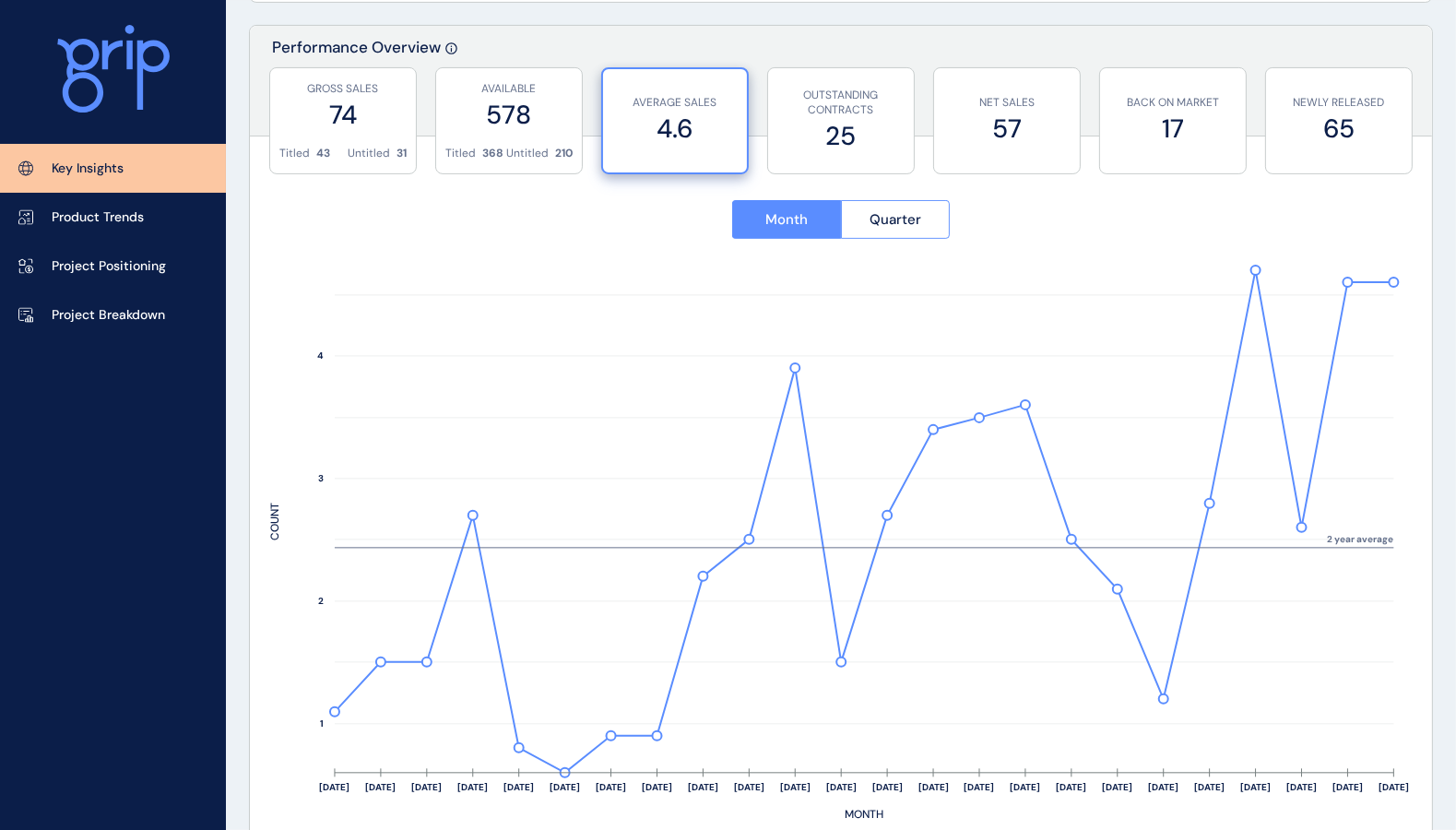 scroll, scrollTop: 684, scrollLeft: 0, axis: vertical 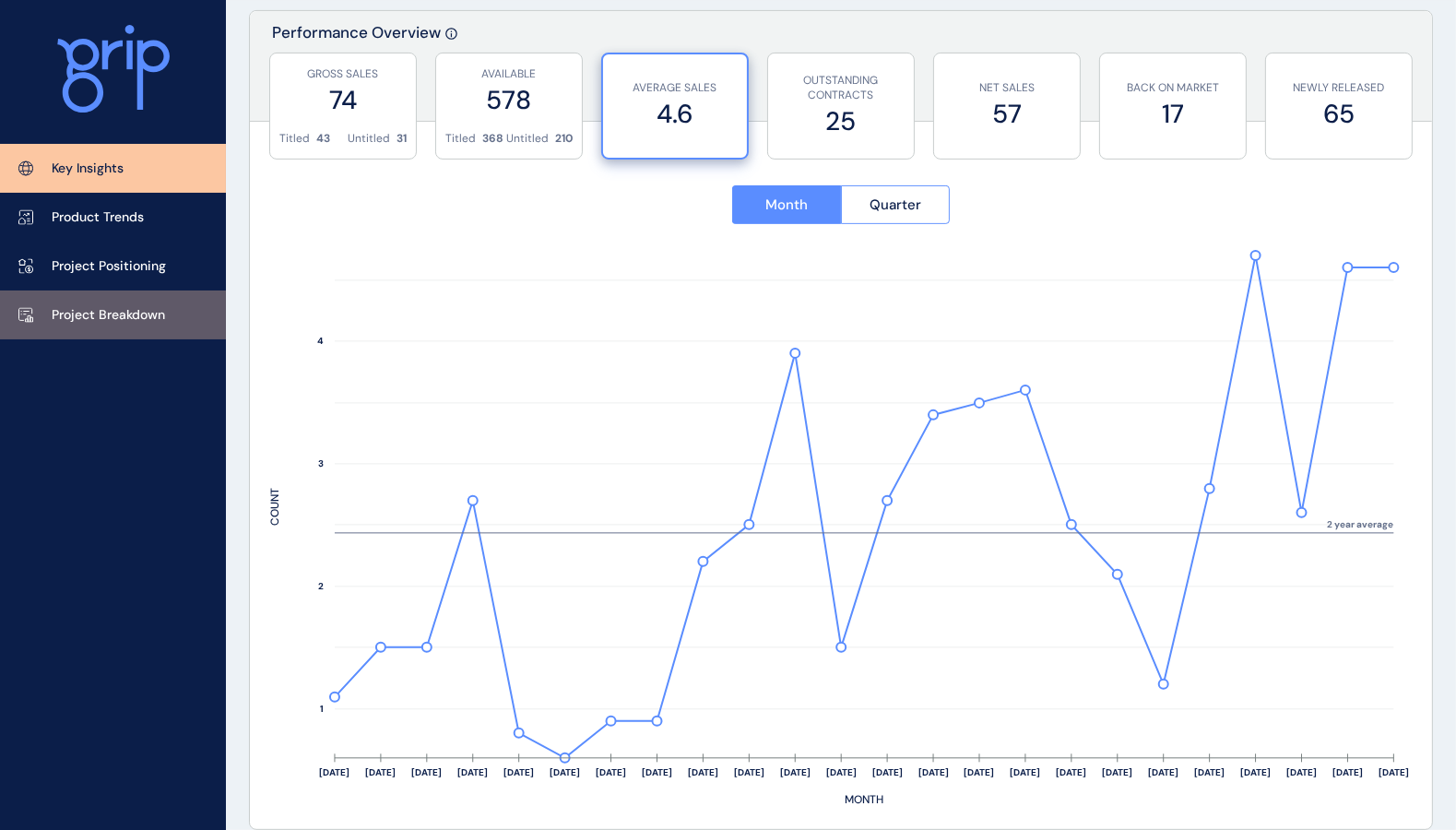 click on "Project Breakdown" at bounding box center [108, 315] 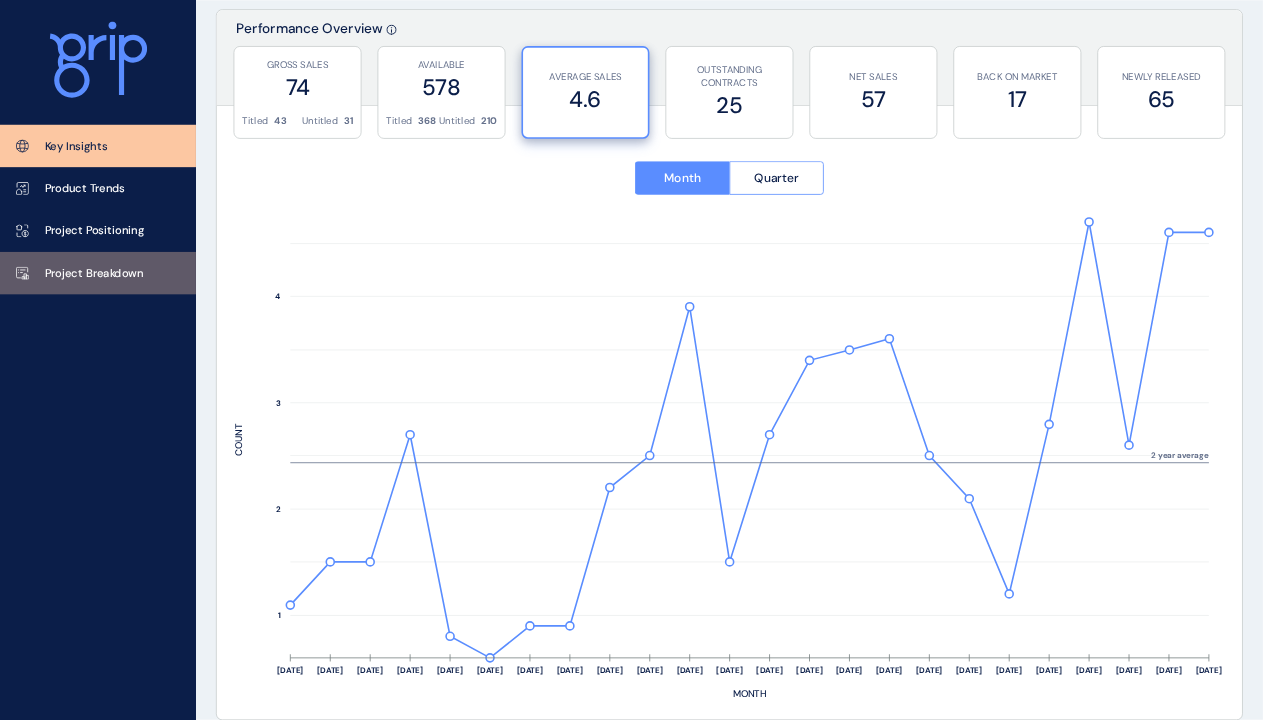 scroll, scrollTop: 0, scrollLeft: 0, axis: both 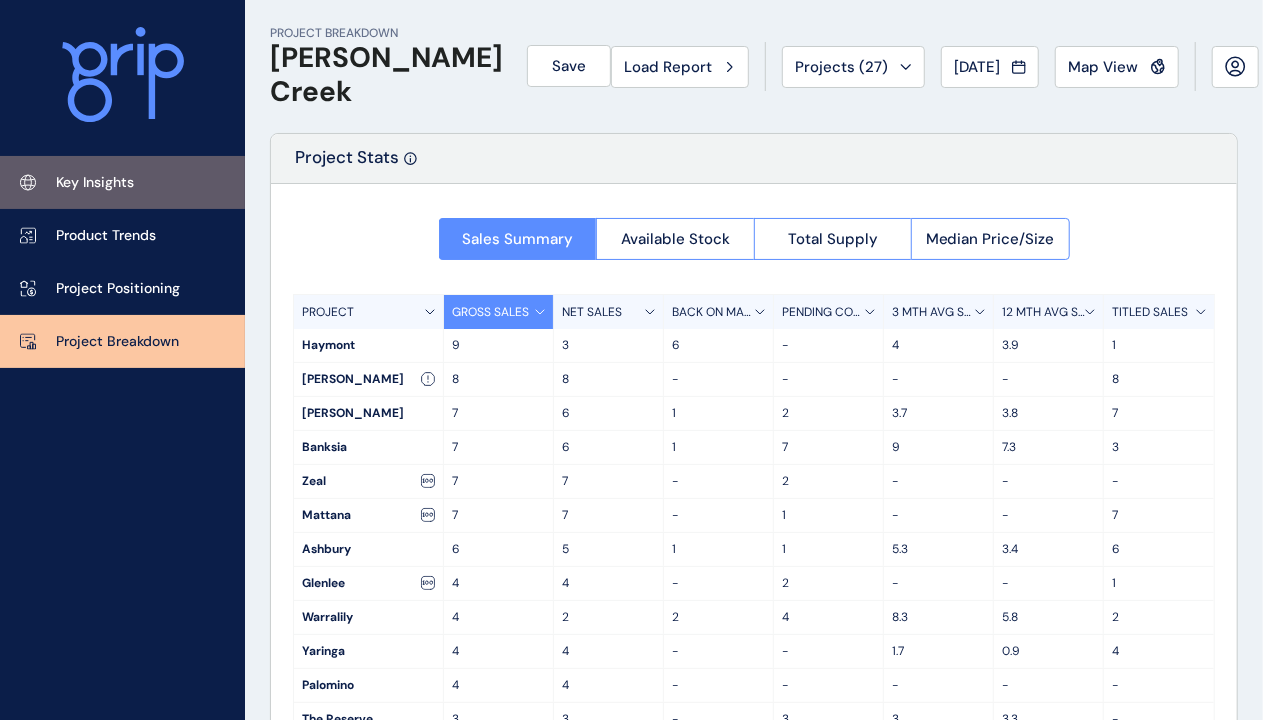 click on "Key Insights" at bounding box center [122, 182] 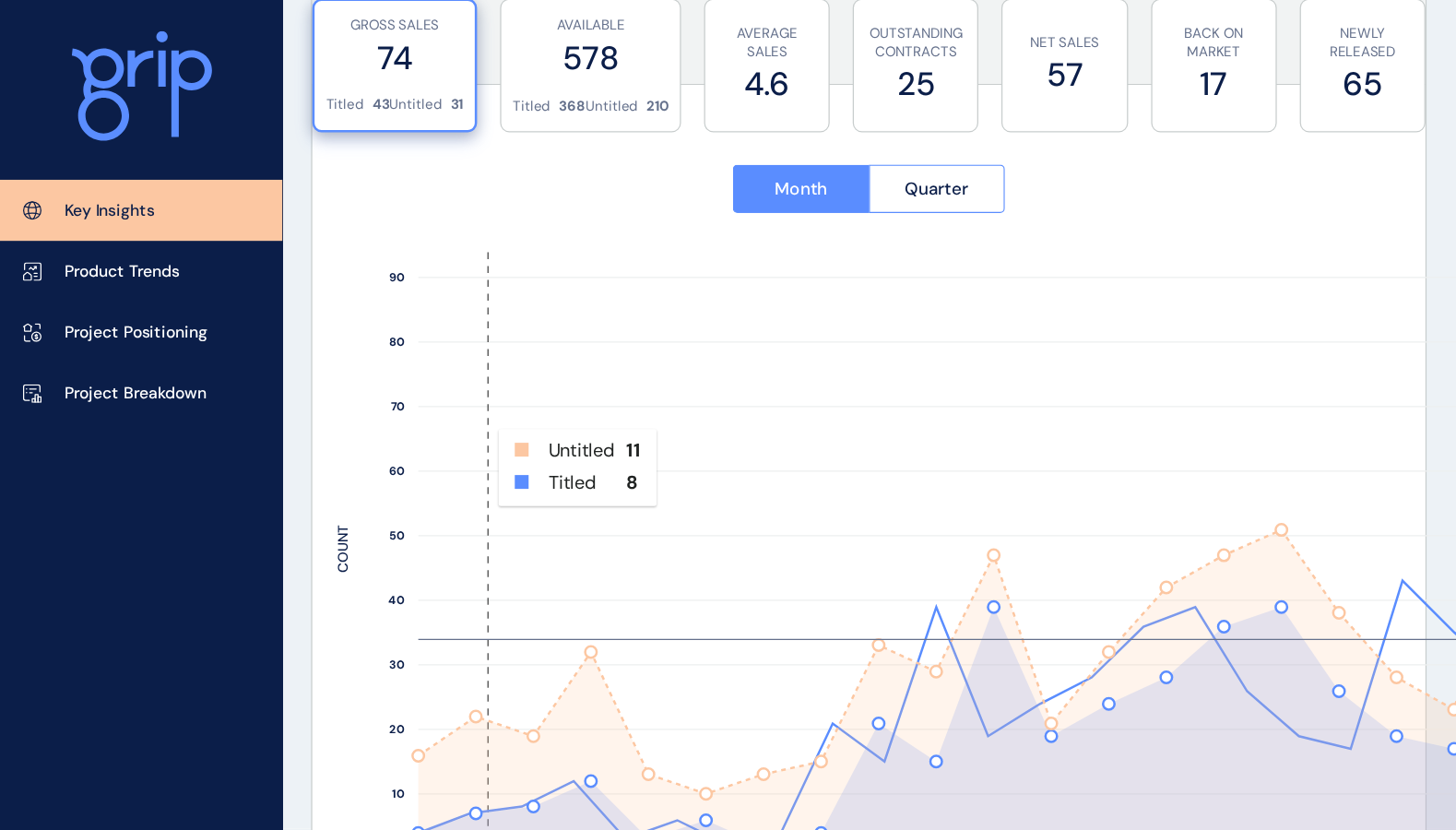 scroll, scrollTop: 737, scrollLeft: 0, axis: vertical 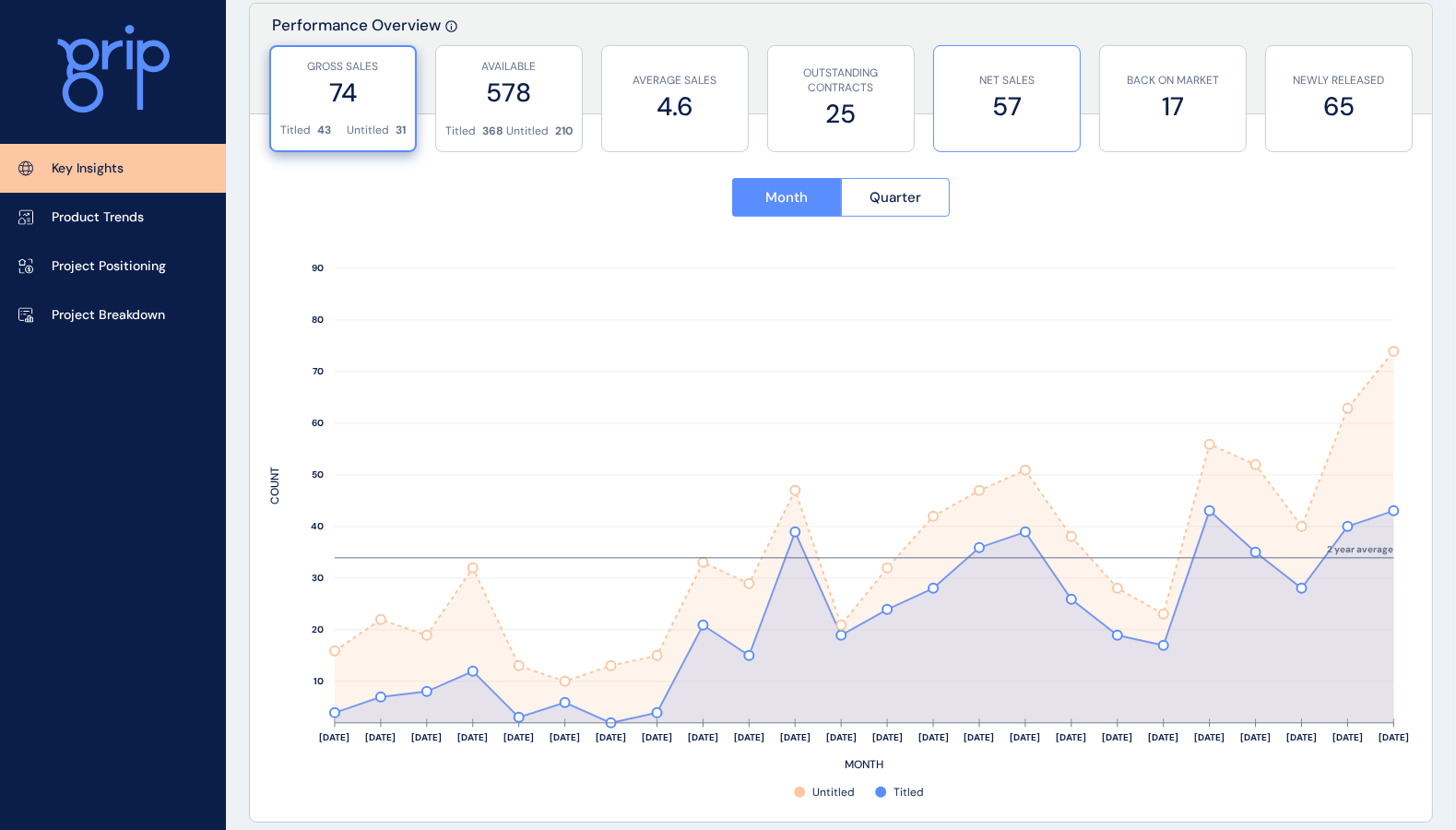 click on "57" at bounding box center [1007, 106] 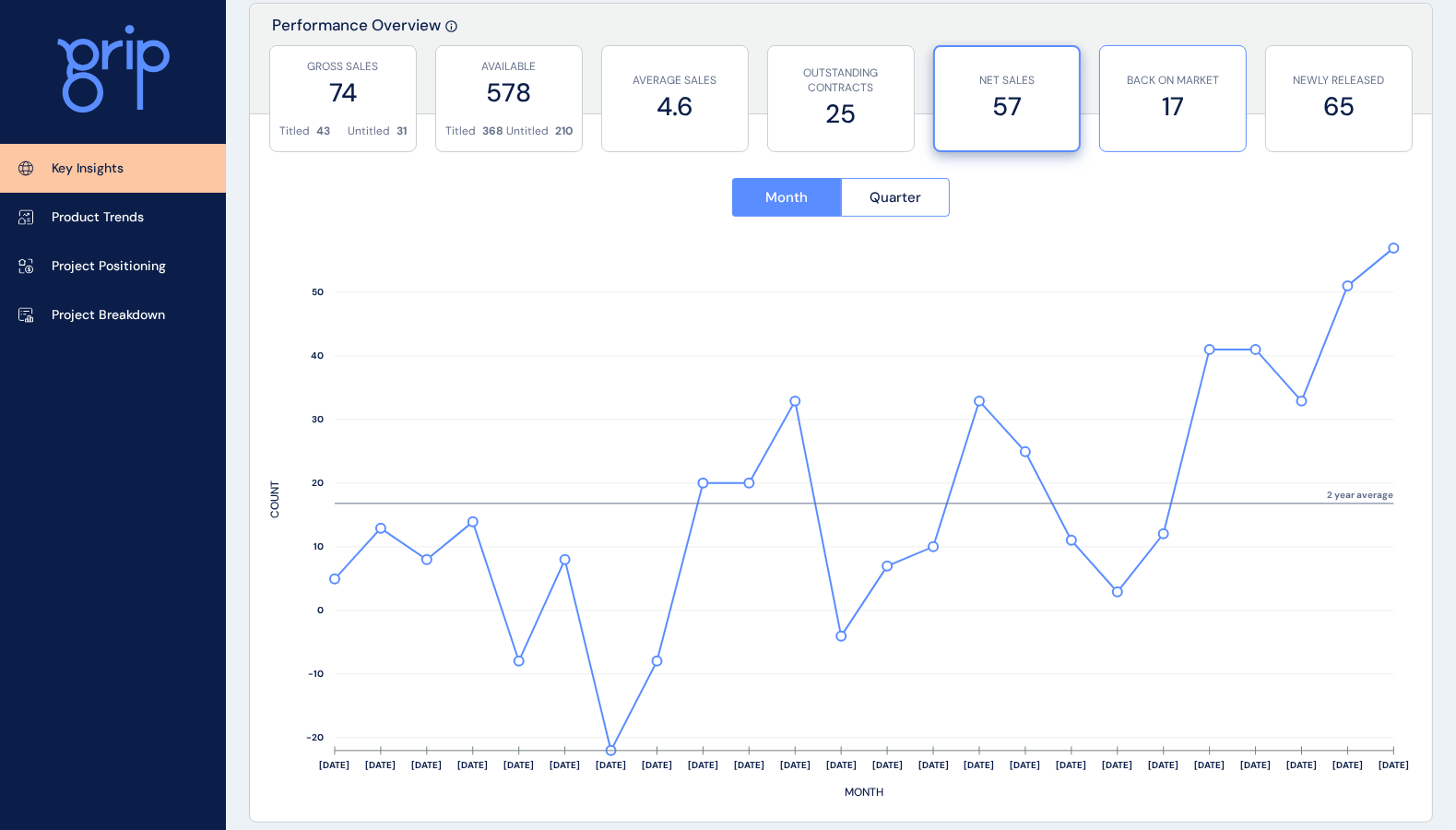 click on "17" at bounding box center [1173, 106] 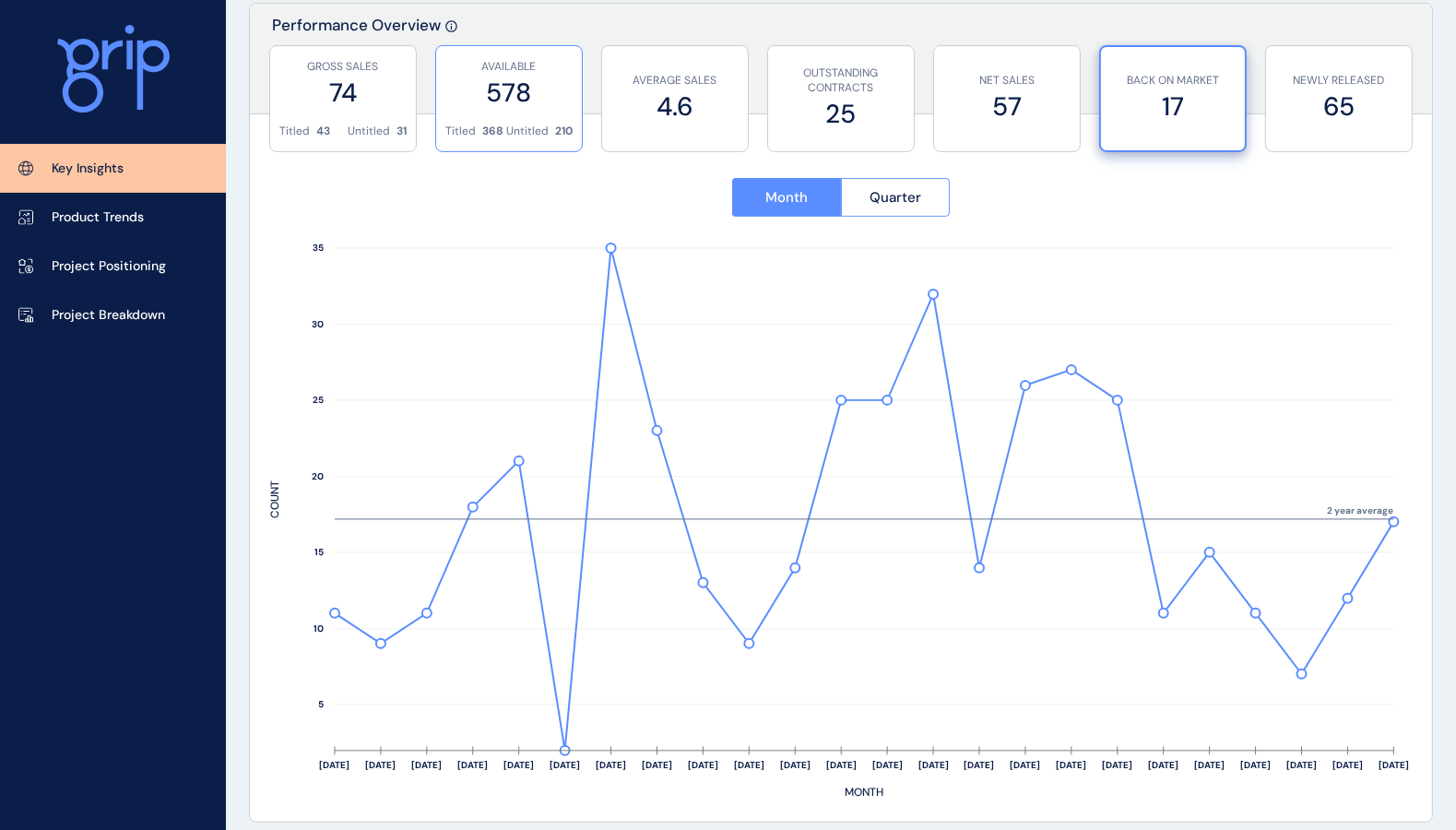 click on "AVAILABLE 578" at bounding box center (509, 85) 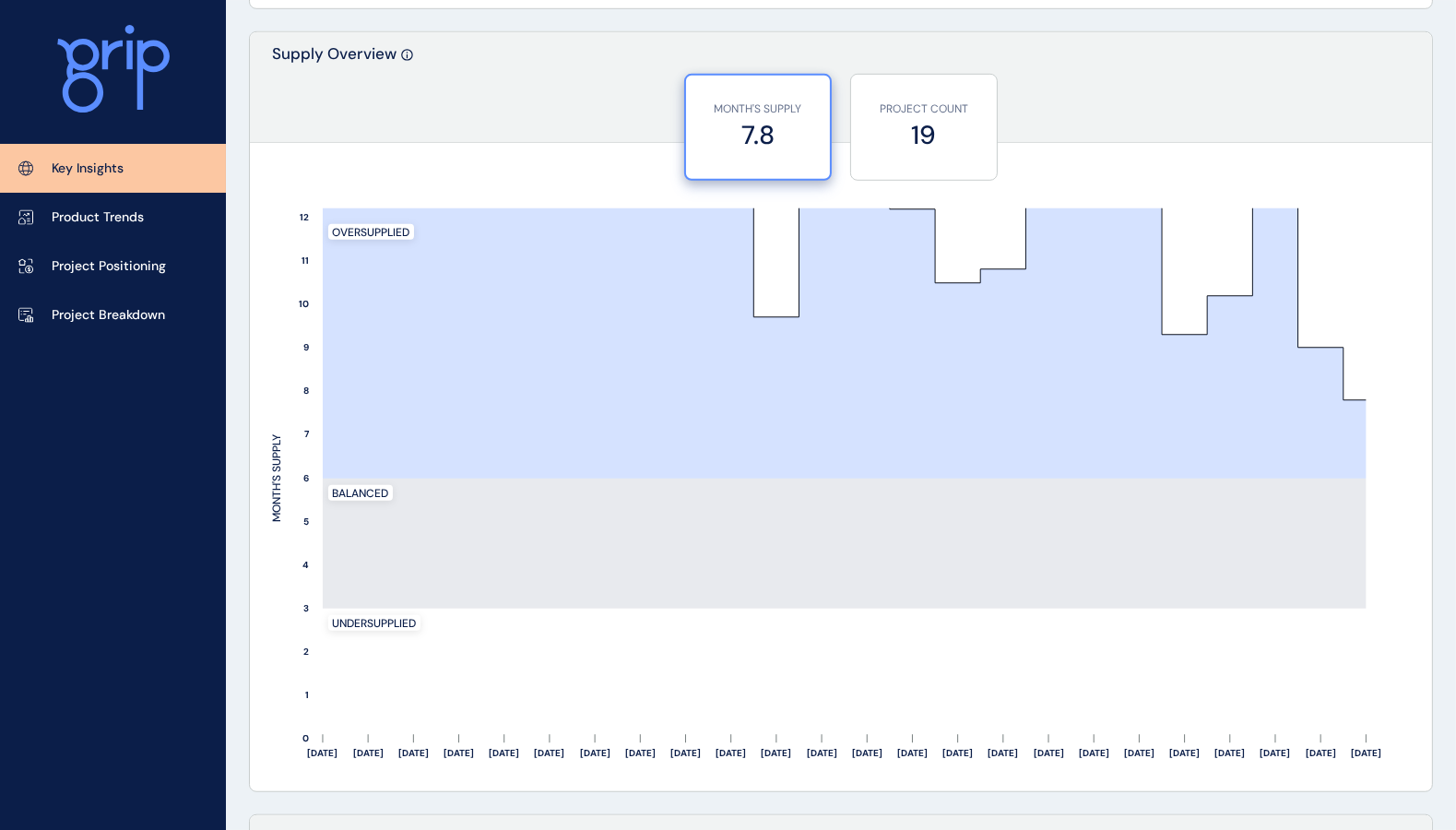 scroll, scrollTop: 1501, scrollLeft: 0, axis: vertical 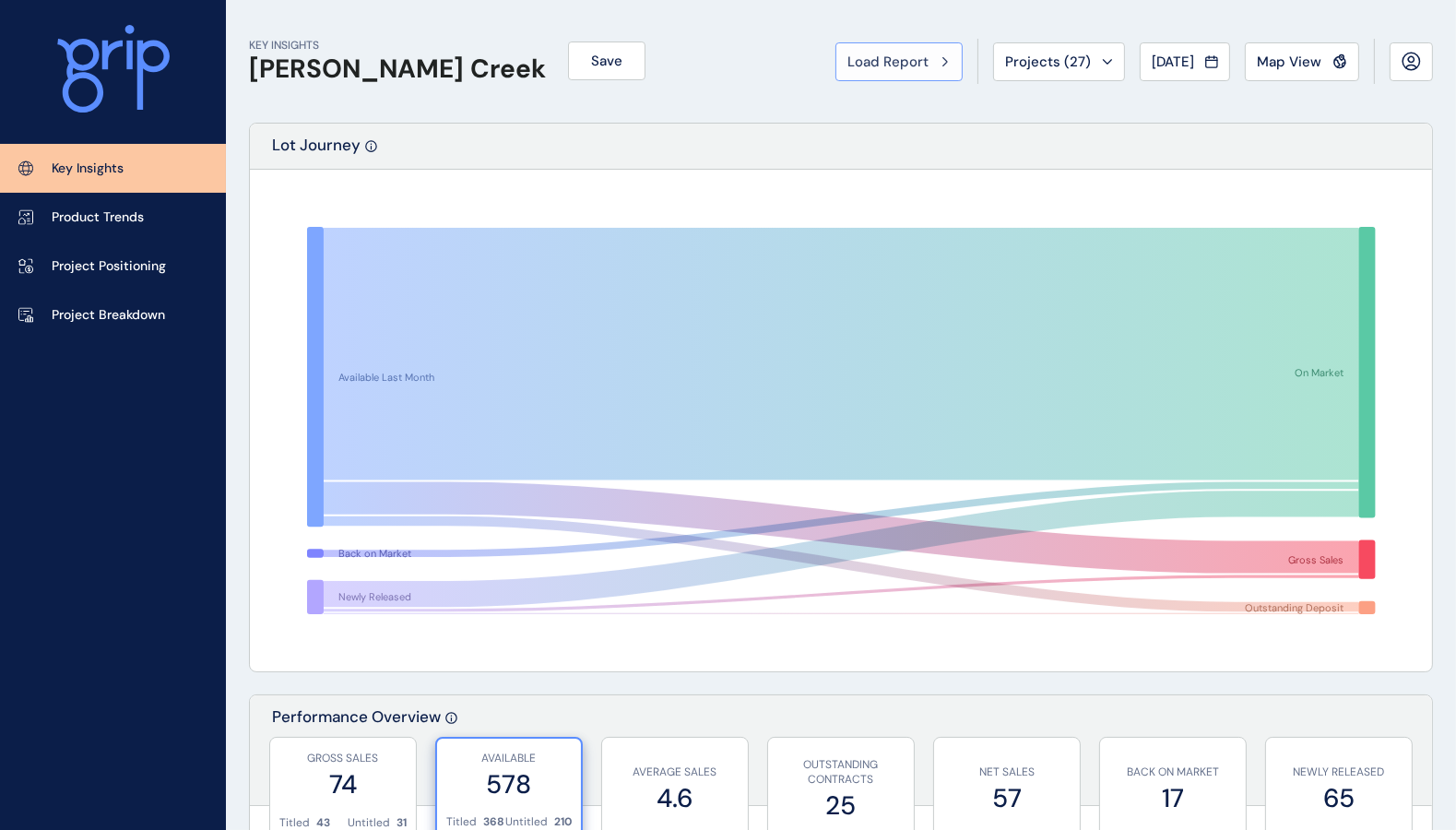 click on "Load Report" at bounding box center [899, 62] 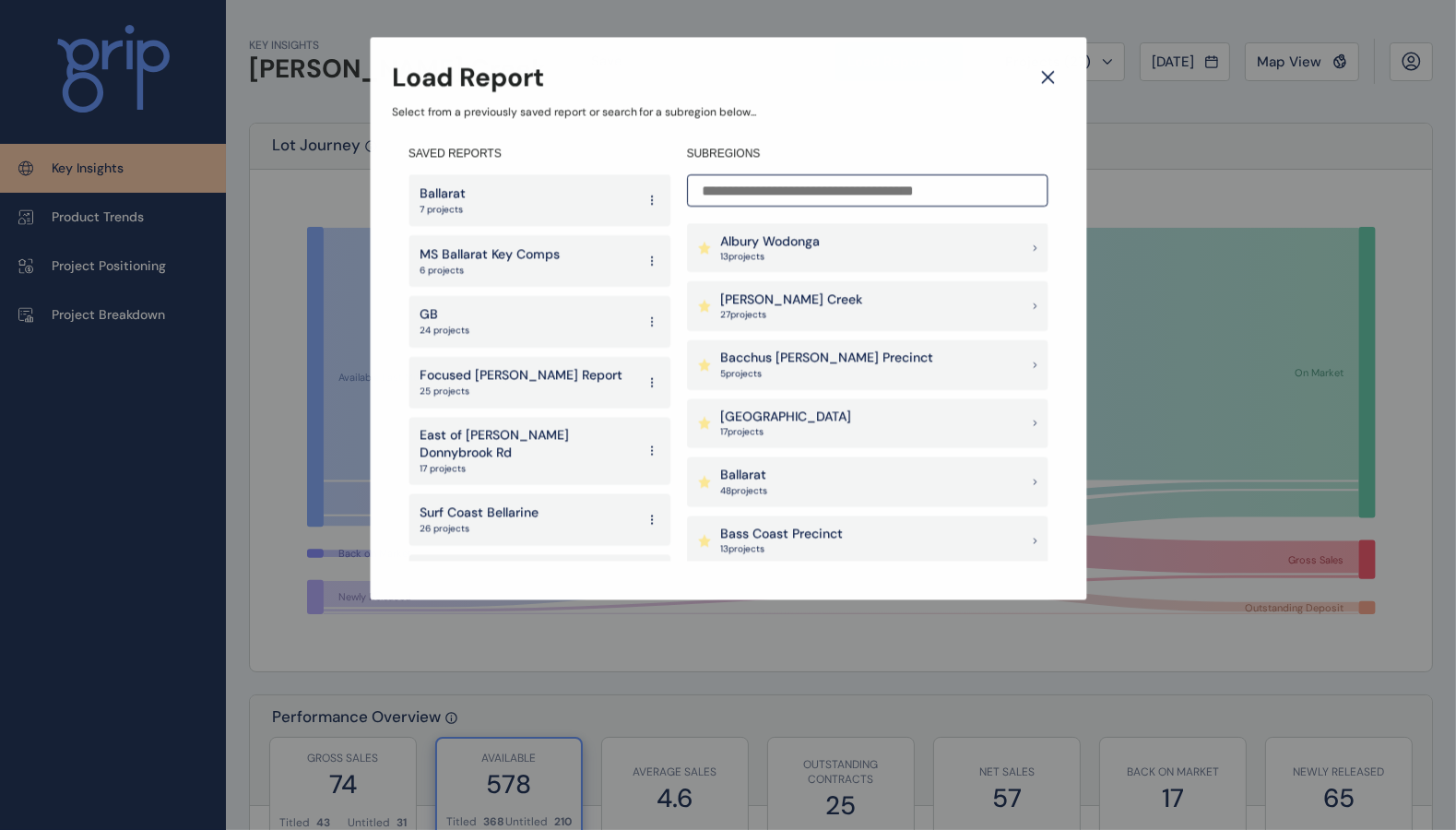 click at bounding box center [867, 190] 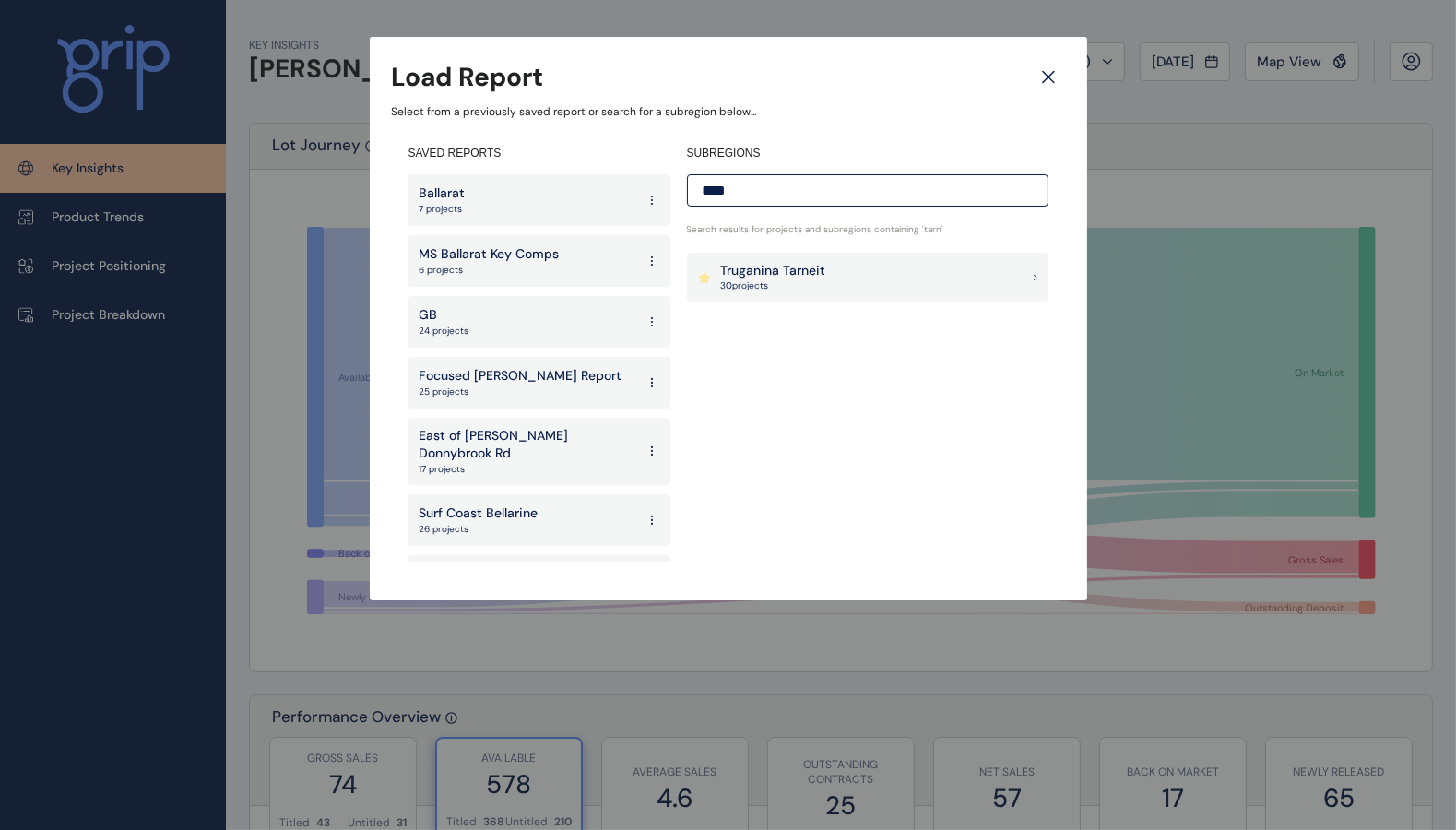 type on "****" 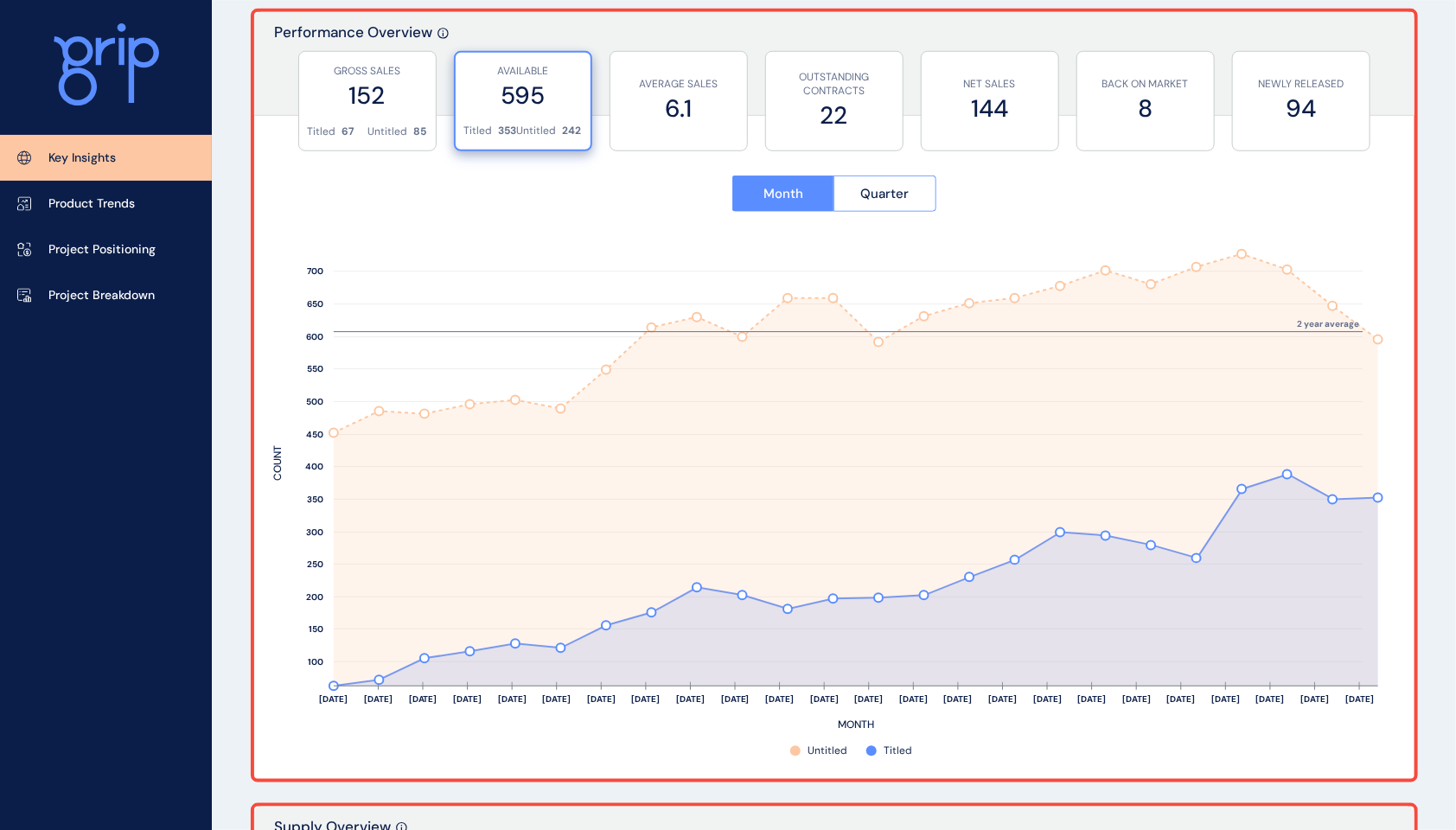 scroll, scrollTop: 649, scrollLeft: 0, axis: vertical 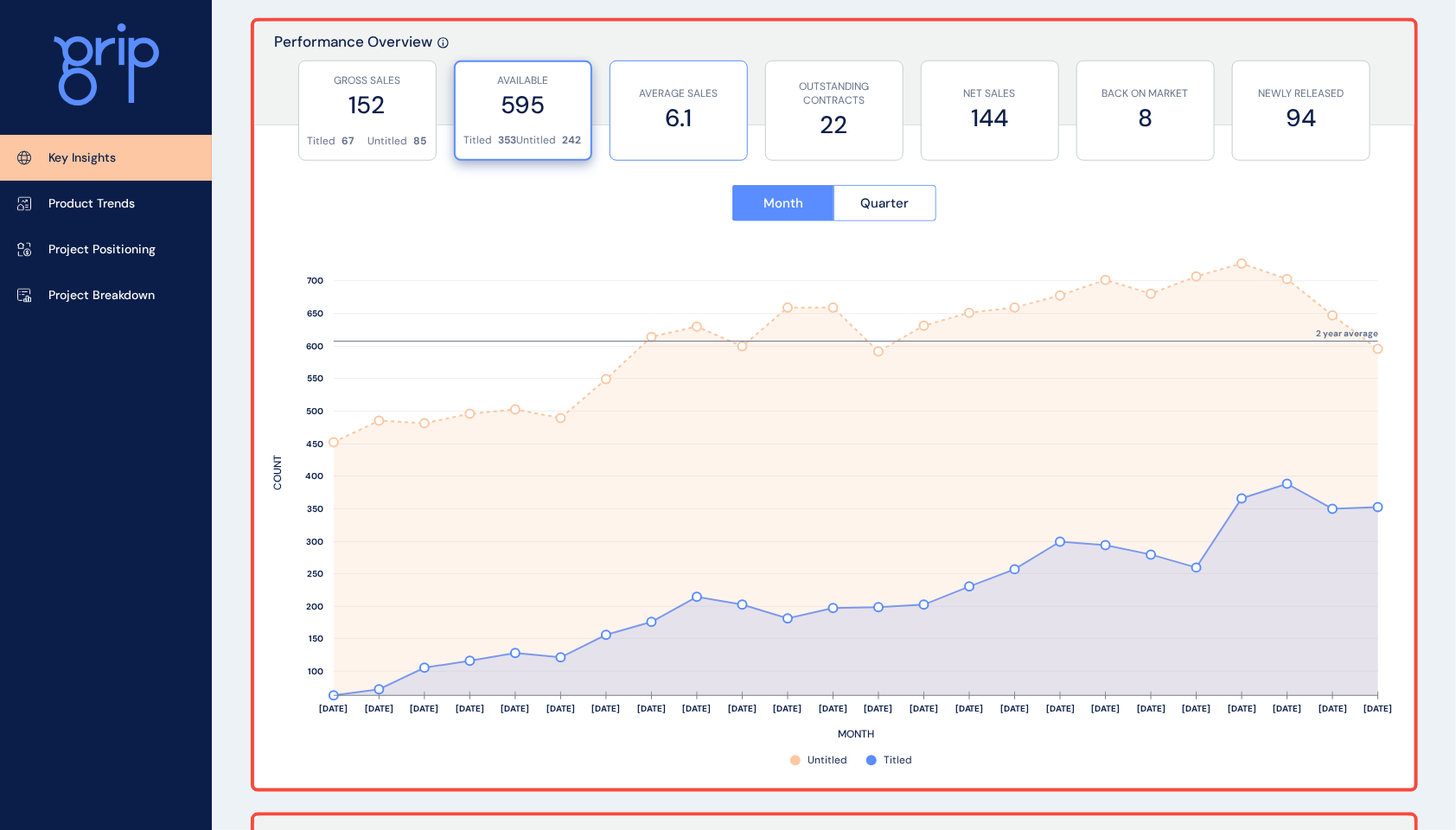 click on "AVERAGE SALES" at bounding box center [679, 93] 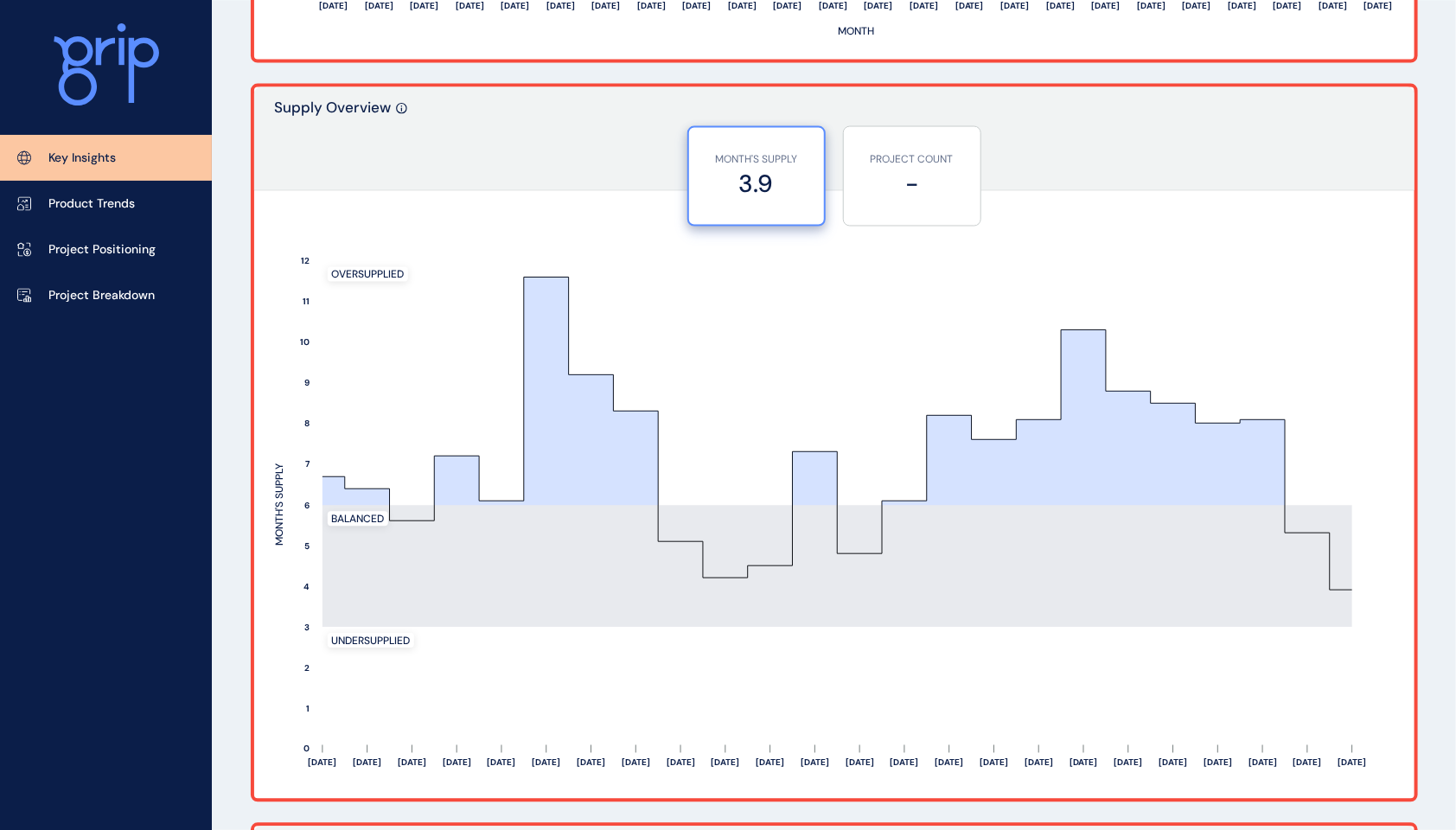 scroll, scrollTop: 1381, scrollLeft: 0, axis: vertical 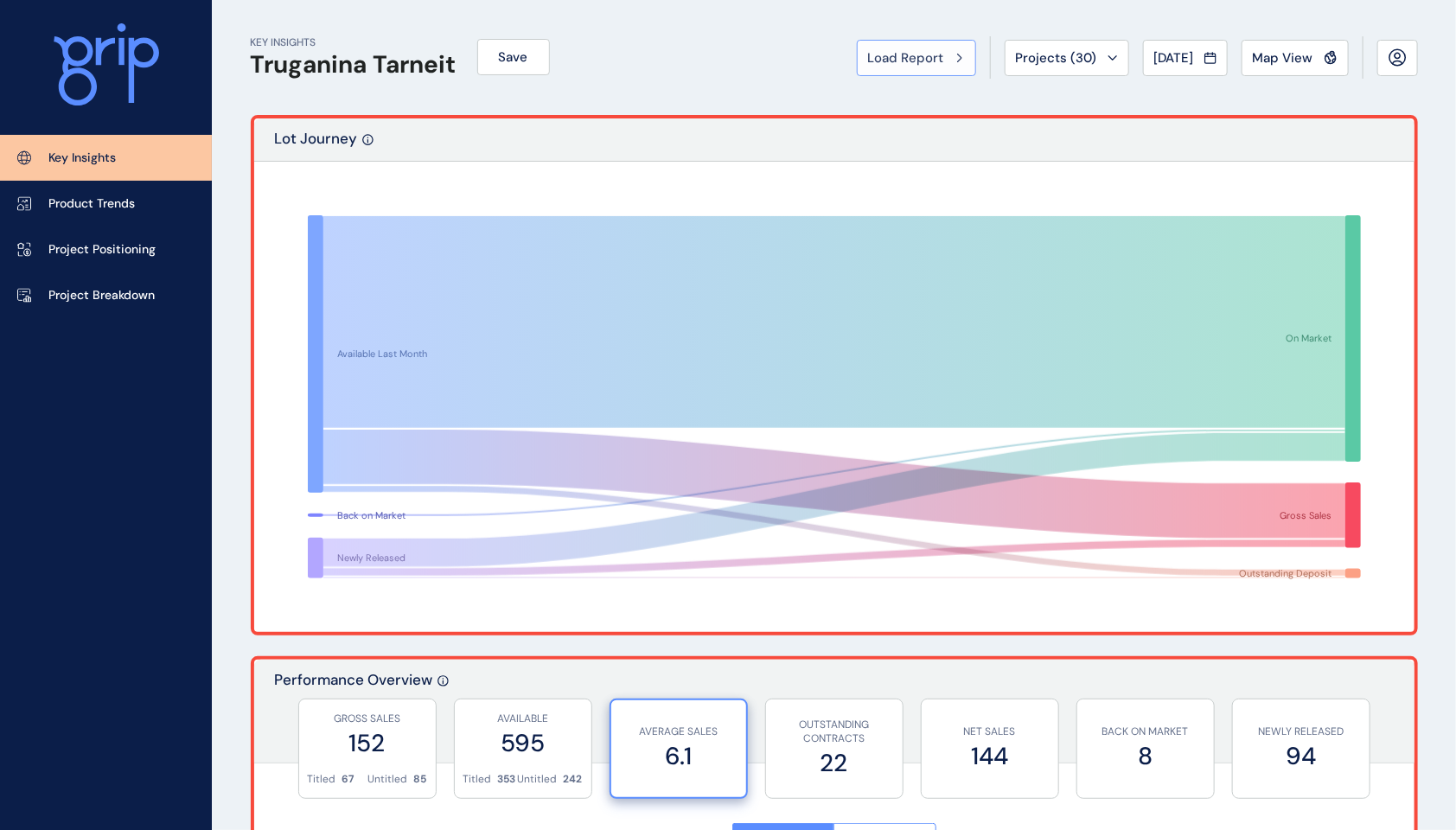 click on "Load Report" at bounding box center (906, 58) 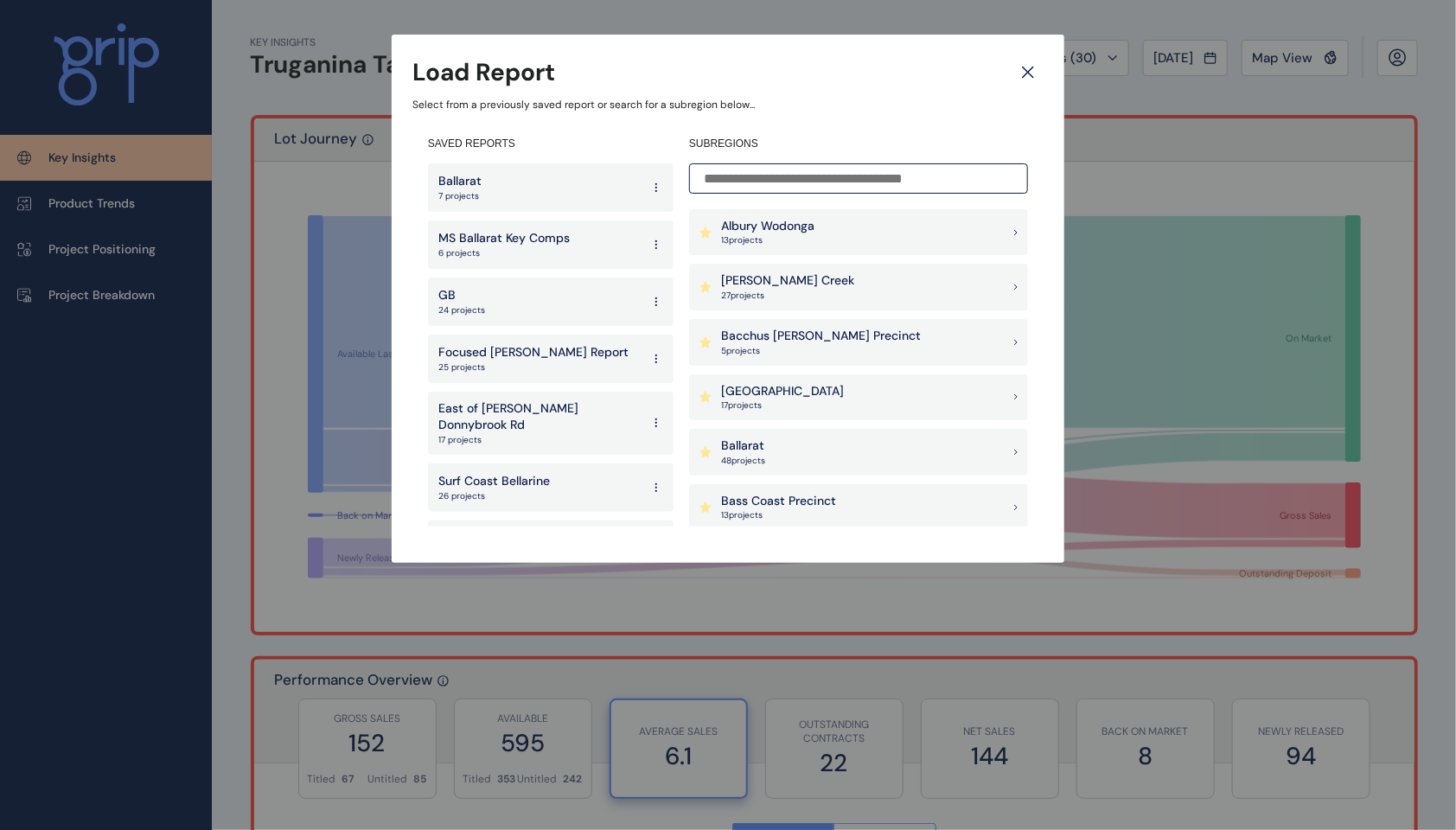 click at bounding box center (859, 178) 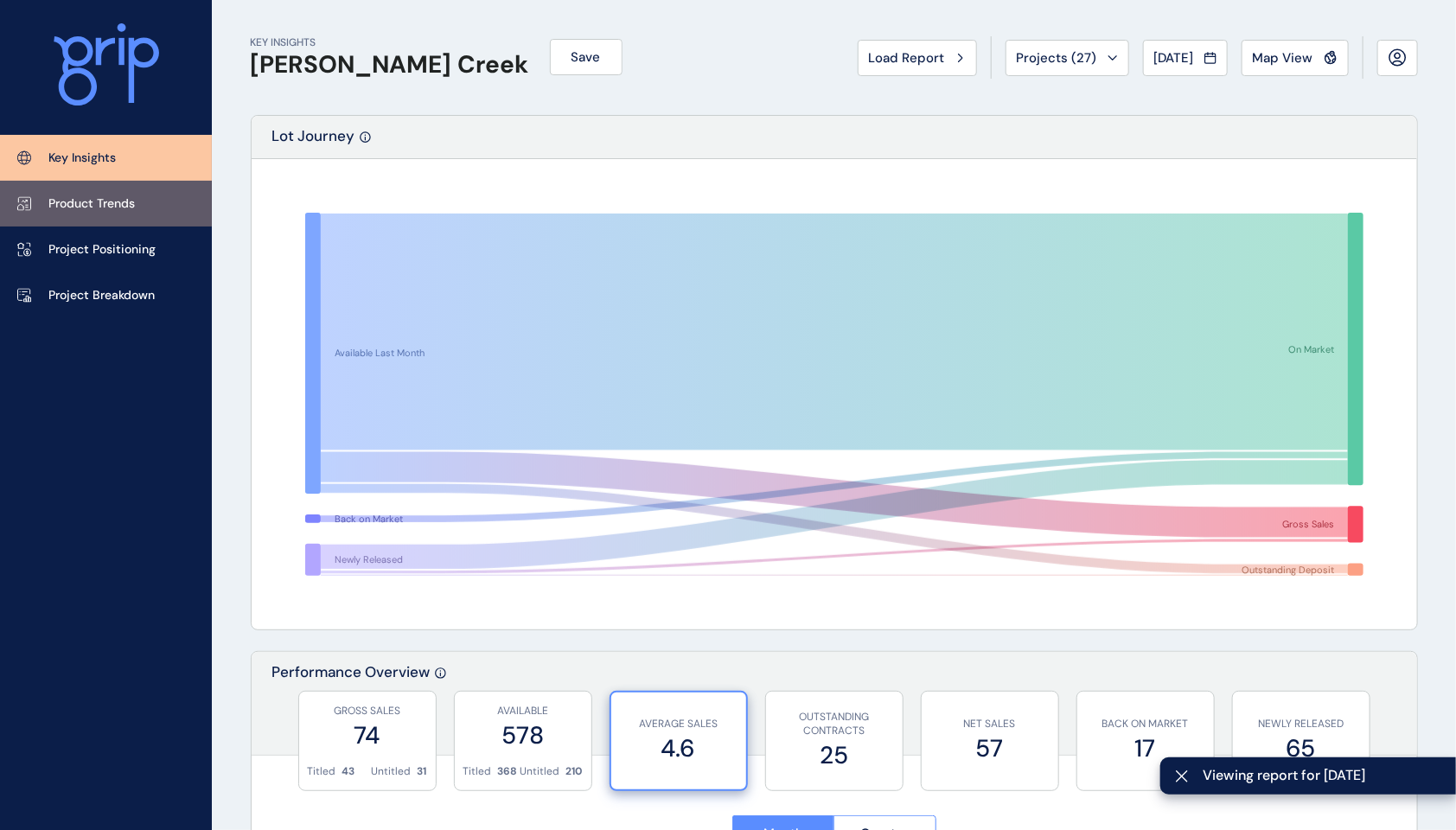 click on "Product Trends" at bounding box center (92, 204) 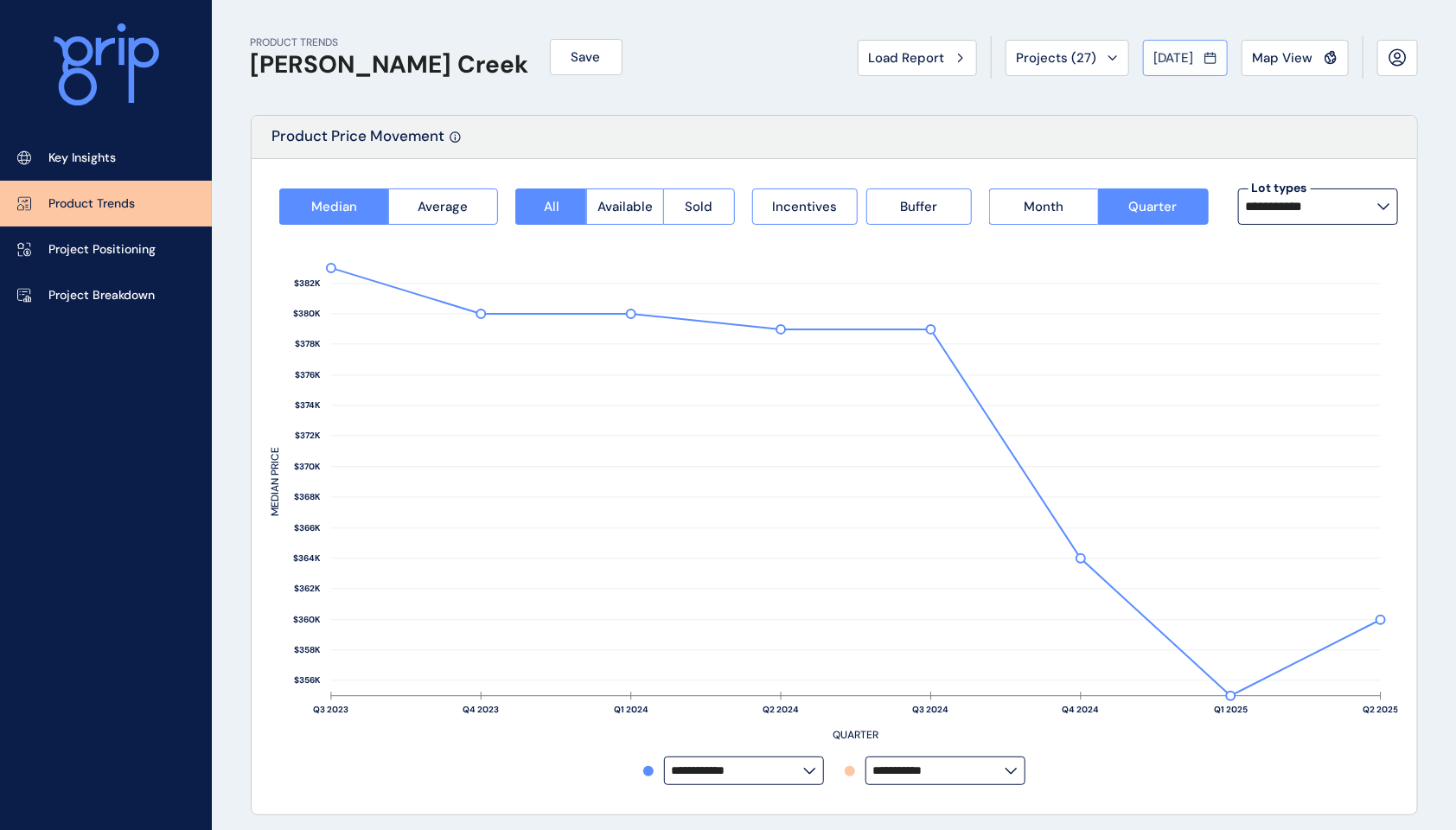 click on "[DATE]" at bounding box center (1185, 58) 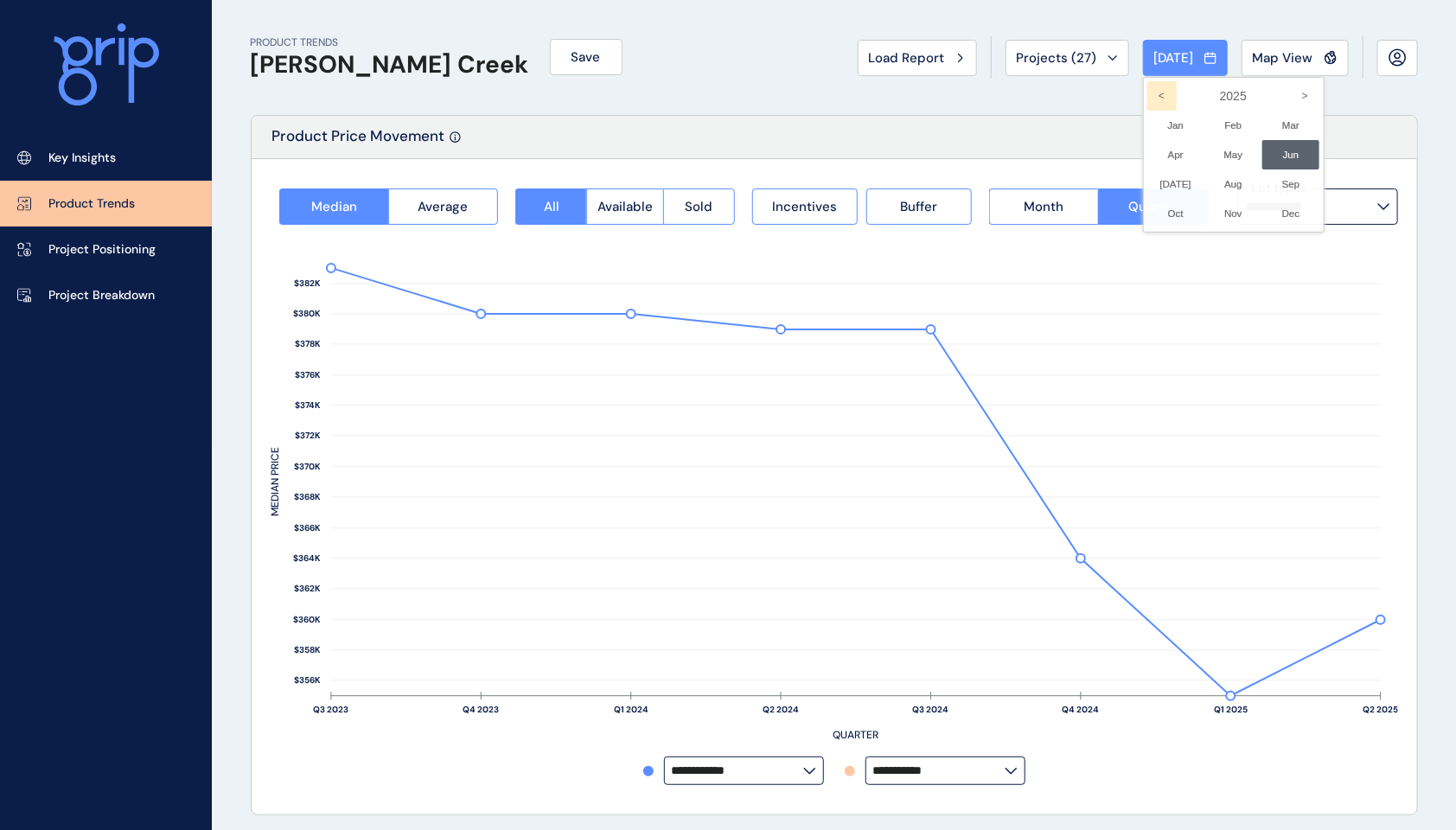 click on "<" at bounding box center [1162, 96] 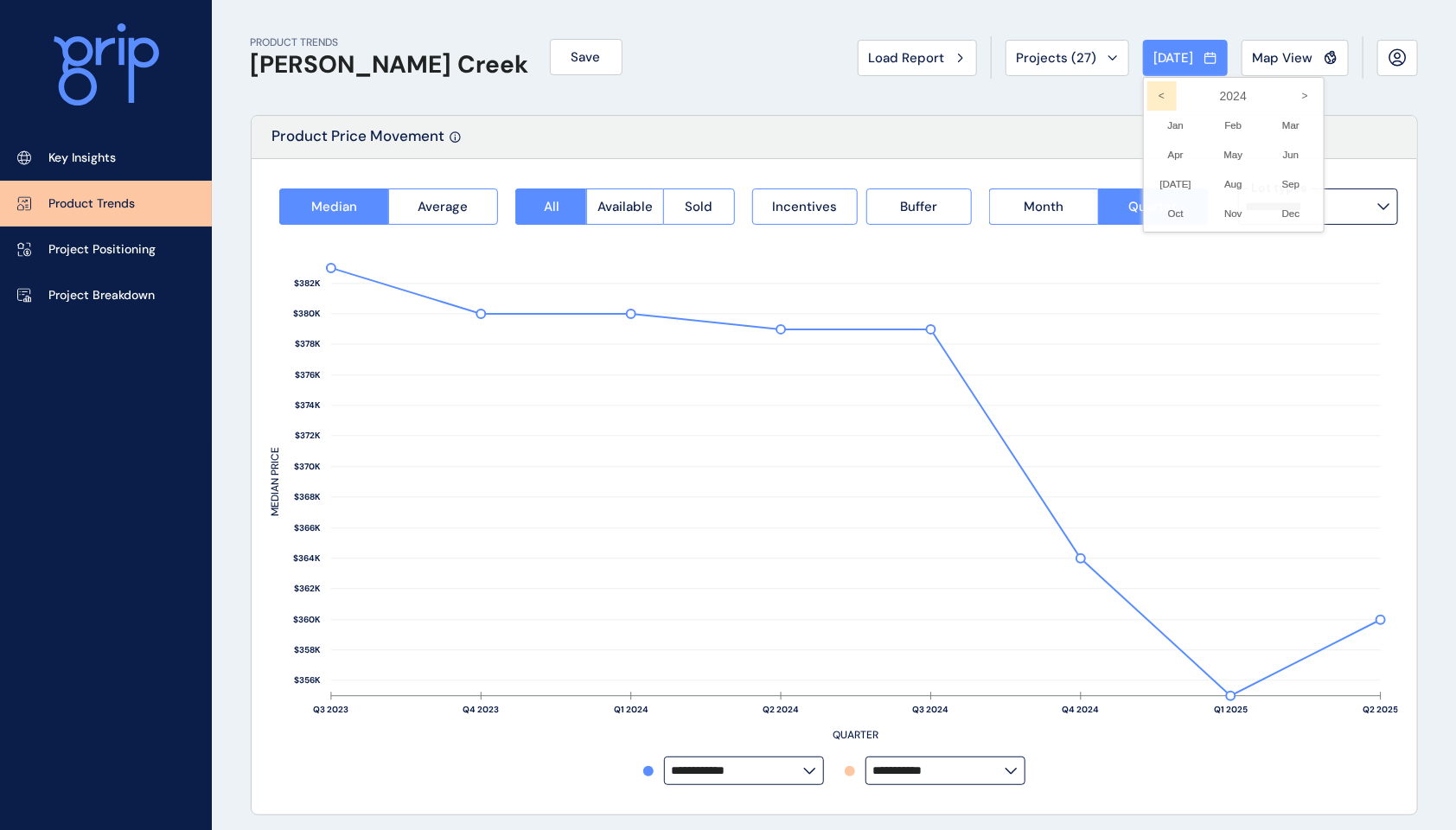 click on "<" at bounding box center (1162, 96) 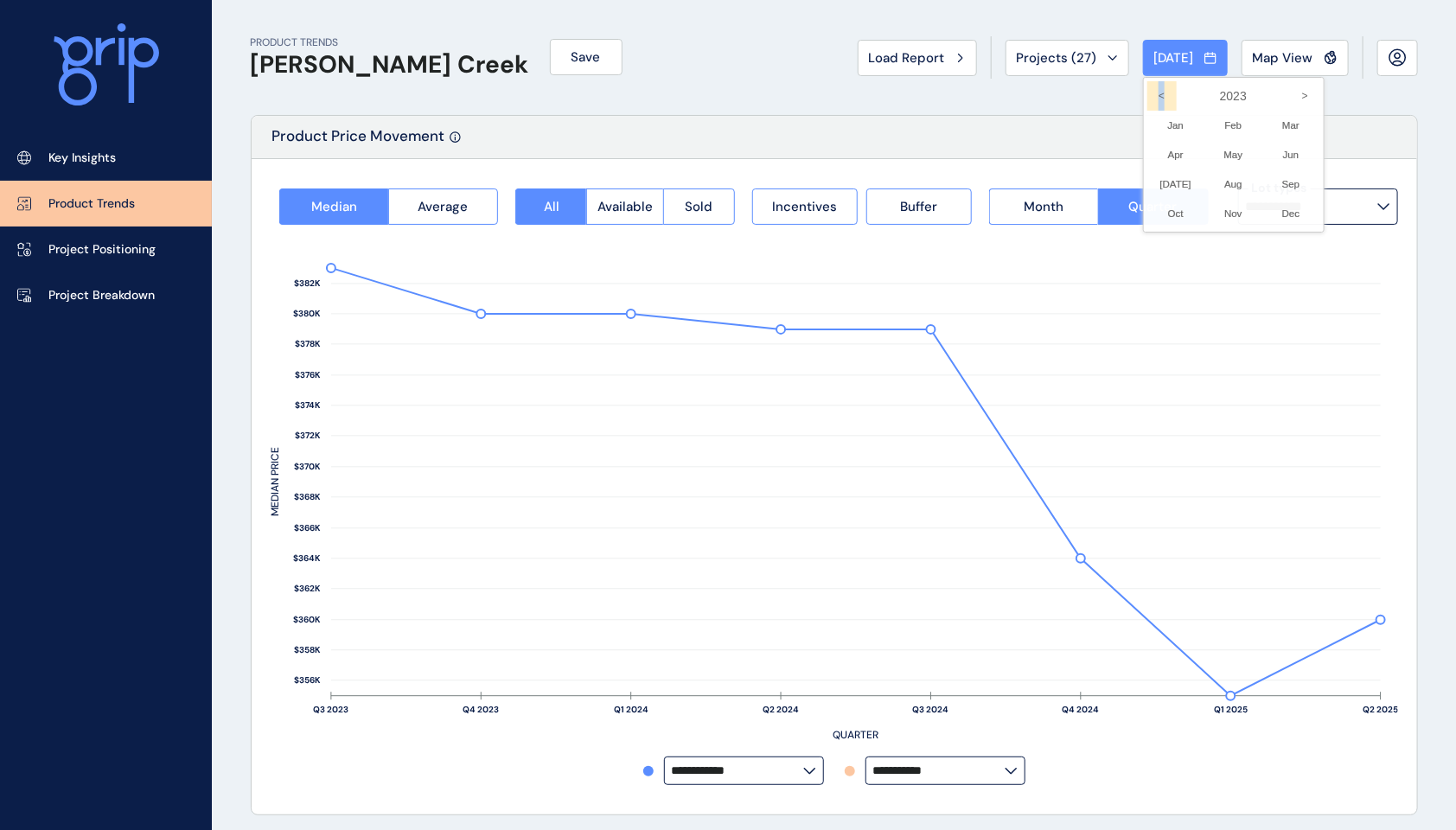 click on "<" at bounding box center [1162, 96] 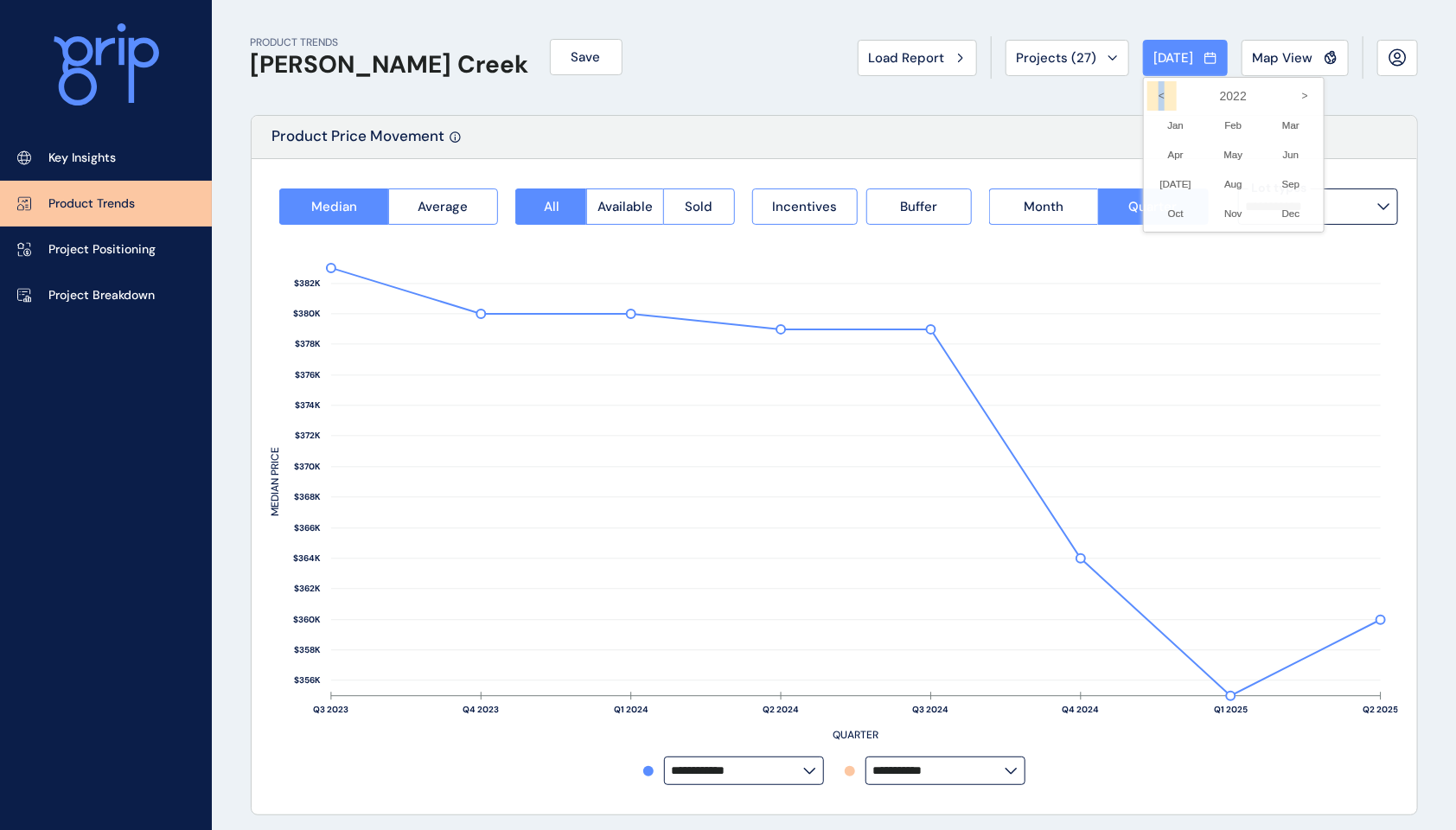 click on "<" at bounding box center (1162, 96) 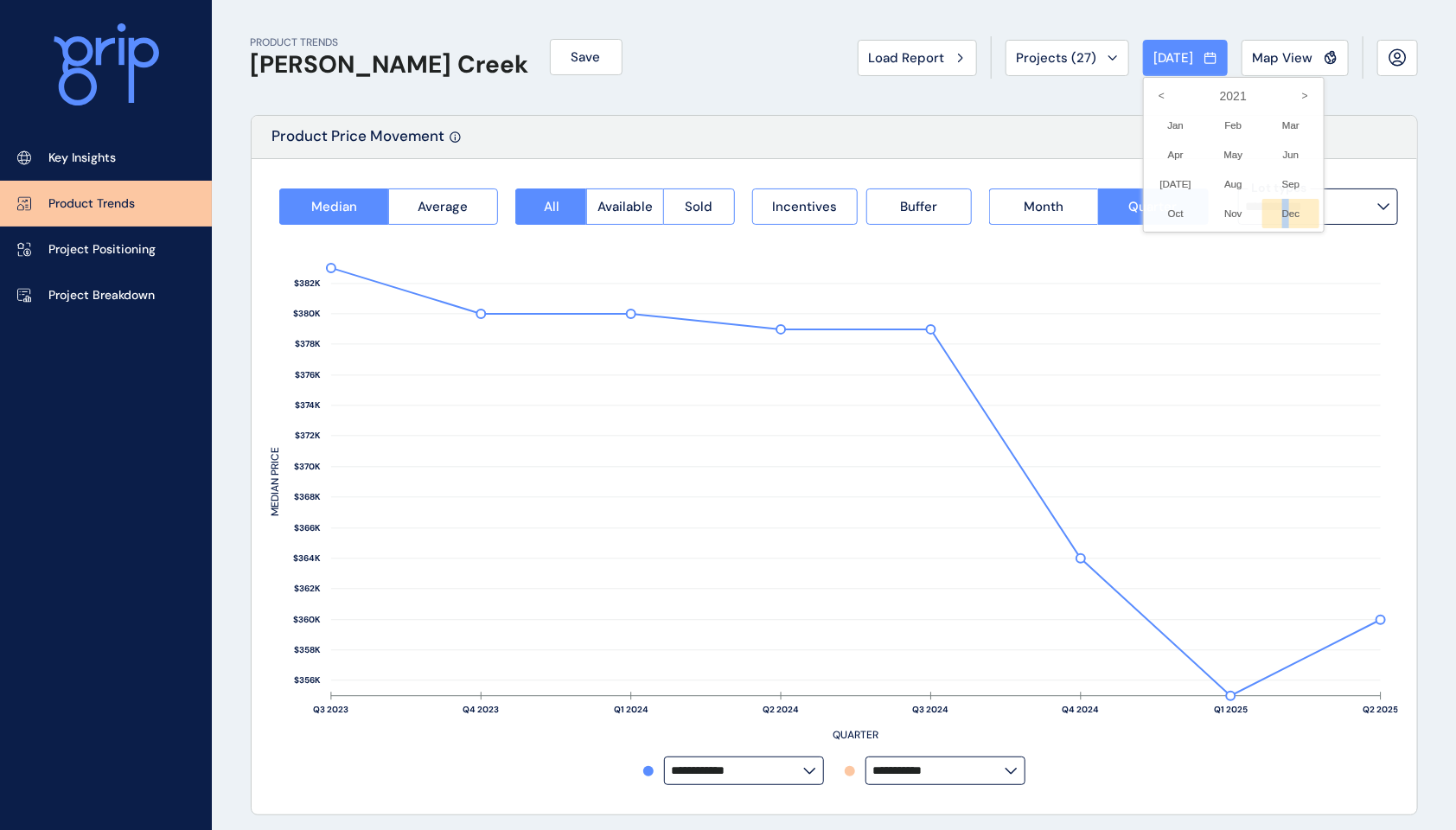 click on "Dec No report is available for this period. New months are usually published 5 business days after the month start." at bounding box center (1291, 214) 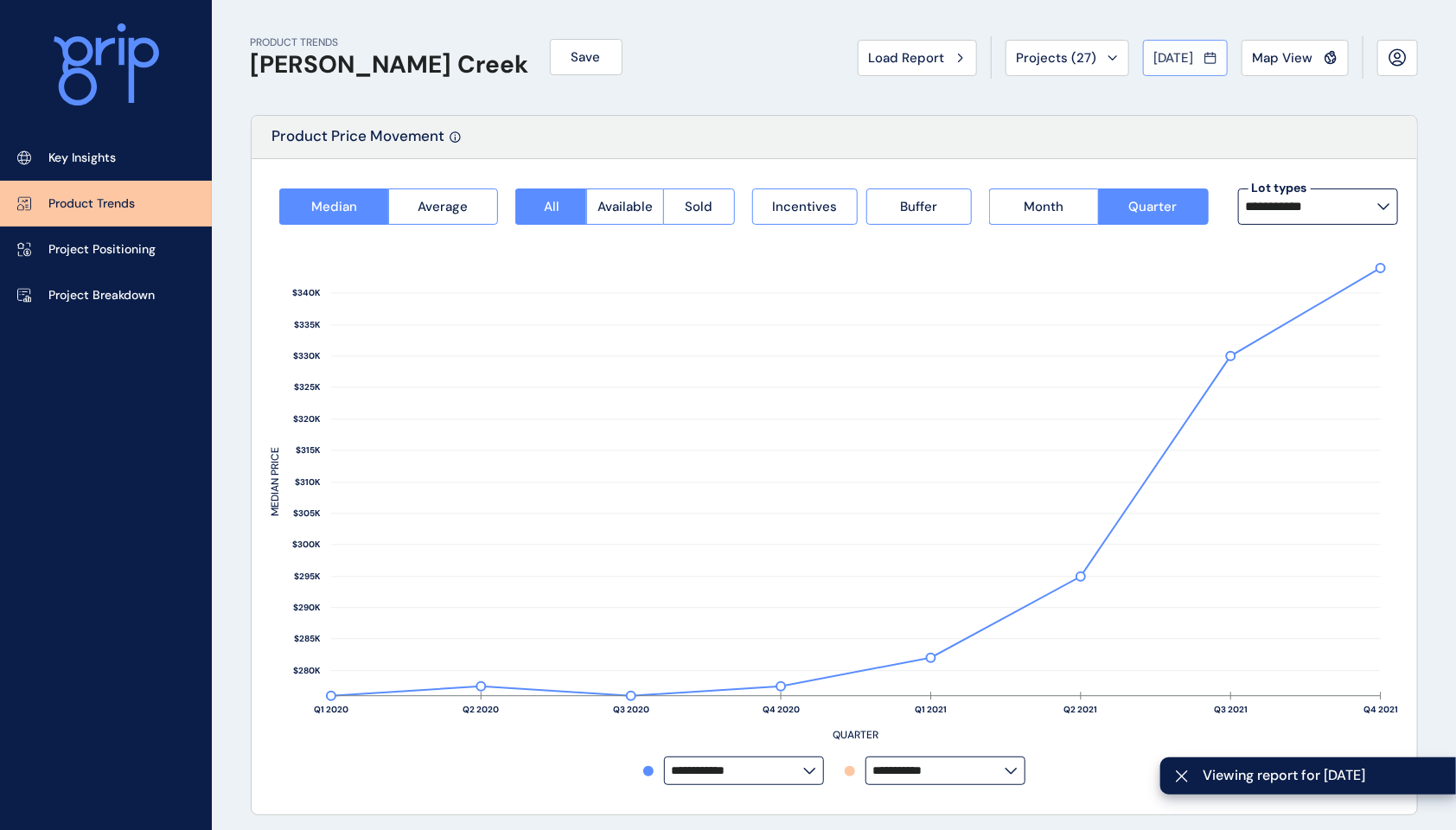 click on "[DATE]" at bounding box center (1185, 58) 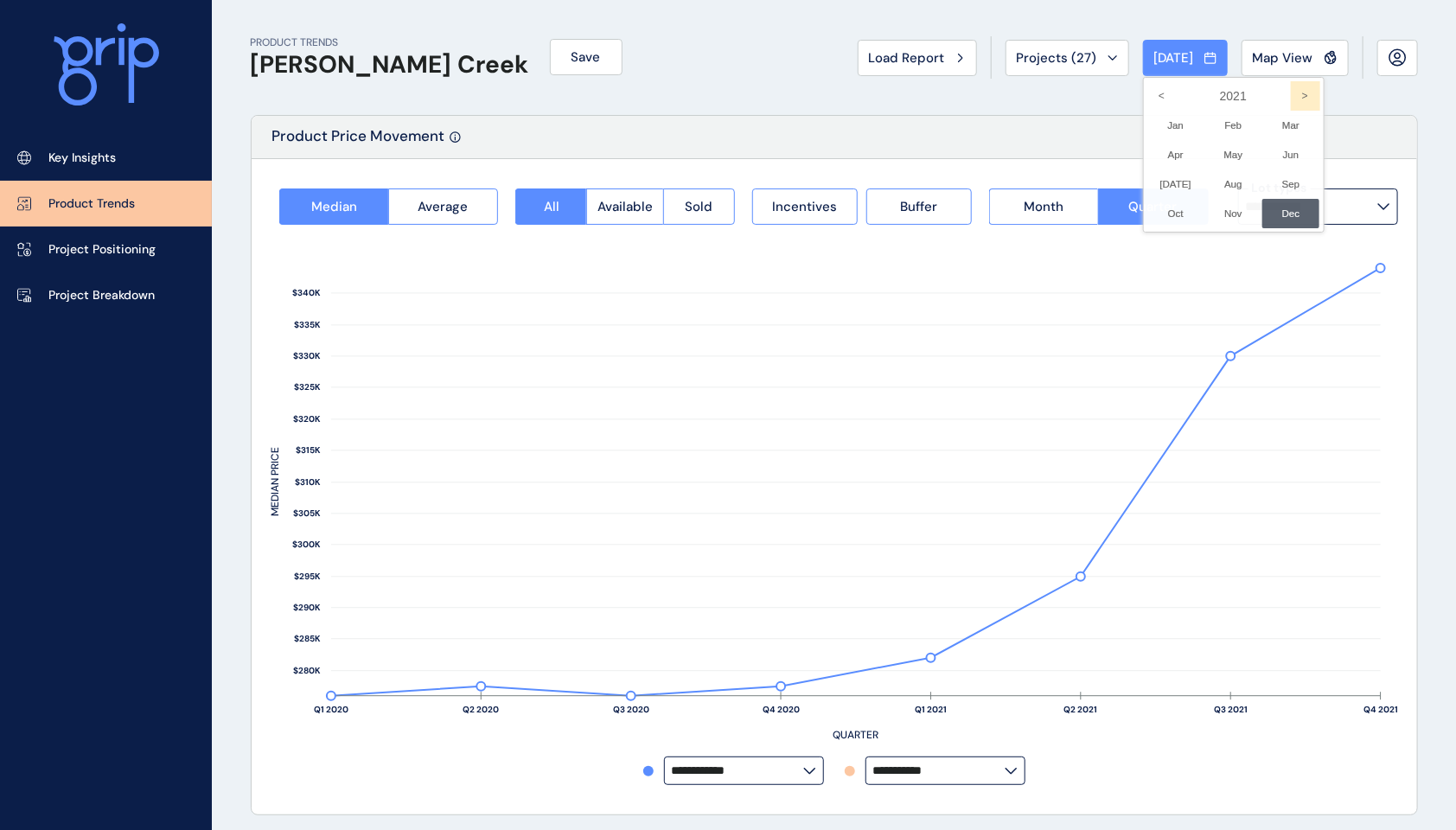 click on ">" at bounding box center [1306, 96] 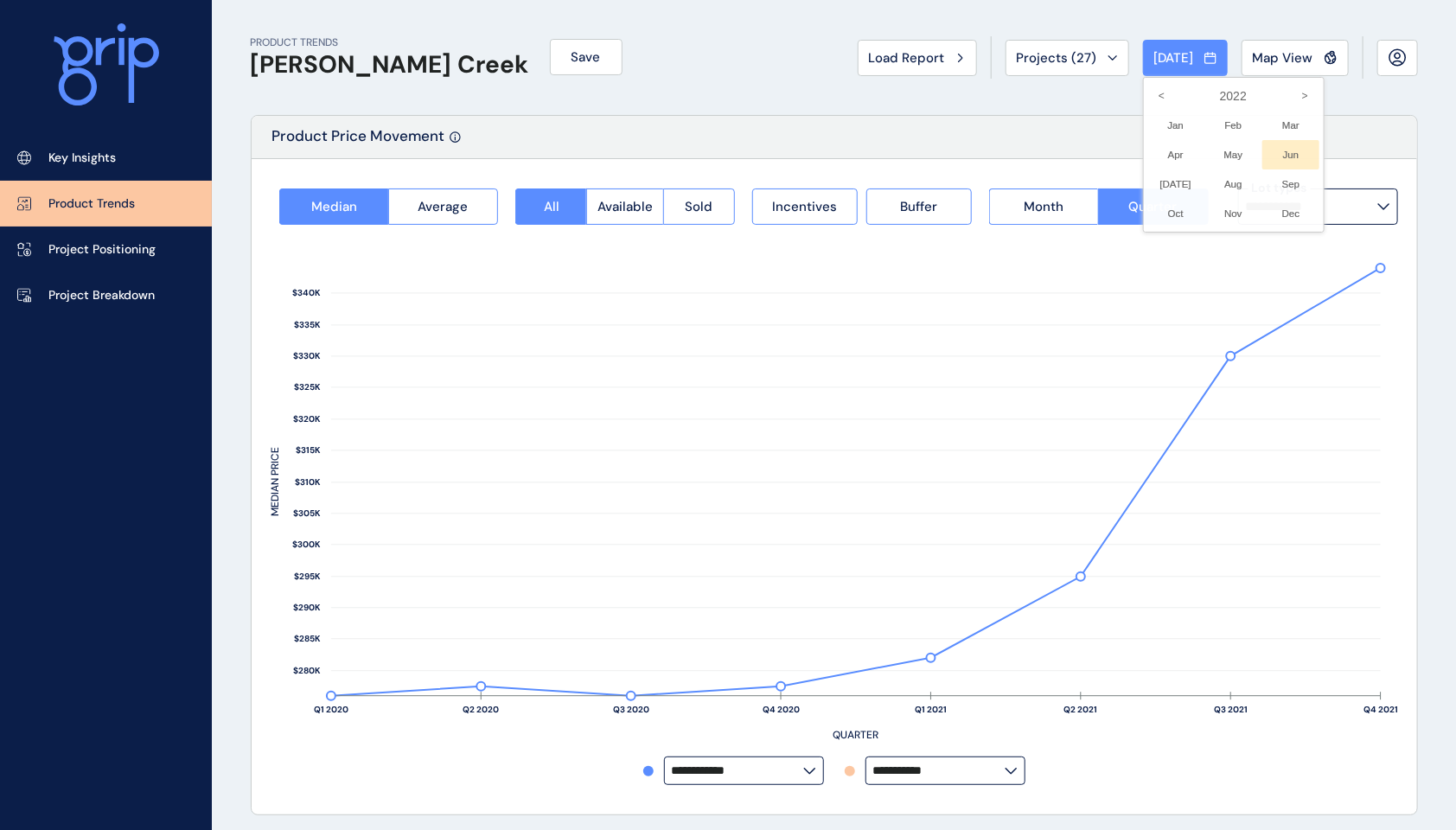 click on "Jun No report is available for this period. New months are usually published 5 business days after the month start." at bounding box center (1291, 155) 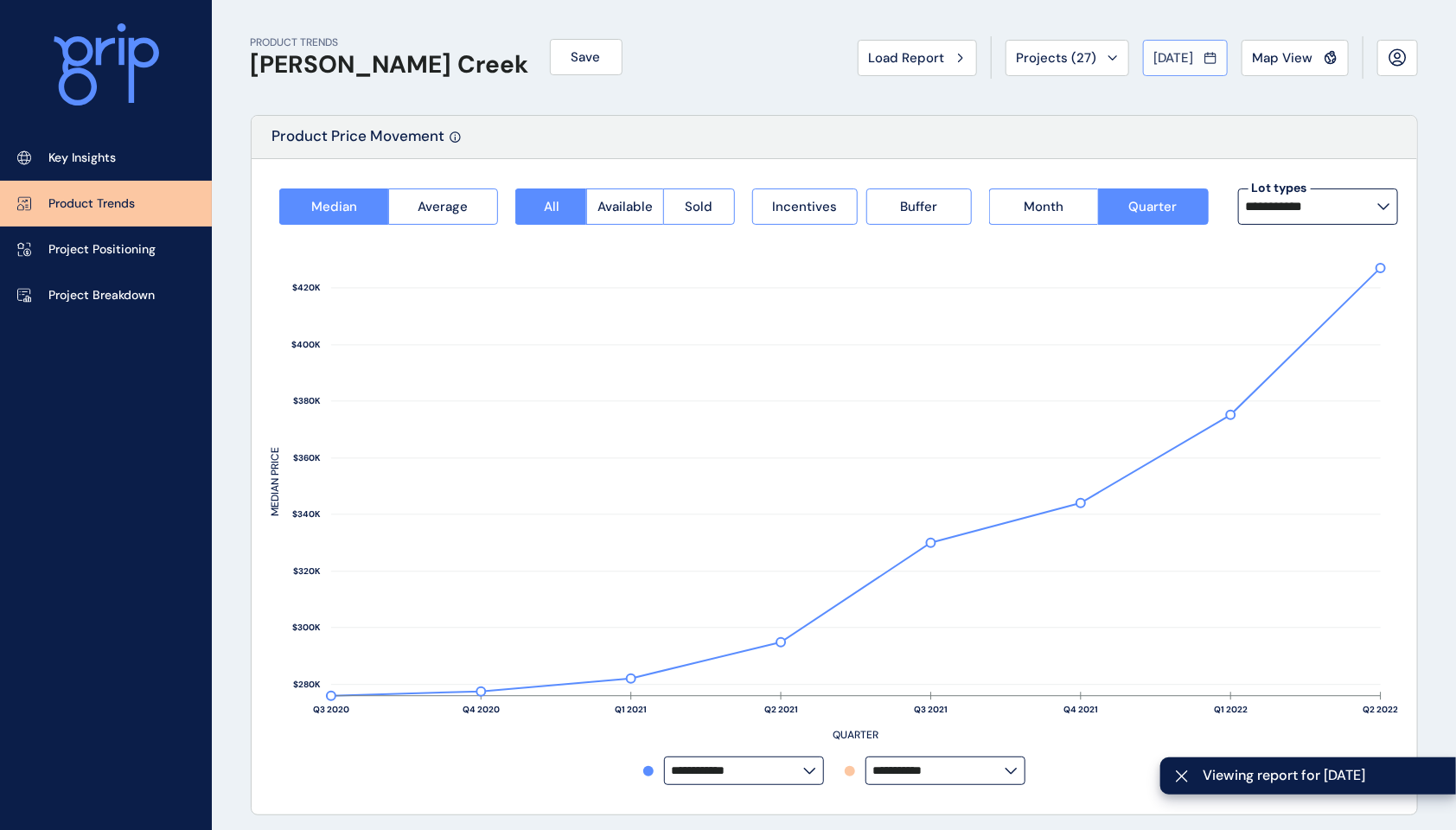 click on "[DATE]" at bounding box center [1185, 58] 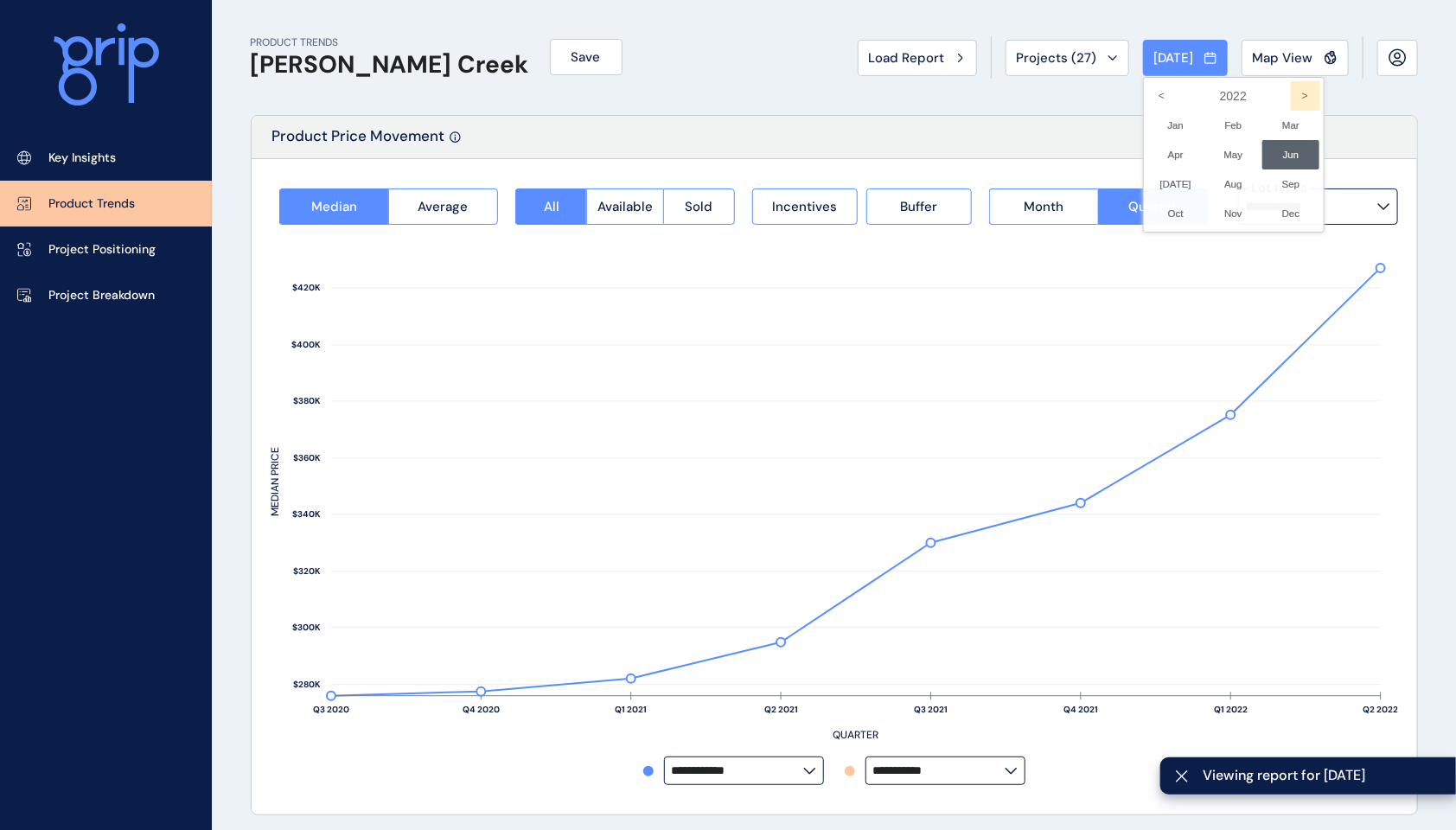 click on ">" at bounding box center [1306, 96] 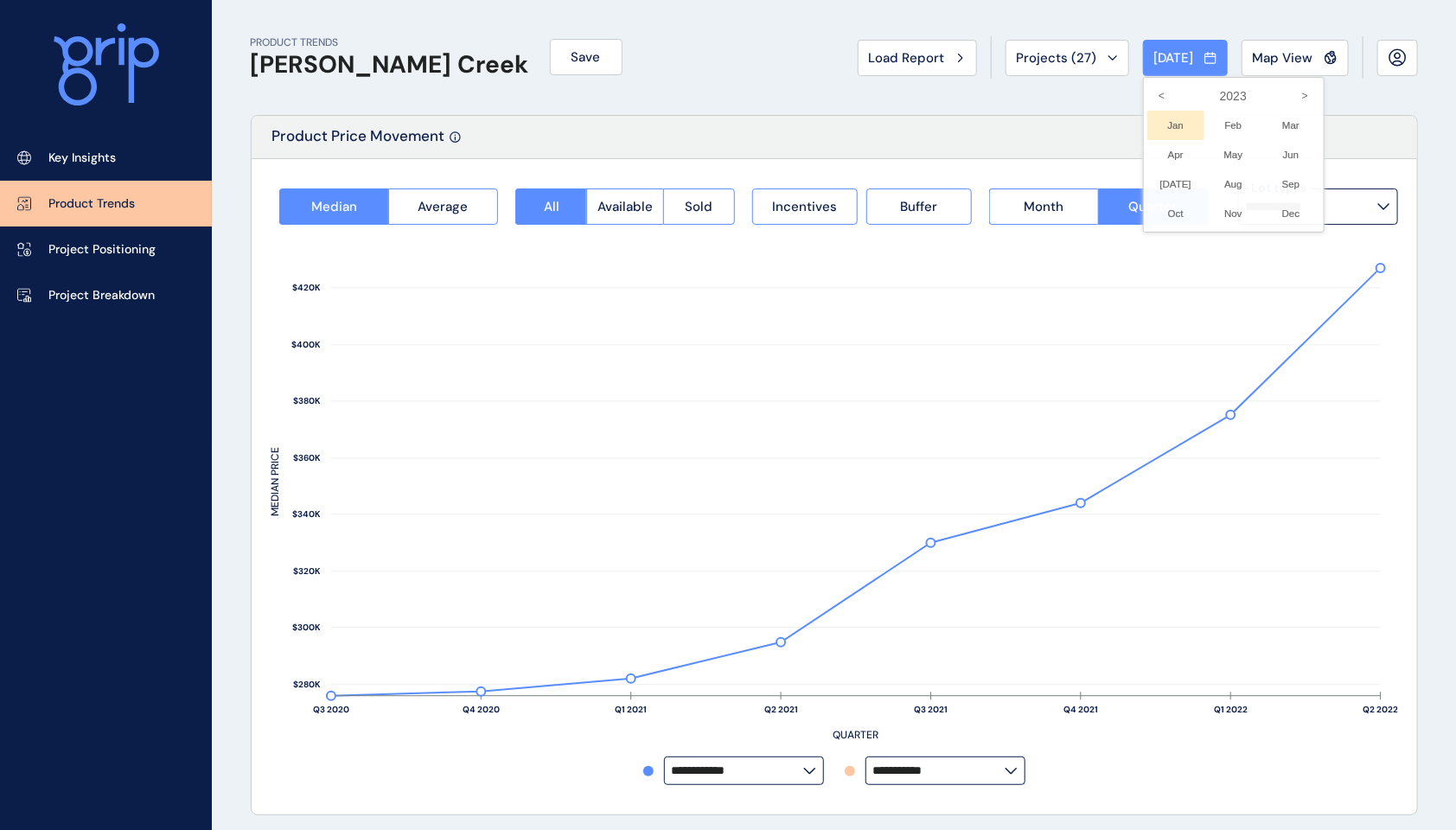 click on "Jan No report is available for this period. New months are usually published 5 business days after the month start." at bounding box center [1176, 125] 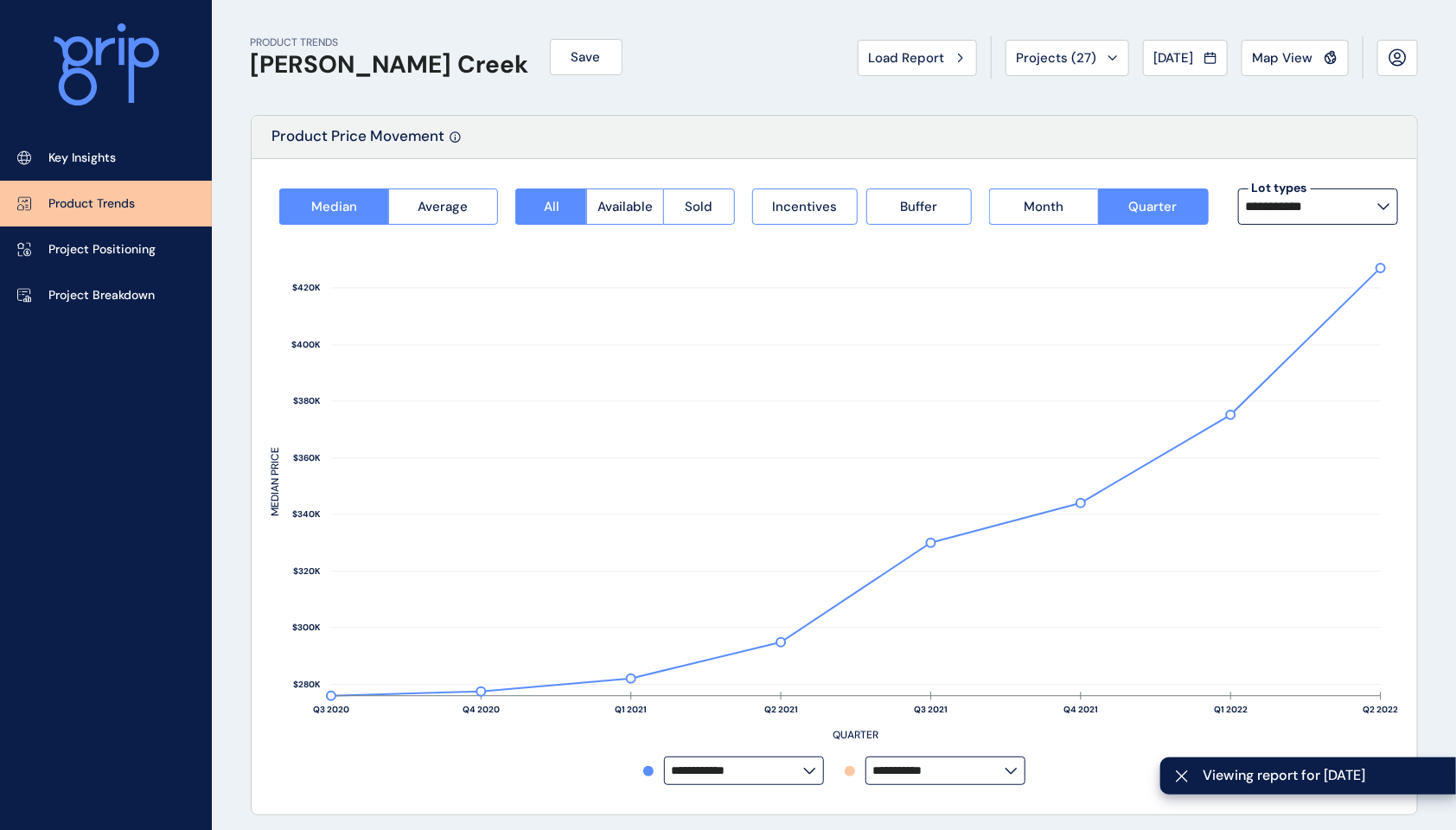 type on "**********" 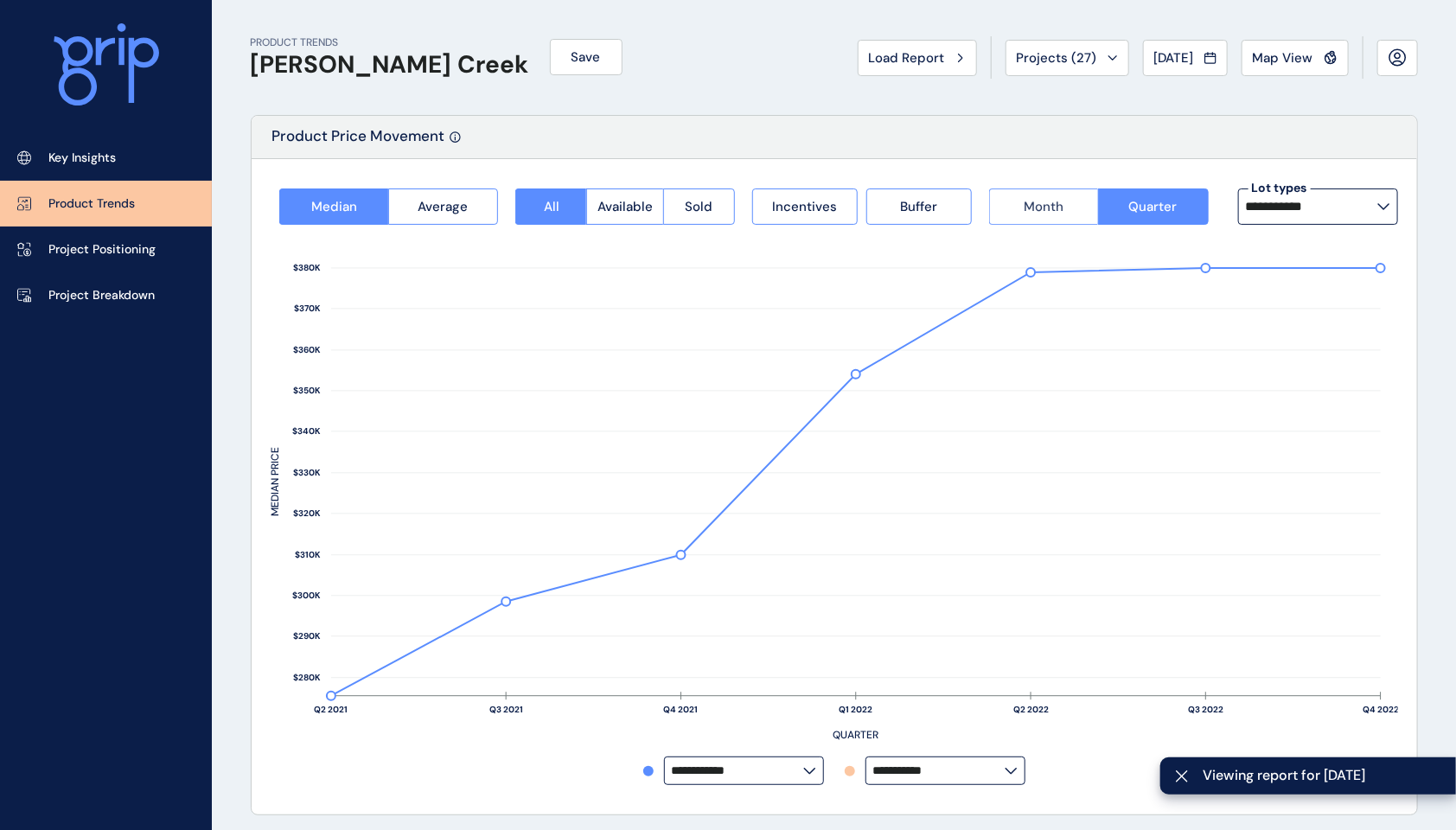 click on "Month" at bounding box center (1044, 207) 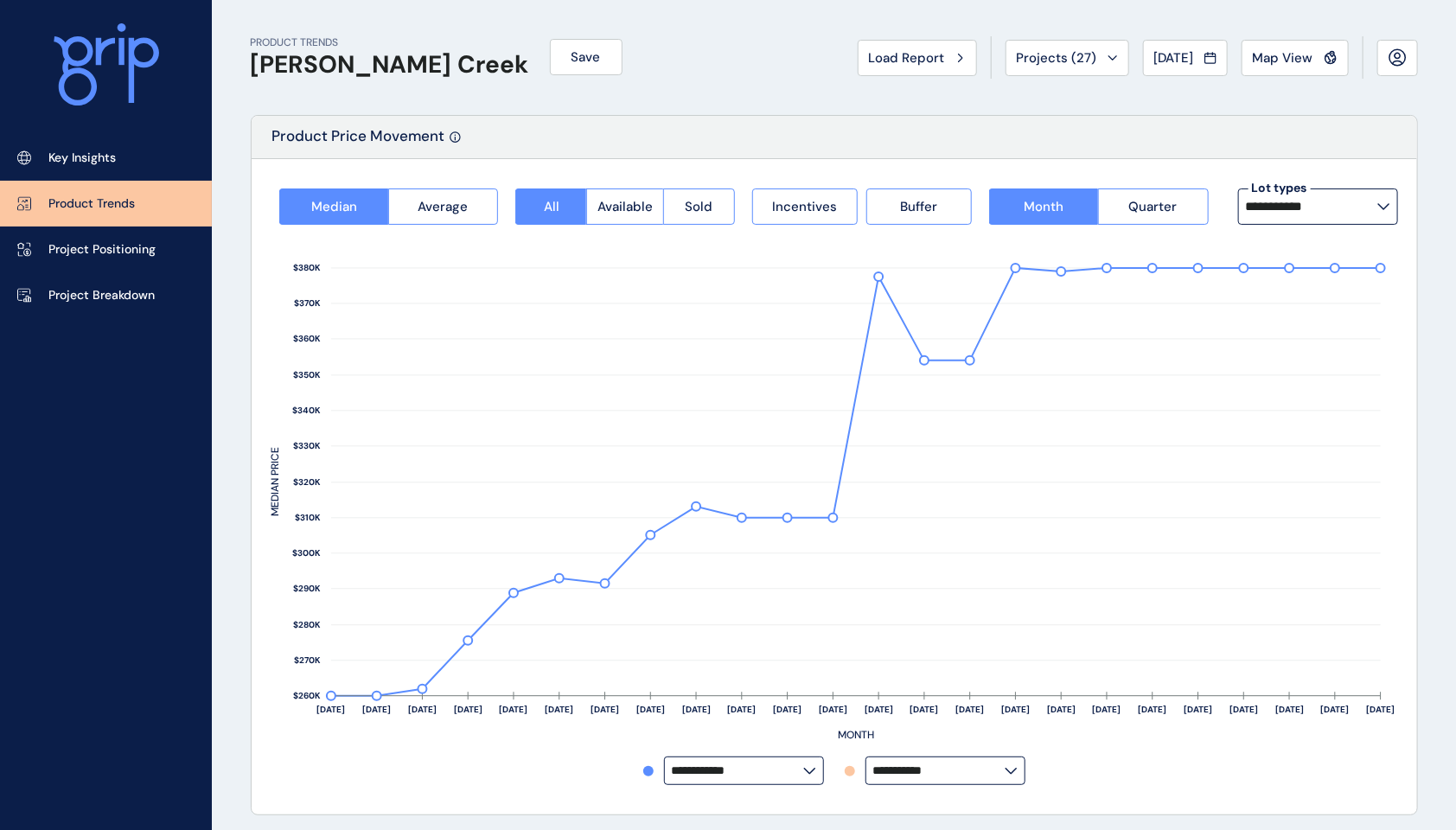 click on "**********" at bounding box center [1312, 207] 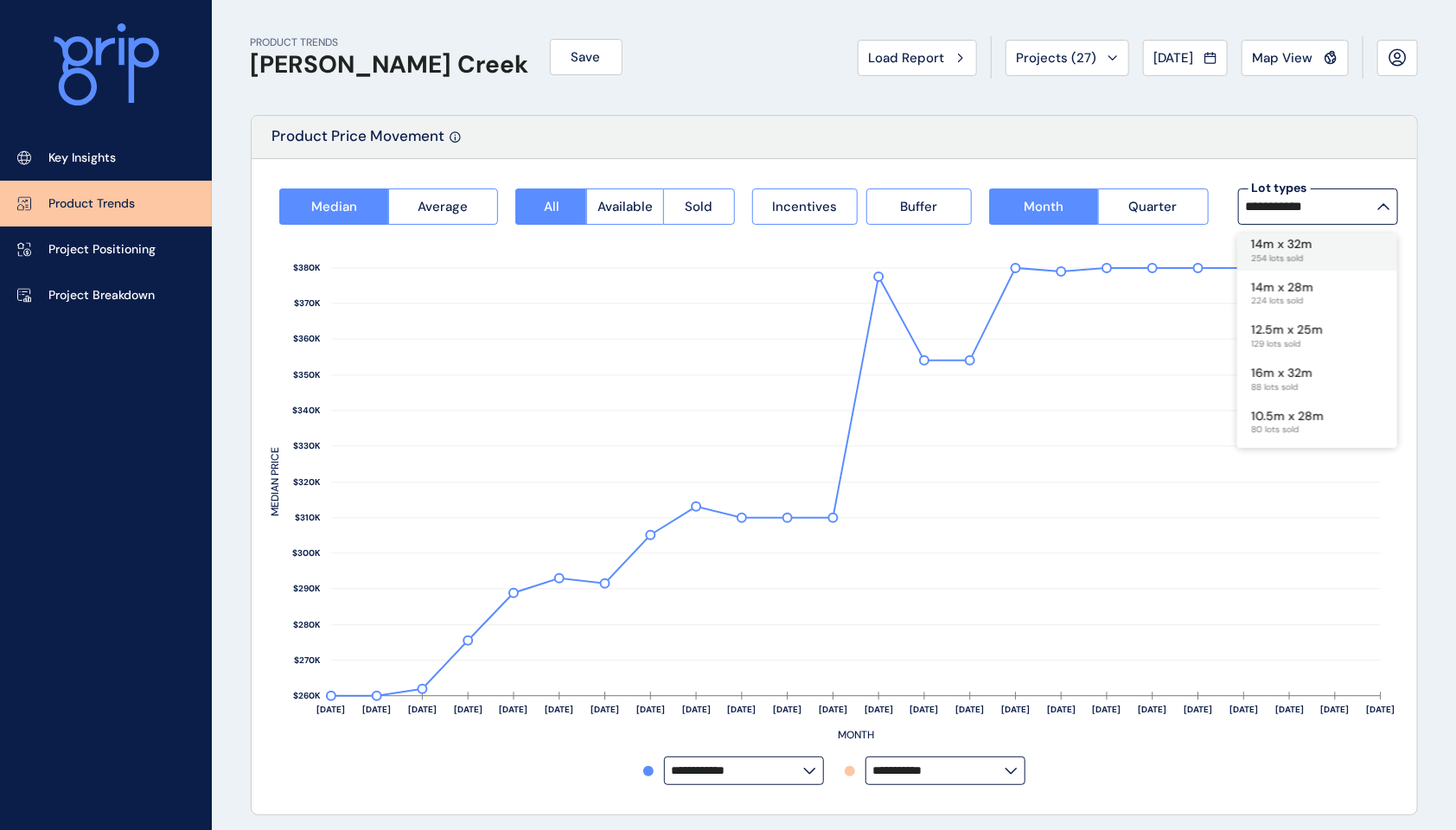 scroll, scrollTop: 0, scrollLeft: 0, axis: both 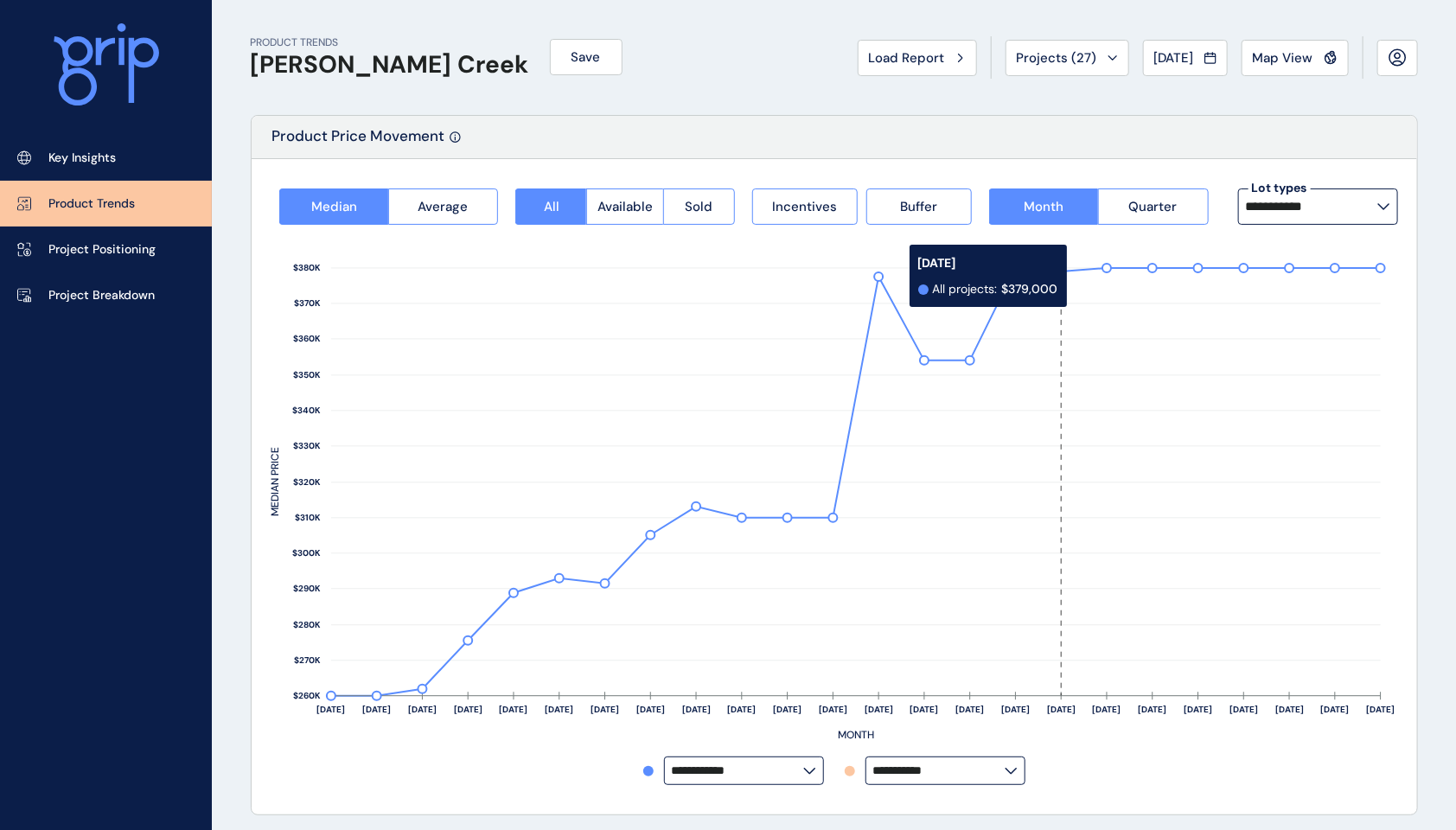 click 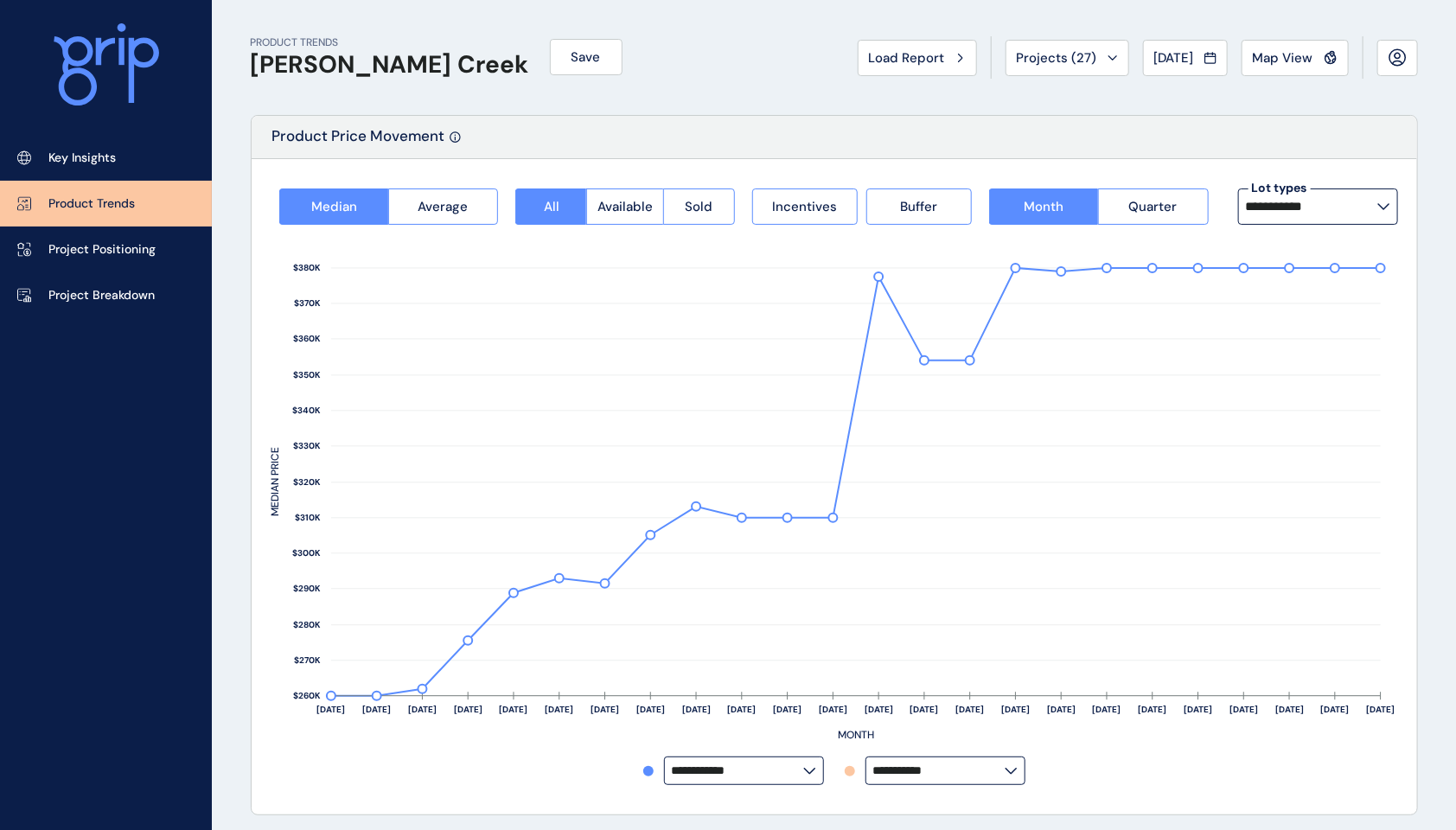 click on "**********" at bounding box center (939, 770) 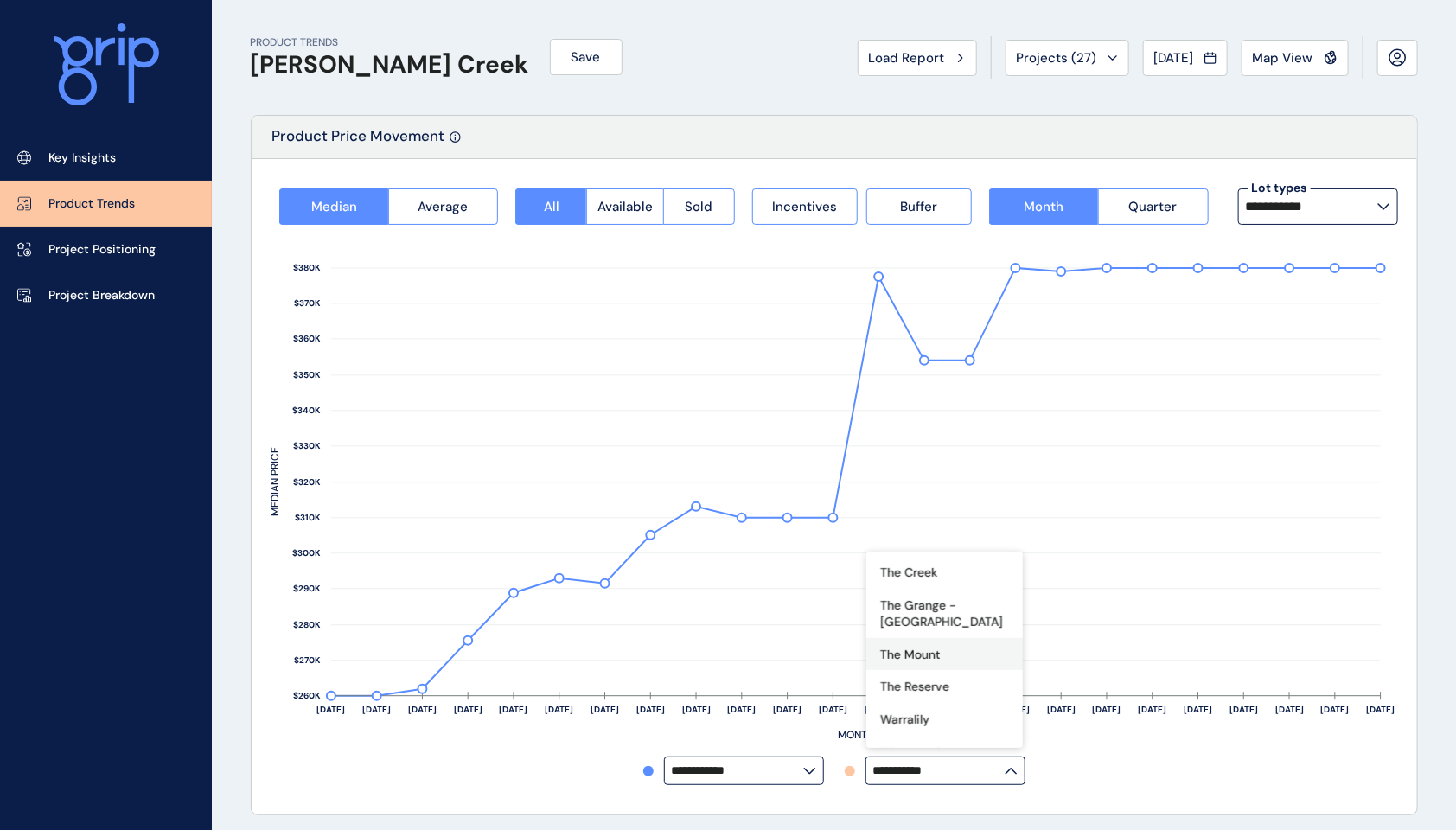 scroll, scrollTop: 633, scrollLeft: 0, axis: vertical 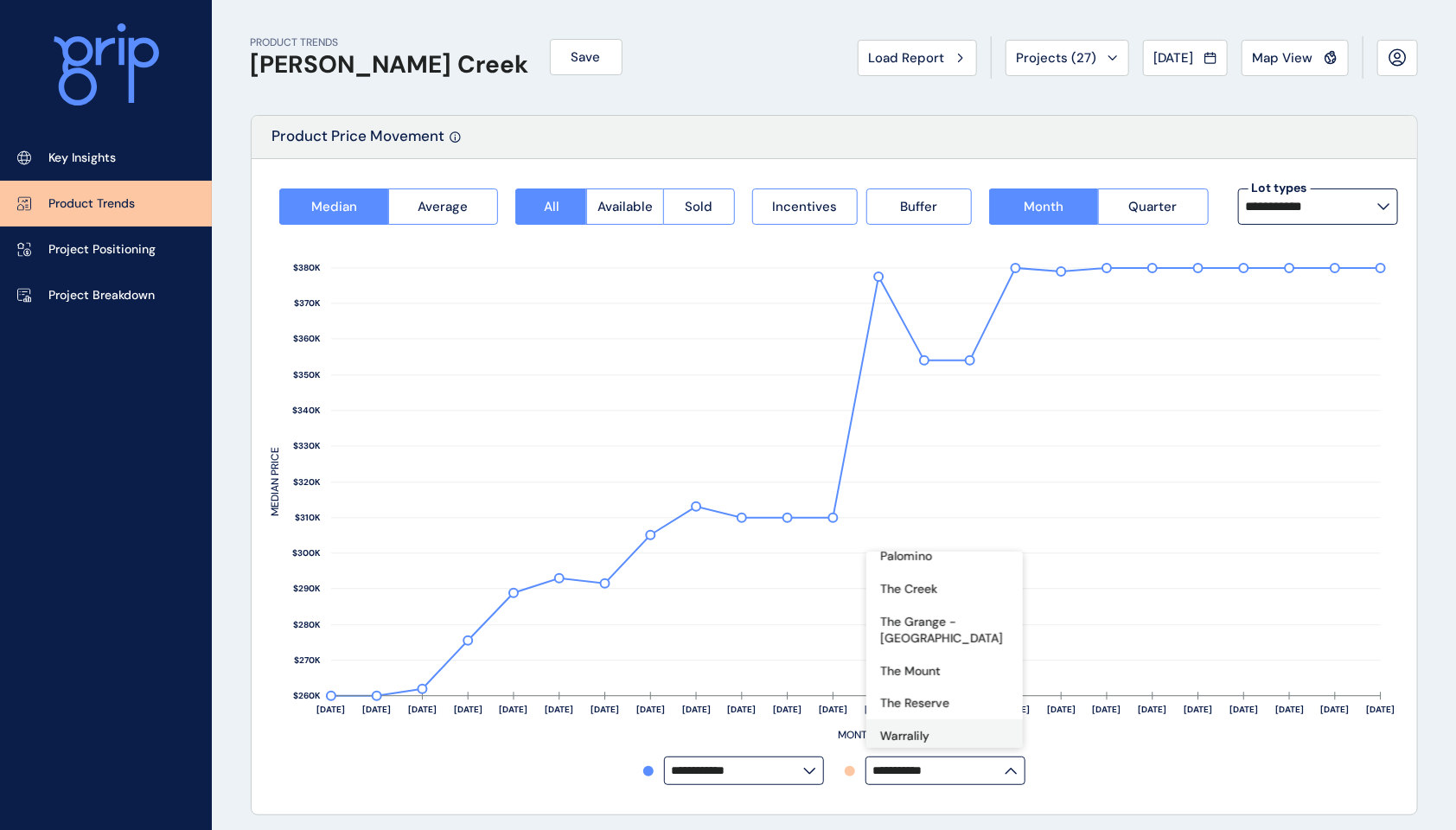 click on "Warralily" at bounding box center [904, 737] 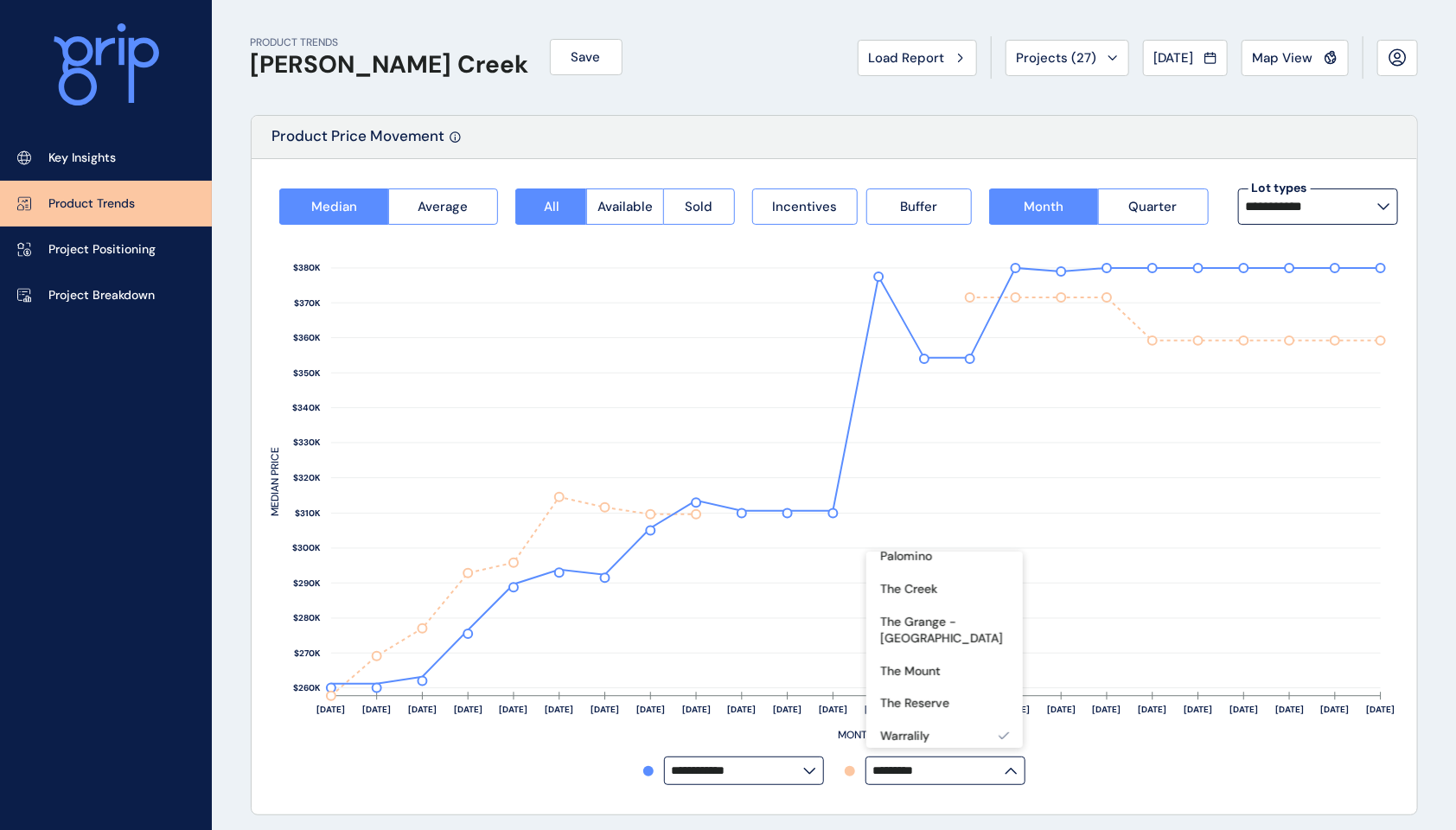 click 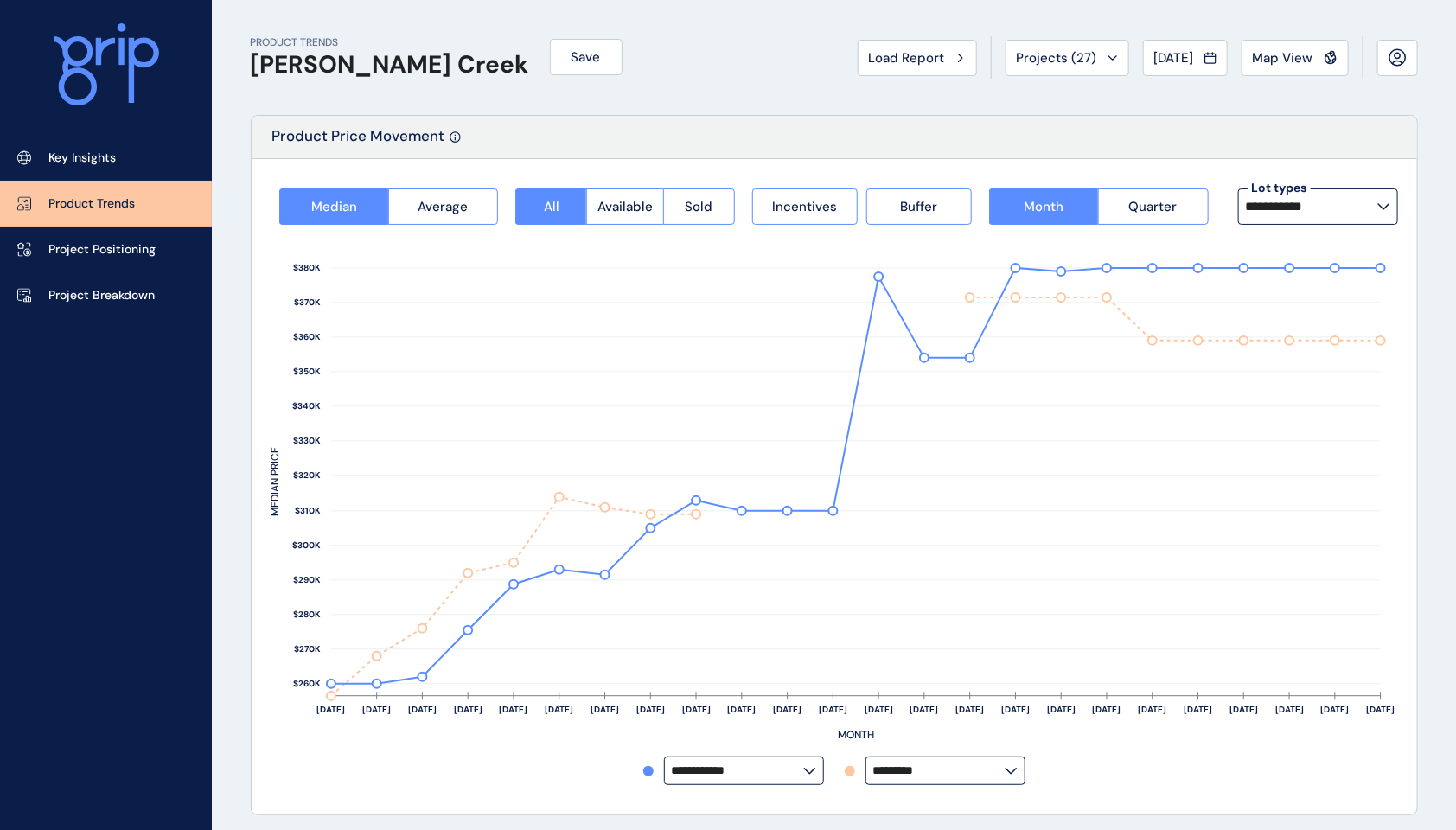 click on "**********" at bounding box center (738, 770) 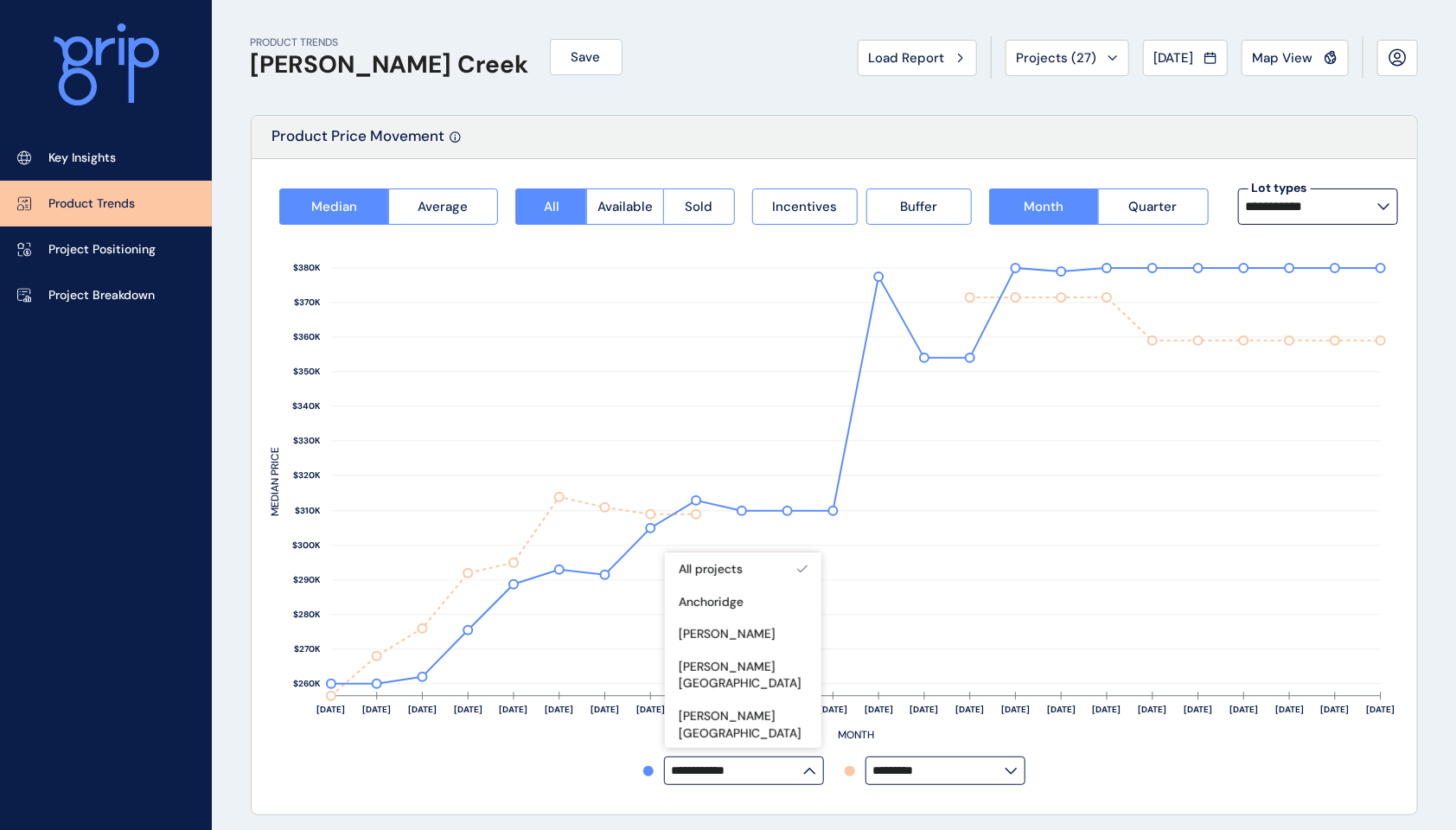 drag, startPoint x: 899, startPoint y: 124, endPoint x: 1017, endPoint y: 90, distance: 122.80065 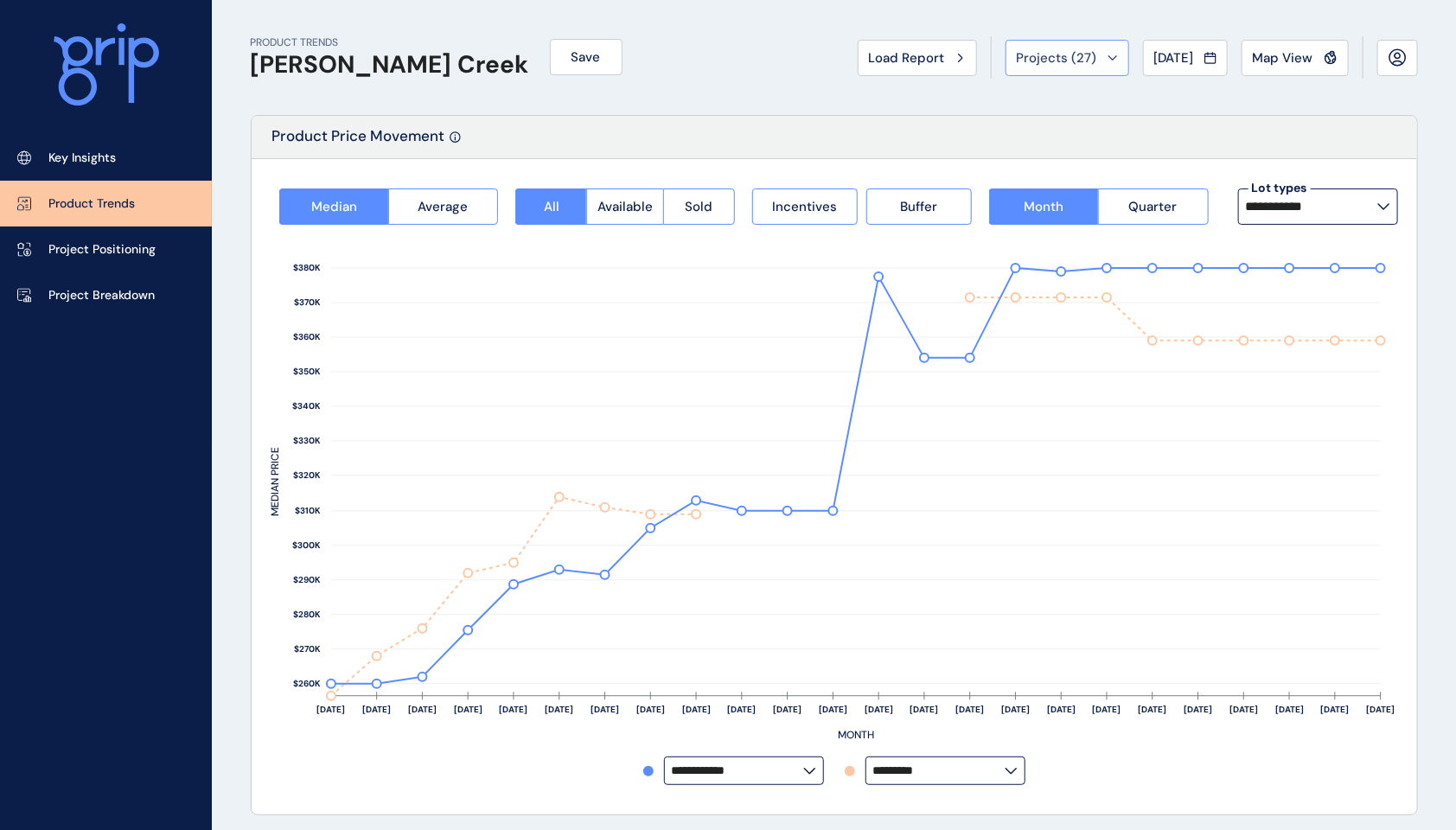 click on "Projects ( 27 )" at bounding box center (1067, 58) 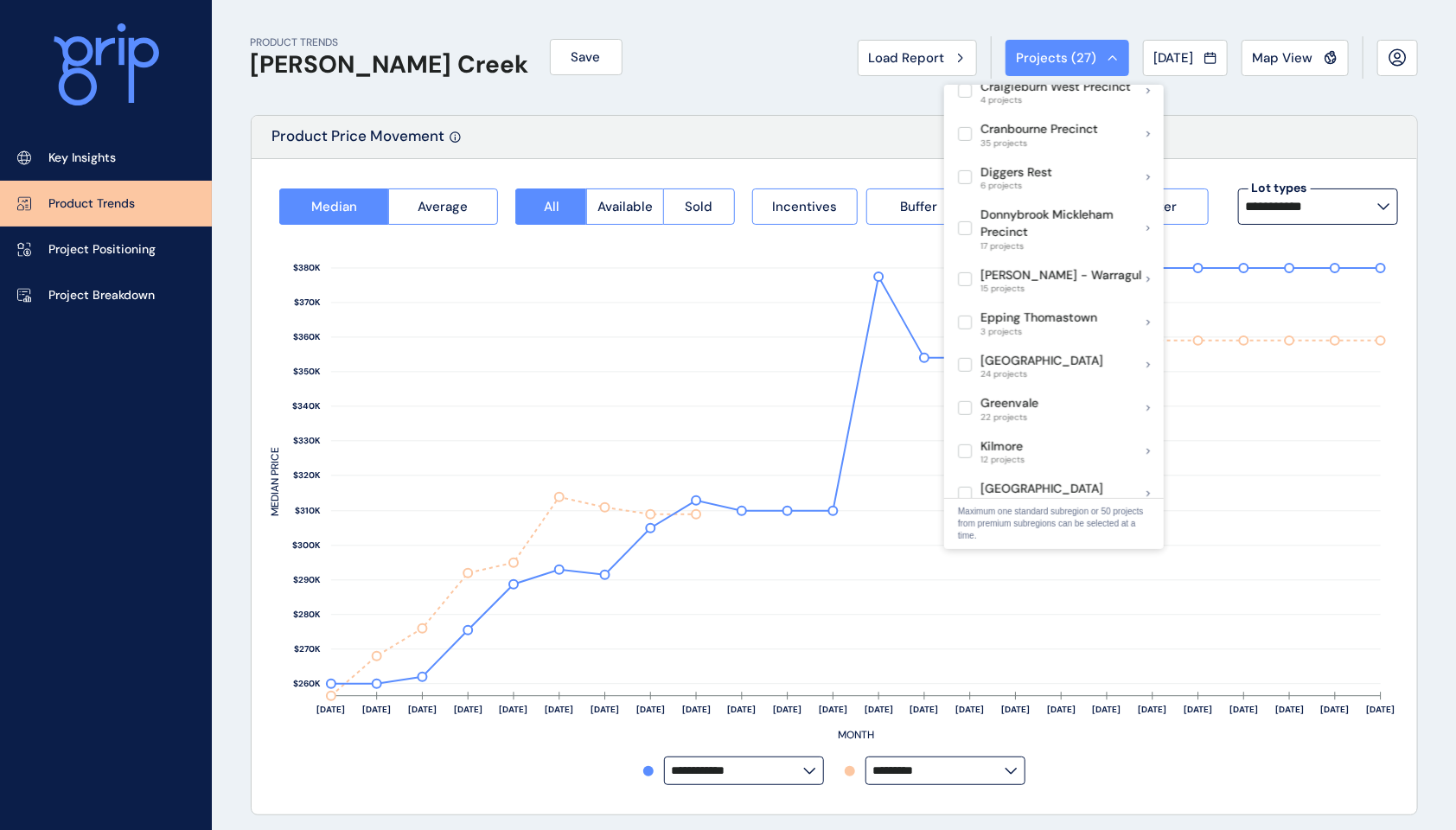 scroll, scrollTop: 0, scrollLeft: 0, axis: both 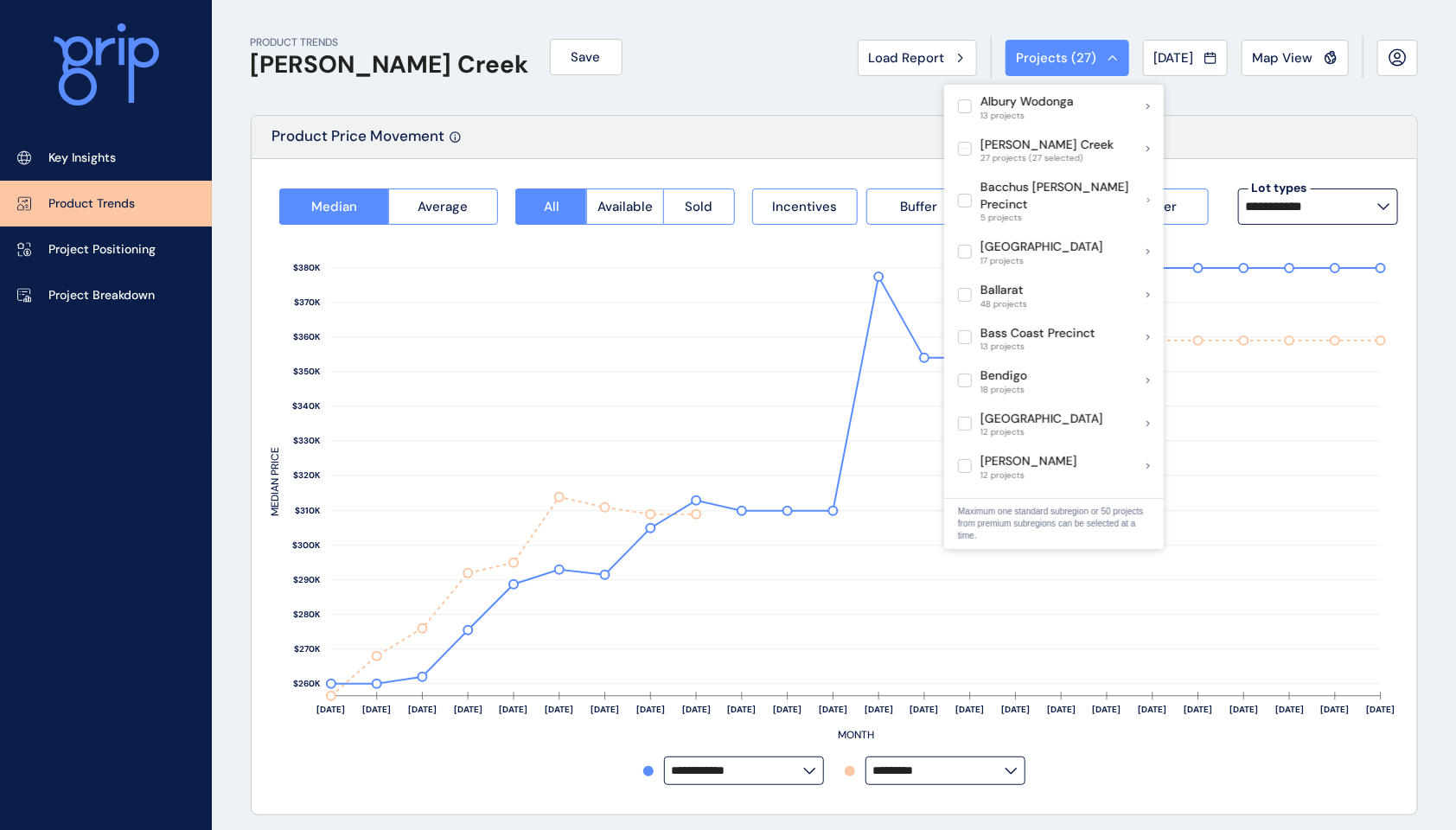 drag, startPoint x: 690, startPoint y: 84, endPoint x: 671, endPoint y: 73, distance: 21.954498 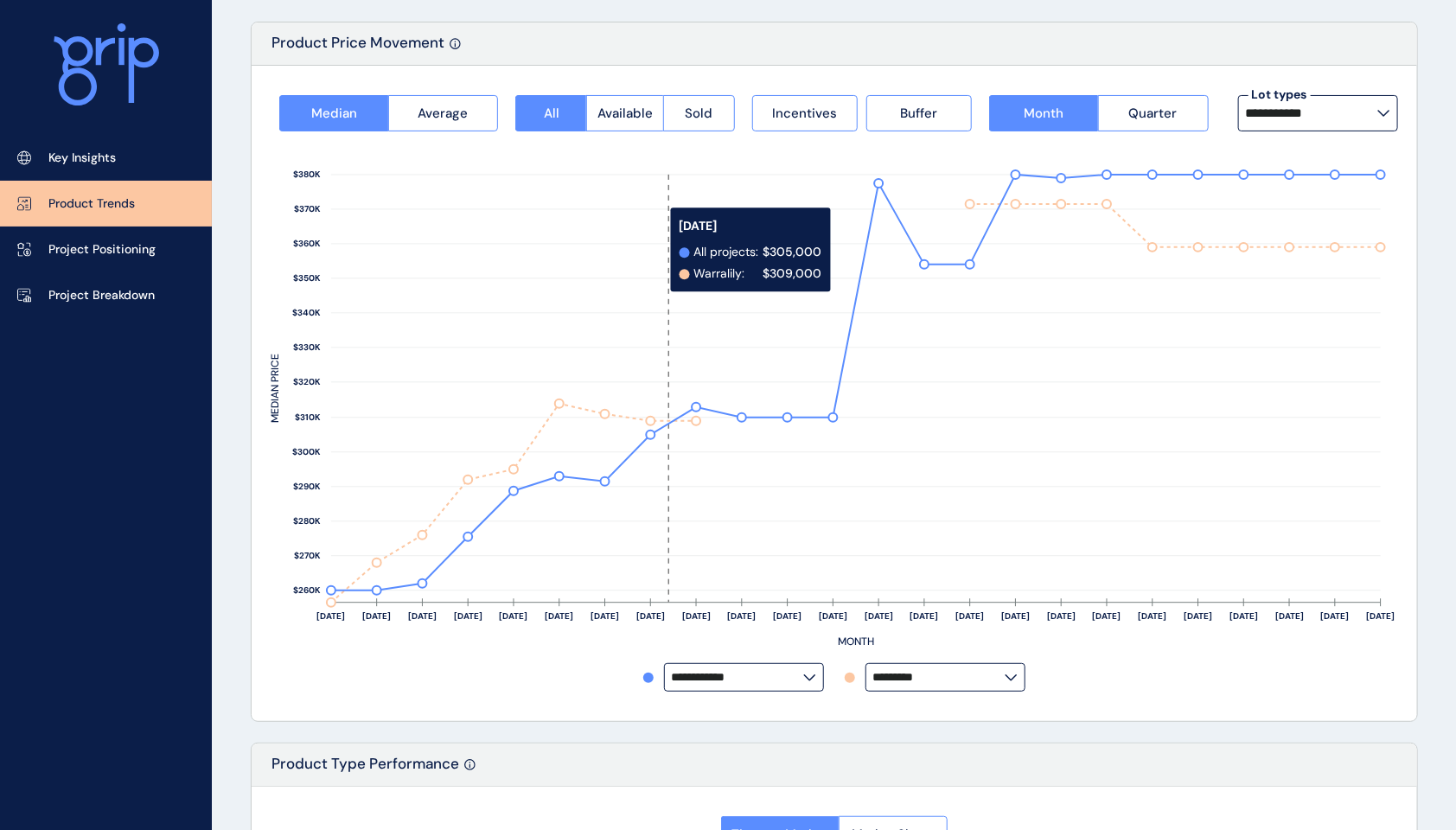 scroll, scrollTop: 115, scrollLeft: 0, axis: vertical 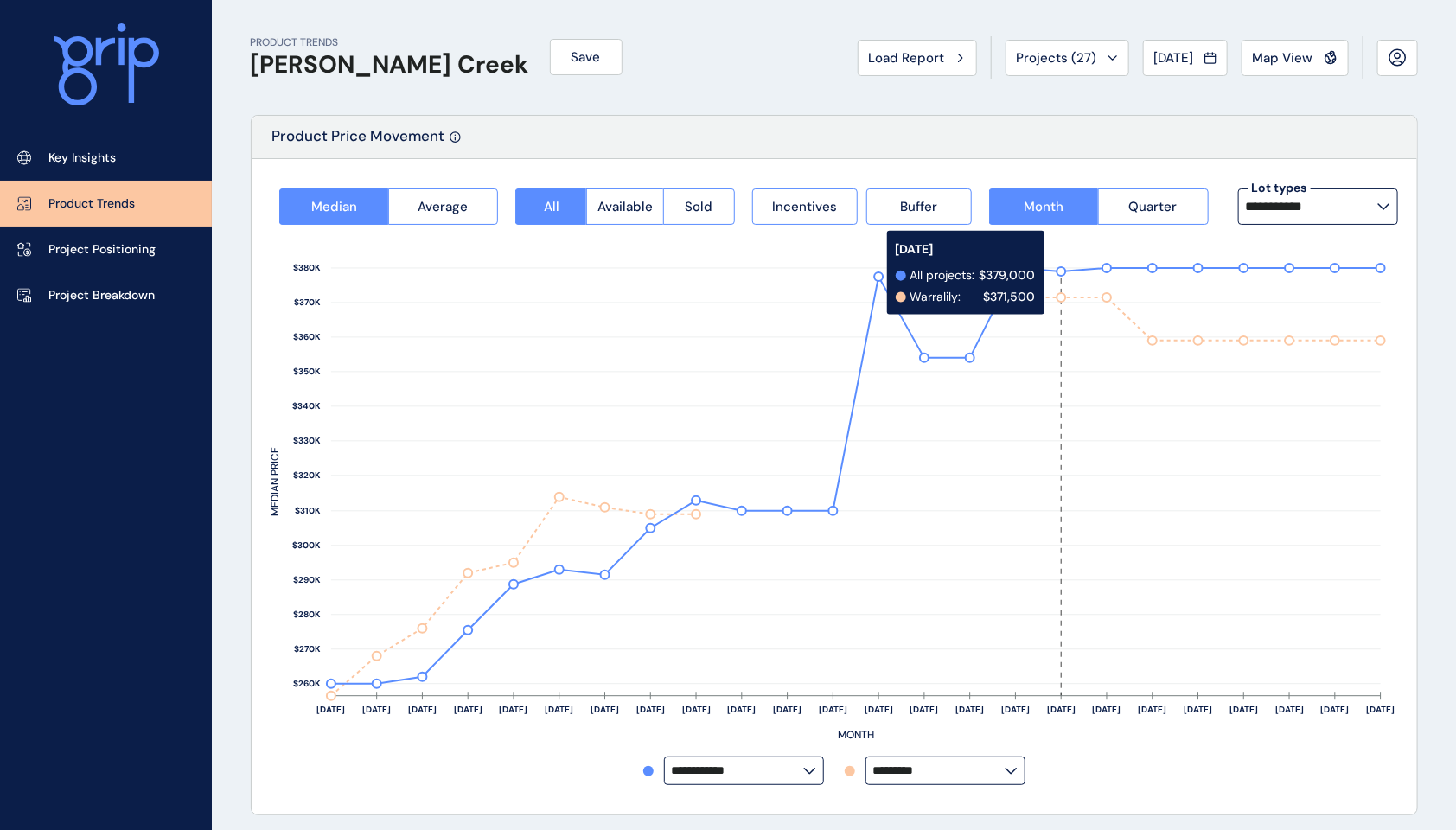 drag, startPoint x: 1057, startPoint y: 272, endPoint x: 1055, endPoint y: 258, distance: 14.142136 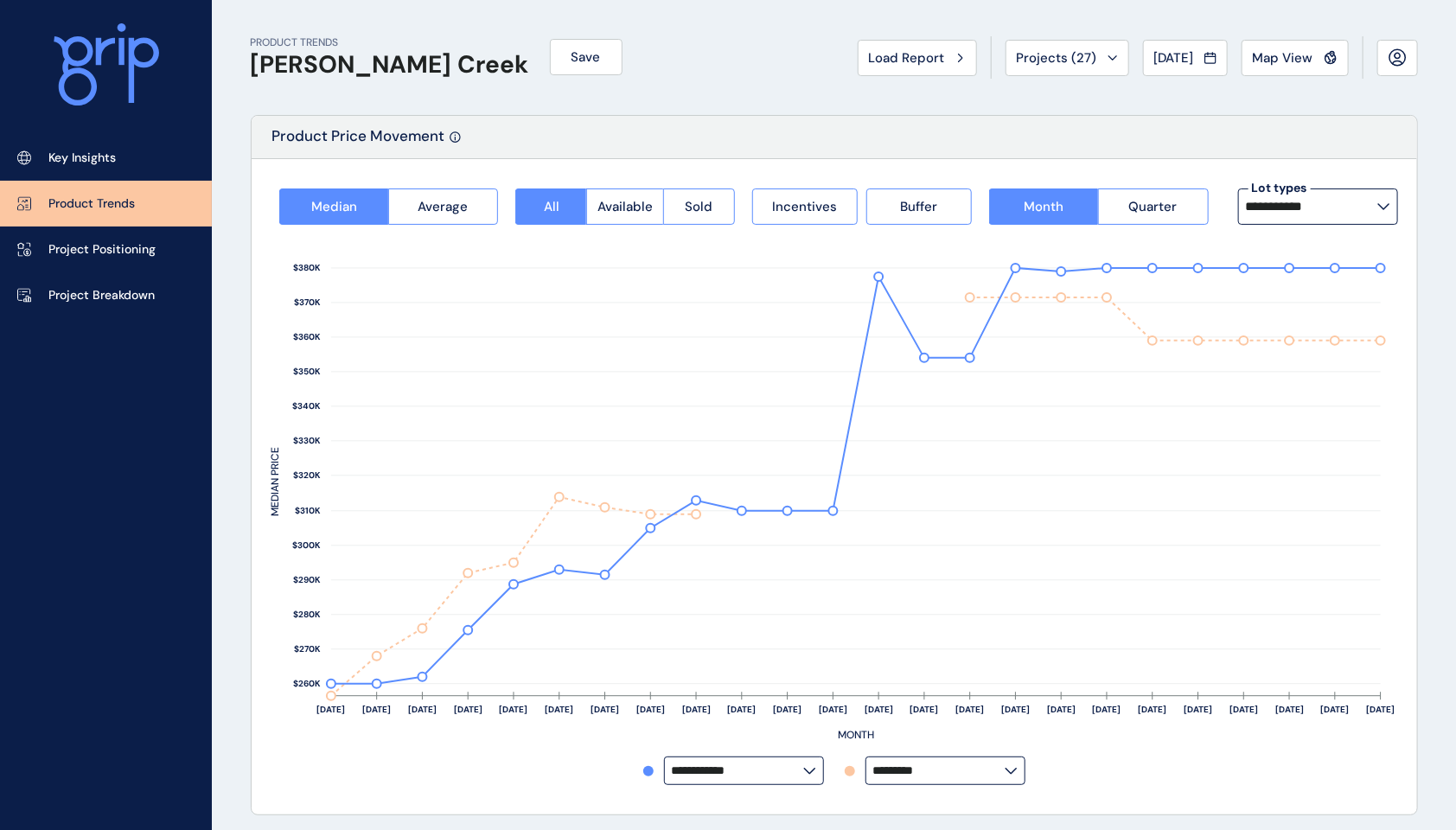 click 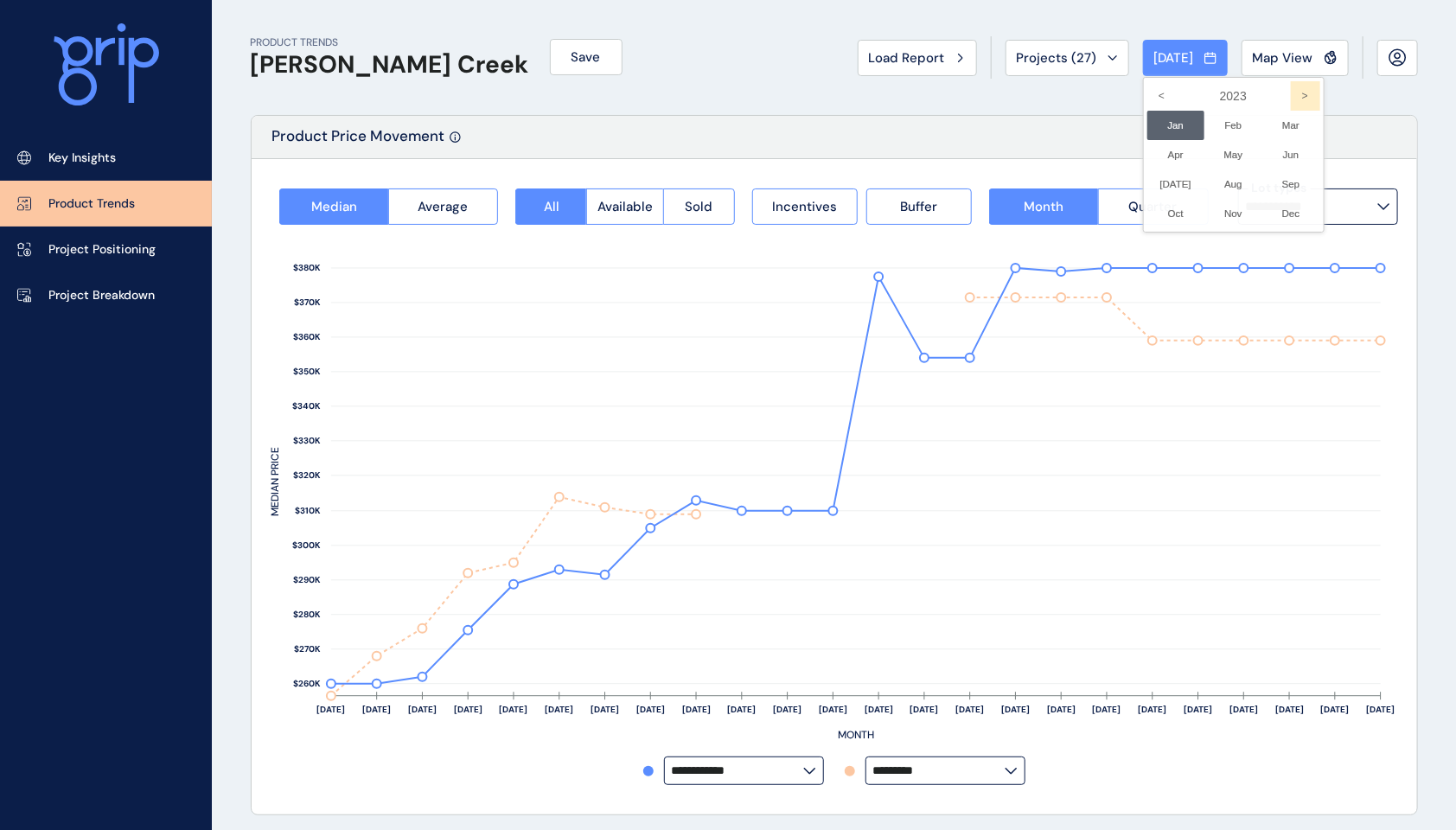 click on ">" at bounding box center (1306, 96) 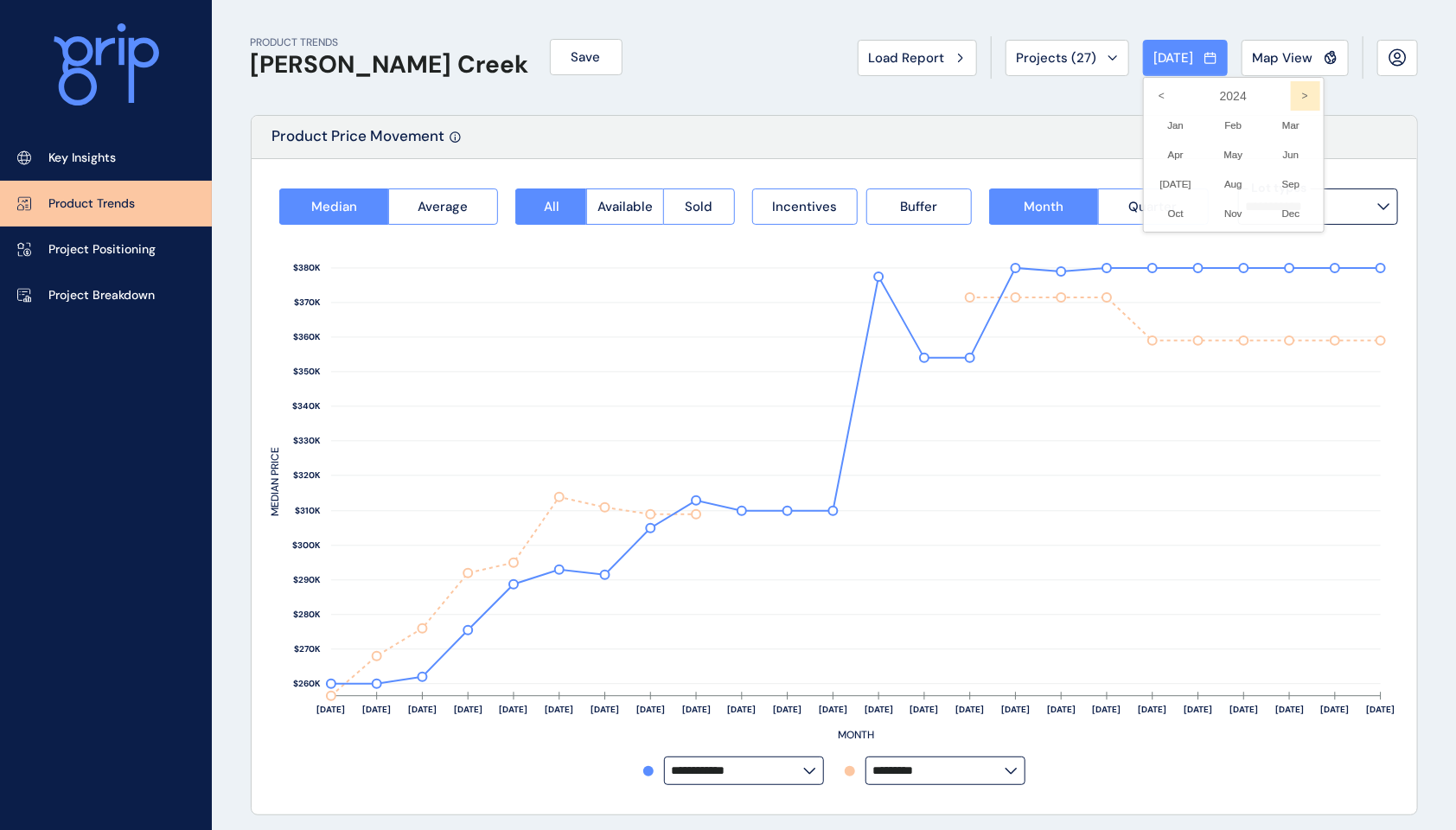 click on ">" at bounding box center (1306, 96) 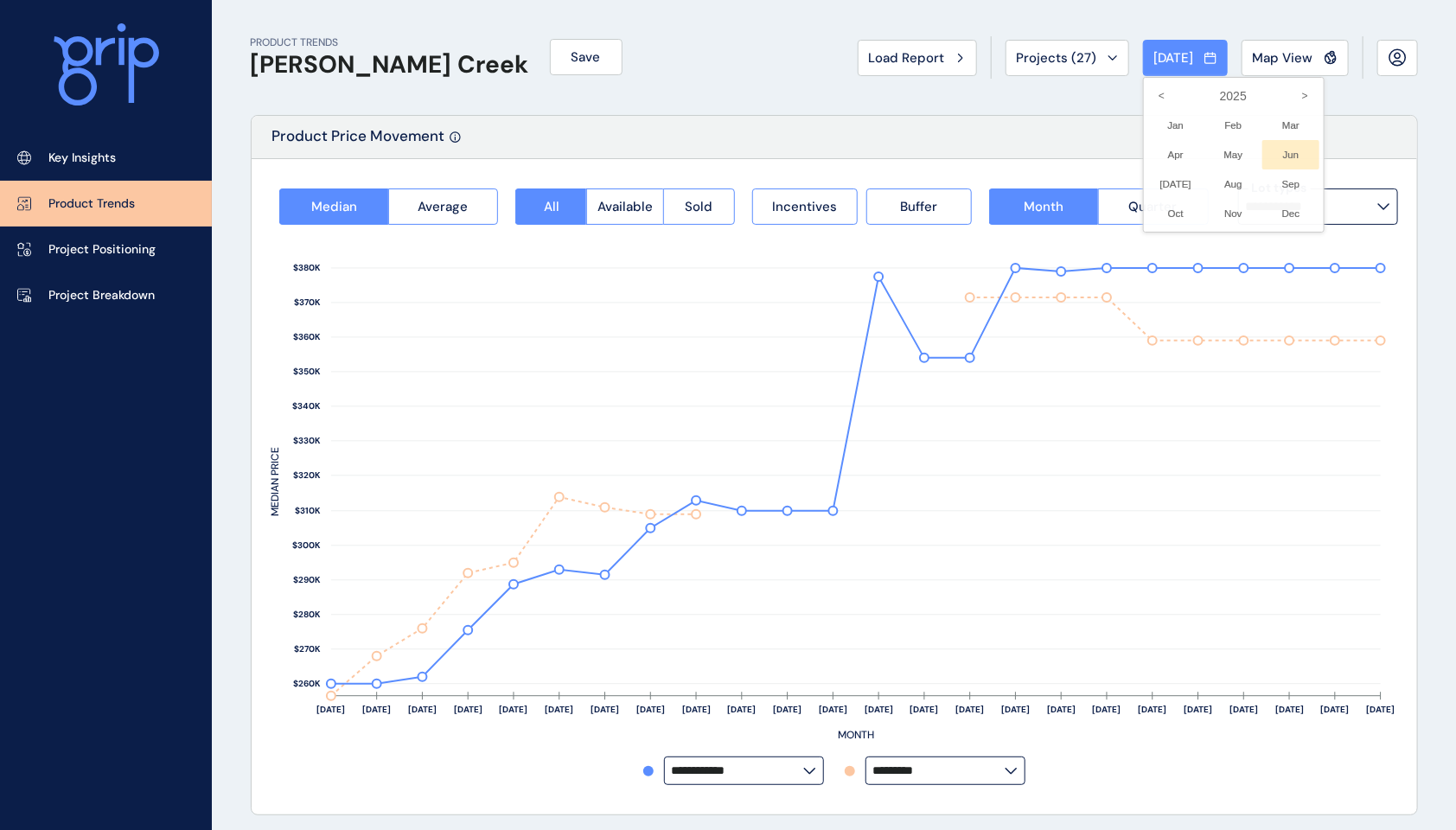 click on "Jun No report is available for this period. New months are usually published 5 business days after the month start." at bounding box center (1291, 155) 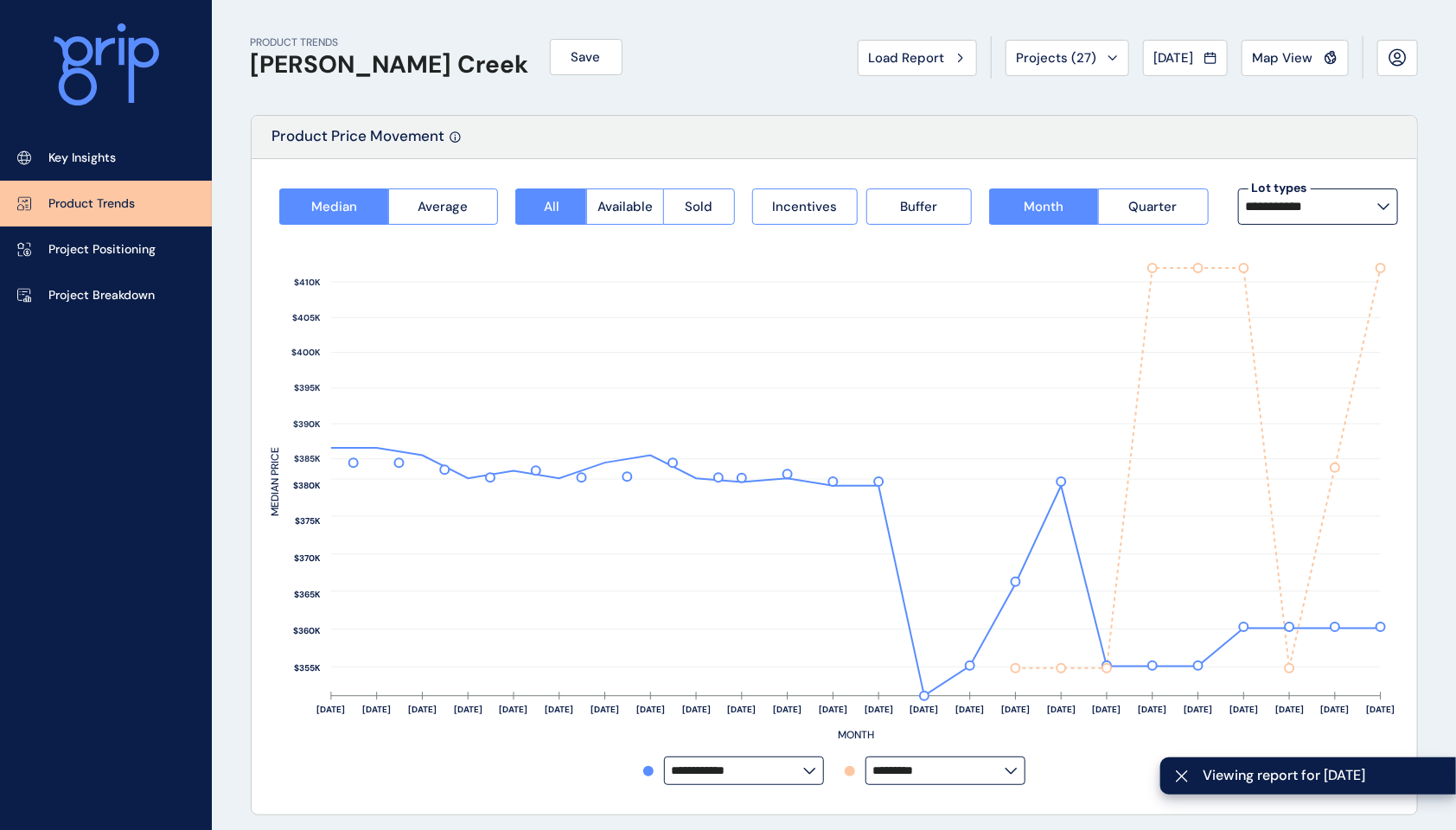 click on "PRODUCT TRENDS [PERSON_NAME] Creek Save Load Report Projects ( 27 ) [DATE] 2025 < > Jan No report is available for this period. New months are usually published 5 business days after the month start. Feb No report is available for this period. New months are usually published 5 business days after the month start. Mar No report is available for this period. New months are usually published 5 business days after the month start. Apr No report is available for this period. New months are usually published 5 business days after the month start. May No report is available for this period. New months are usually published 5 business days after the month start. Jun No report is available for this period. New months are usually published 5 business days after the month start. [DATE] No report is available for this period. New months are usually published 5 business days after the month start. Aug No report is available for this period. New months are usually published 5 business days after the month start. Sep Oct Nov" at bounding box center [834, 57] 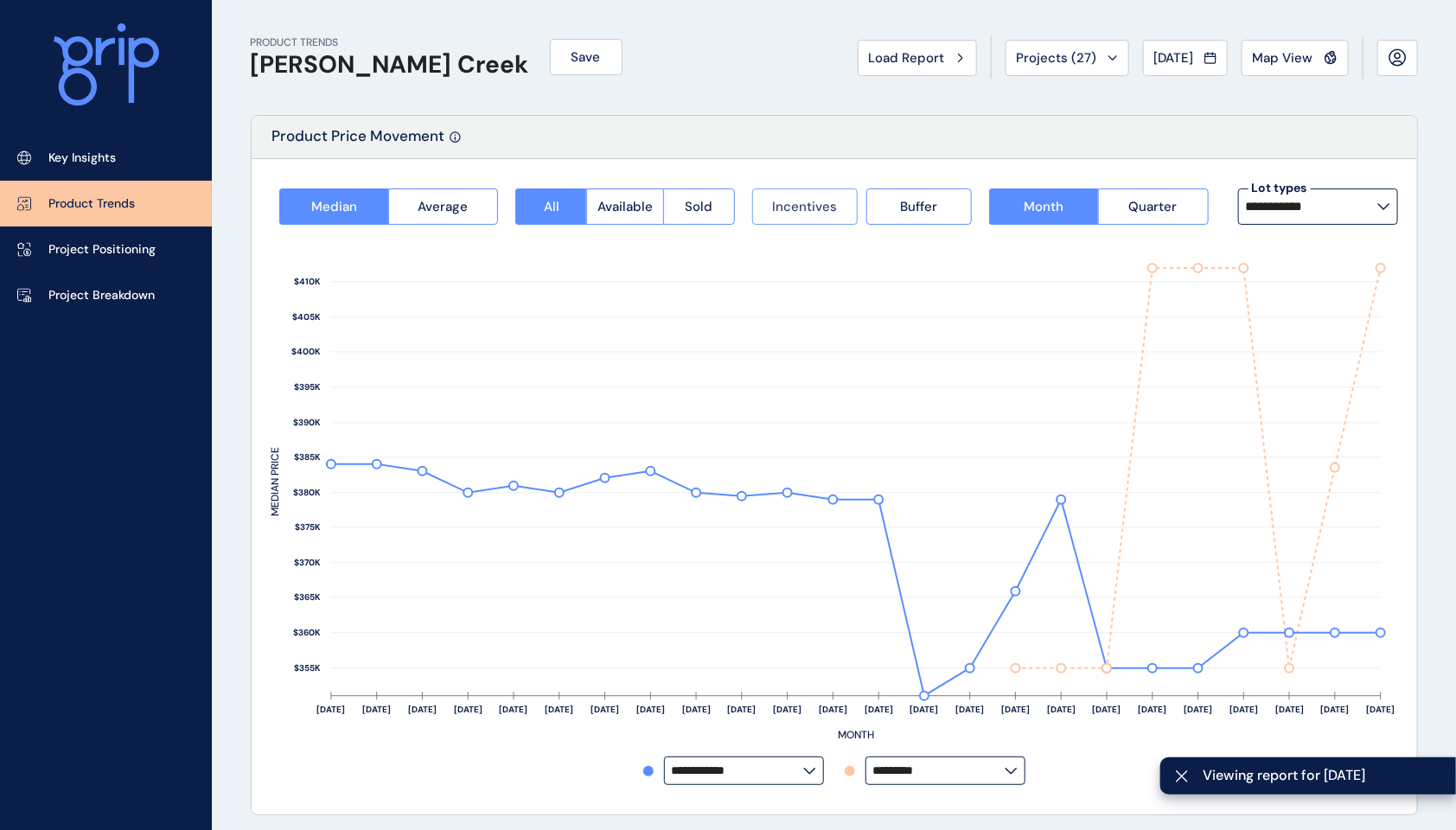 click on "Incentives" at bounding box center (805, 207) 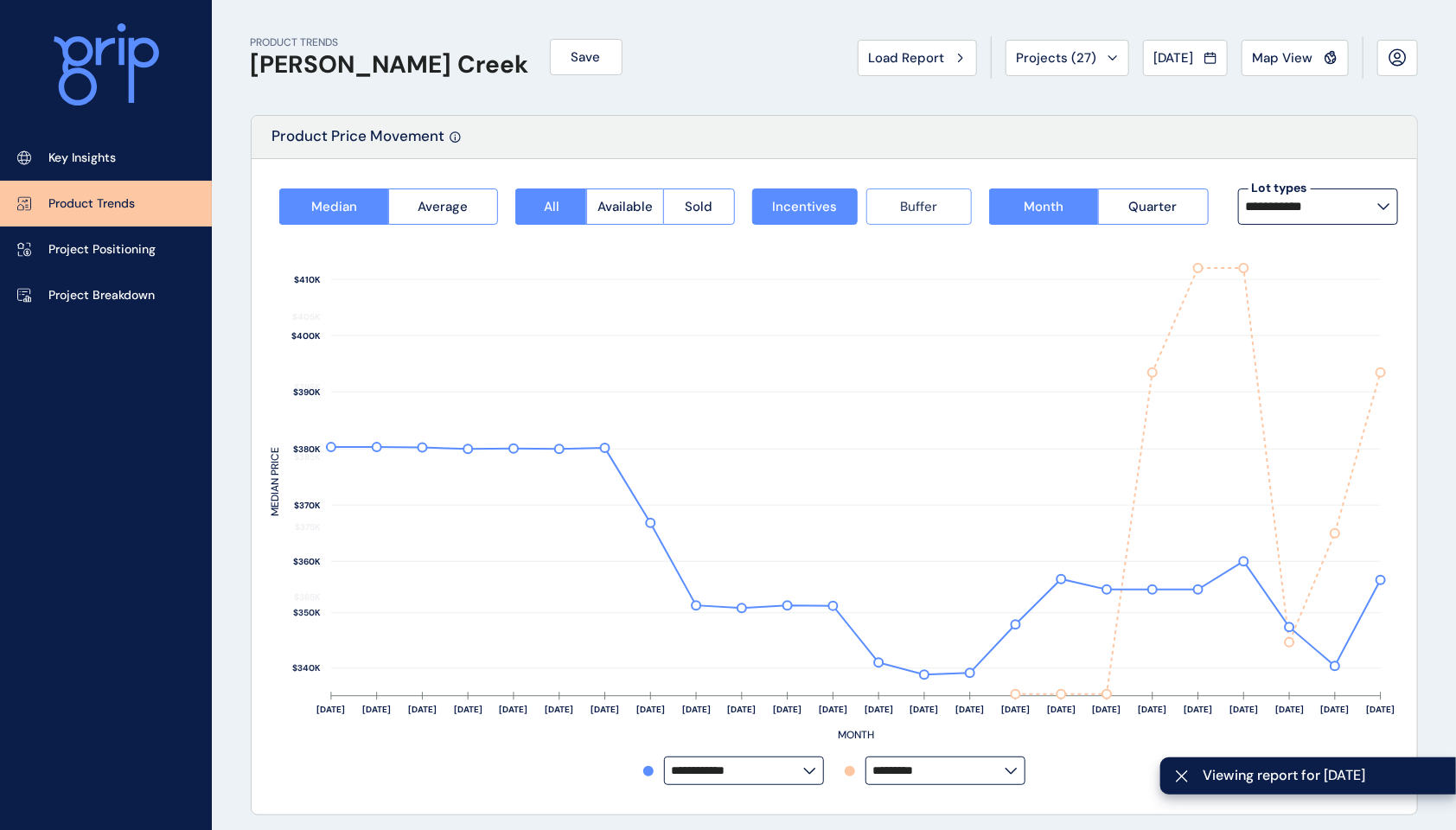 click on "Buffer" at bounding box center [918, 207] 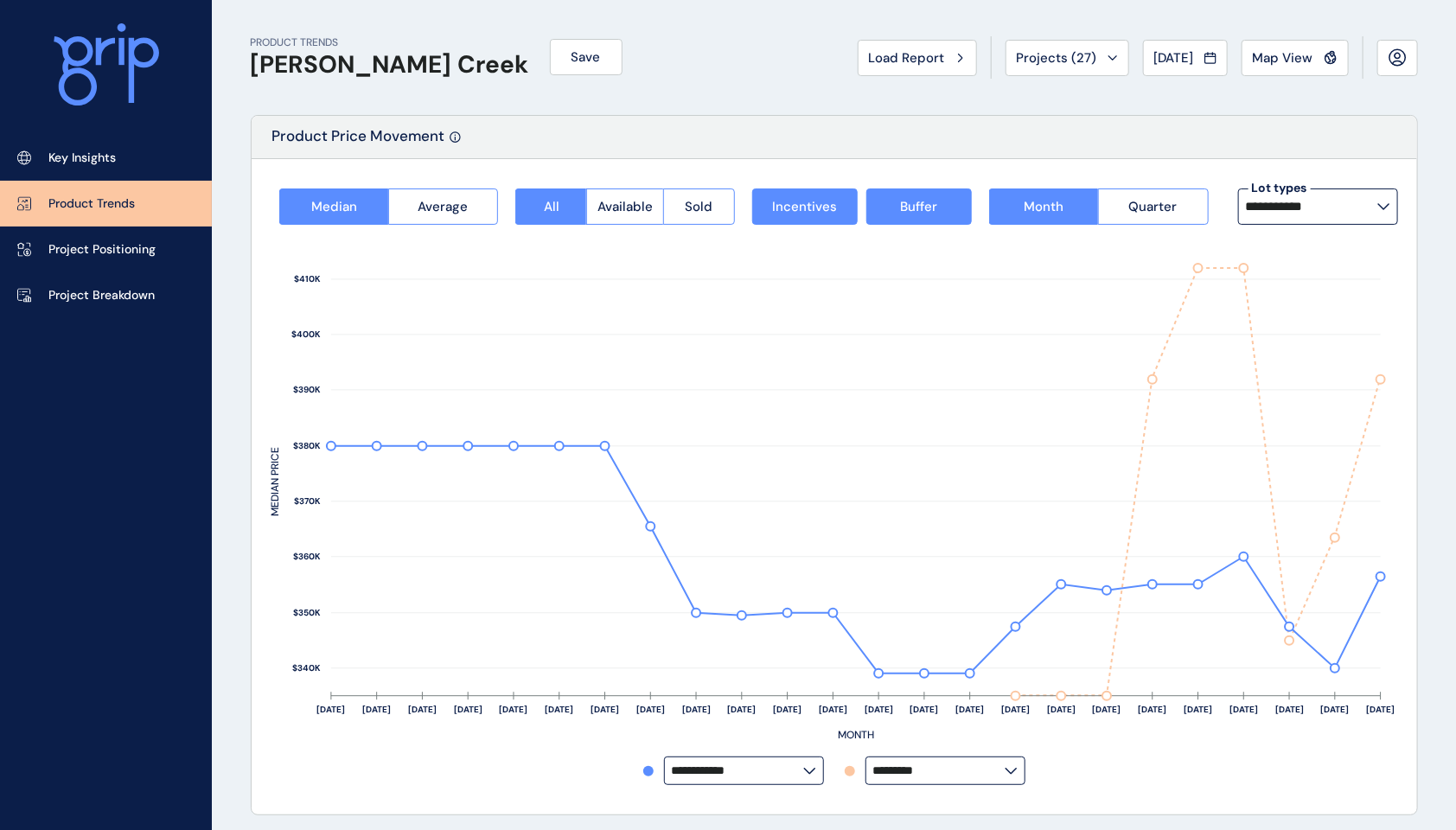 click on "*********" at bounding box center [945, 770] 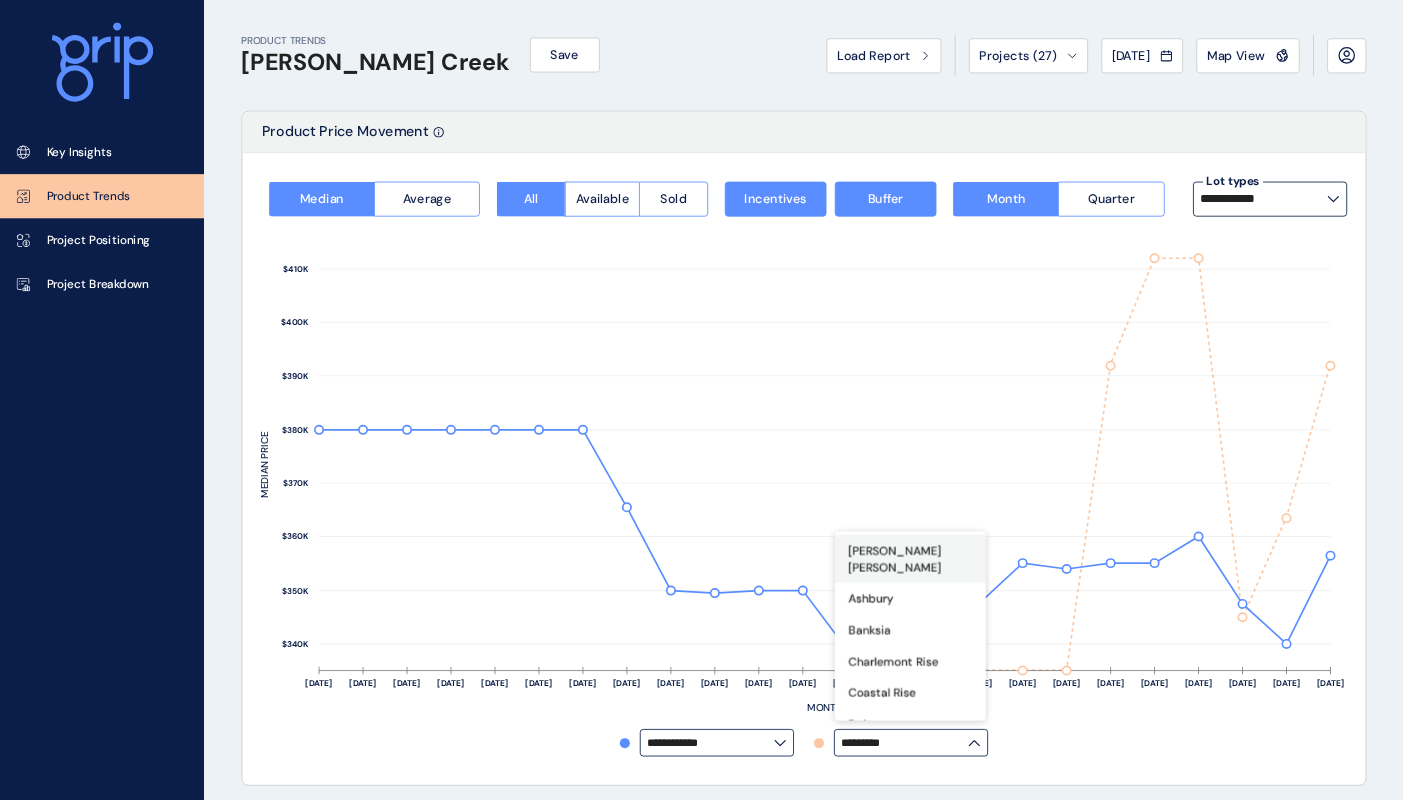 scroll, scrollTop: 266, scrollLeft: 0, axis: vertical 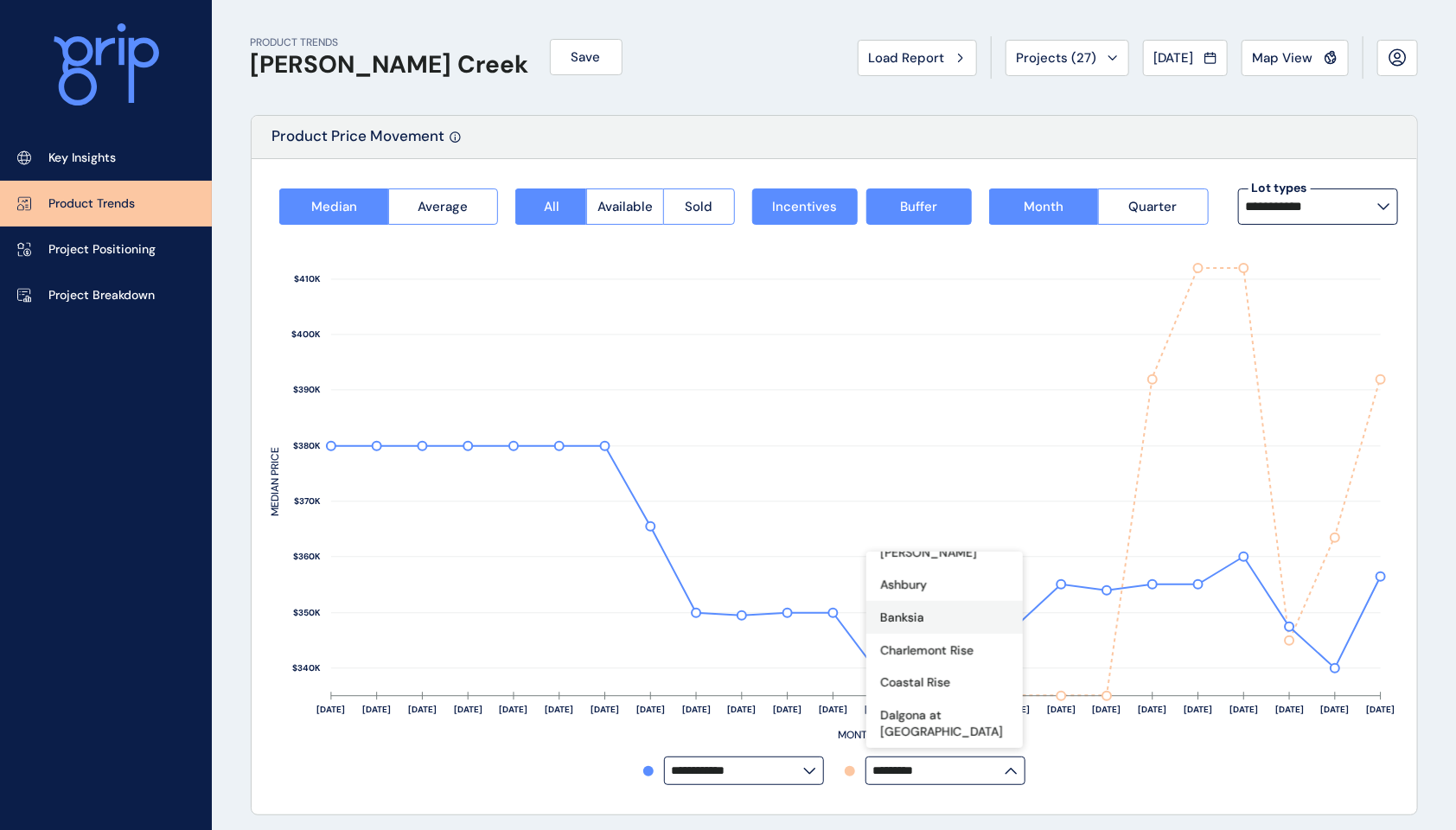 click on "Banksia" at bounding box center (902, 618) 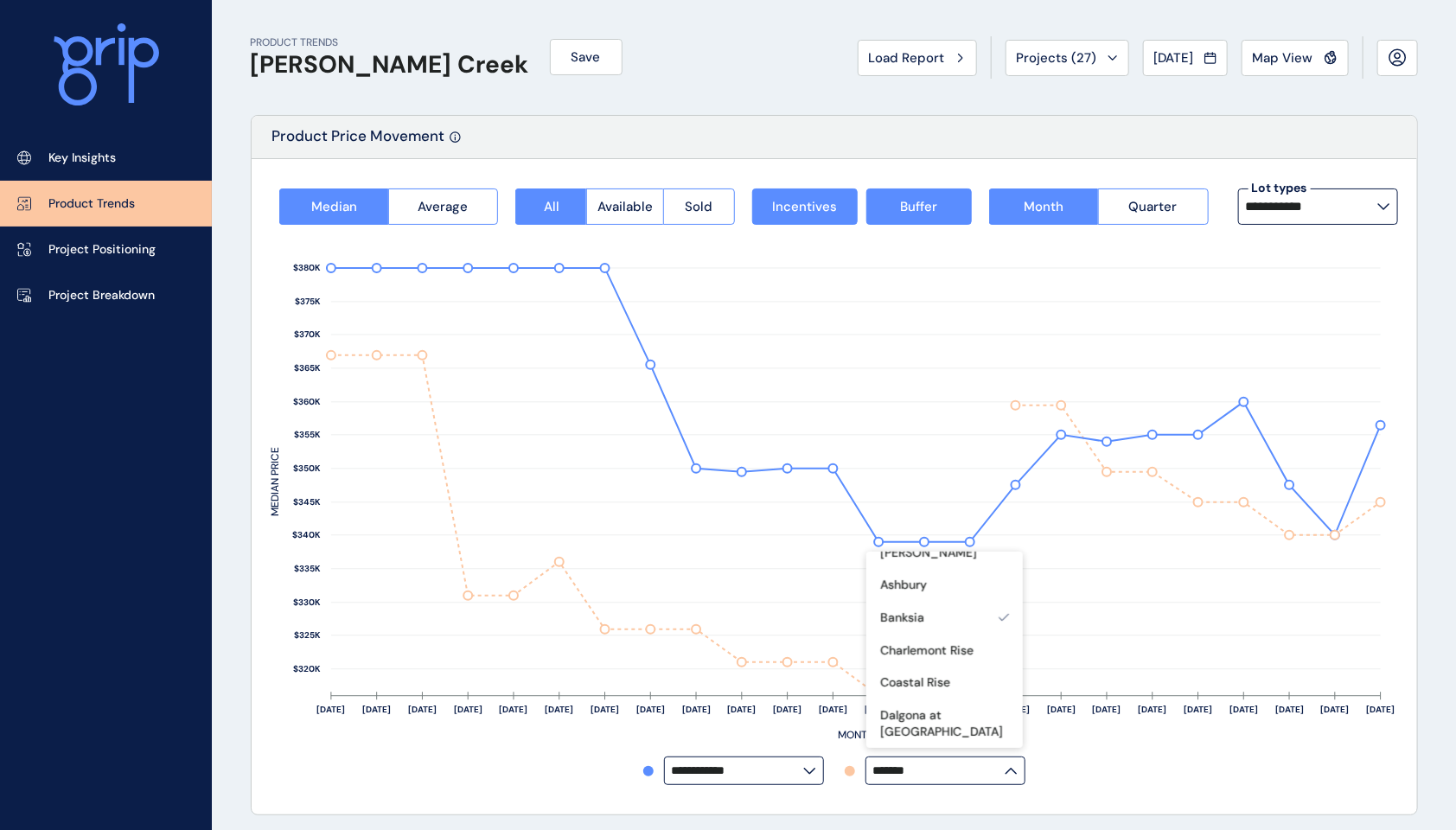 click on "**********" at bounding box center [834, 770] 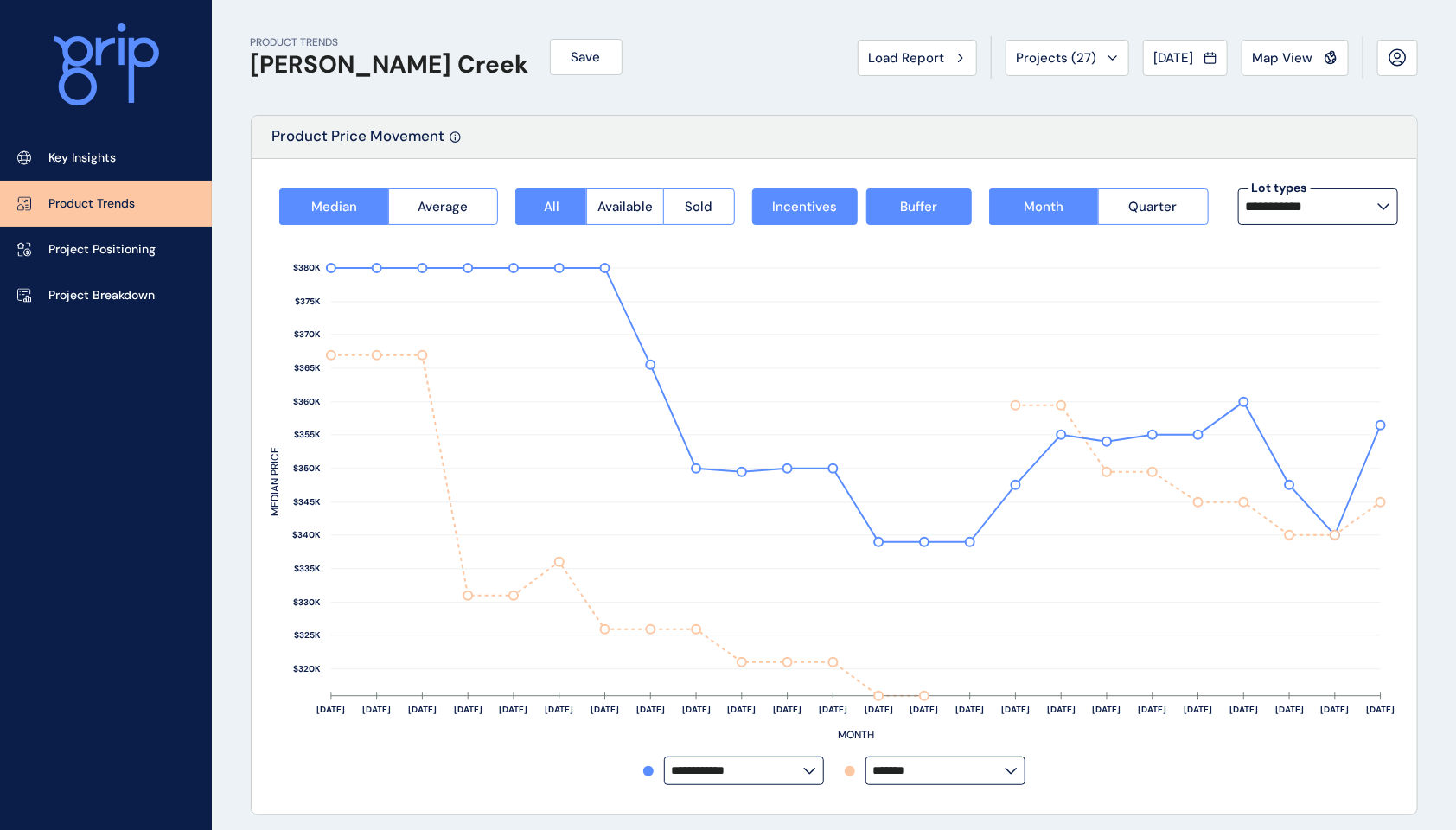 drag, startPoint x: 799, startPoint y: 42, endPoint x: 789, endPoint y: 26, distance: 18.867962 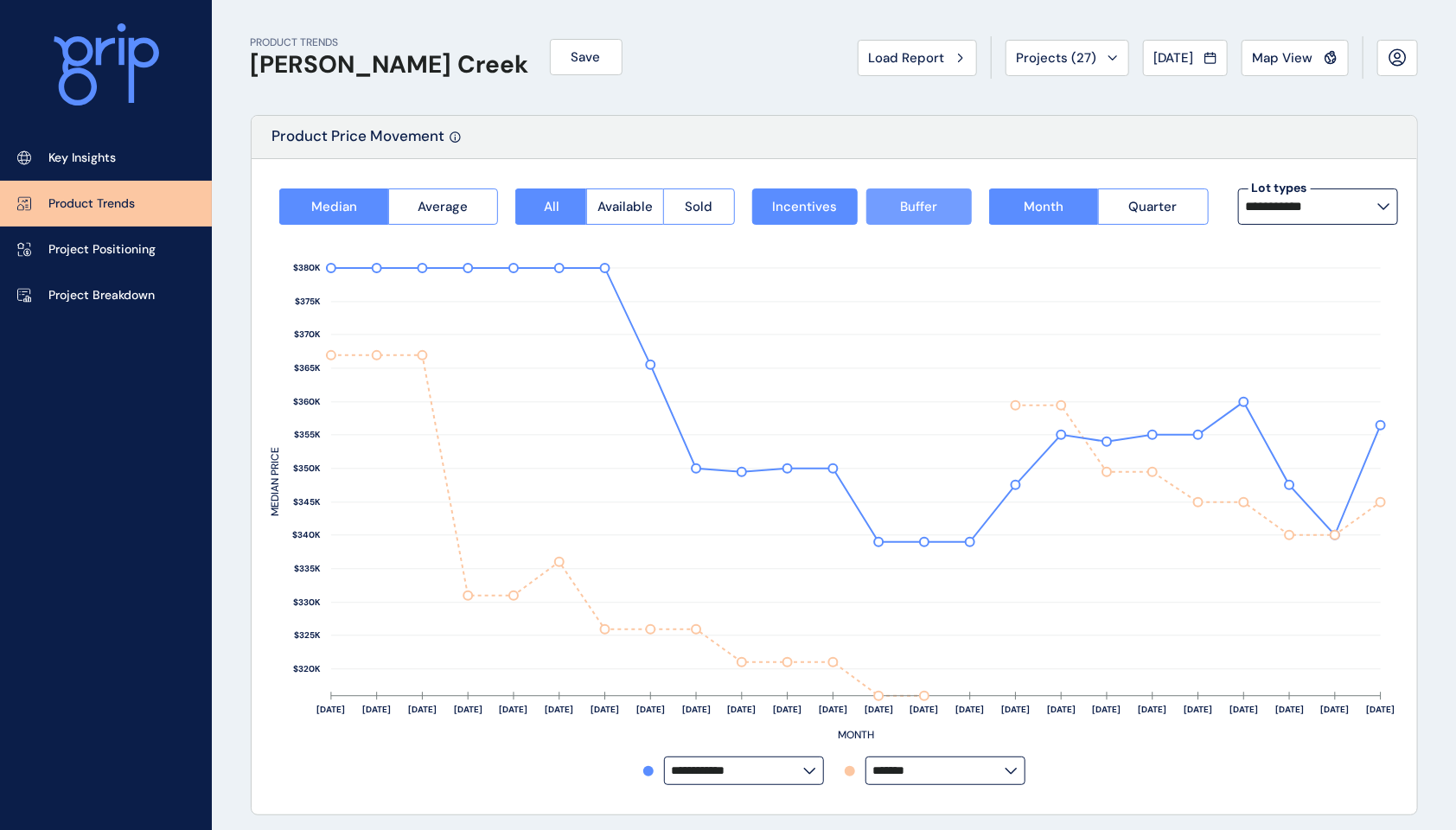 click on "Buffer" at bounding box center [918, 207] 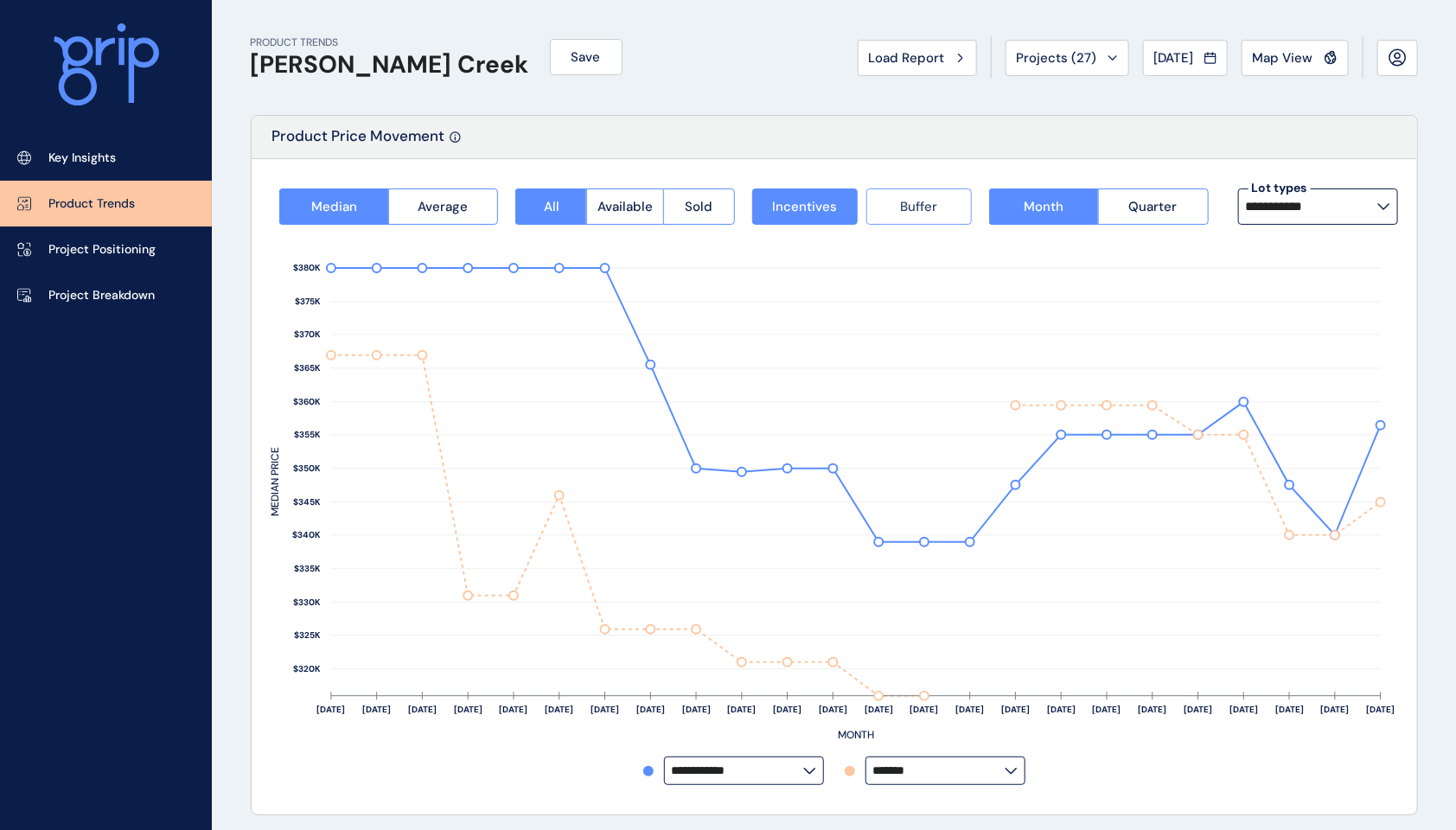 click on "Buffer" at bounding box center (918, 207) 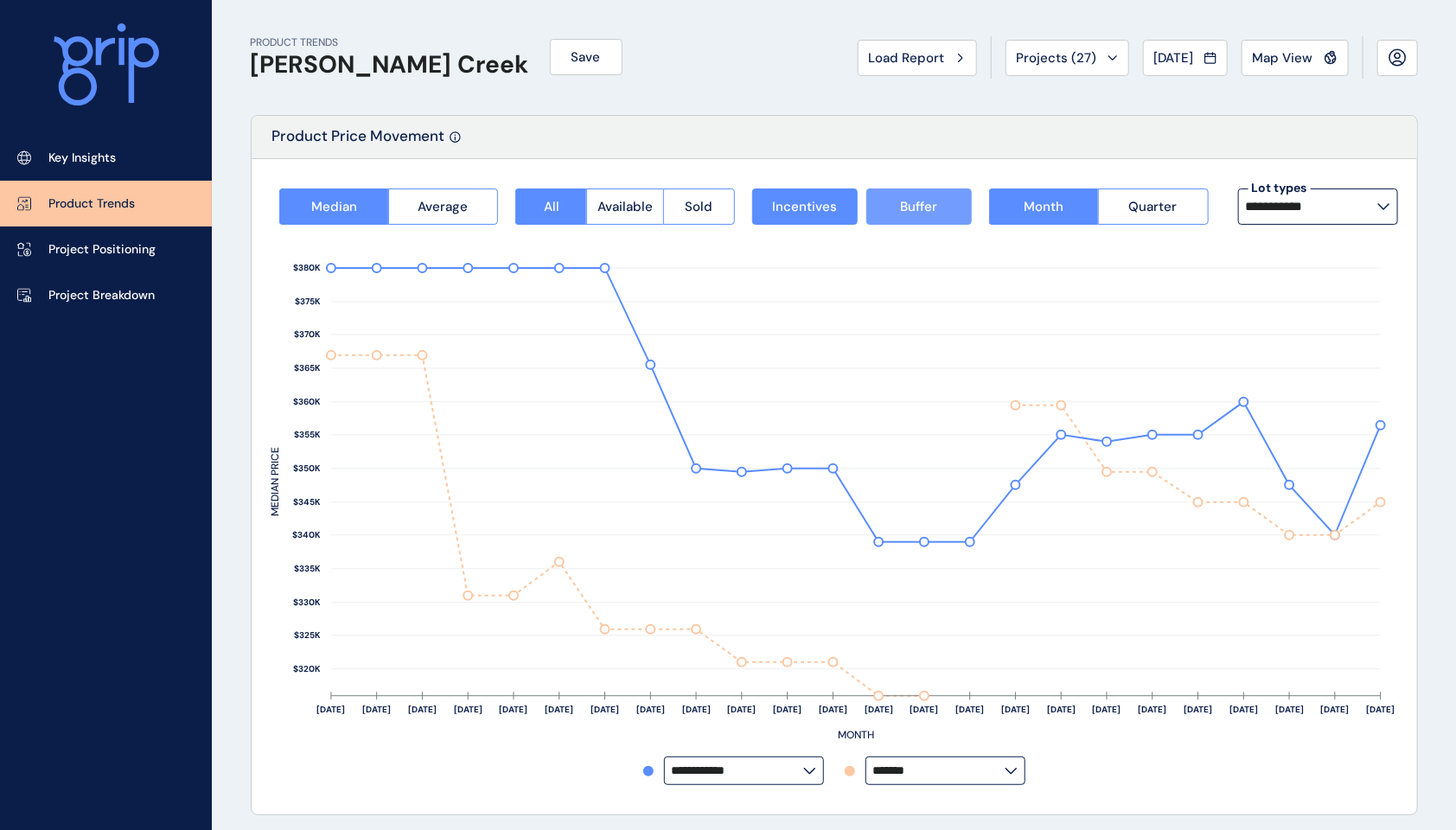 click on "Buffer" at bounding box center [918, 207] 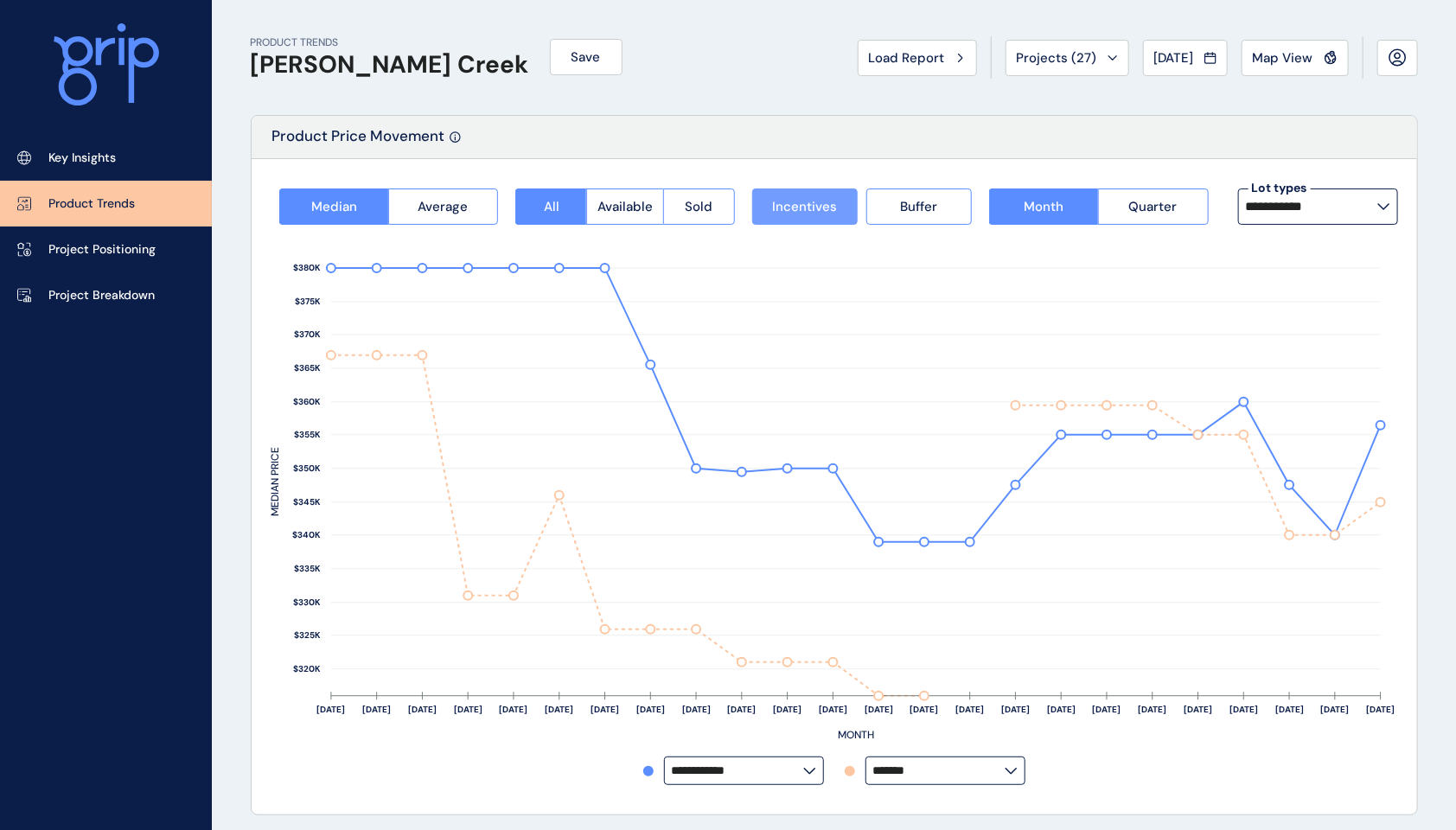 click on "Incentives" at bounding box center (804, 207) 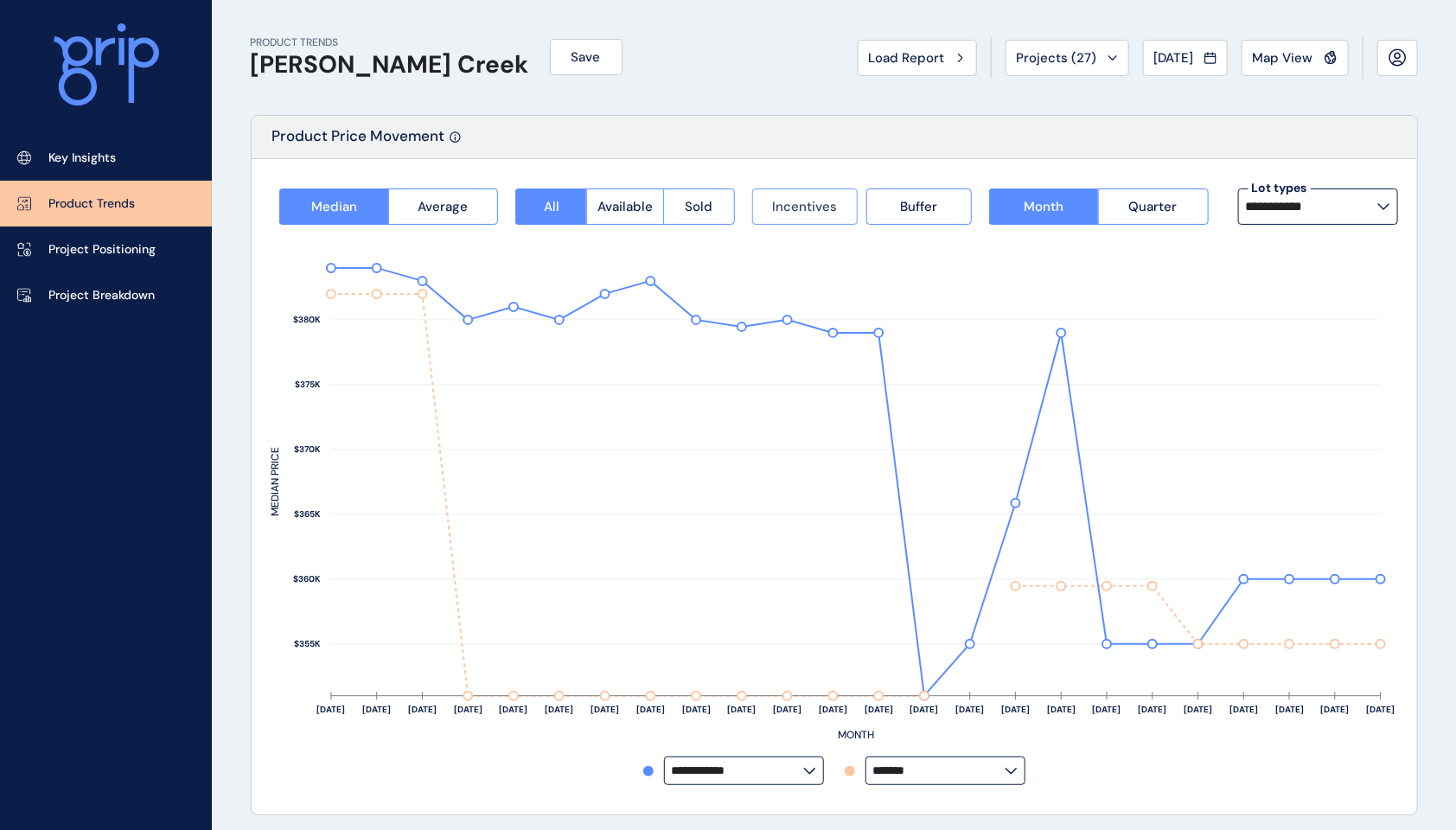 click on "Incentives" at bounding box center [804, 207] 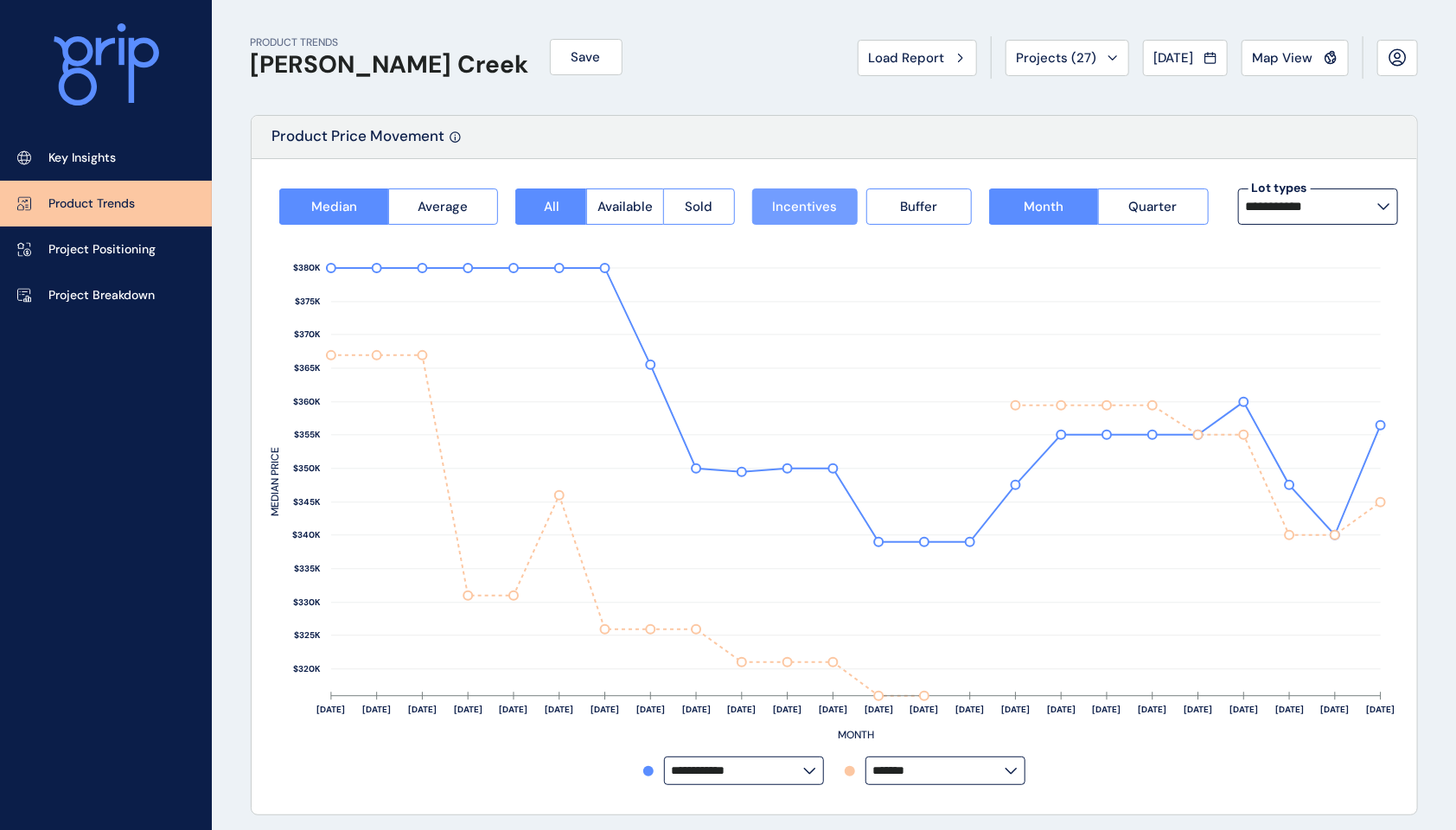 click on "Incentives" at bounding box center [804, 207] 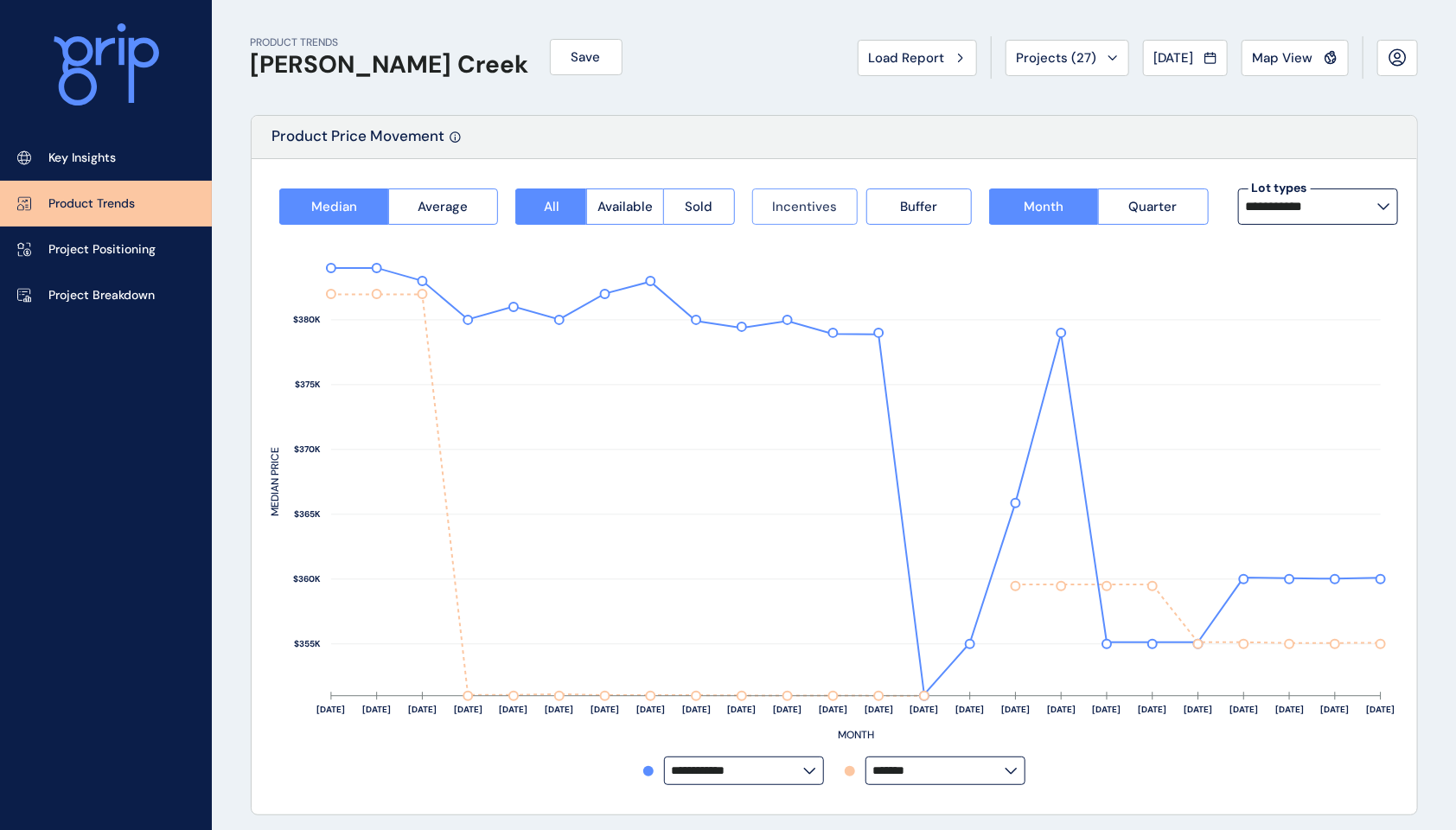 click on "Incentives" at bounding box center (805, 207) 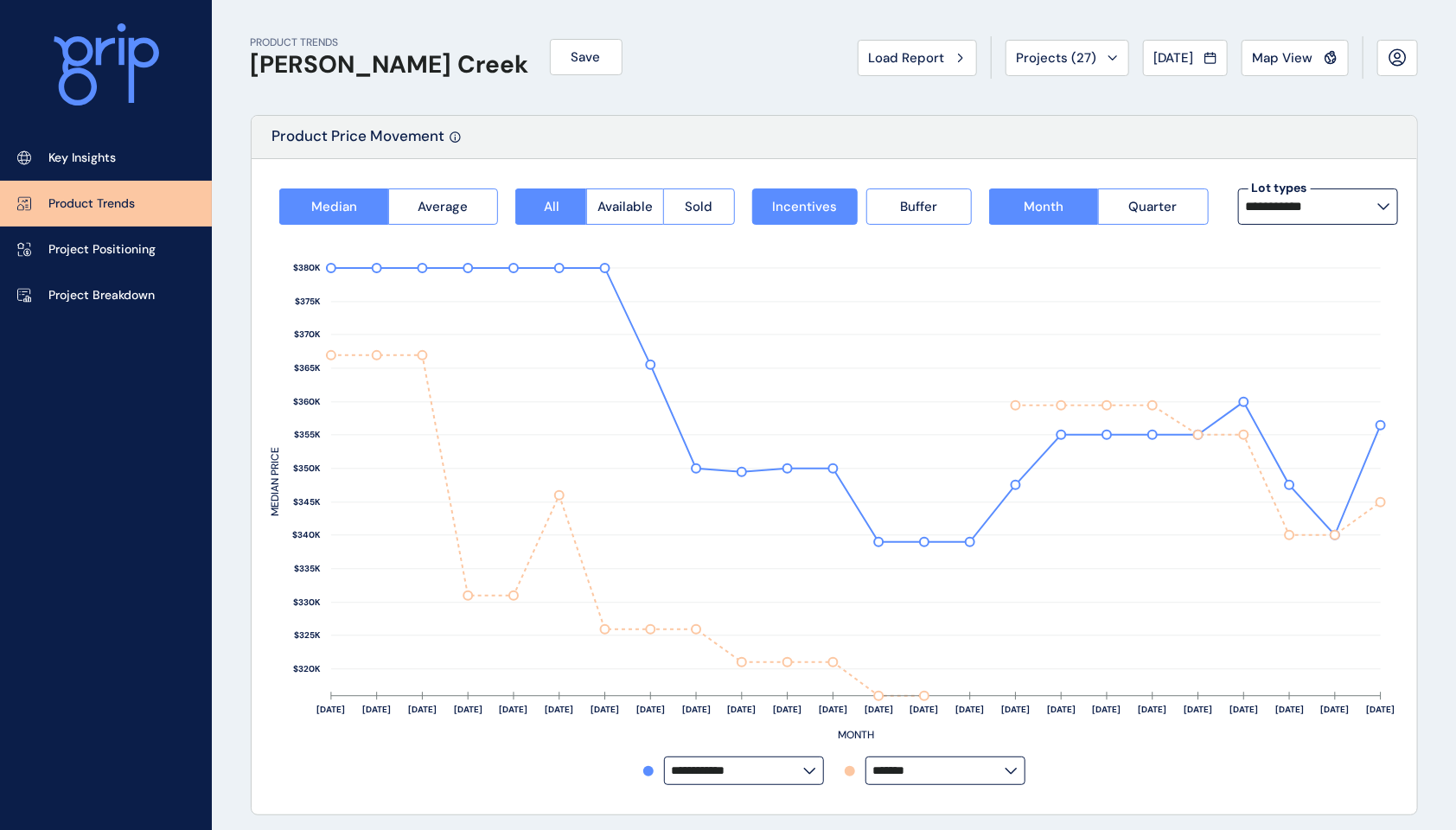 type 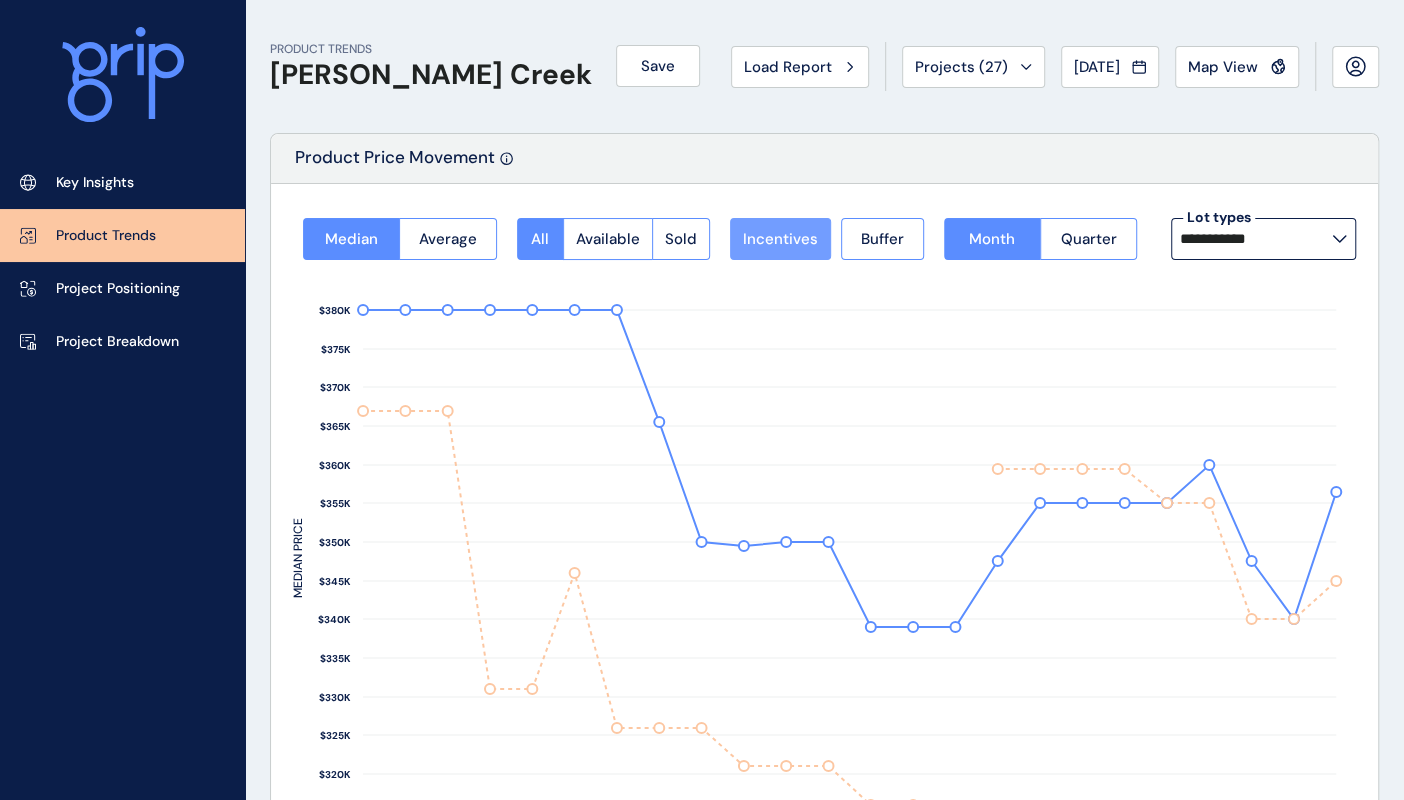 click on "Incentives" at bounding box center (780, 239) 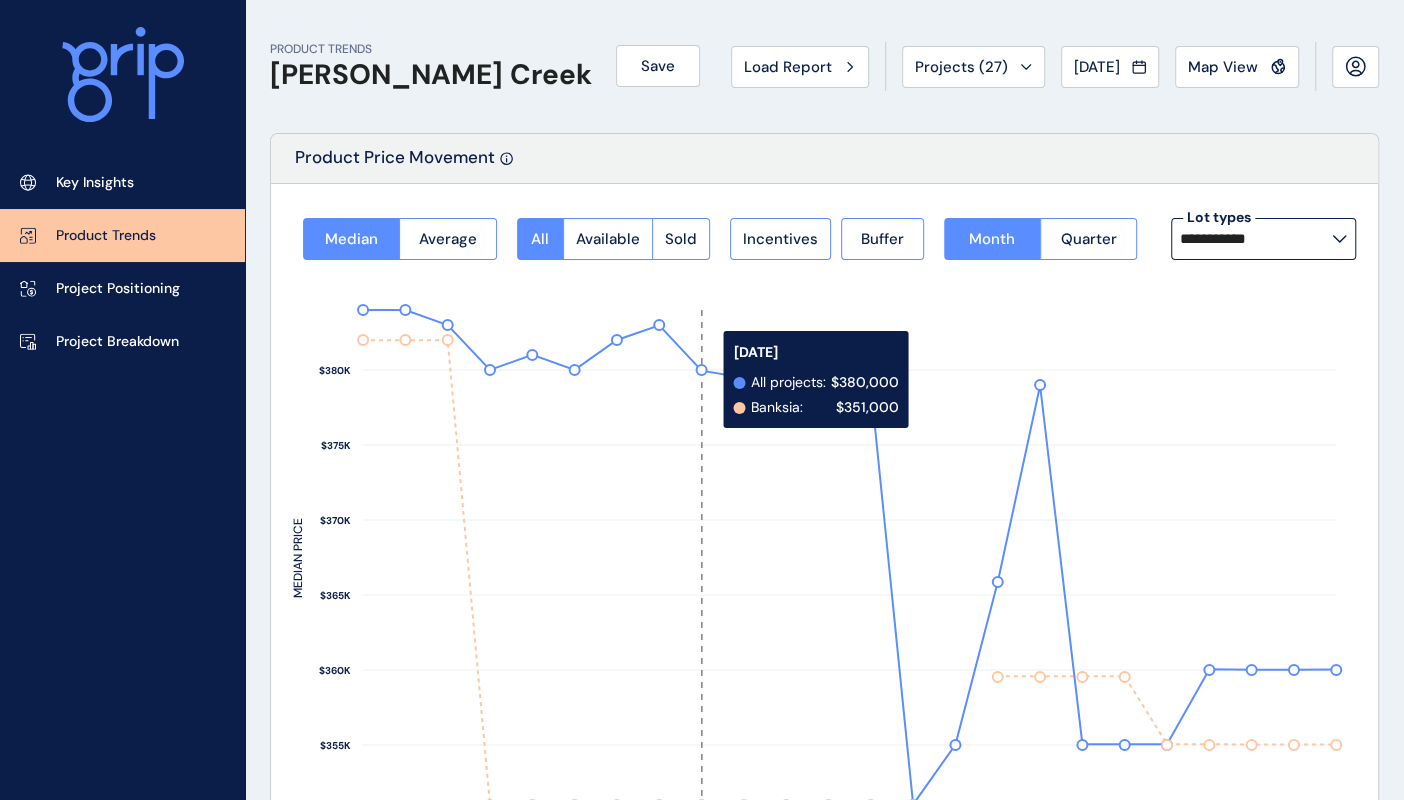 scroll, scrollTop: 111, scrollLeft: 0, axis: vertical 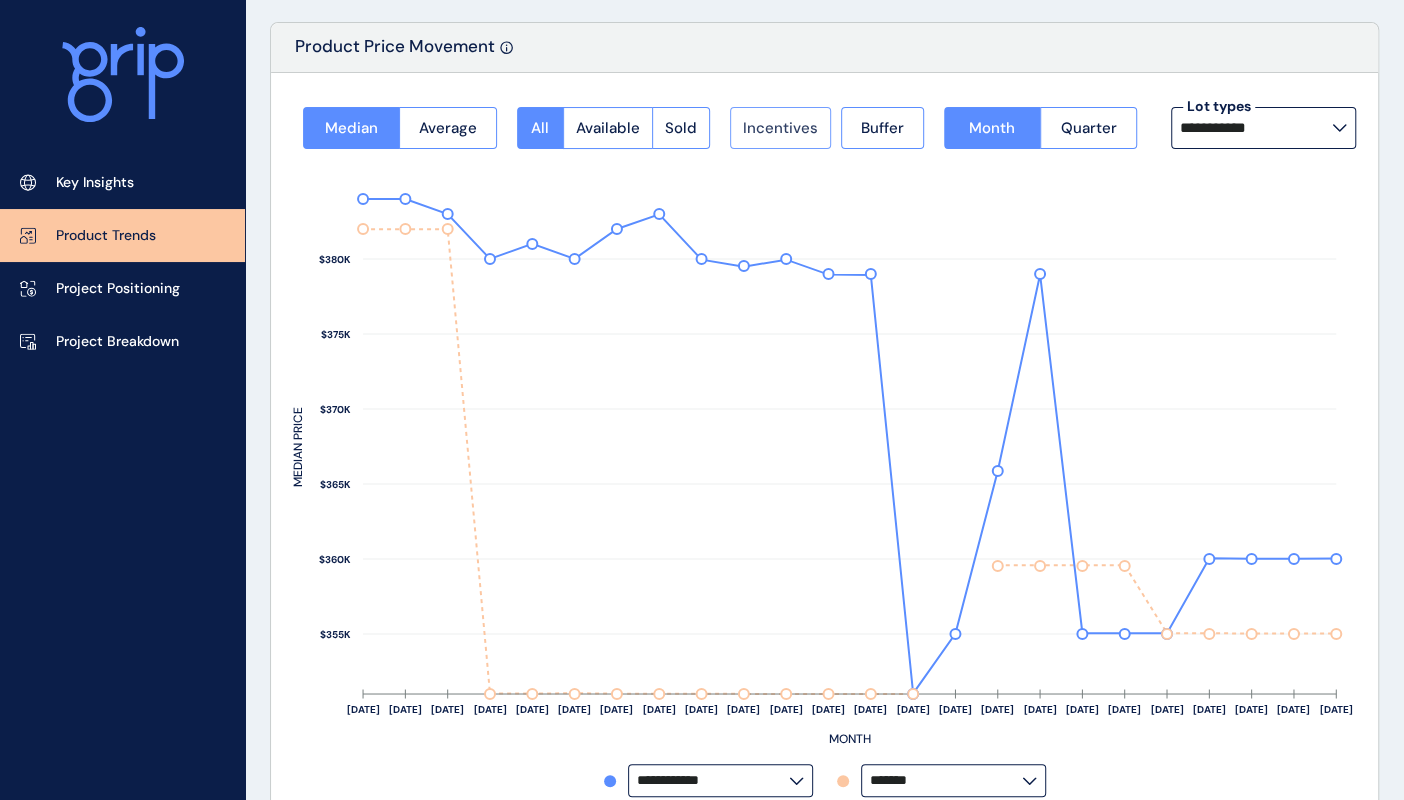 click on "Incentives" at bounding box center [780, 128] 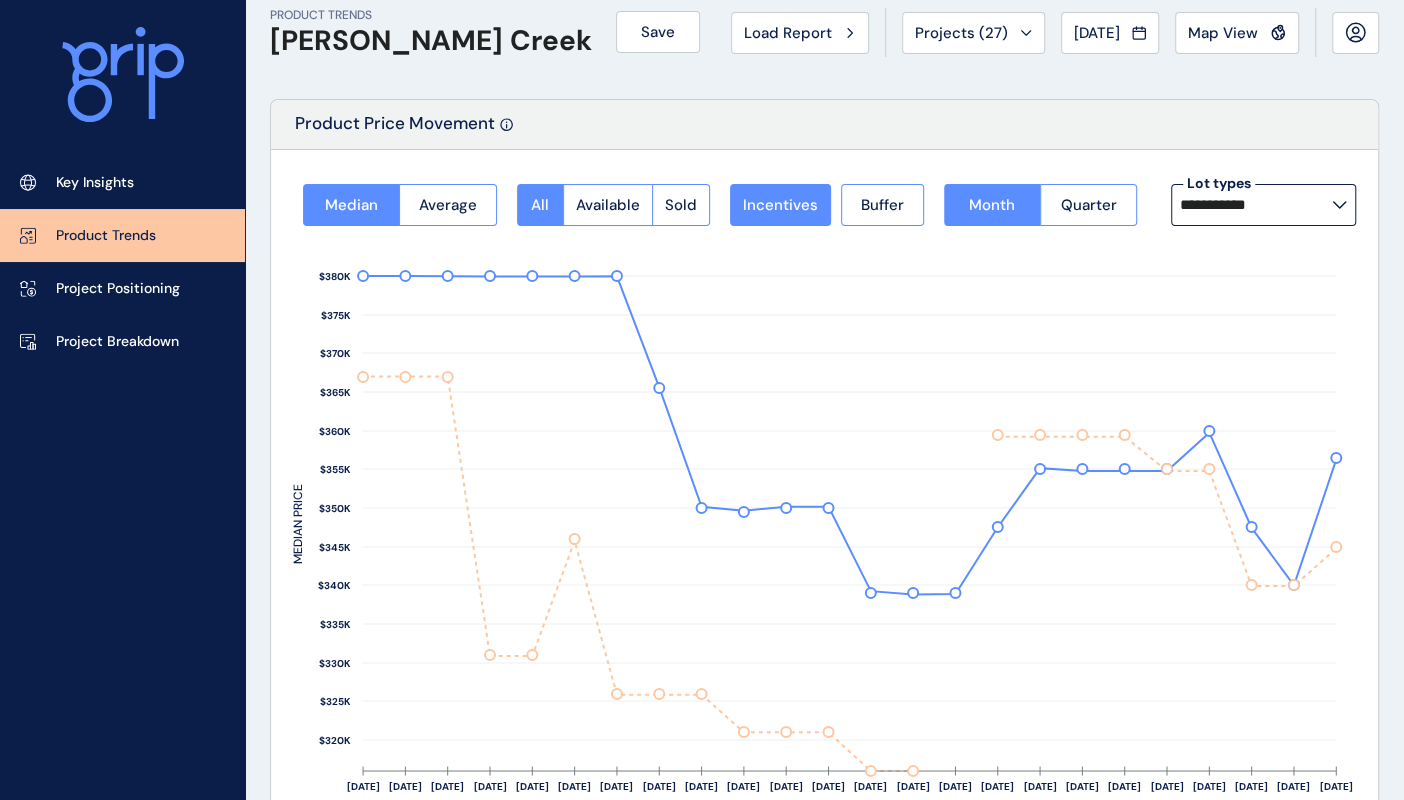 scroll, scrollTop: 0, scrollLeft: 0, axis: both 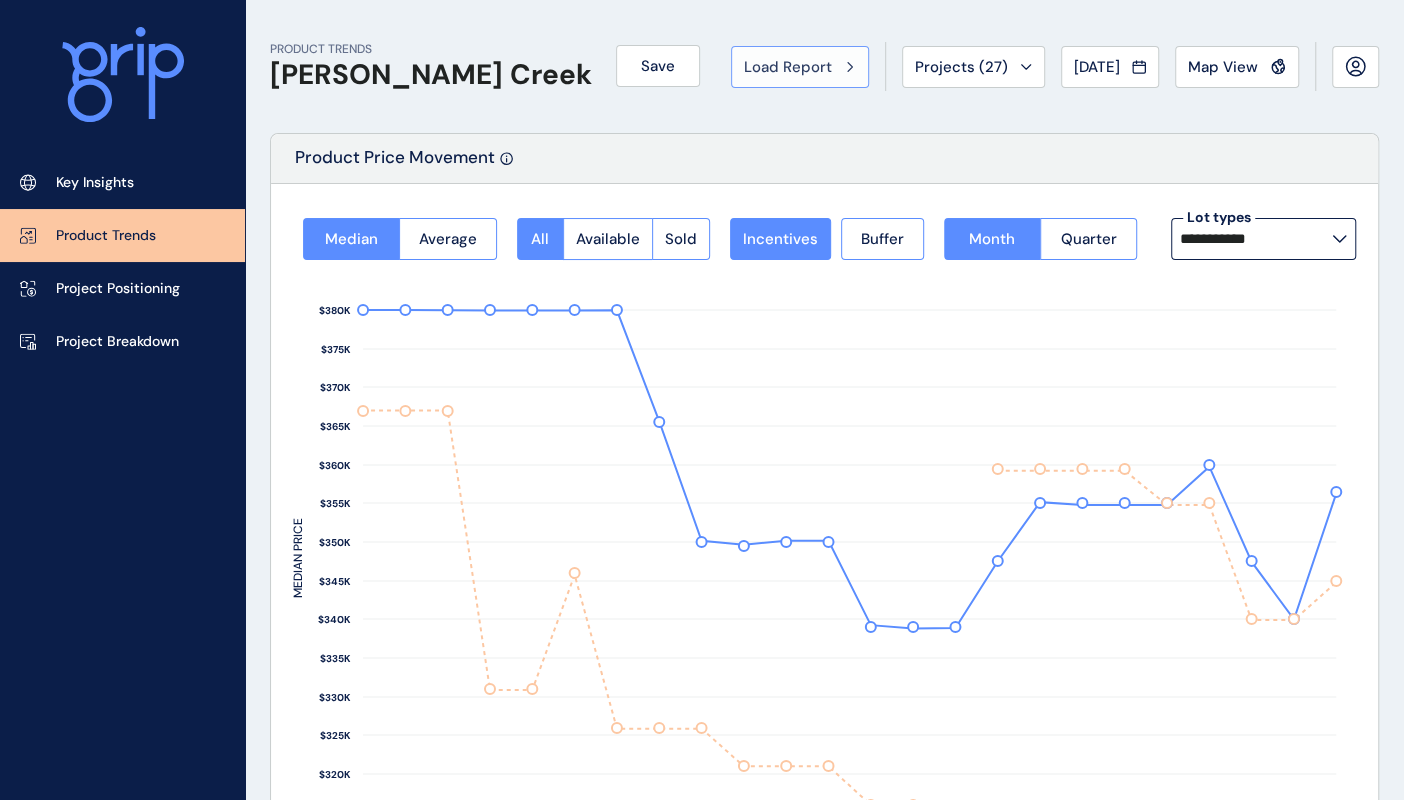 click on "Load Report" at bounding box center (788, 67) 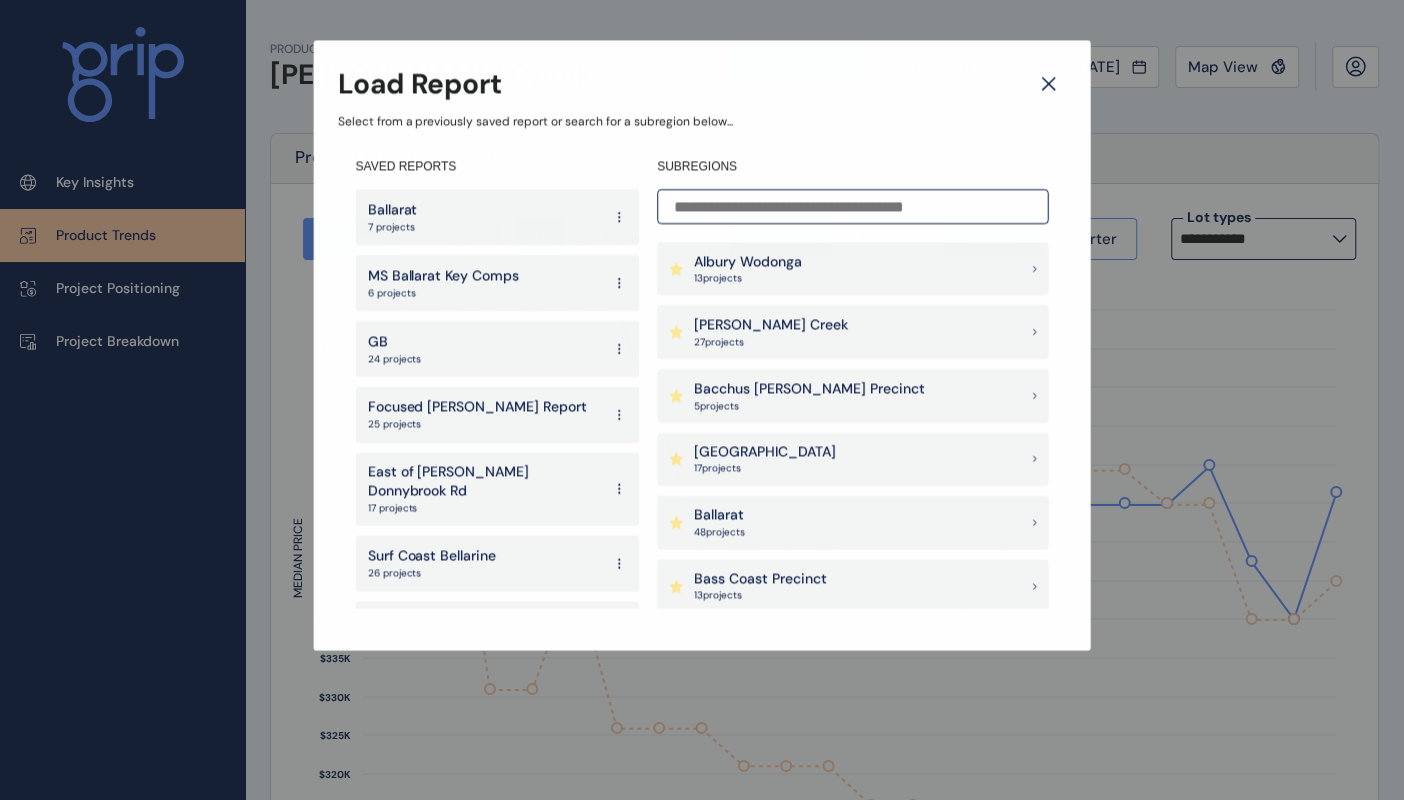 click at bounding box center (852, 206) 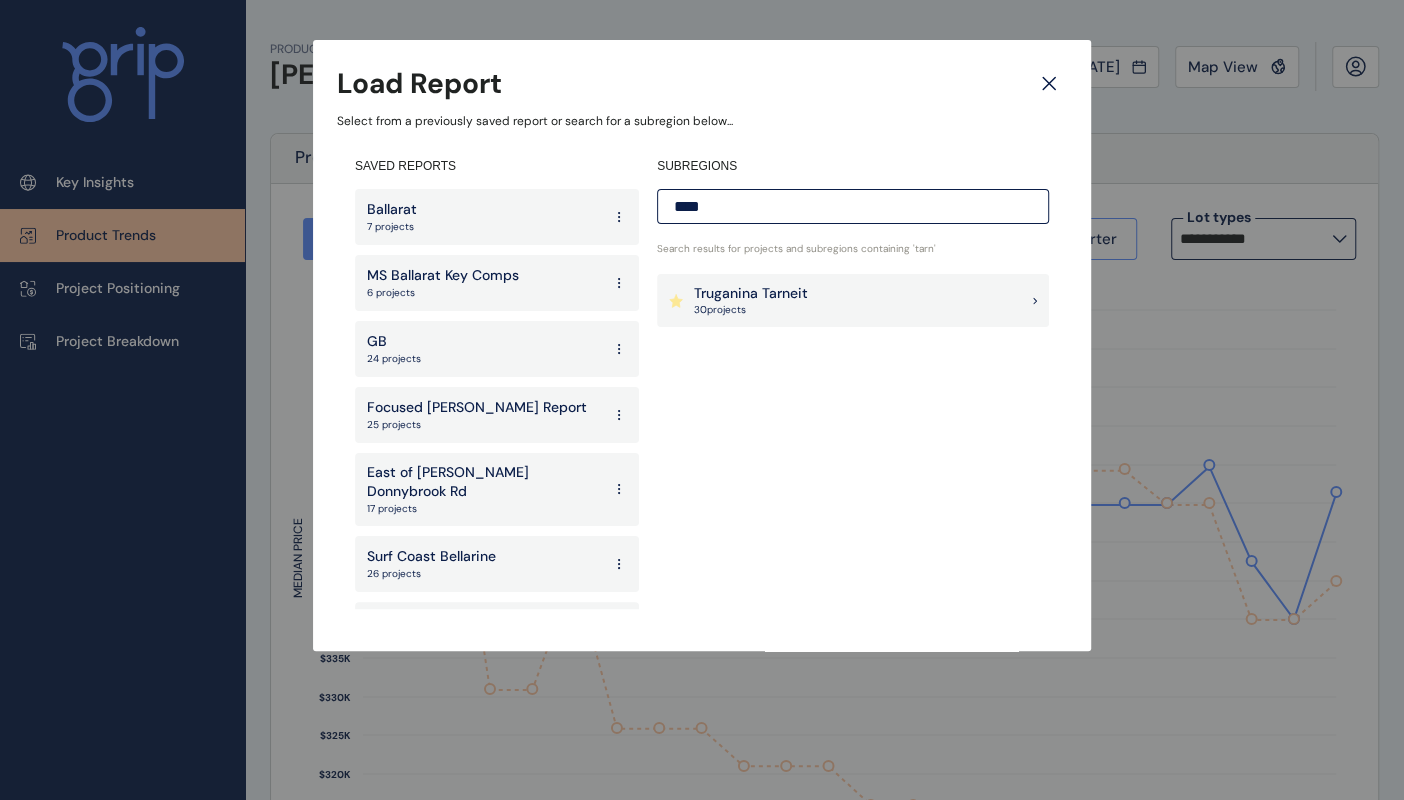 type on "****" 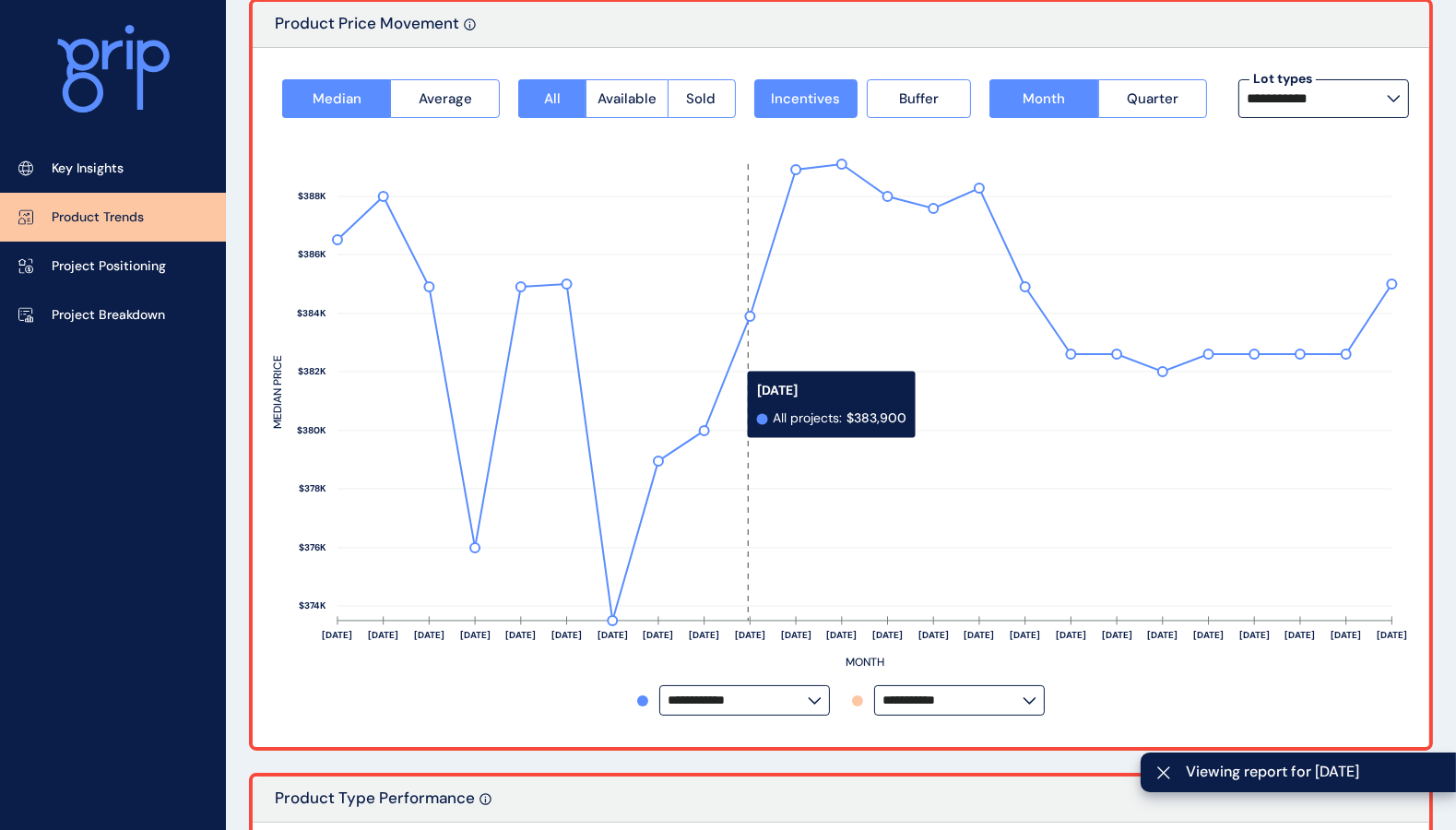 scroll, scrollTop: 89, scrollLeft: 0, axis: vertical 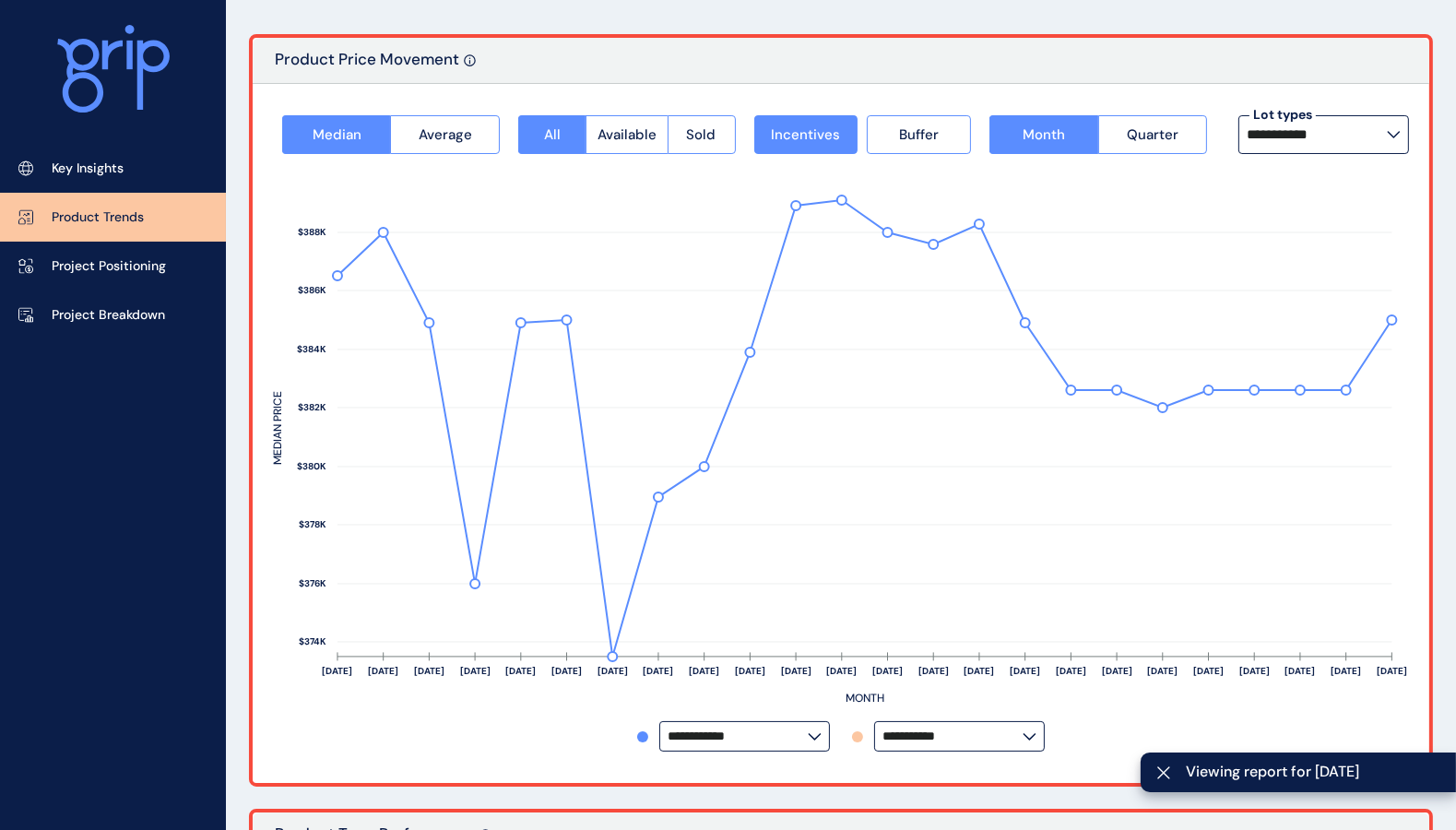 click on "**********" at bounding box center (953, 736) 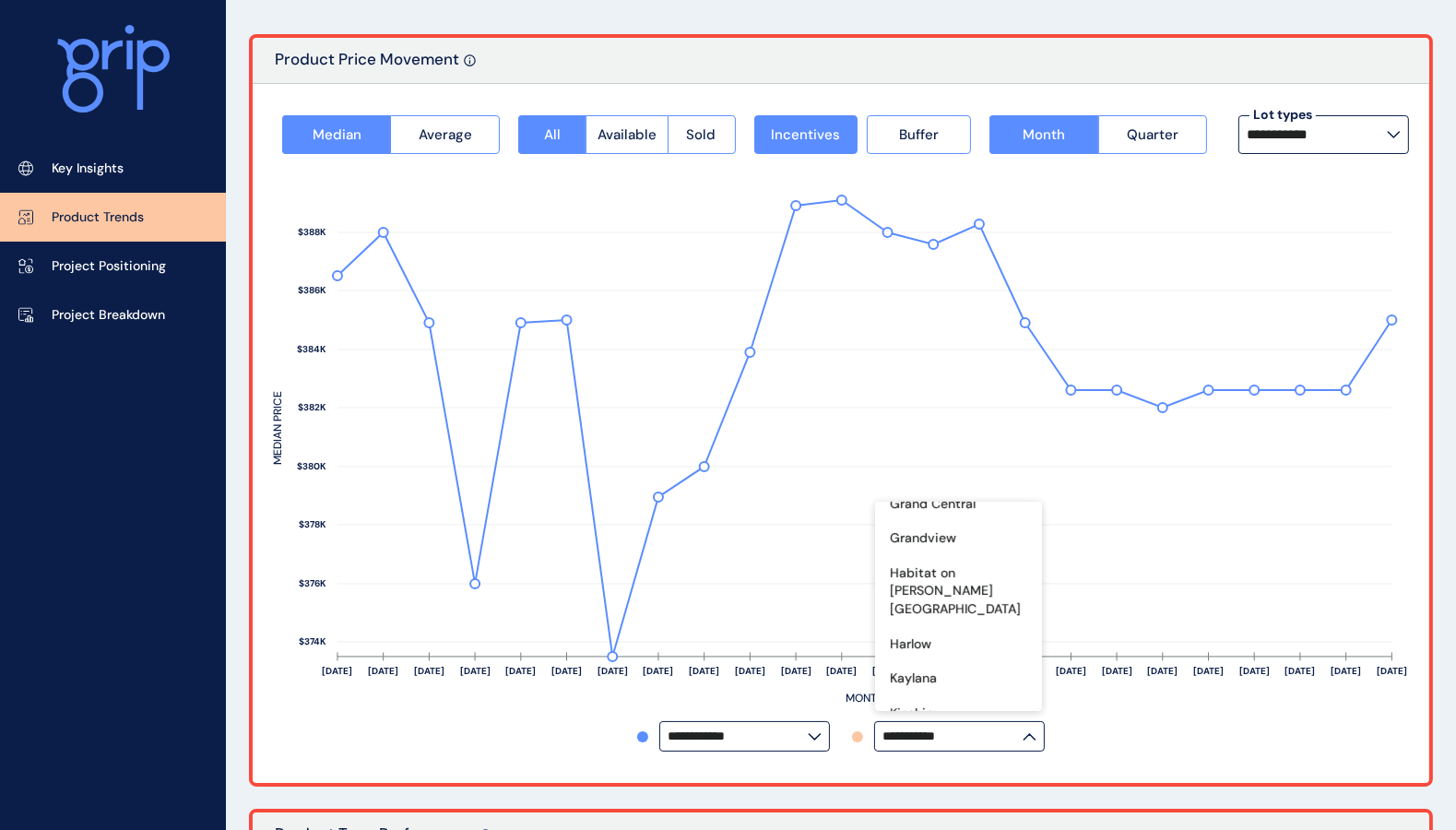 scroll, scrollTop: 346, scrollLeft: 0, axis: vertical 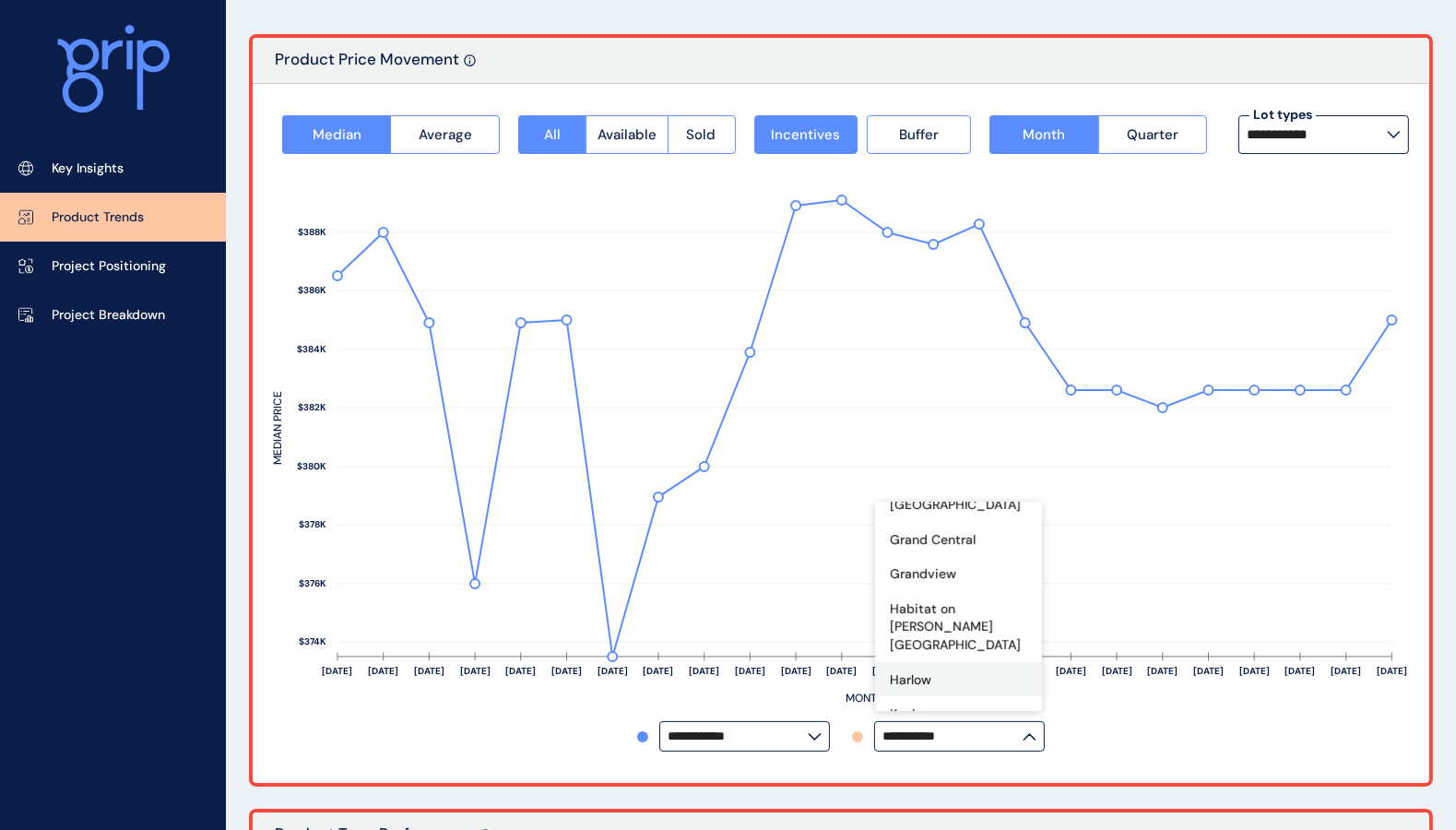 click on "Harlow" at bounding box center (910, 681) 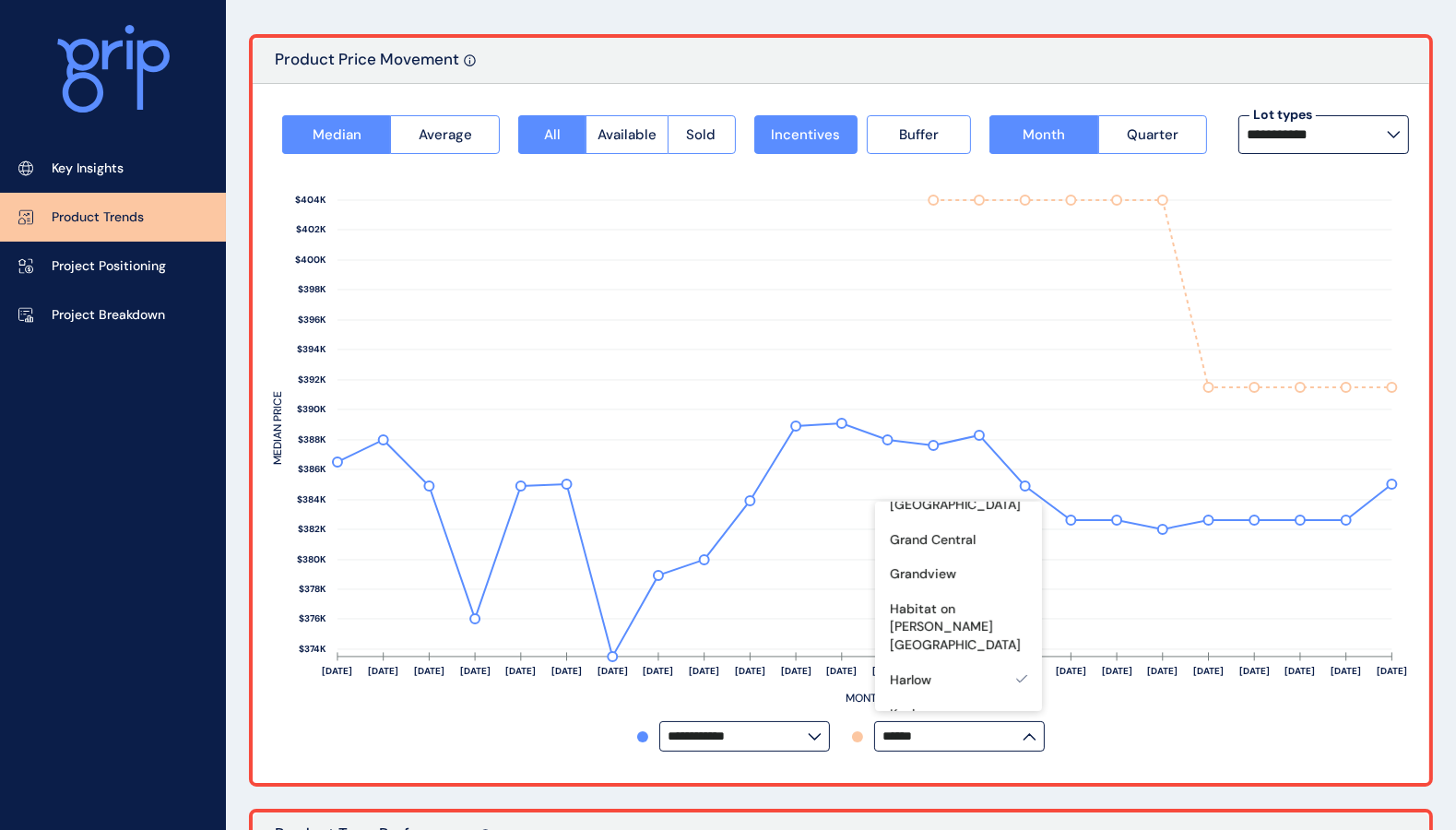 click on "**********" at bounding box center [841, 736] 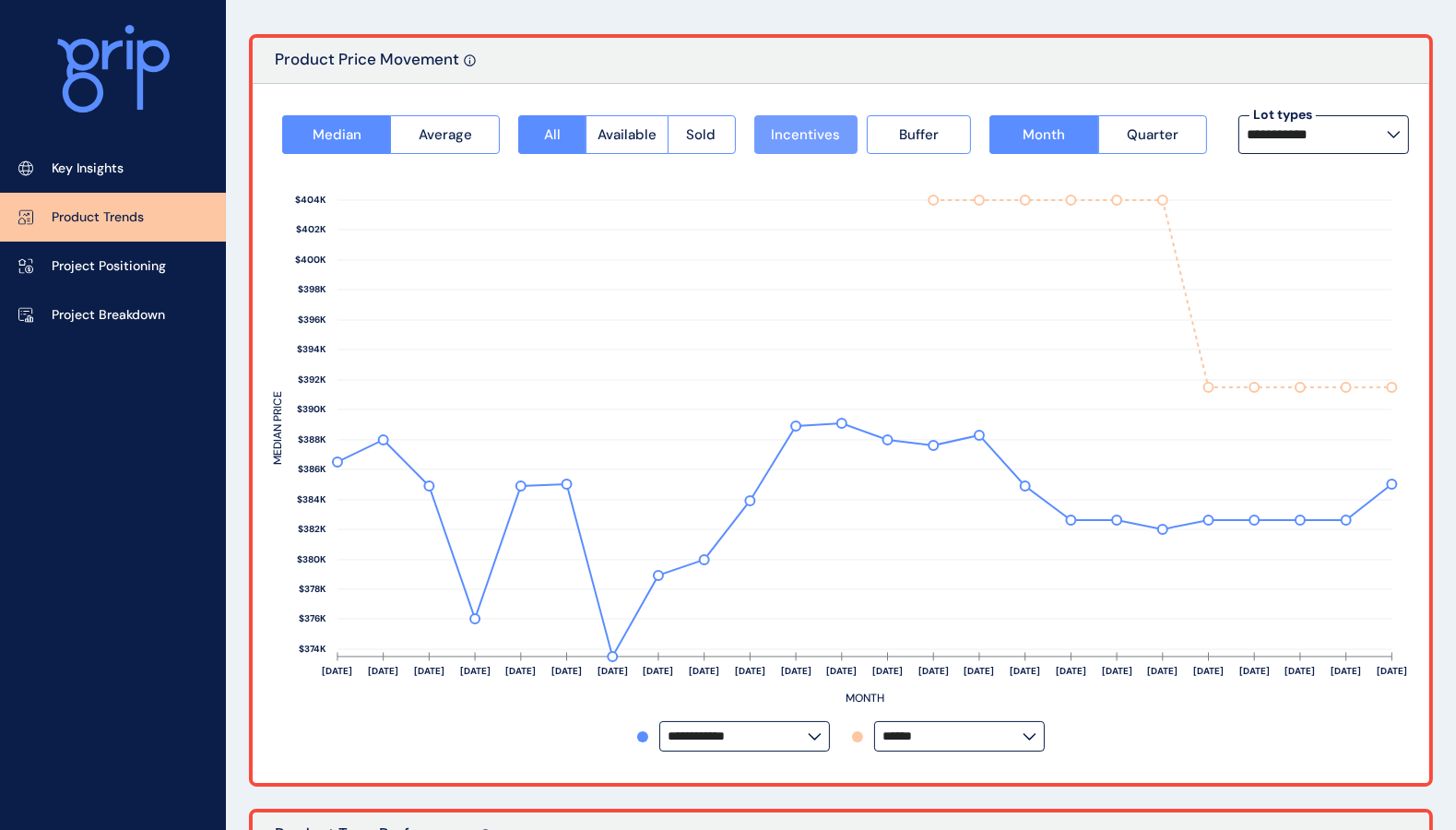 click on "Incentives" at bounding box center (805, 135) 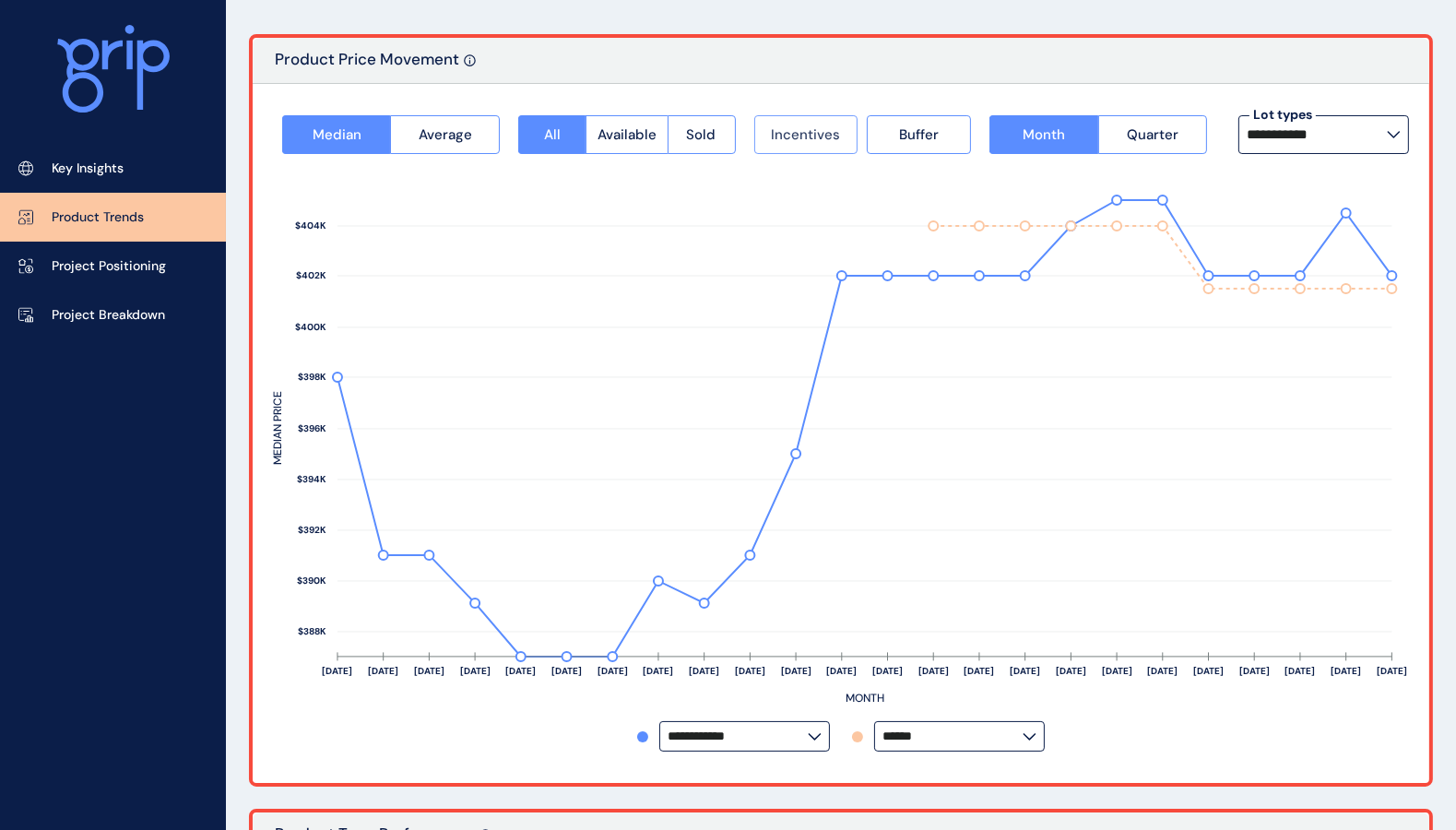 click on "Incentives" at bounding box center (805, 135) 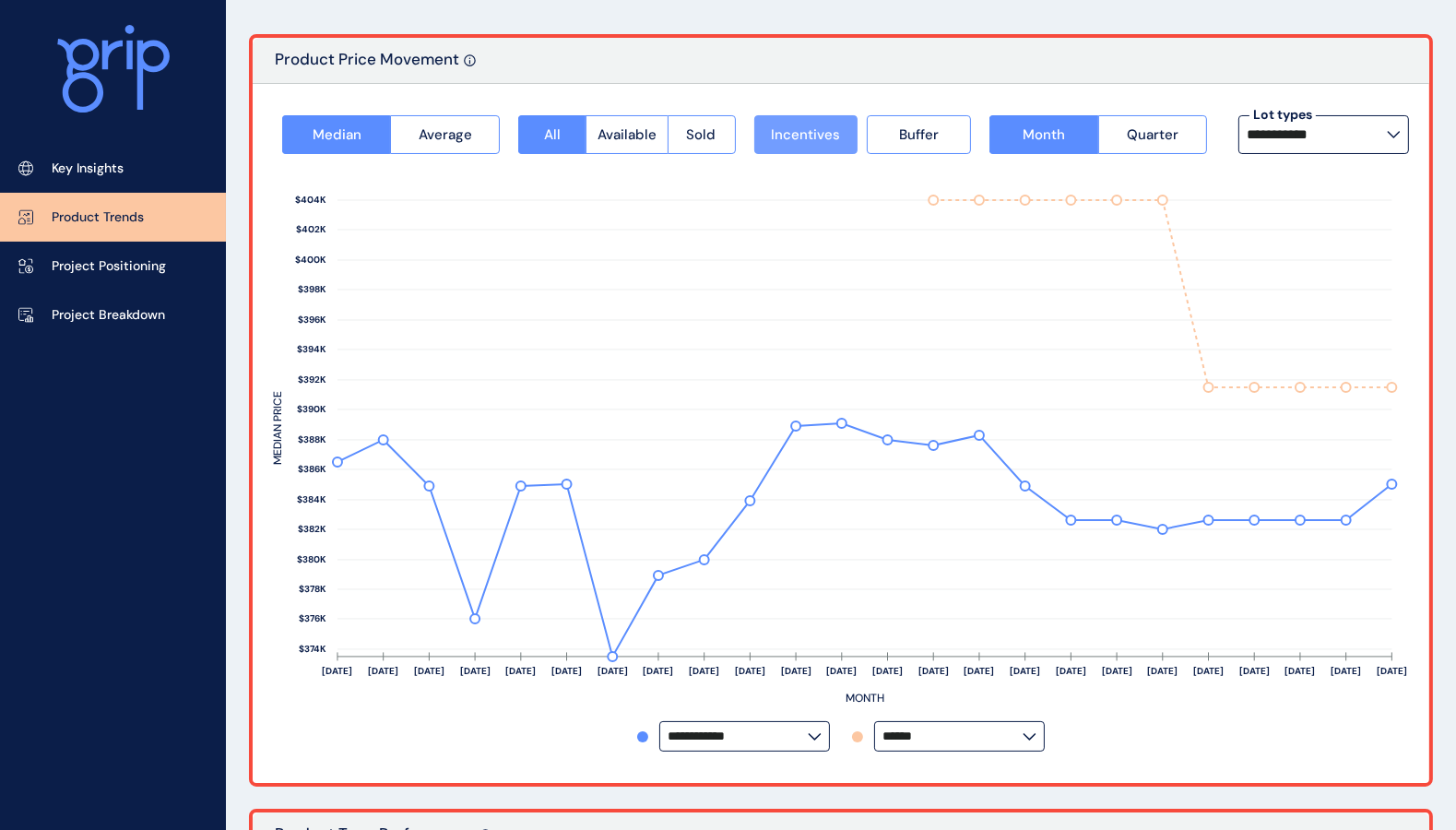 click on "Incentives" at bounding box center (805, 135) 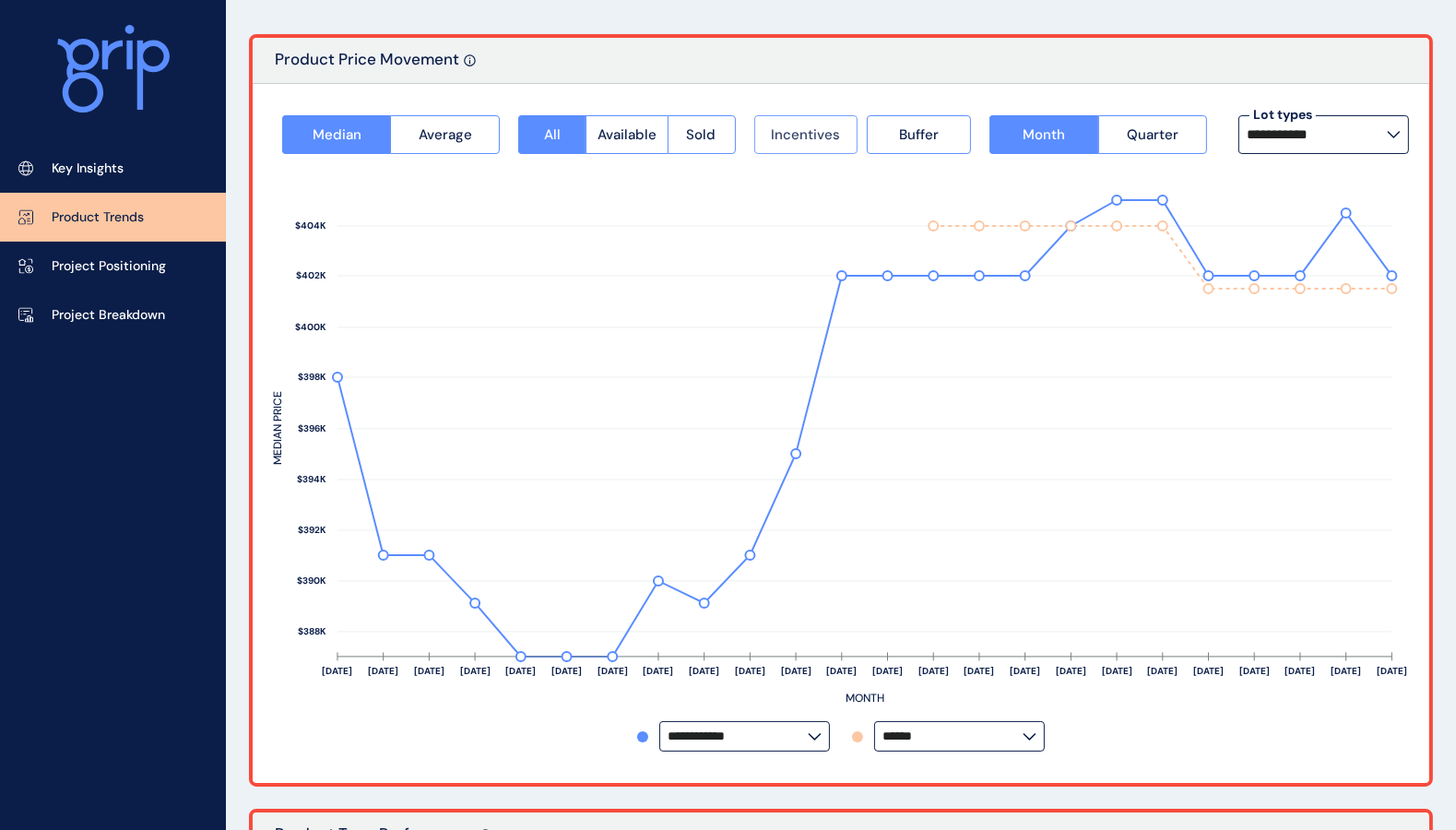 click on "Incentives" at bounding box center (805, 135) 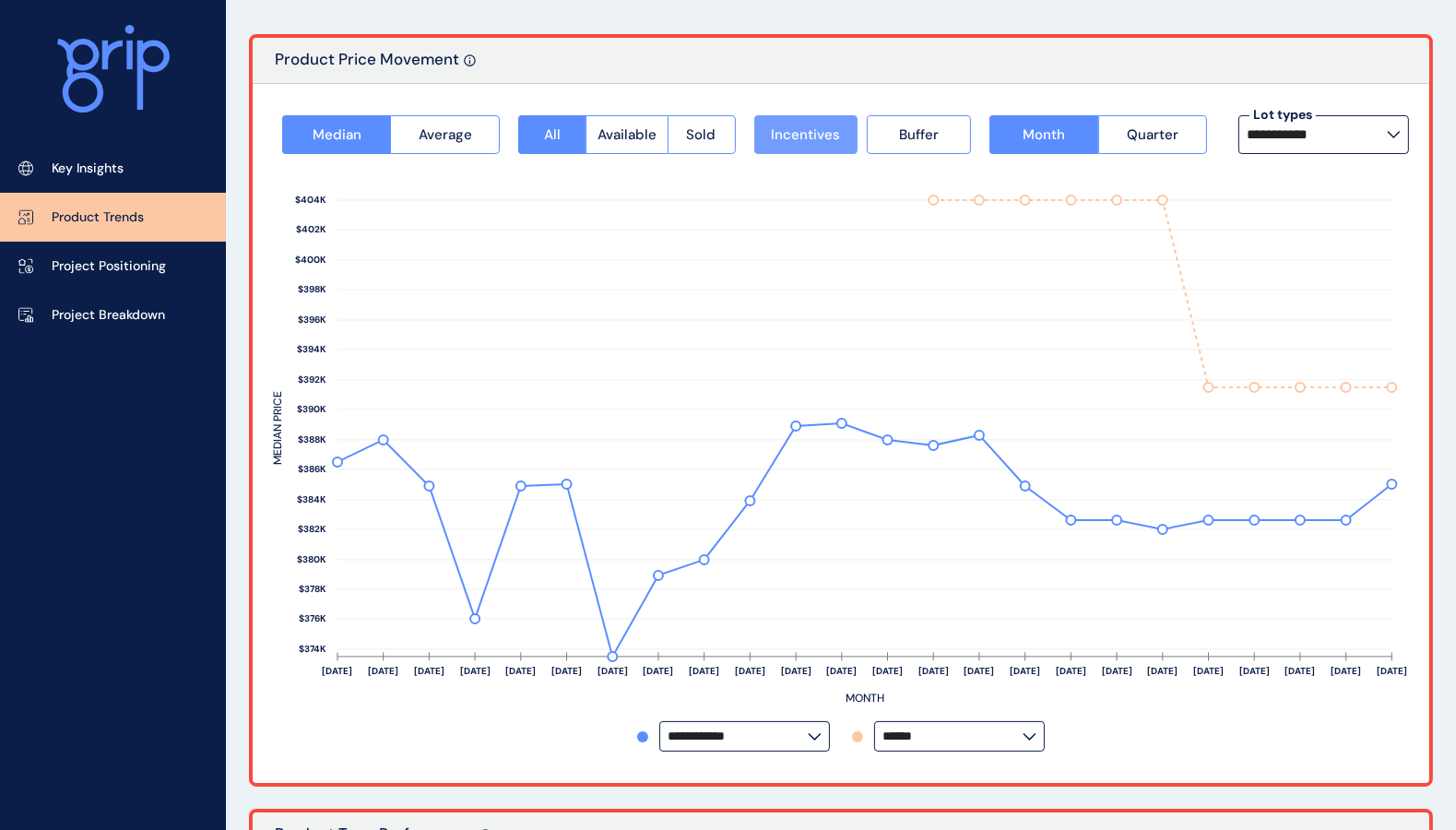 click on "Incentives" at bounding box center [805, 135] 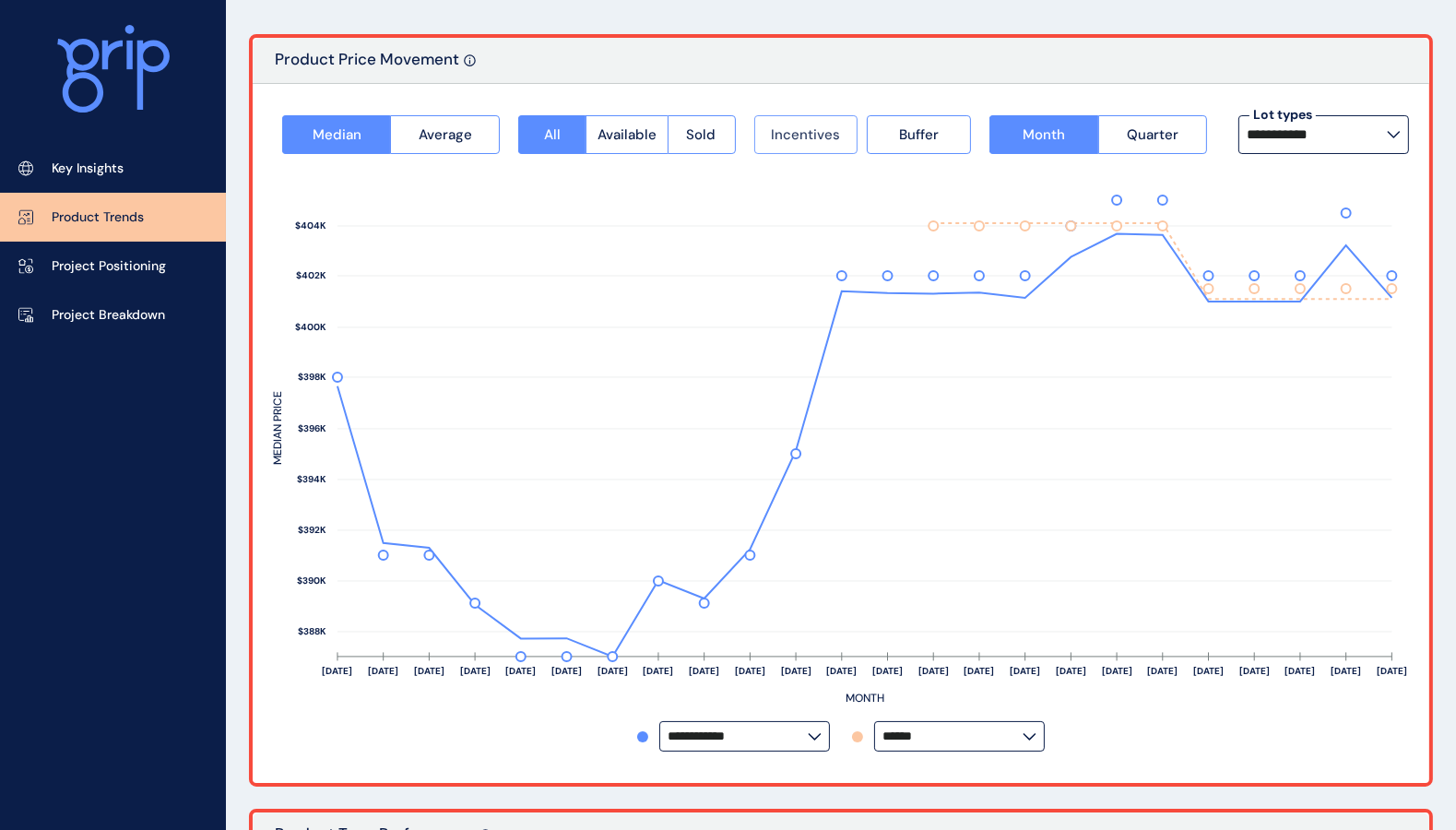 click on "Incentives" at bounding box center [805, 135] 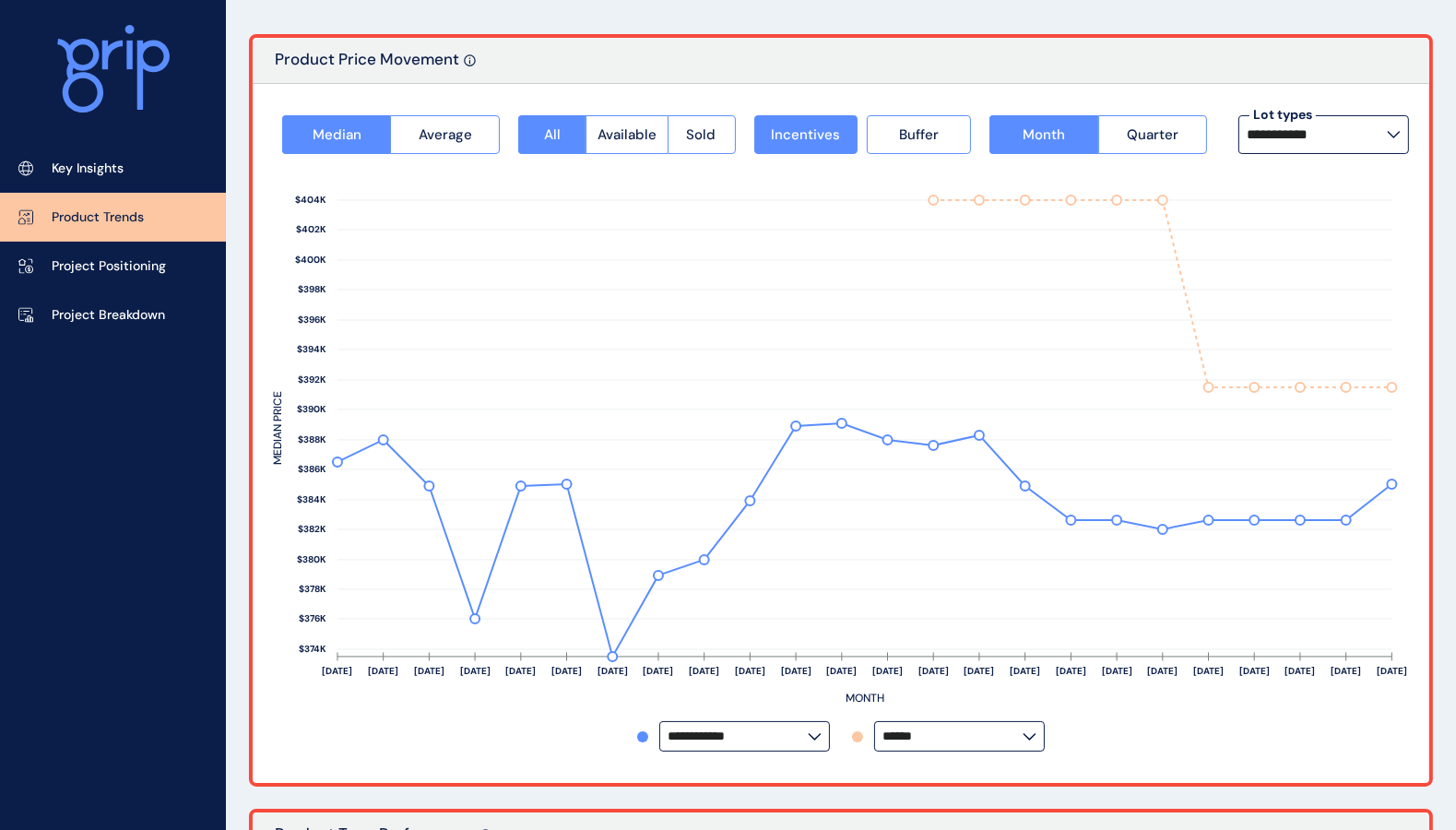 click on "**********" at bounding box center (1317, 135) 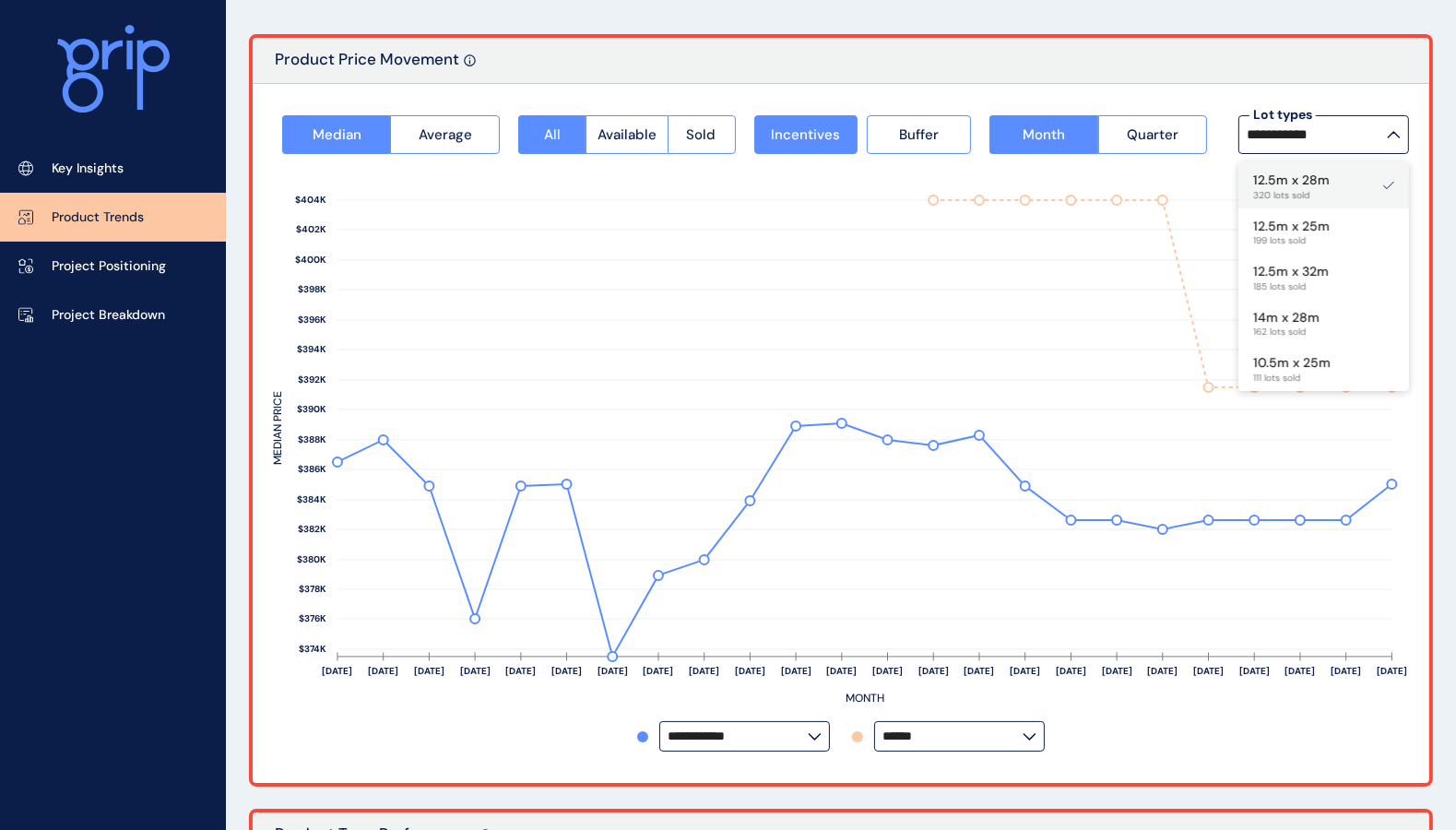 click on "12.5m x 28m" at bounding box center (1291, 181) 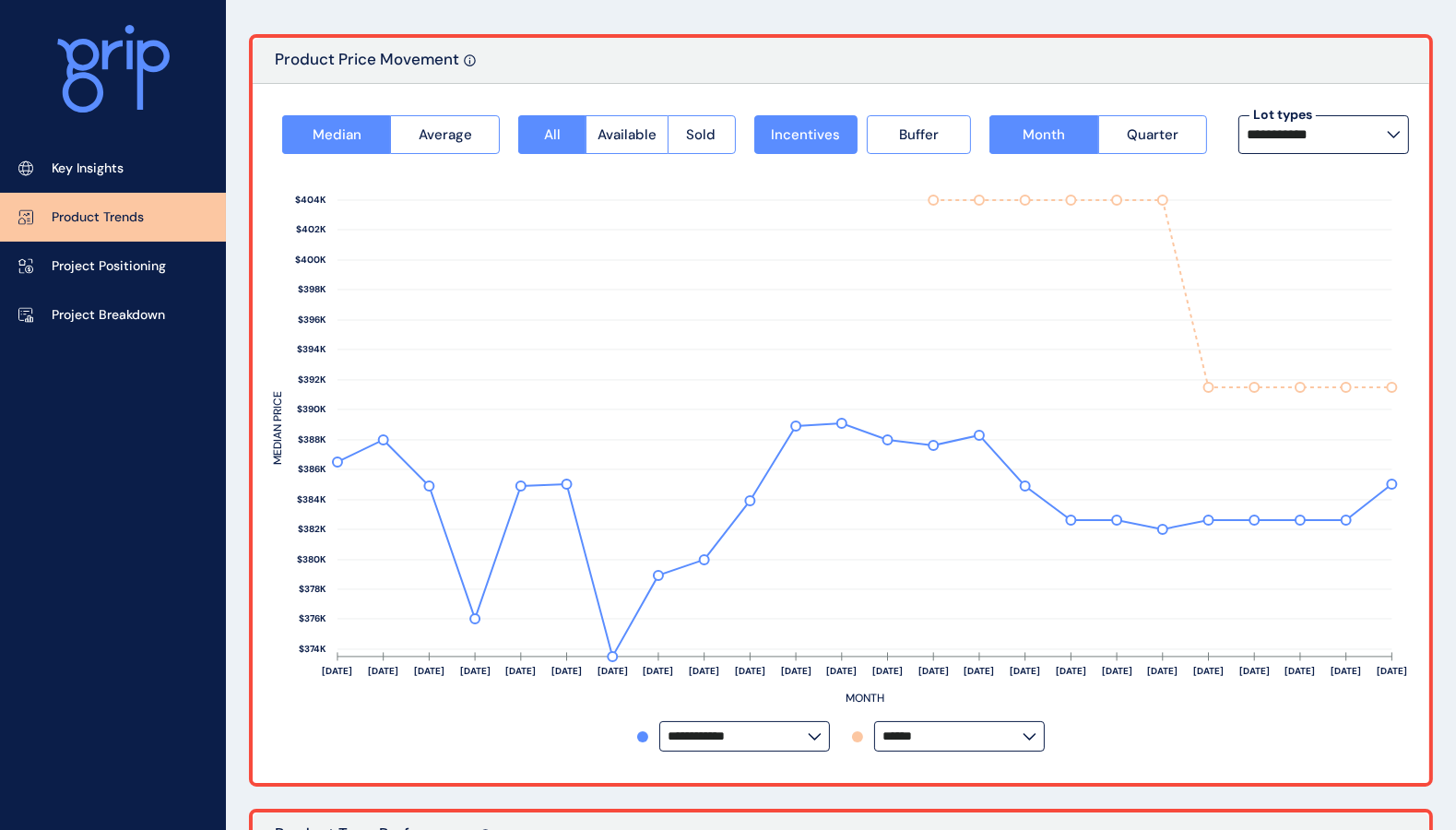 click on "Product Price Movement" at bounding box center (841, 61) 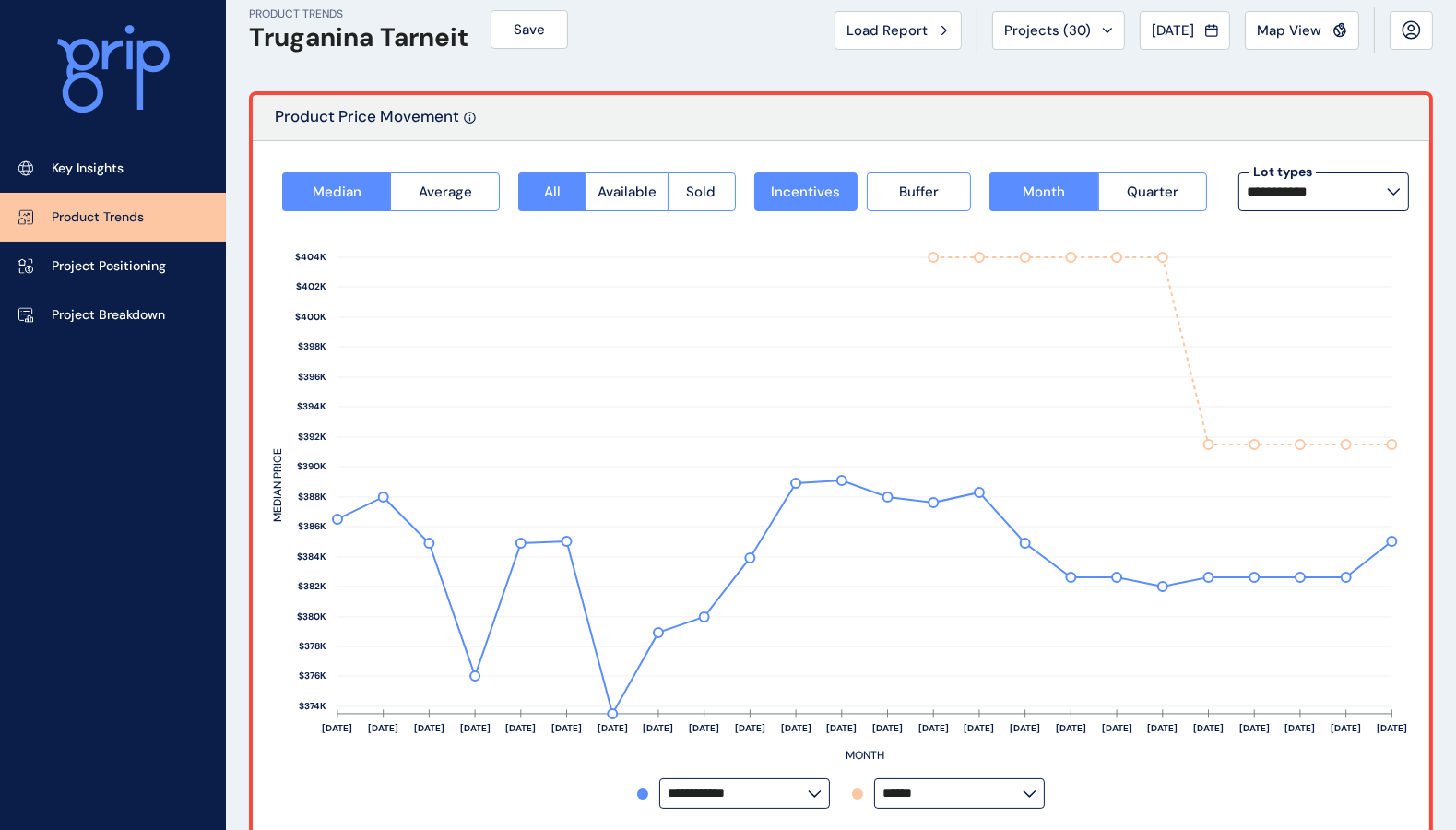 scroll, scrollTop: 0, scrollLeft: 0, axis: both 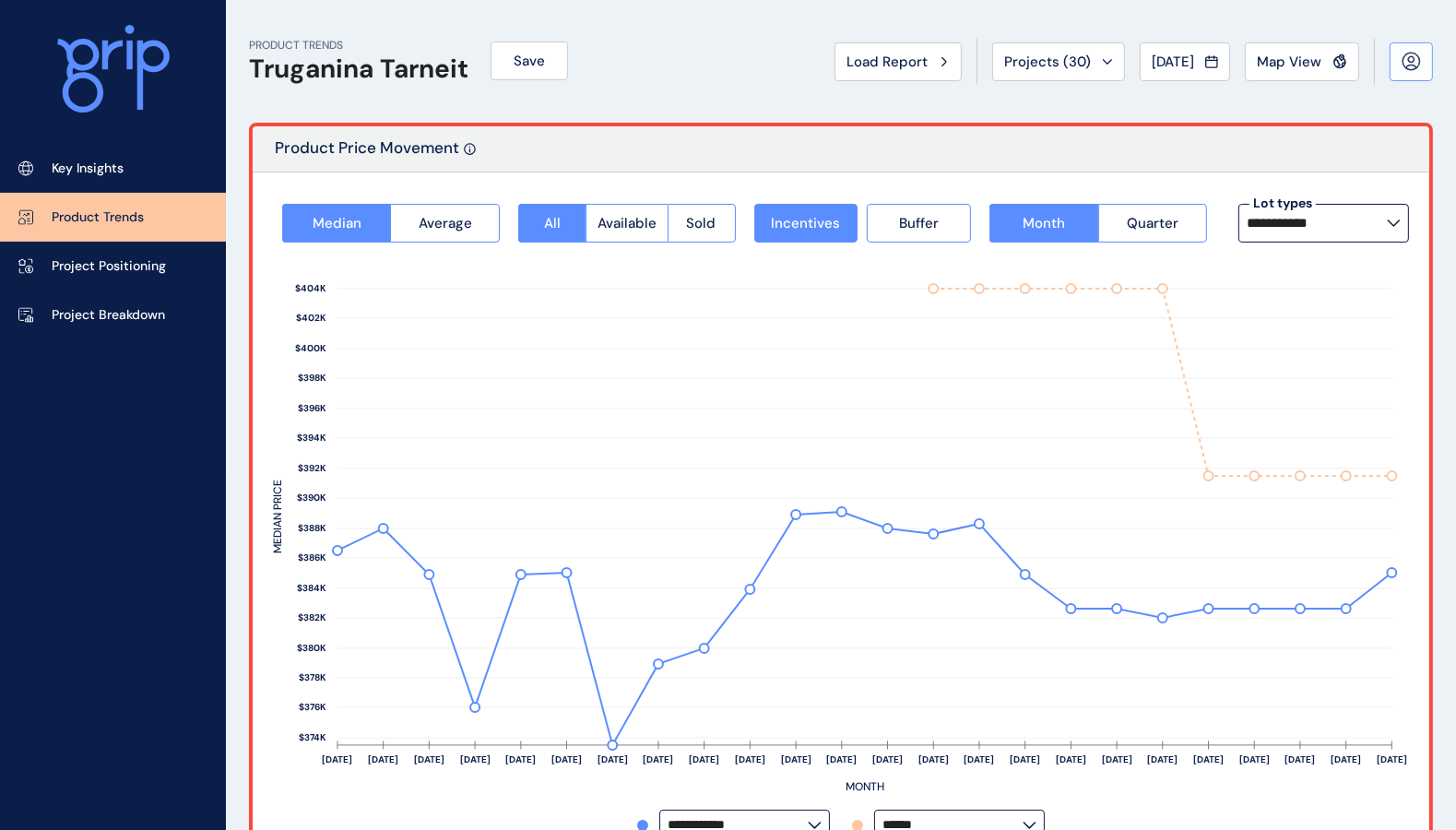 click at bounding box center (1411, 62) 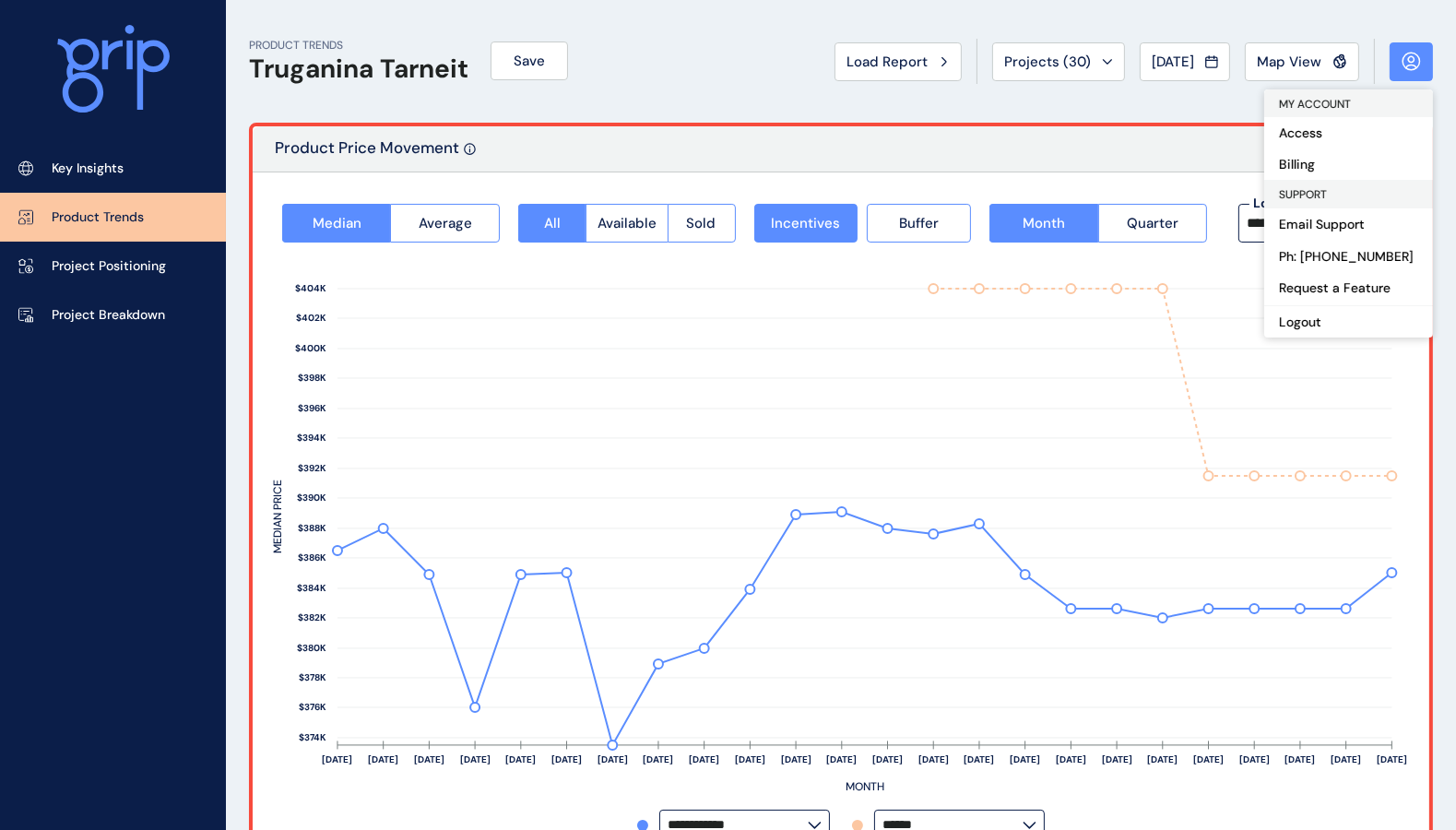 click on "PRODUCT TRENDS Truganina Tarneit Save Load Report Projects ( 30 ) [DATE] 2025 < > Jan No report is available for this period. New months are usually published 5 business days after the month start. Feb No report is available for this period. New months are usually published 5 business days after the month start. Mar No report is available for this period. New months are usually published 5 business days after the month start. Apr No report is available for this period. New months are usually published 5 business days after the month start. May No report is available for this period. New months are usually published 5 business days after the month start. Jun No report is available for this period. New months are usually published 5 business days after the month start. [DATE] No report is available for this period. New months are usually published 5 business days after the month start. Aug No report is available for this period. New months are usually published 5 business days after the month start. Sep Oct Nov" at bounding box center (841, 61) 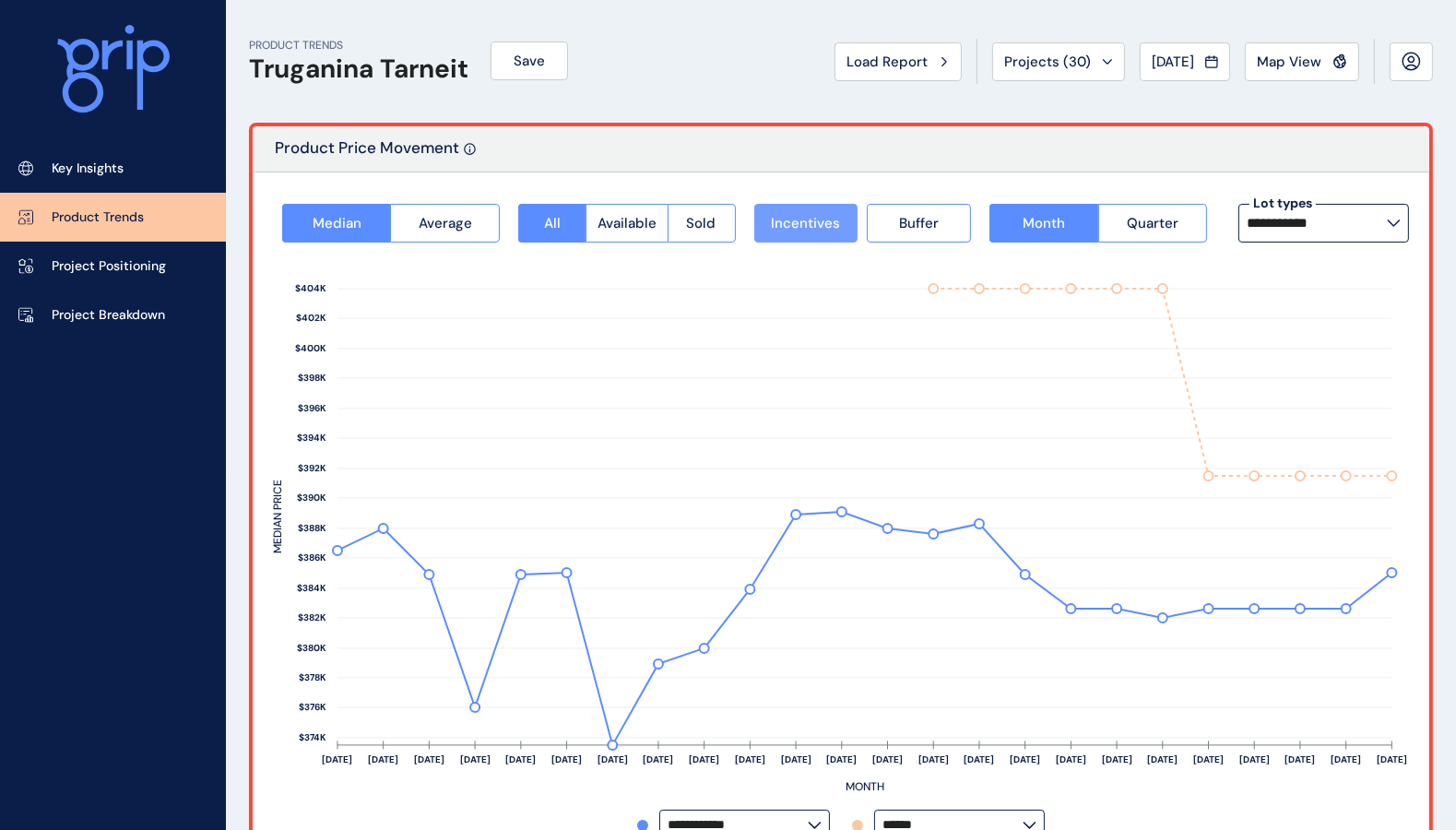 click on "Incentives" at bounding box center (805, 223) 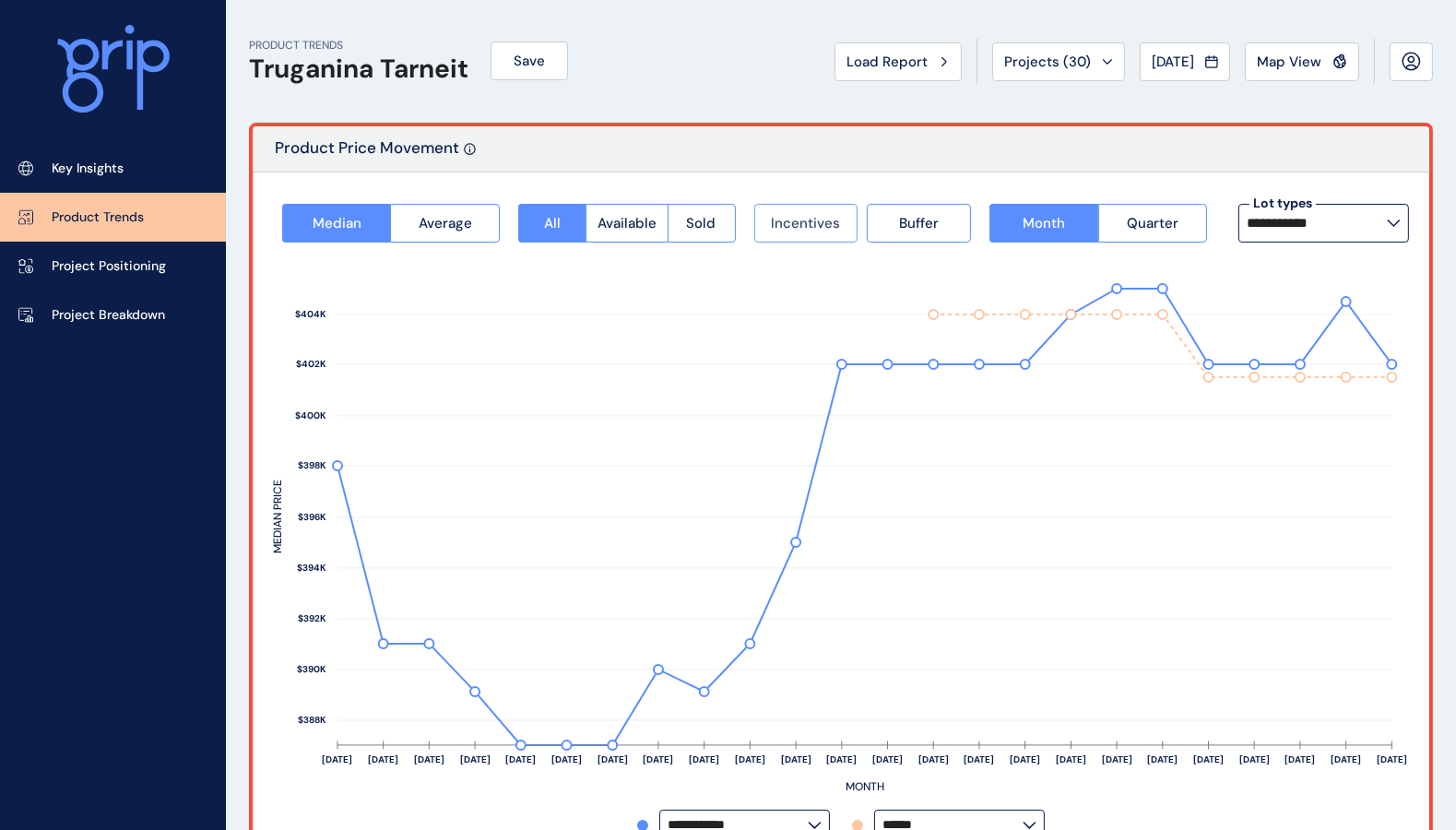 click on "Incentives" at bounding box center [805, 223] 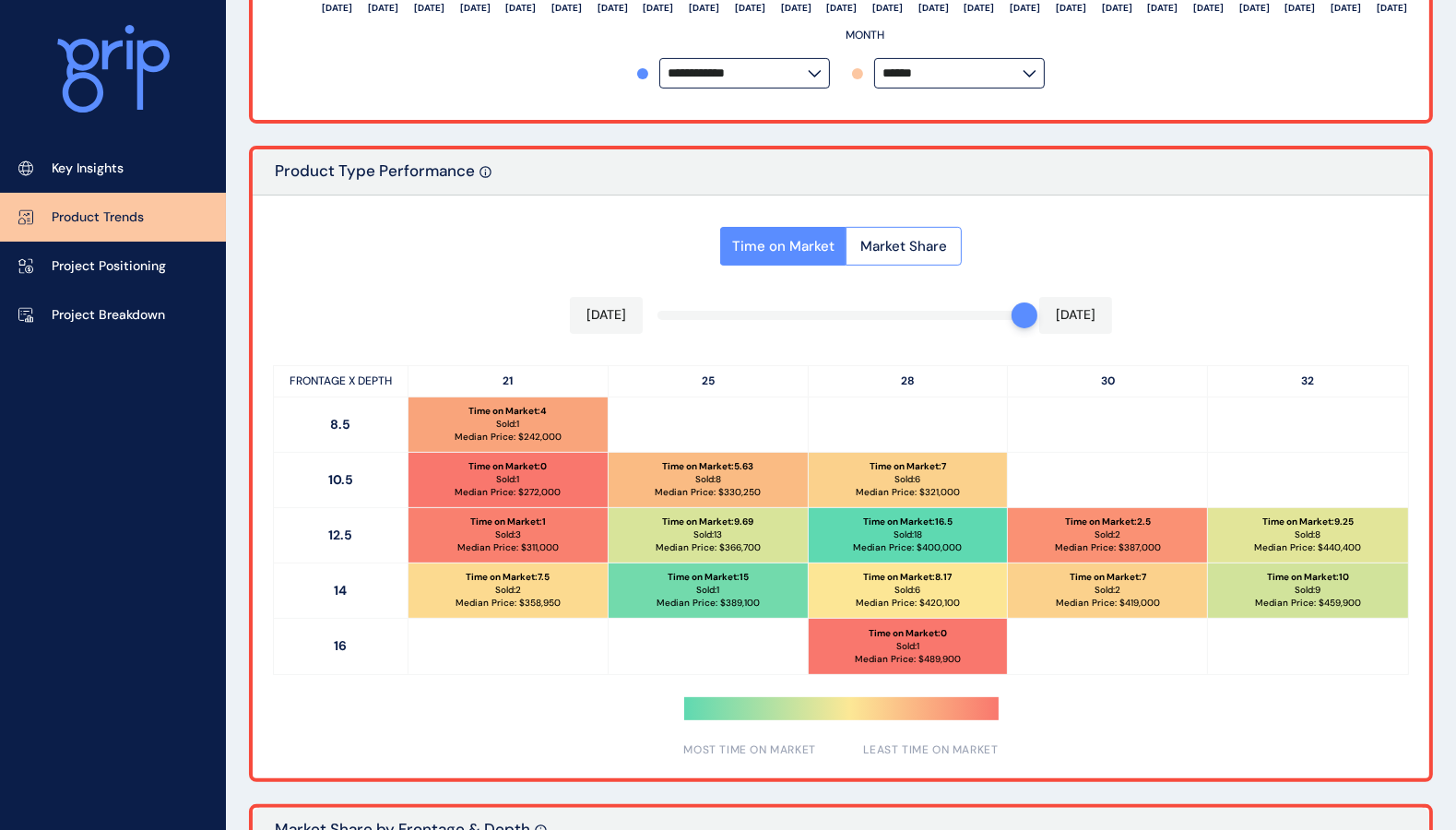 scroll, scrollTop: 773, scrollLeft: 0, axis: vertical 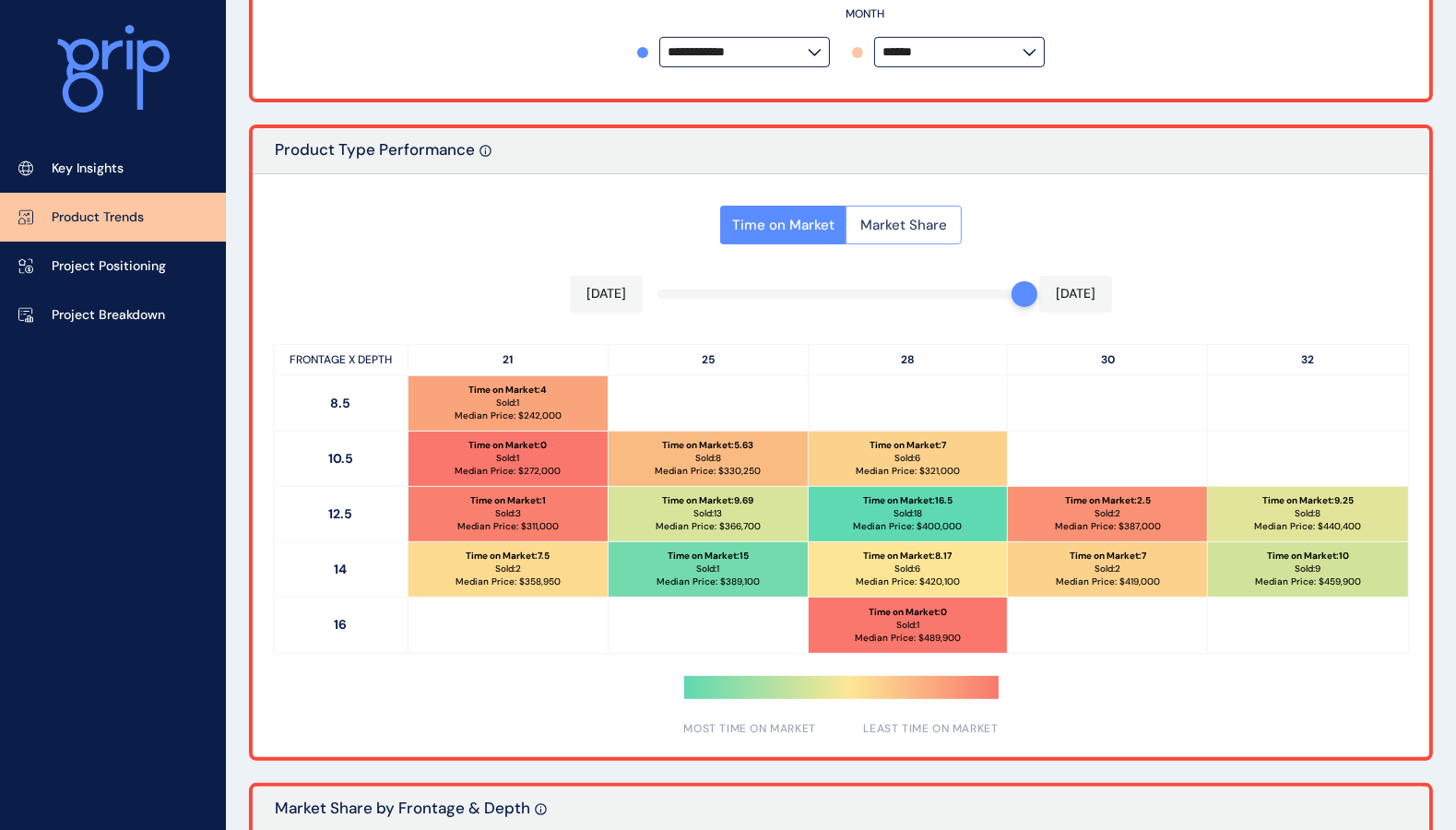 click on "Market Share" at bounding box center (904, 225) 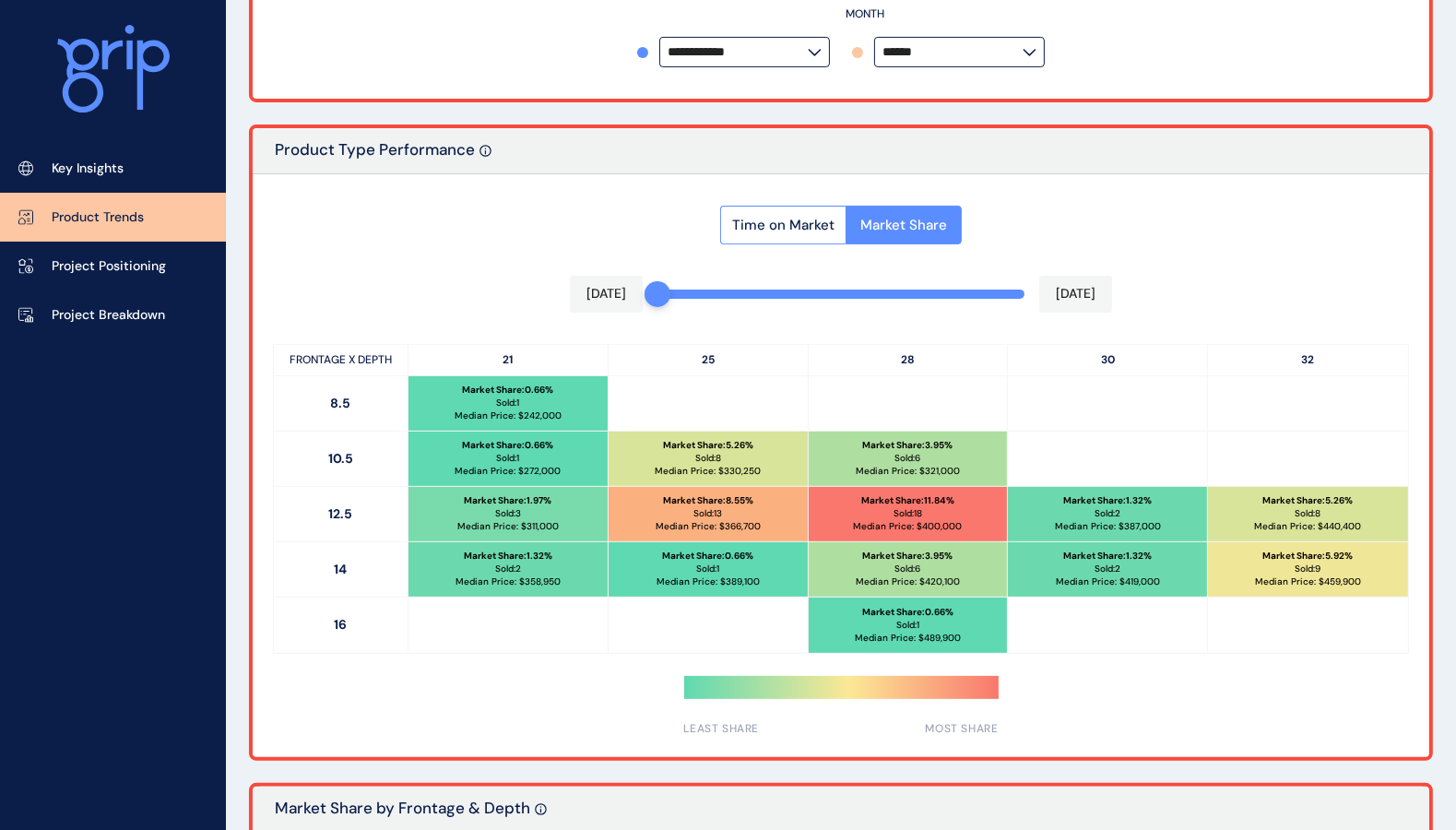 drag, startPoint x: 1023, startPoint y: 293, endPoint x: 599, endPoint y: 277, distance: 424.3018 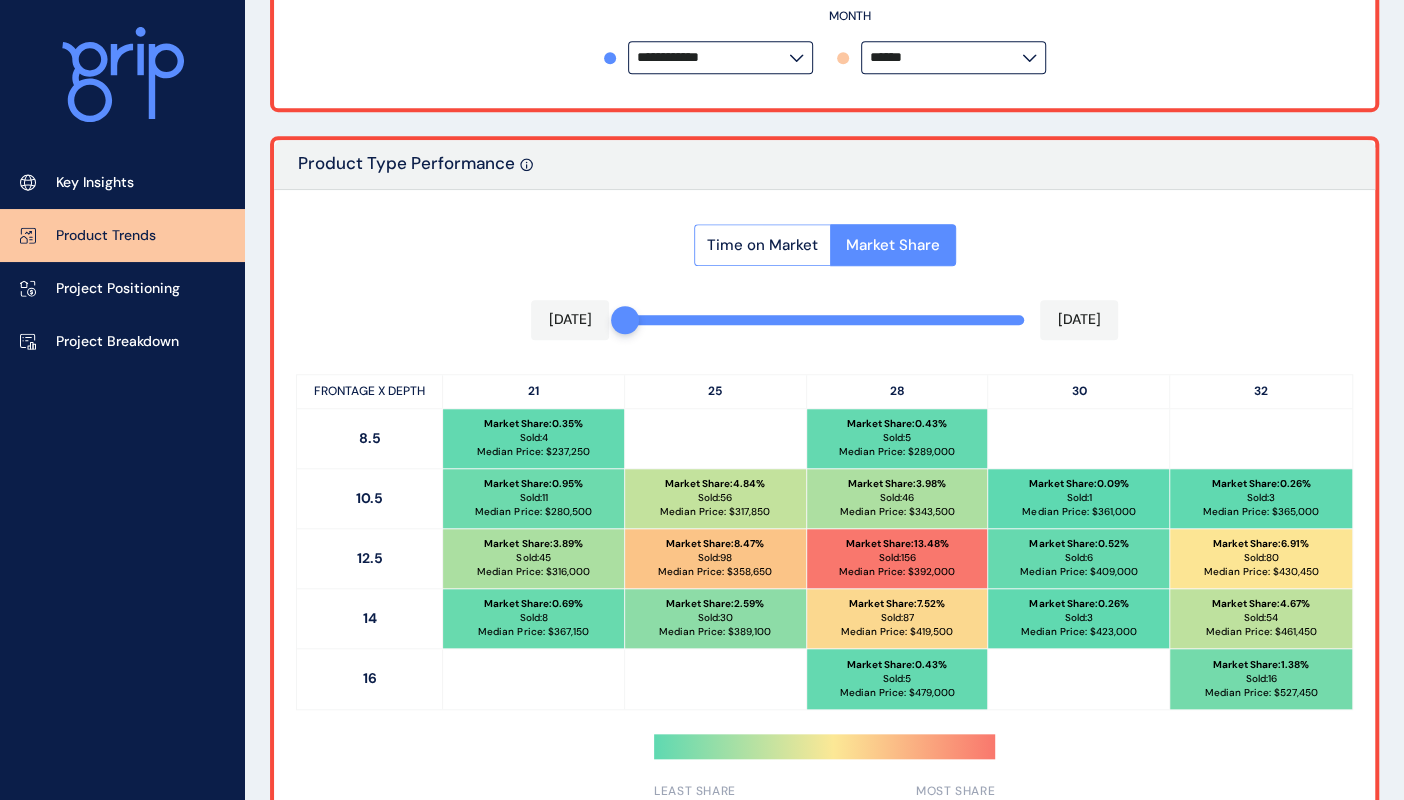 scroll, scrollTop: 838, scrollLeft: 0, axis: vertical 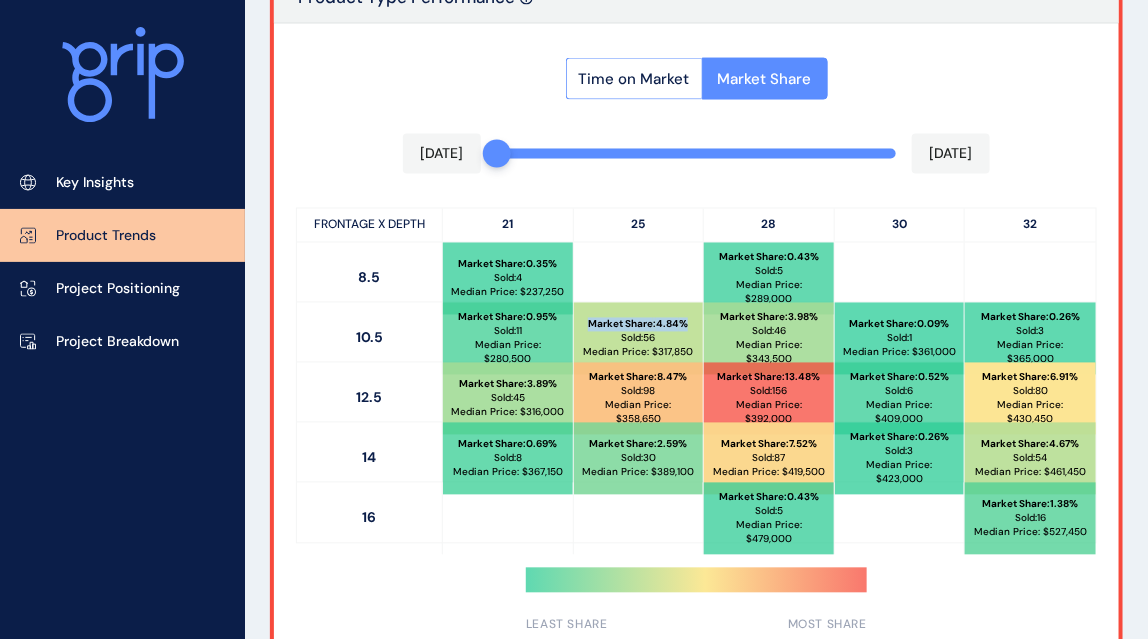 drag, startPoint x: 589, startPoint y: 314, endPoint x: 698, endPoint y: 313, distance: 109.004585 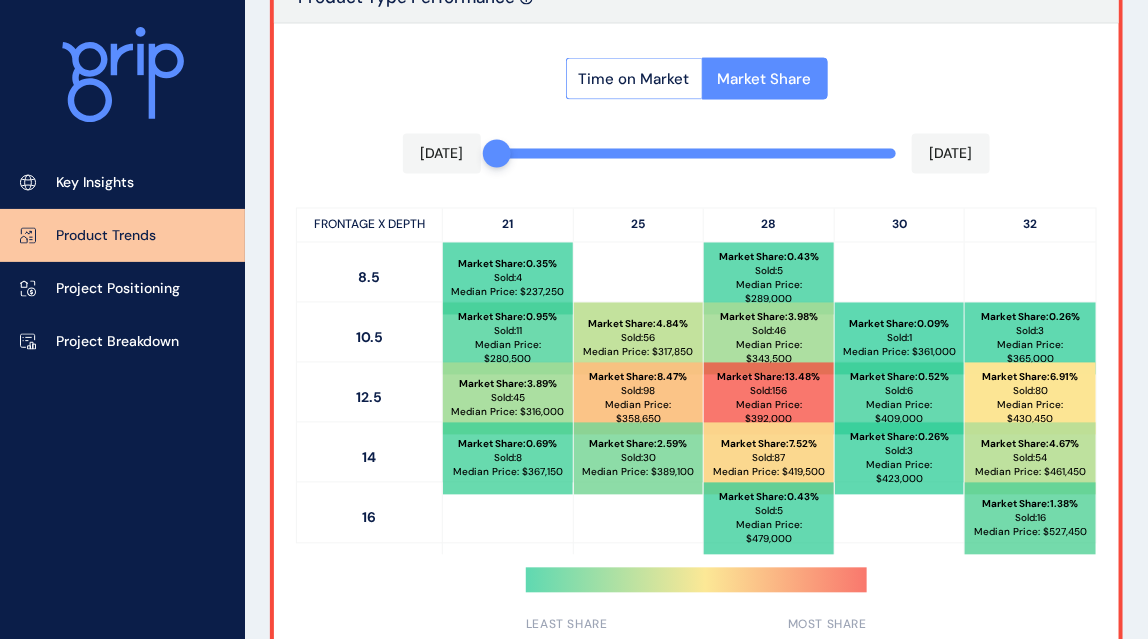 click on "Sold:  56" at bounding box center (638, 339) 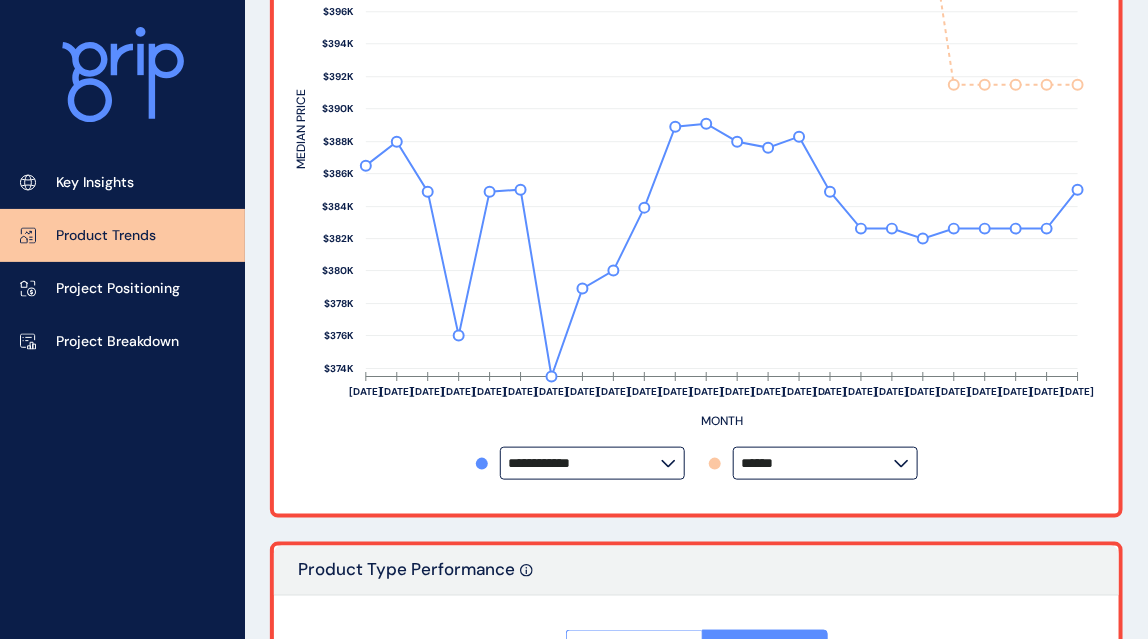 scroll, scrollTop: 0, scrollLeft: 0, axis: both 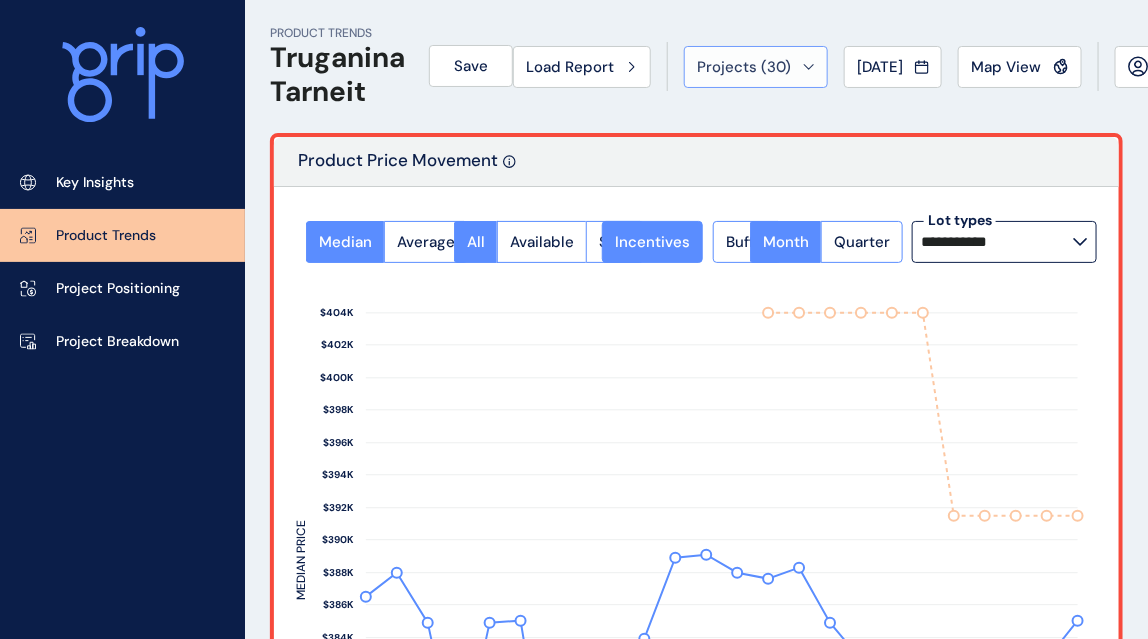 click on "Projects ( 30 )" at bounding box center (756, 67) 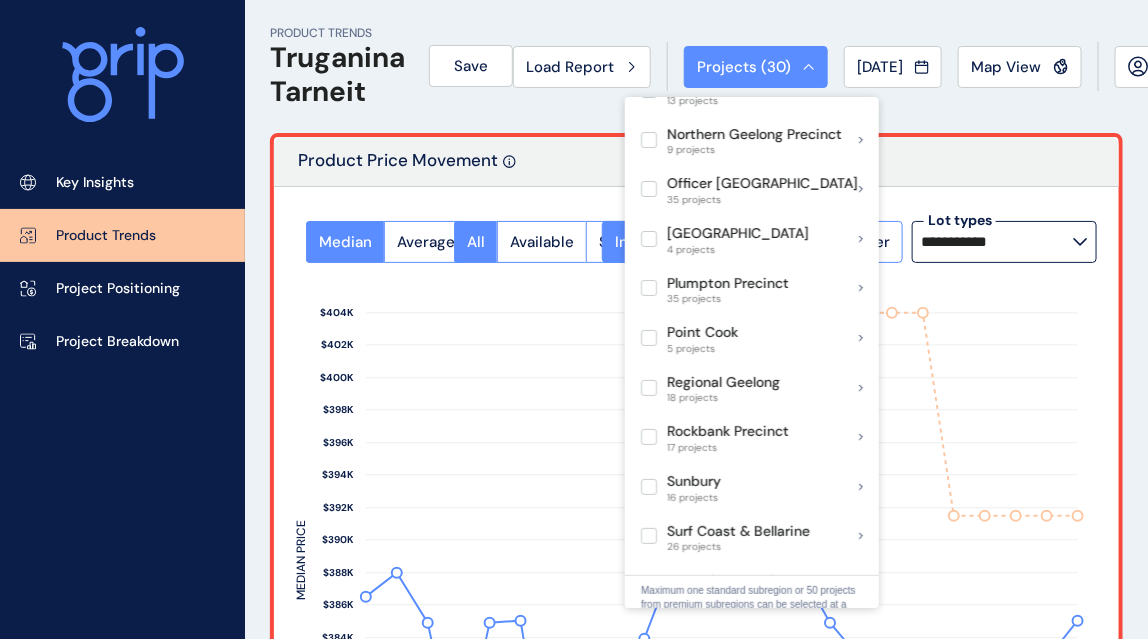 scroll, scrollTop: 1253, scrollLeft: 0, axis: vertical 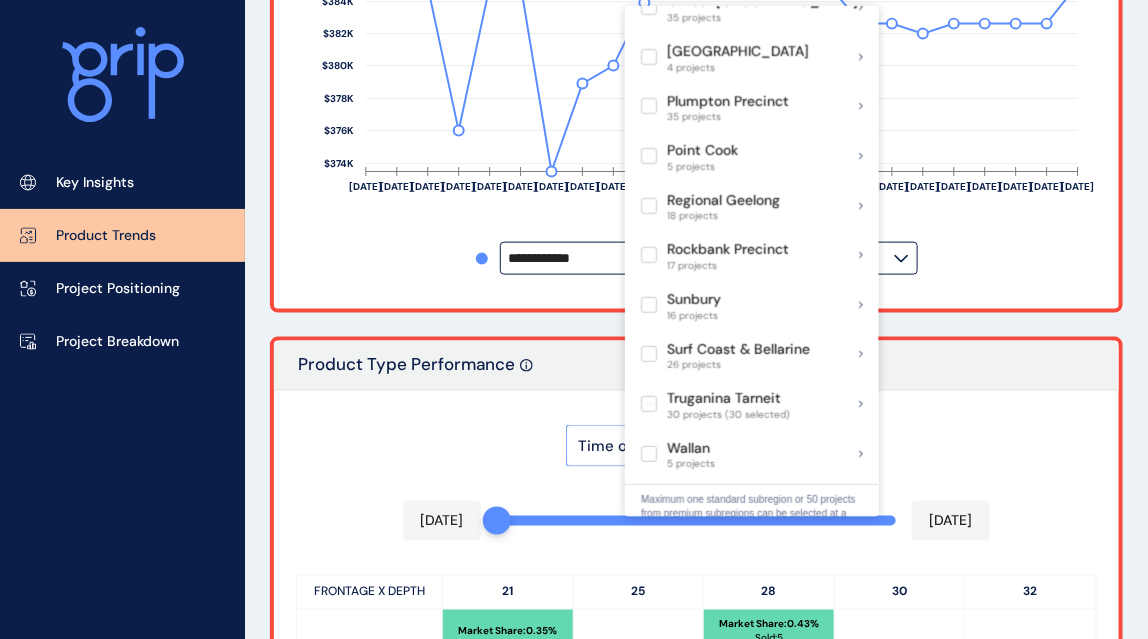 click on "PRODUCT TRENDS Truganina Tarneit Save Load Report Projects ( 30 ) [DATE] 2025 < > Jan No report is available for this period. New months are usually published 5 business days after the month start. Feb No report is available for this period. New months are usually published 5 business days after the month start. Mar No report is available for this period. New months are usually published 5 business days after the month start. Apr No report is available for this period. New months are usually published 5 business days after the month start. May No report is available for this period. New months are usually published 5 business days after the month start. Jun No report is available for this period. New months are usually published 5 business days after the month start. [DATE] No report is available for this period. New months are usually published 5 business days after the month start. Aug No report is available for this period. New months are usually published 5 business days after the month start. Sep Oct Nov" at bounding box center [696, 543] 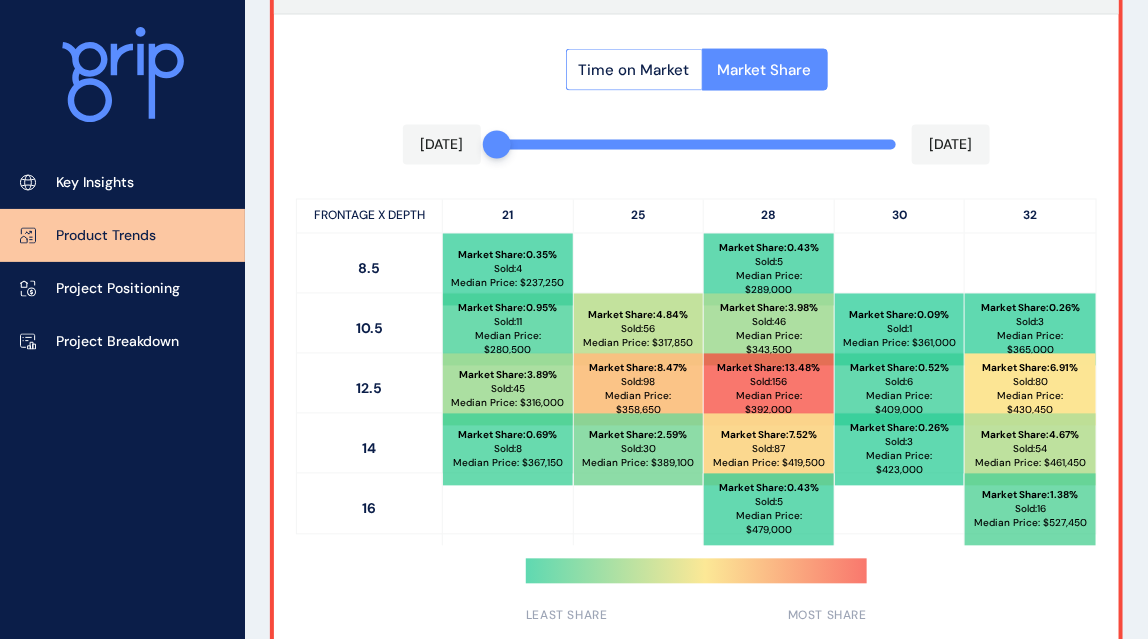scroll, scrollTop: 1013, scrollLeft: 0, axis: vertical 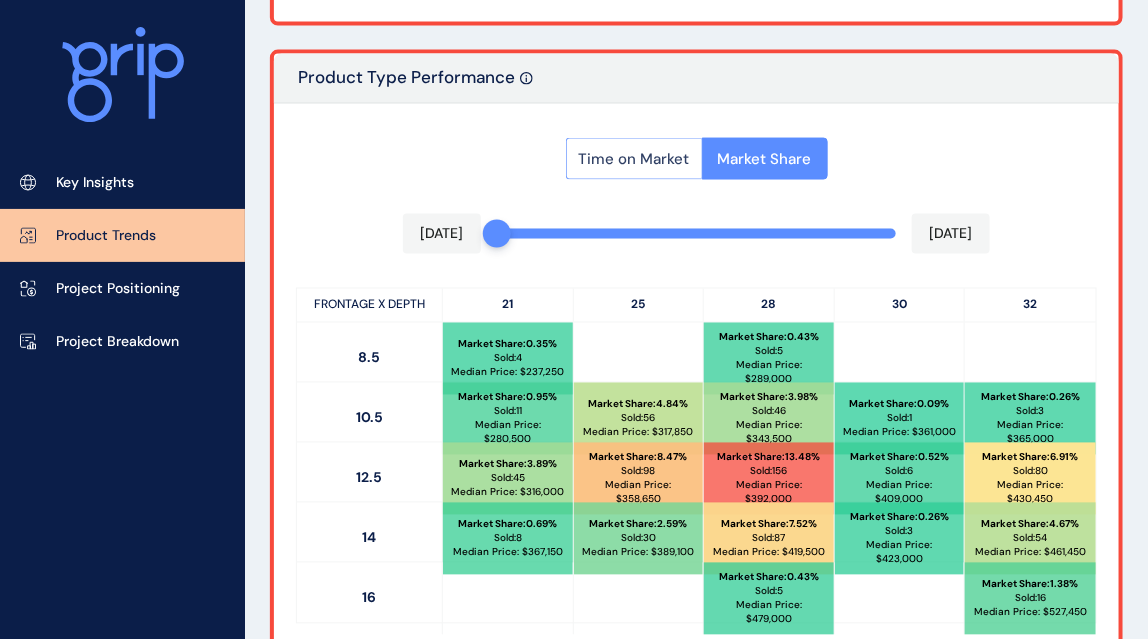 click on "Time on Market" at bounding box center (634, 159) 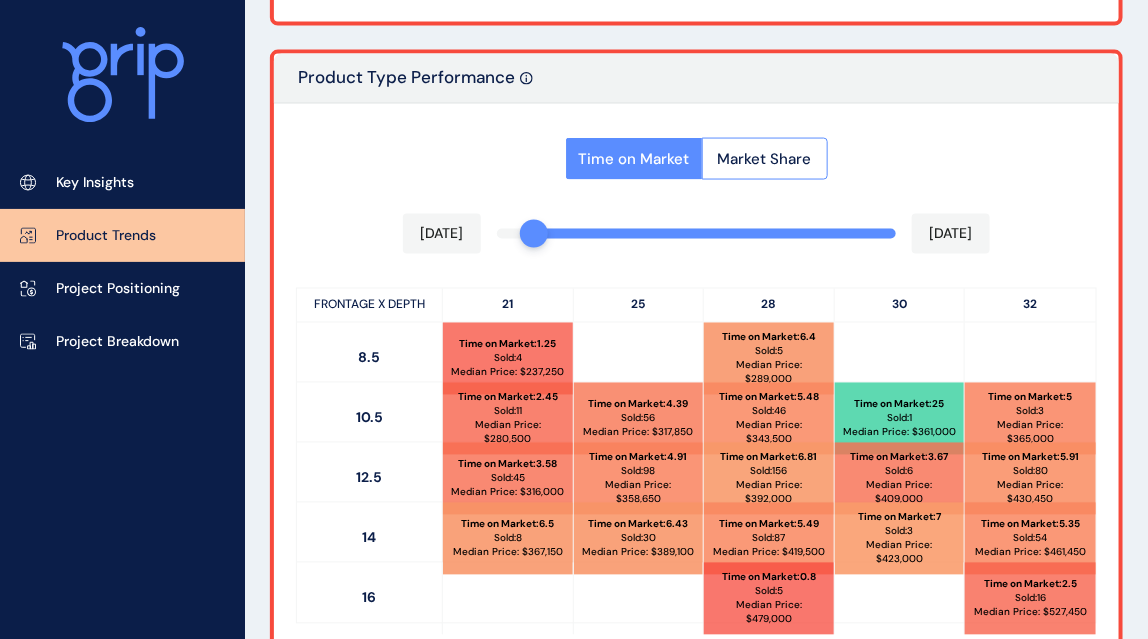 drag, startPoint x: 503, startPoint y: 235, endPoint x: 539, endPoint y: 238, distance: 36.124783 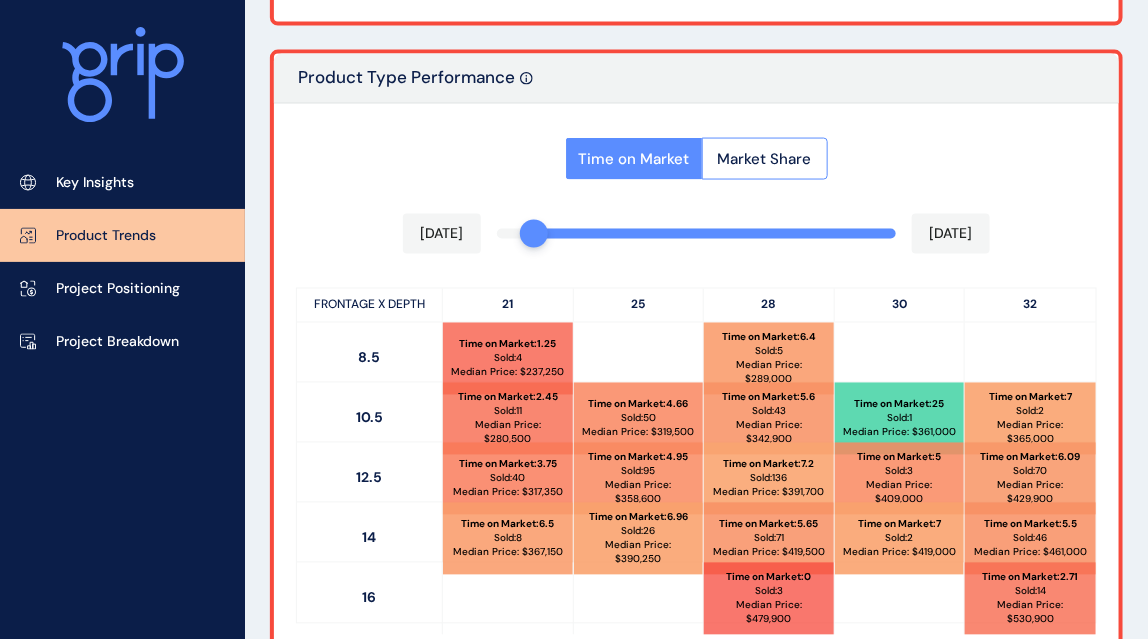 click on "[DATE] [DATE]" at bounding box center [697, 234] 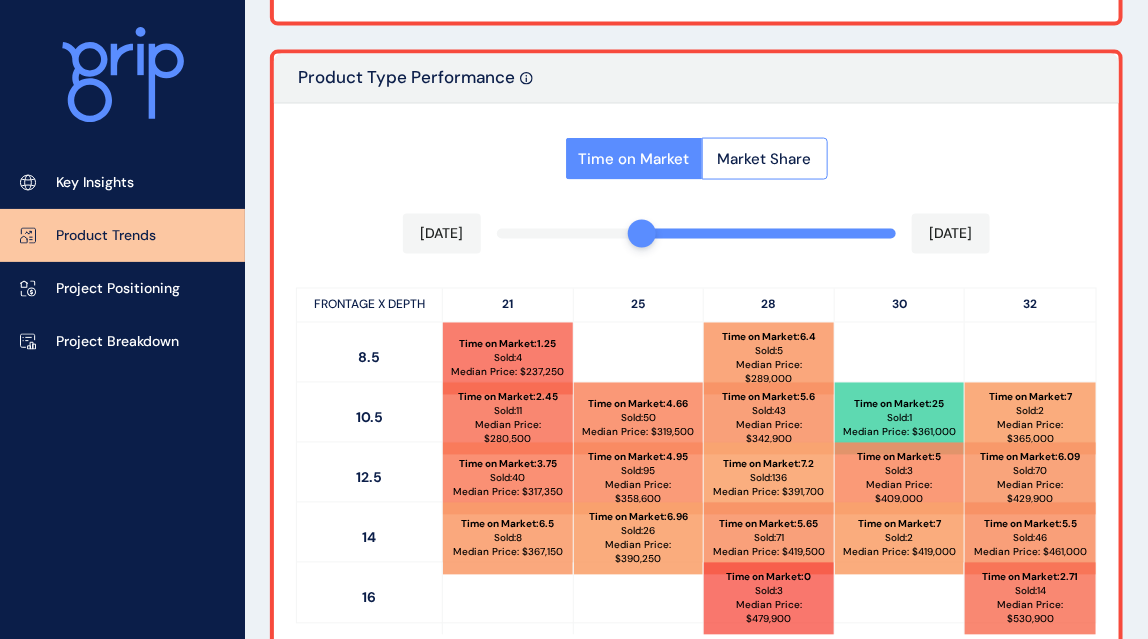 drag, startPoint x: 544, startPoint y: 238, endPoint x: 639, endPoint y: 239, distance: 95.005264 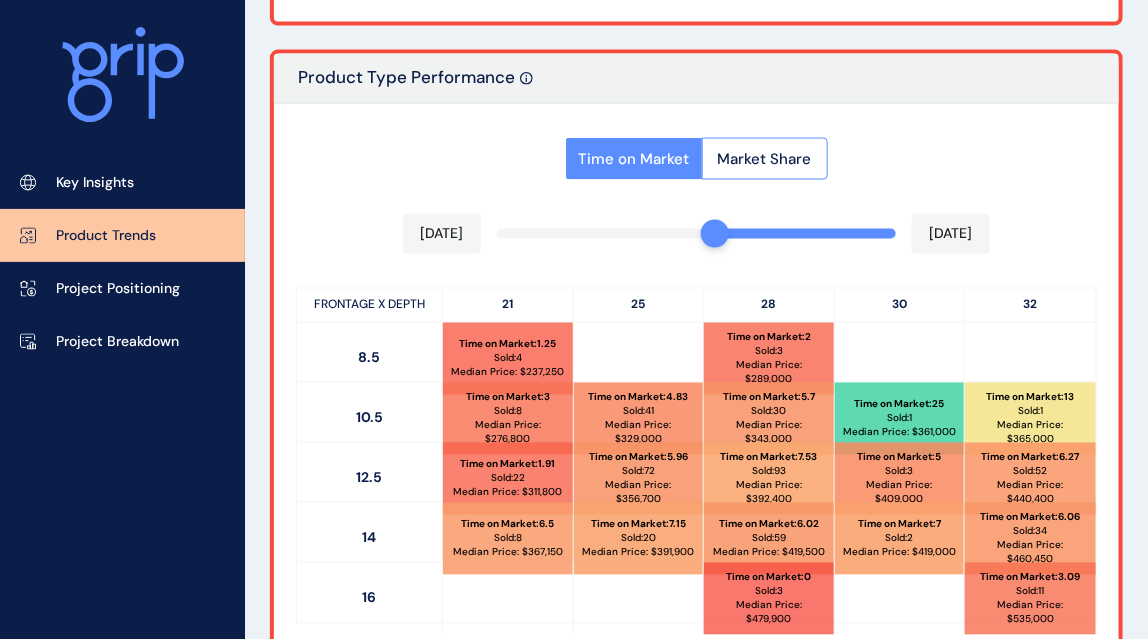 drag, startPoint x: 639, startPoint y: 239, endPoint x: 704, endPoint y: 238, distance: 65.00769 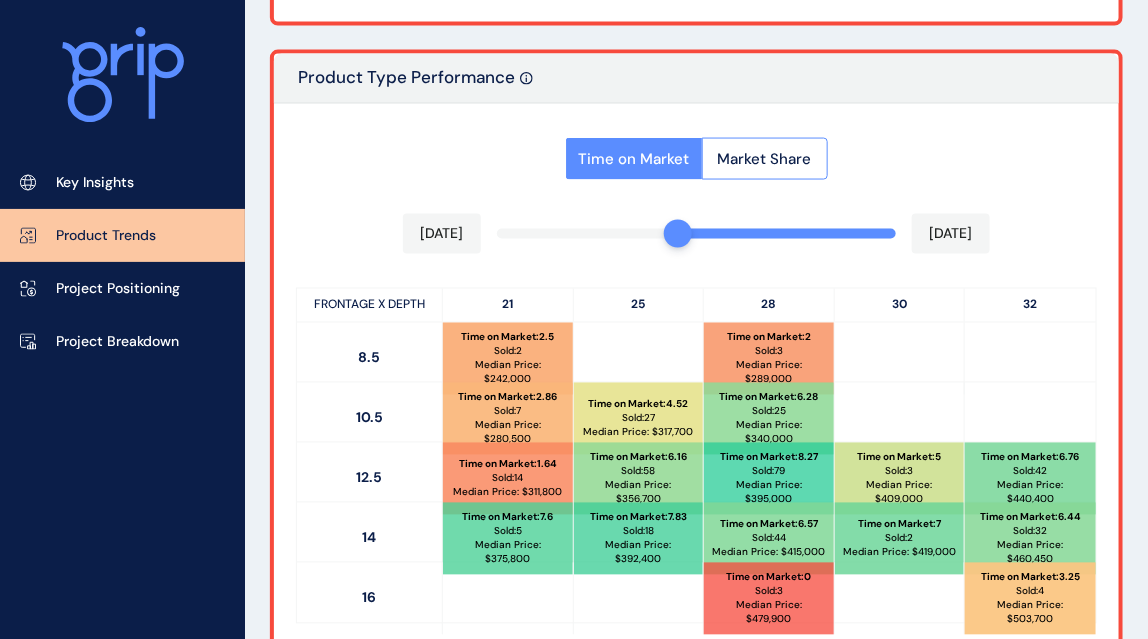 drag, startPoint x: 704, startPoint y: 238, endPoint x: 681, endPoint y: 245, distance: 24.04163 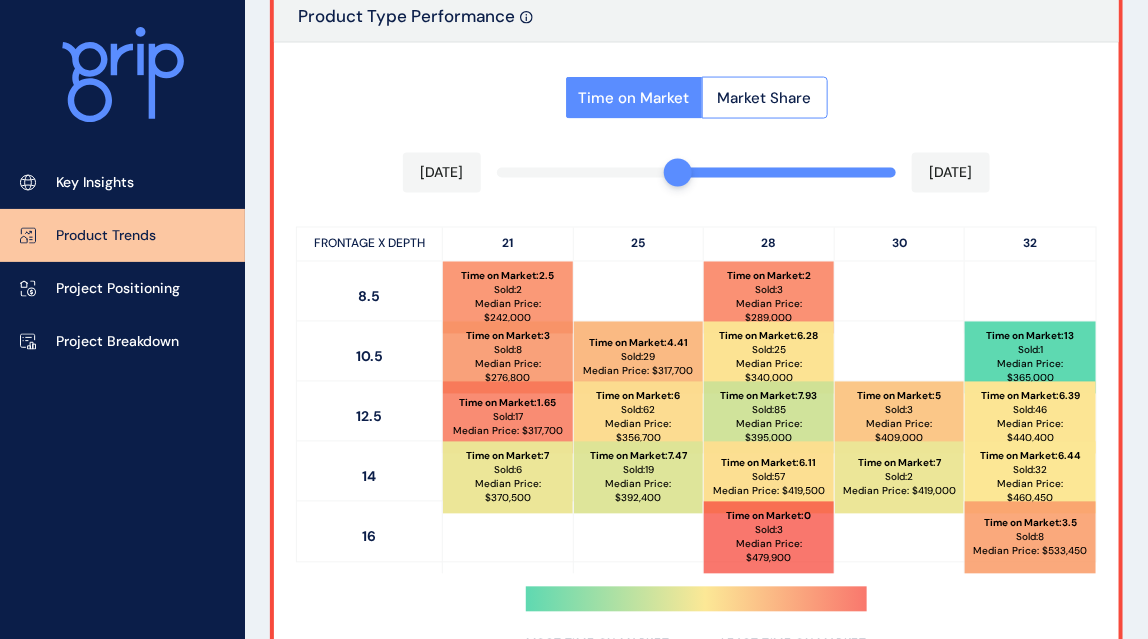 scroll, scrollTop: 989, scrollLeft: 0, axis: vertical 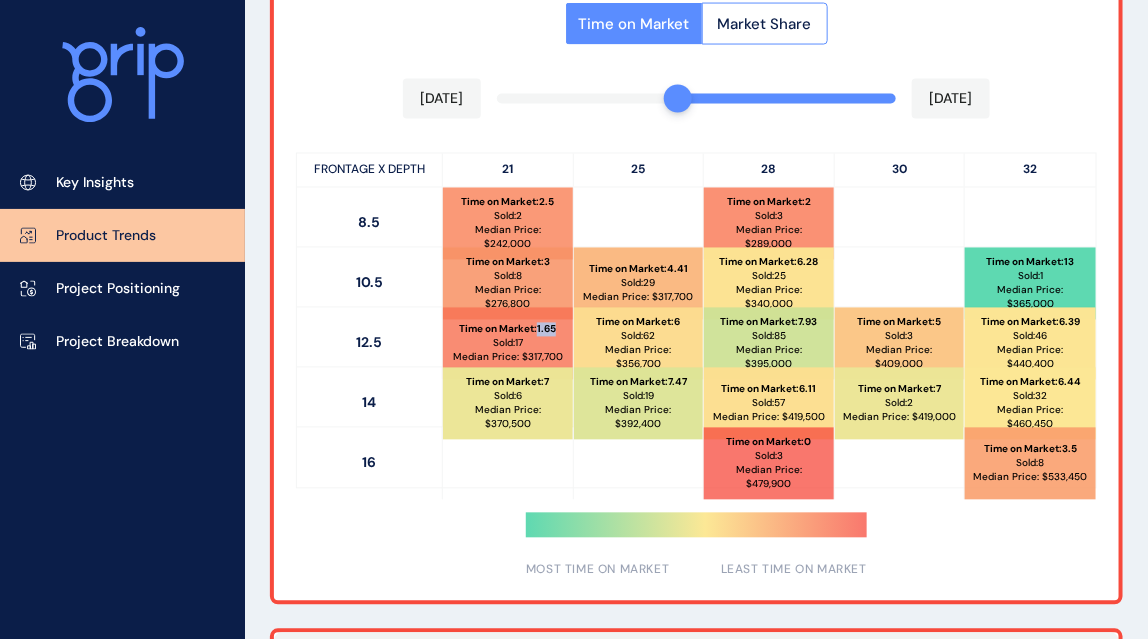drag, startPoint x: 538, startPoint y: 321, endPoint x: 556, endPoint y: 318, distance: 18.248287 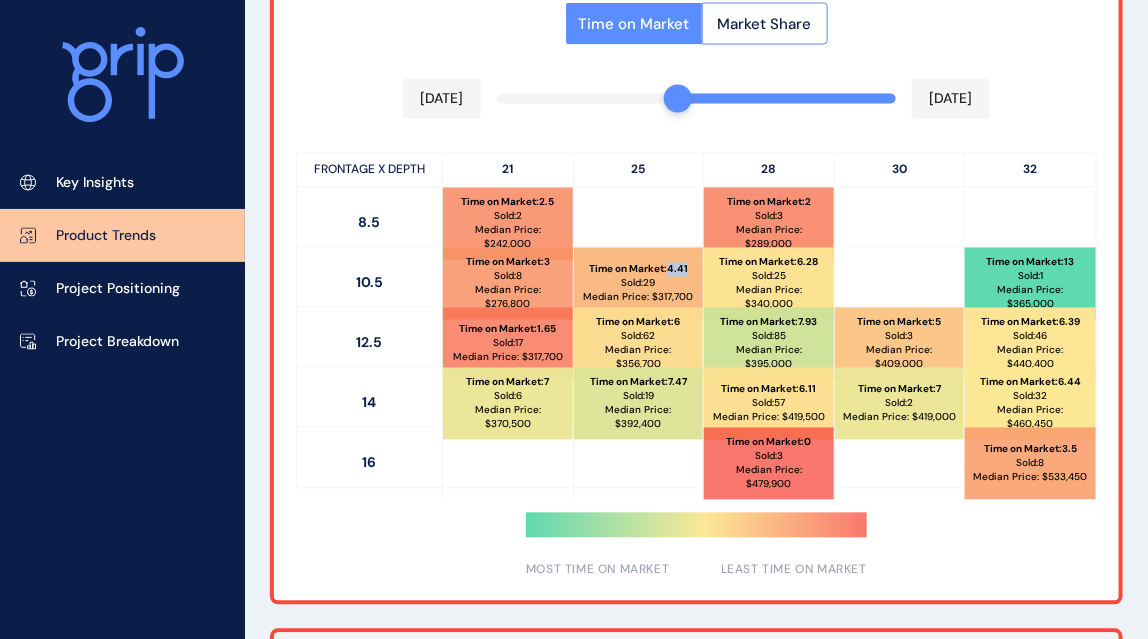 drag, startPoint x: 667, startPoint y: 264, endPoint x: 691, endPoint y: 272, distance: 25.298222 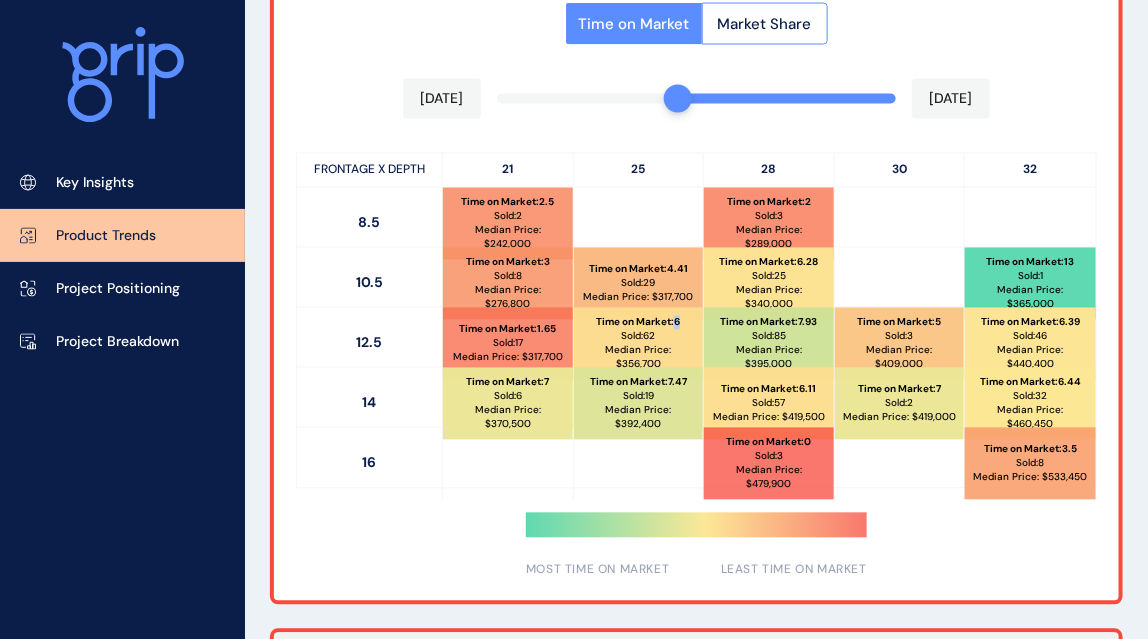 click on "Time on Market :  6 Sold:  62 Median Price: $ 356,700" at bounding box center [639, 344] 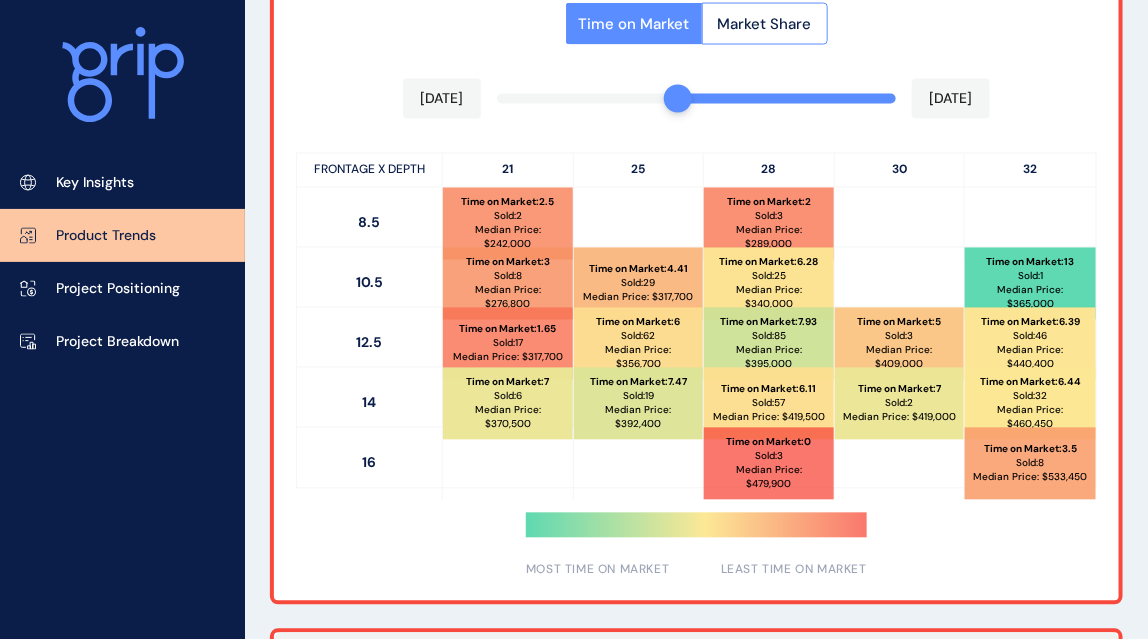 click on "Time on Market :  6" at bounding box center [638, 323] 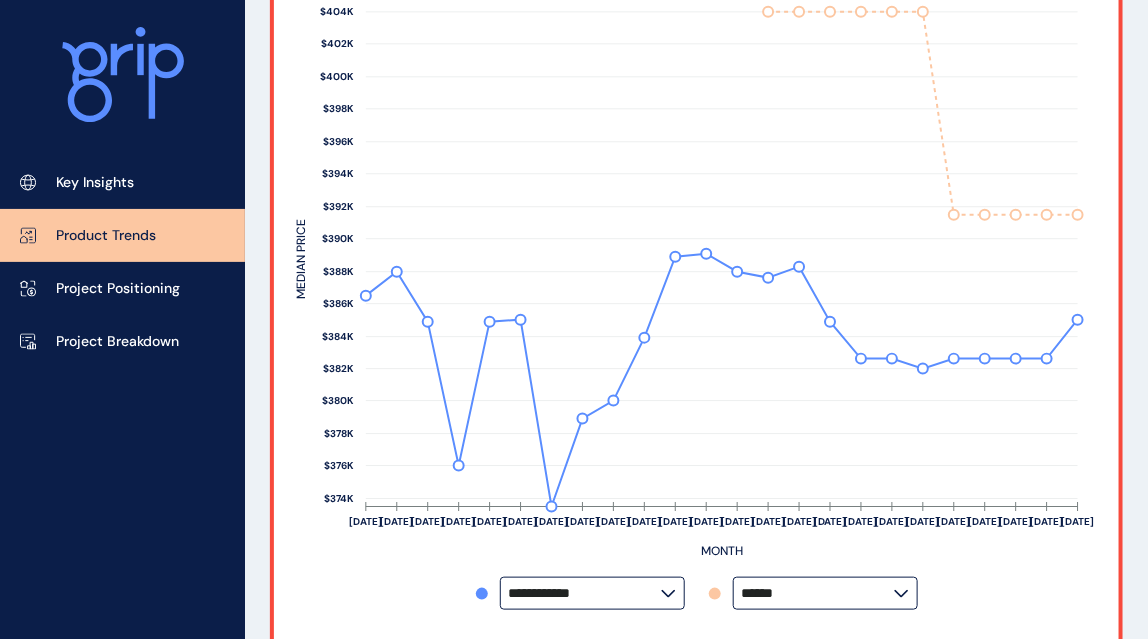scroll, scrollTop: 0, scrollLeft: 0, axis: both 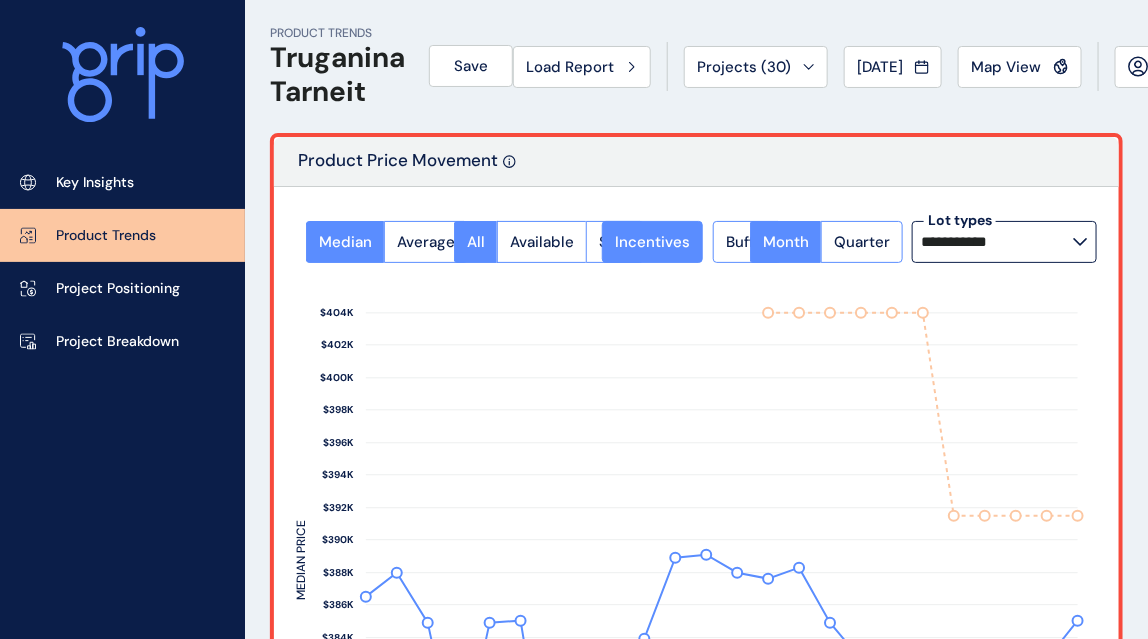 click on "Load Report" at bounding box center (570, 67) 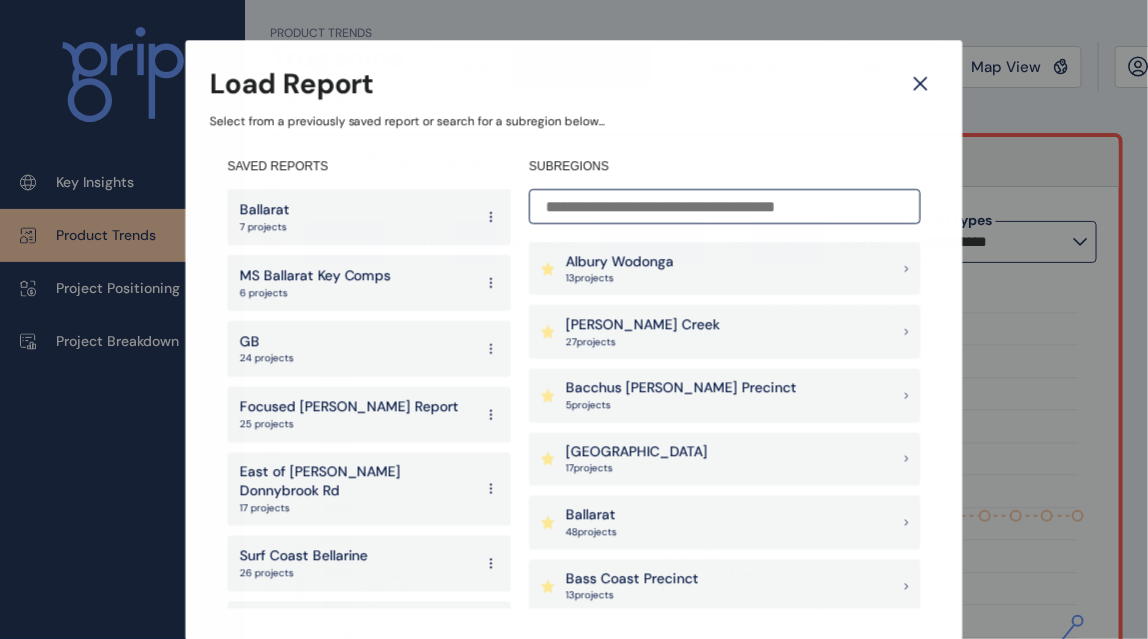 click at bounding box center (725, 206) 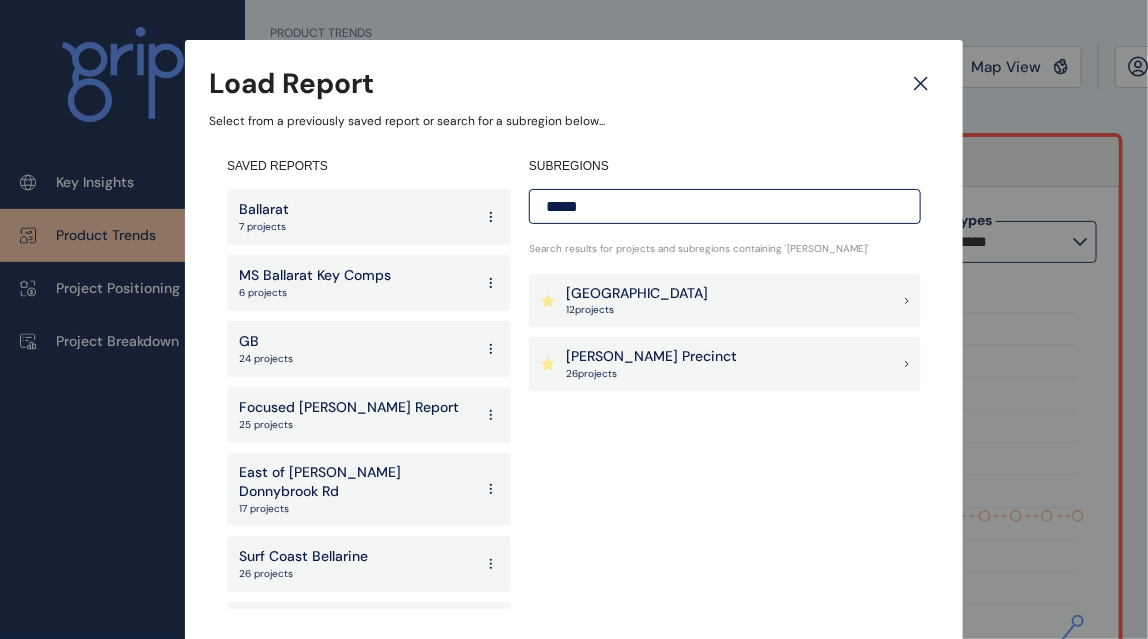 type on "*****" 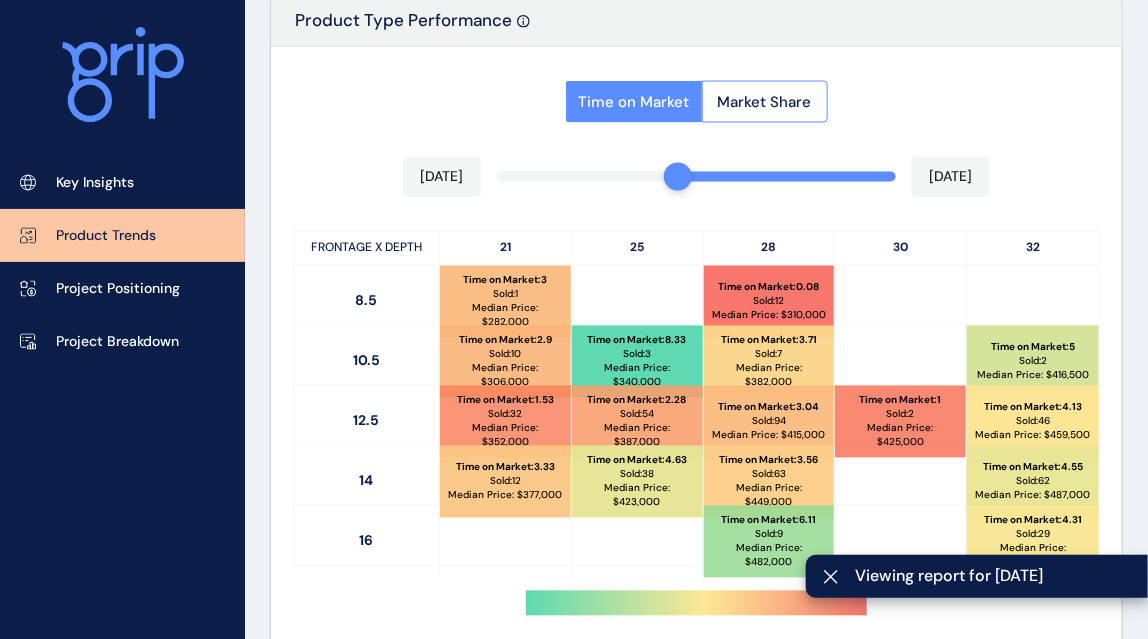scroll, scrollTop: 999, scrollLeft: 0, axis: vertical 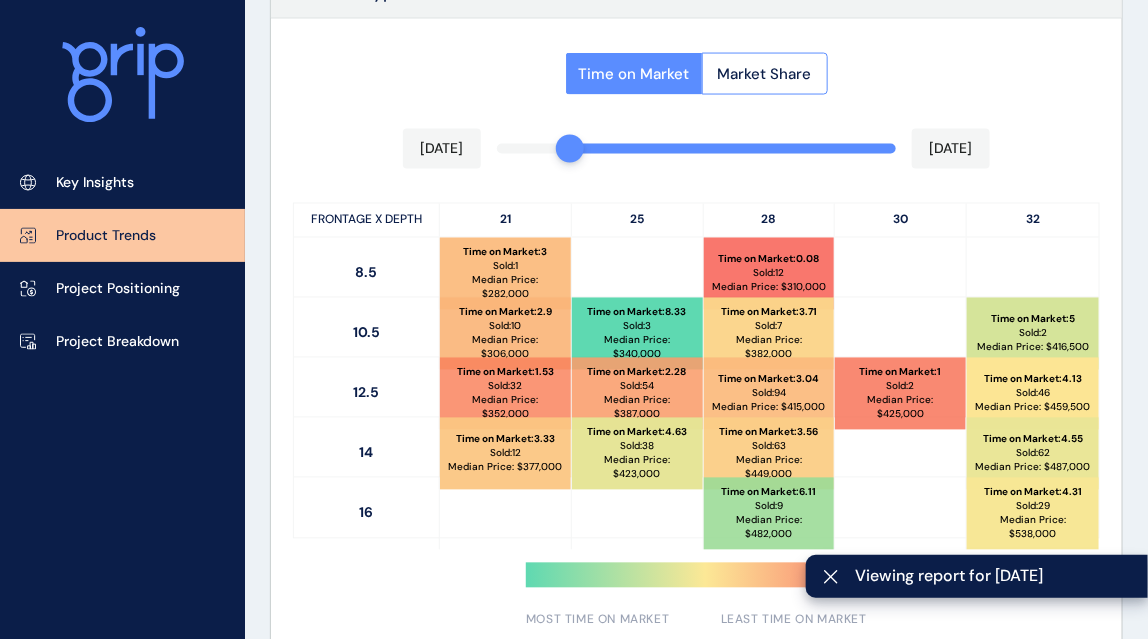 drag, startPoint x: 687, startPoint y: 147, endPoint x: 581, endPoint y: 153, distance: 106.16968 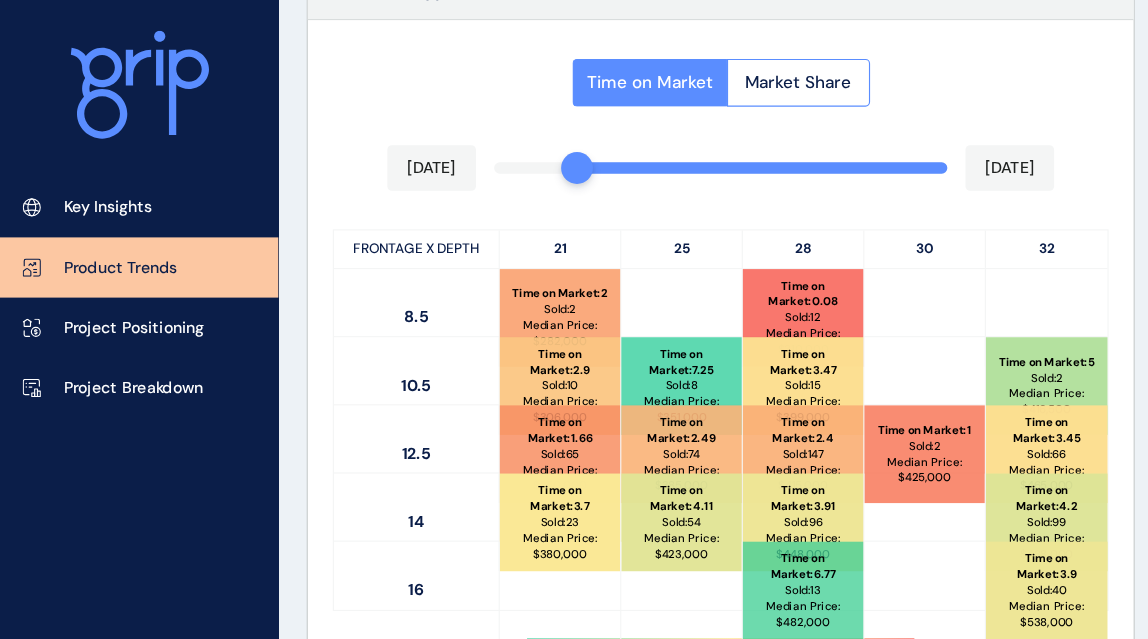 scroll, scrollTop: 999, scrollLeft: 0, axis: vertical 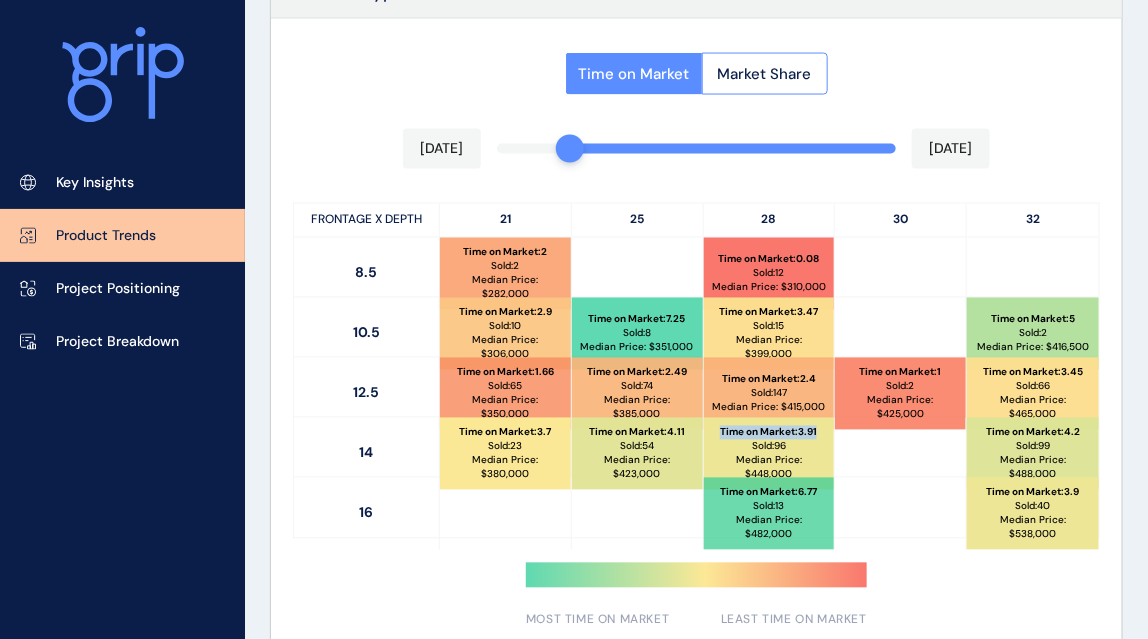 drag, startPoint x: 819, startPoint y: 430, endPoint x: 719, endPoint y: 430, distance: 100 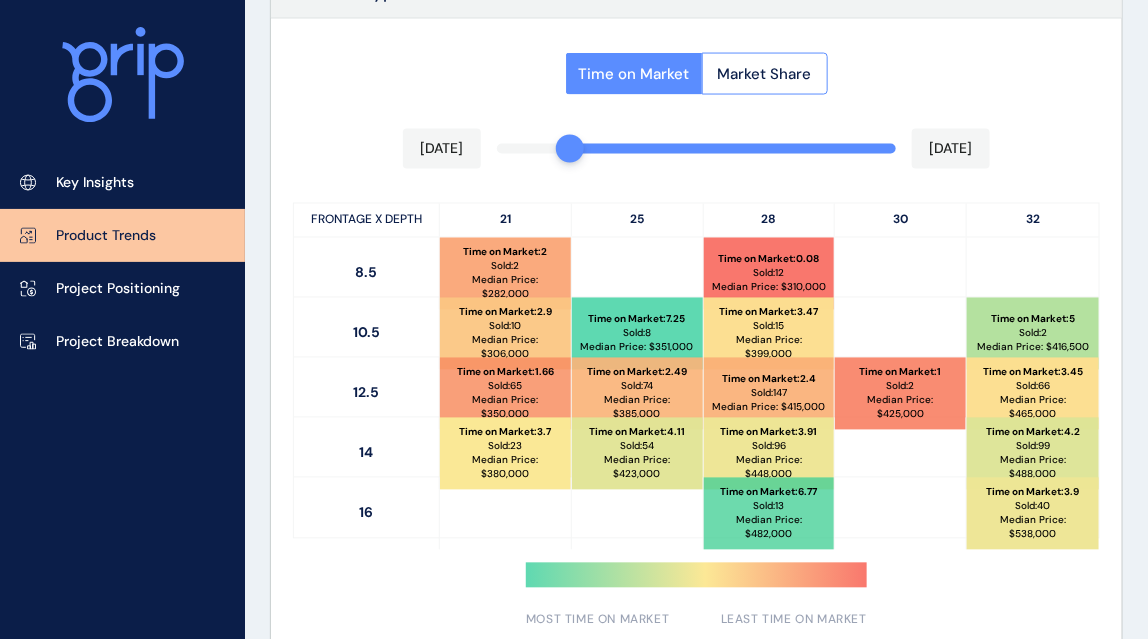 click on "Time on Market :  2.4" at bounding box center [769, 380] 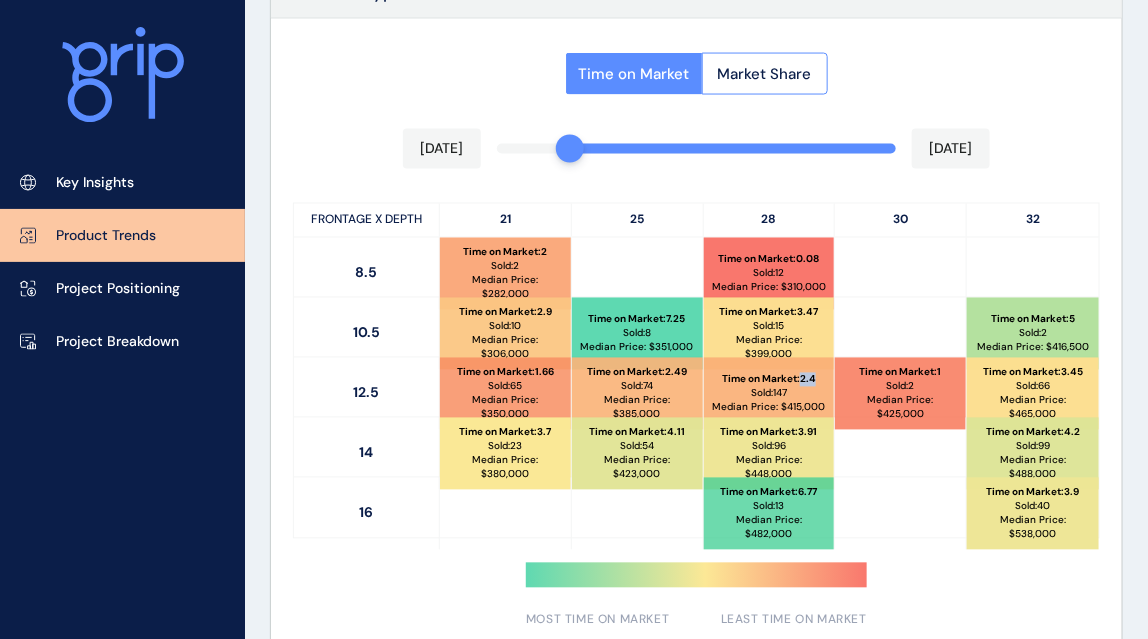 drag, startPoint x: 820, startPoint y: 375, endPoint x: 803, endPoint y: 377, distance: 17.117243 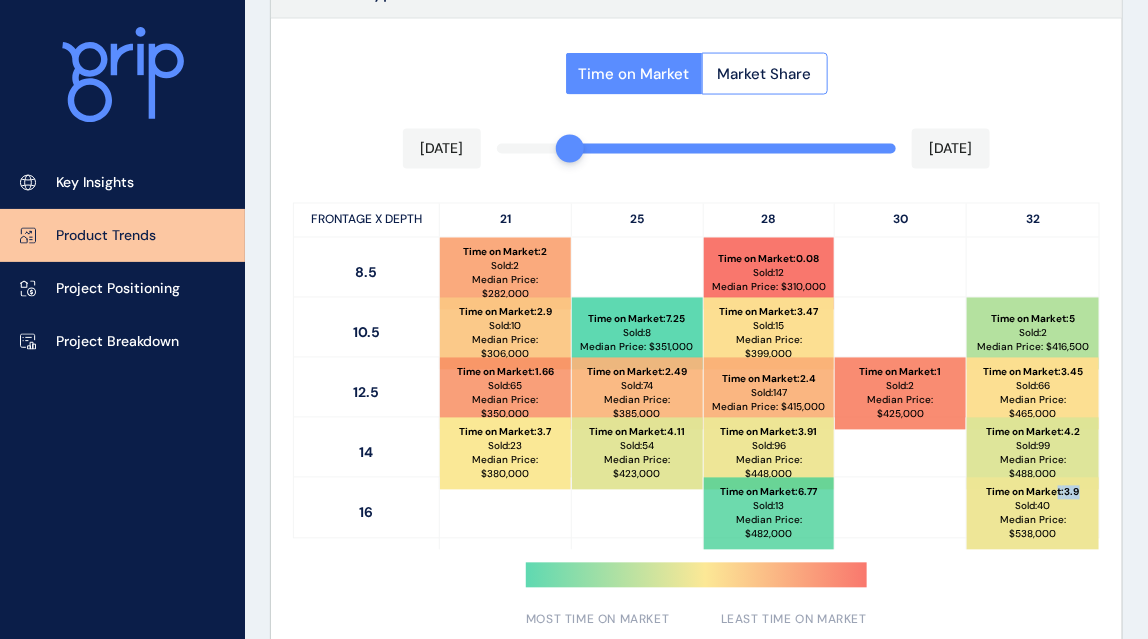 drag, startPoint x: 1085, startPoint y: 488, endPoint x: 1059, endPoint y: 487, distance: 26.019224 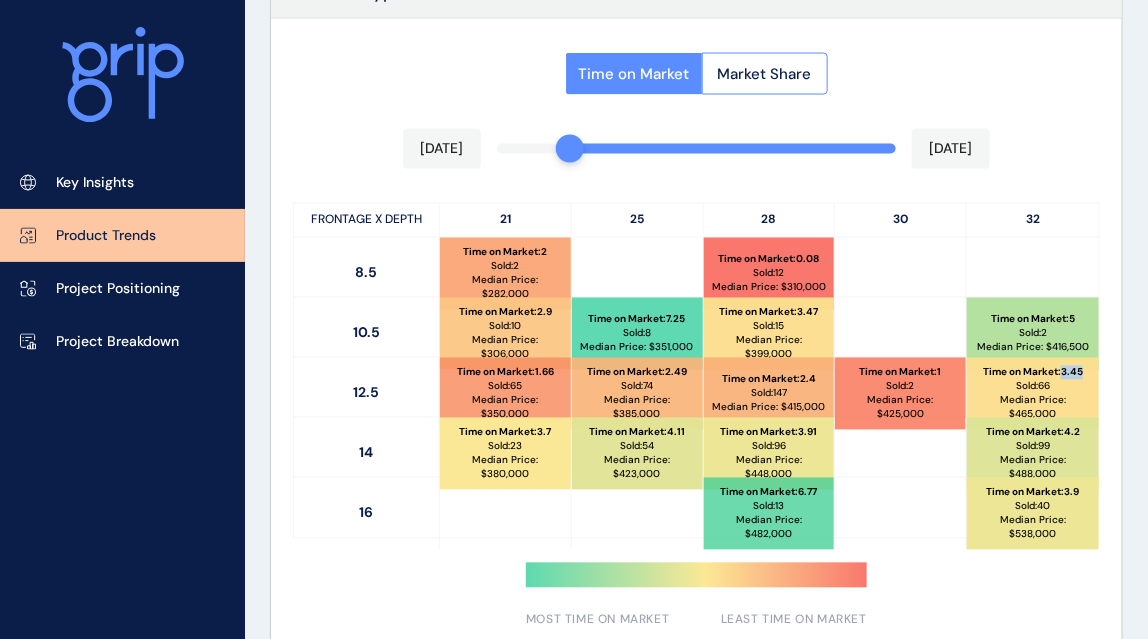 drag, startPoint x: 1084, startPoint y: 371, endPoint x: 1061, endPoint y: 372, distance: 23.021729 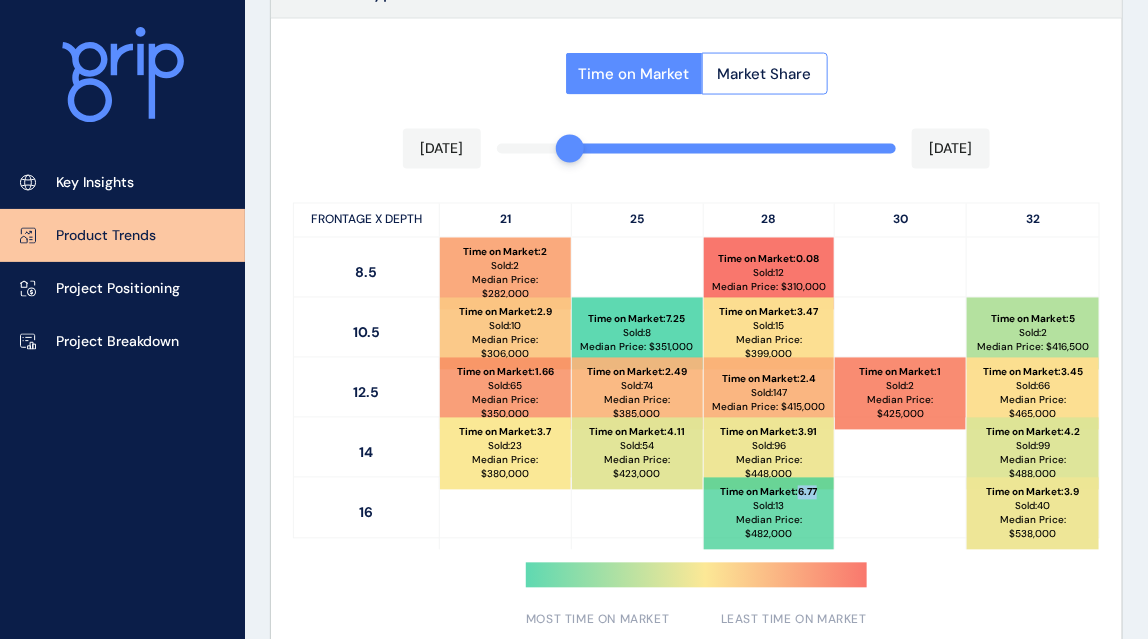 drag, startPoint x: 821, startPoint y: 487, endPoint x: 799, endPoint y: 489, distance: 22.090721 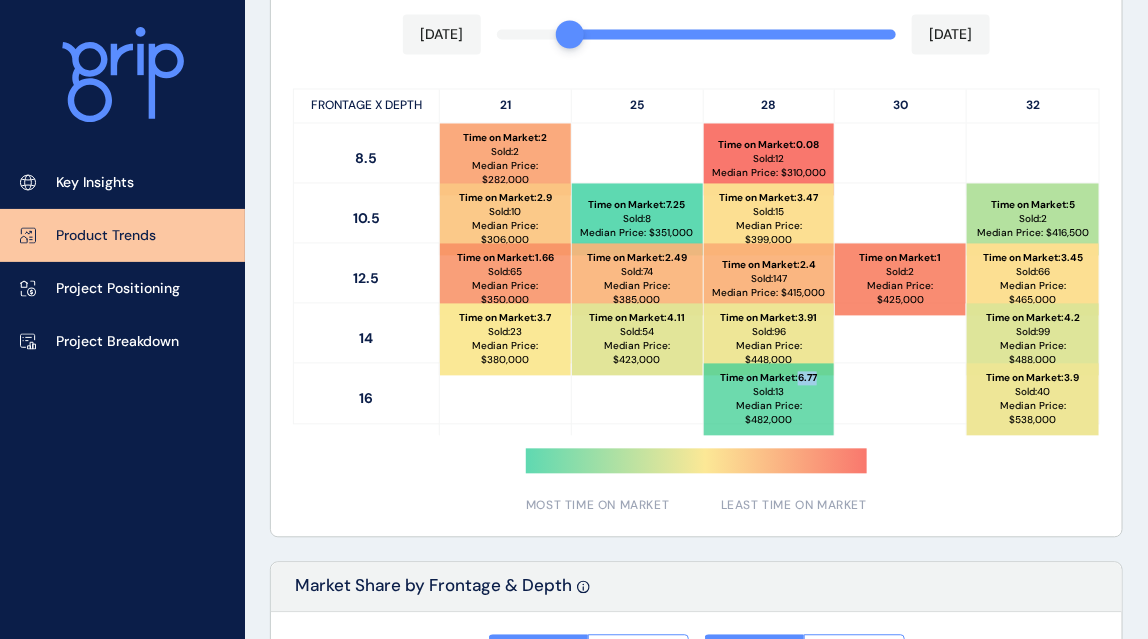 scroll, scrollTop: 1095, scrollLeft: 0, axis: vertical 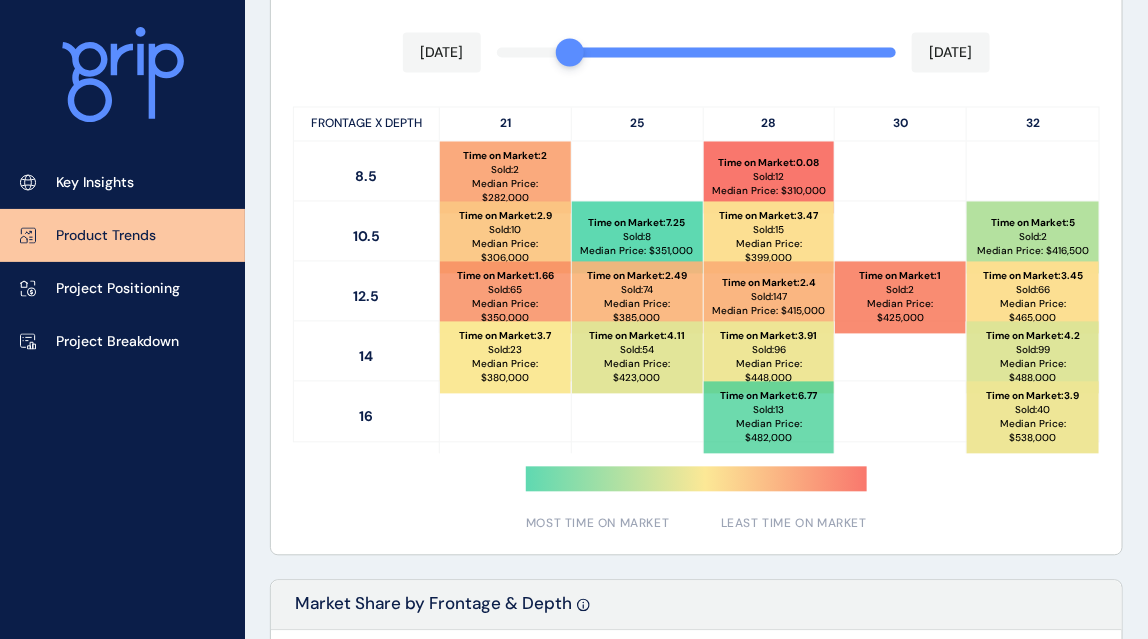 click at bounding box center [901, 418] 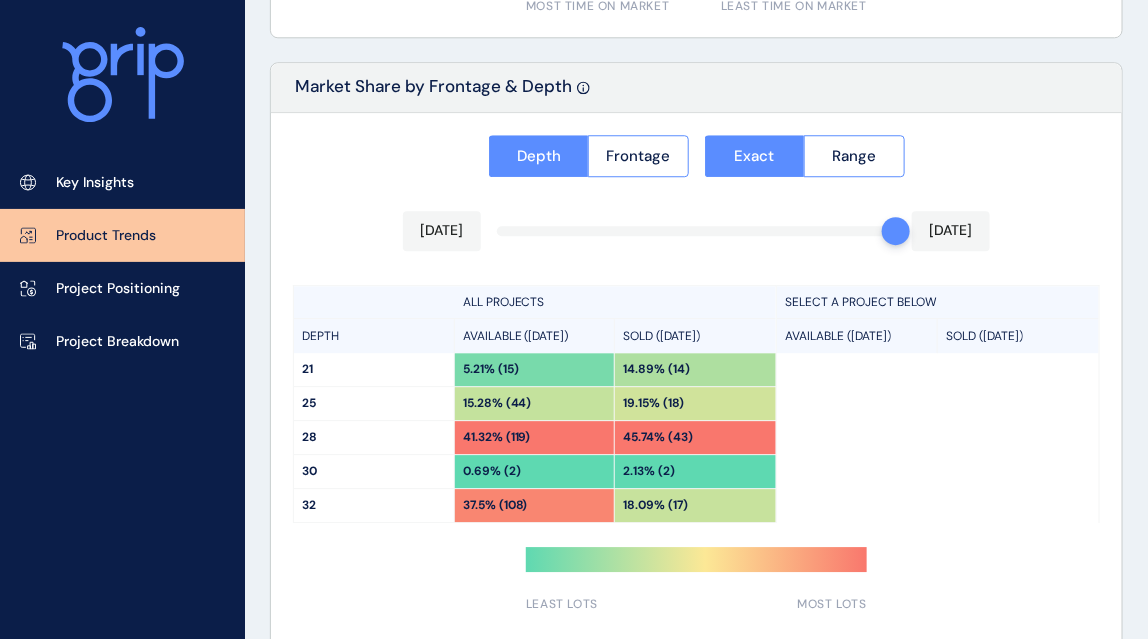scroll, scrollTop: 1605, scrollLeft: 0, axis: vertical 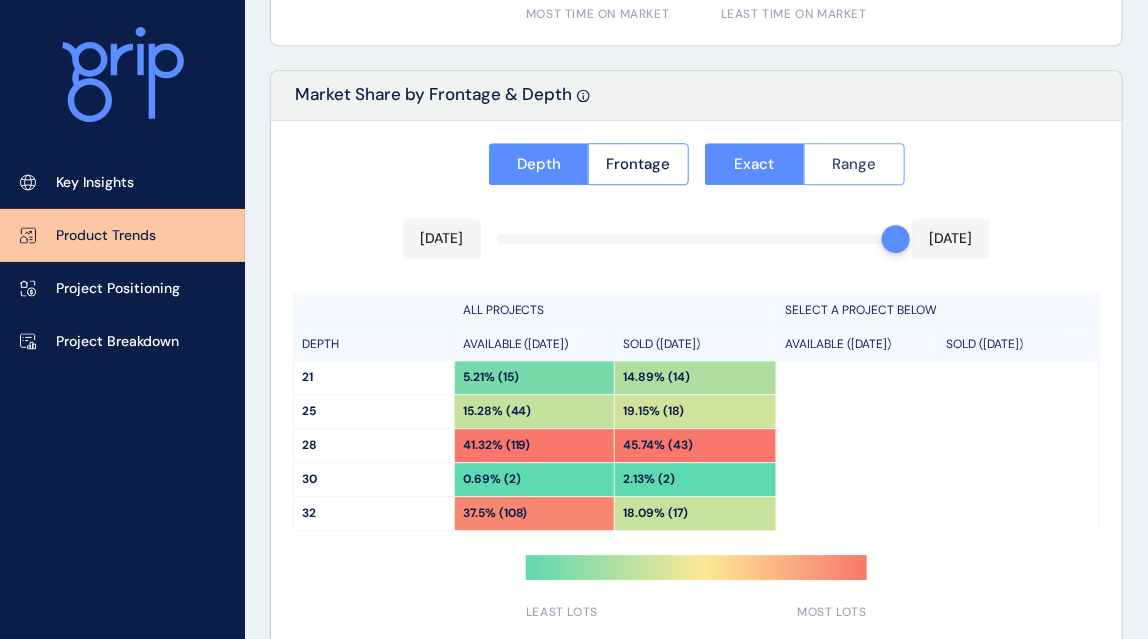 click on "Range" at bounding box center (854, 164) 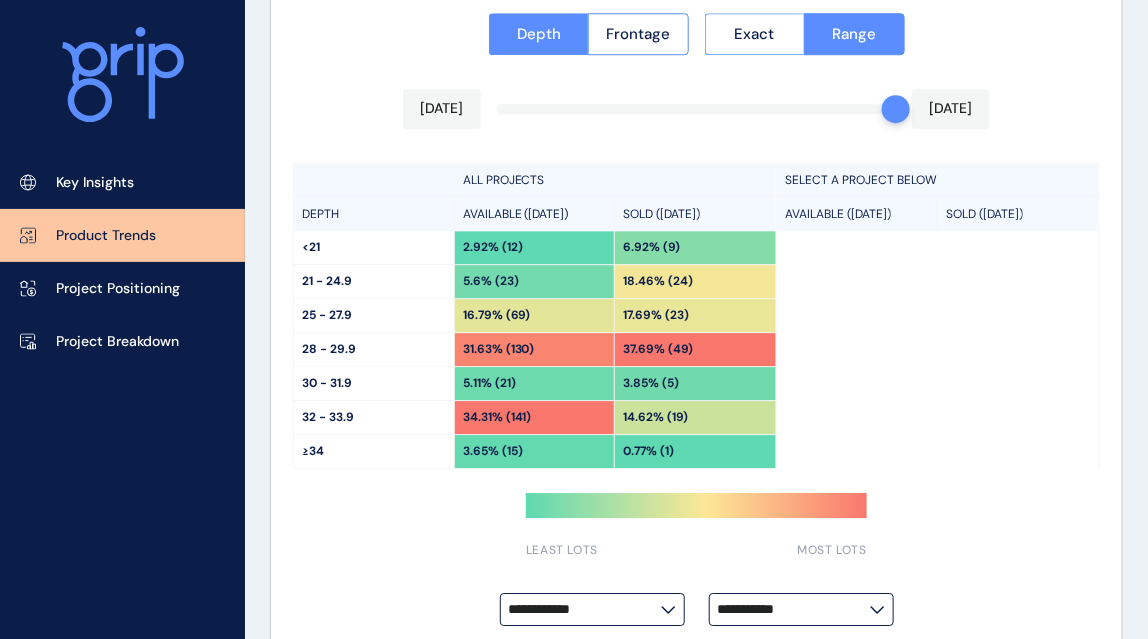 scroll, scrollTop: 1764, scrollLeft: 0, axis: vertical 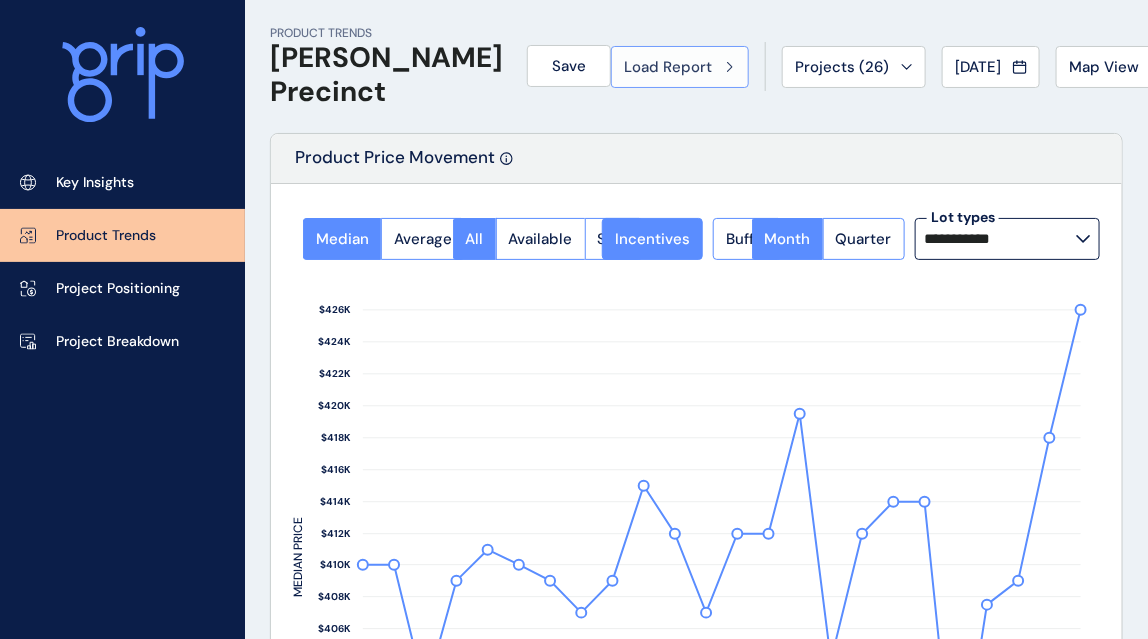 click on "Load Report" at bounding box center [680, 67] 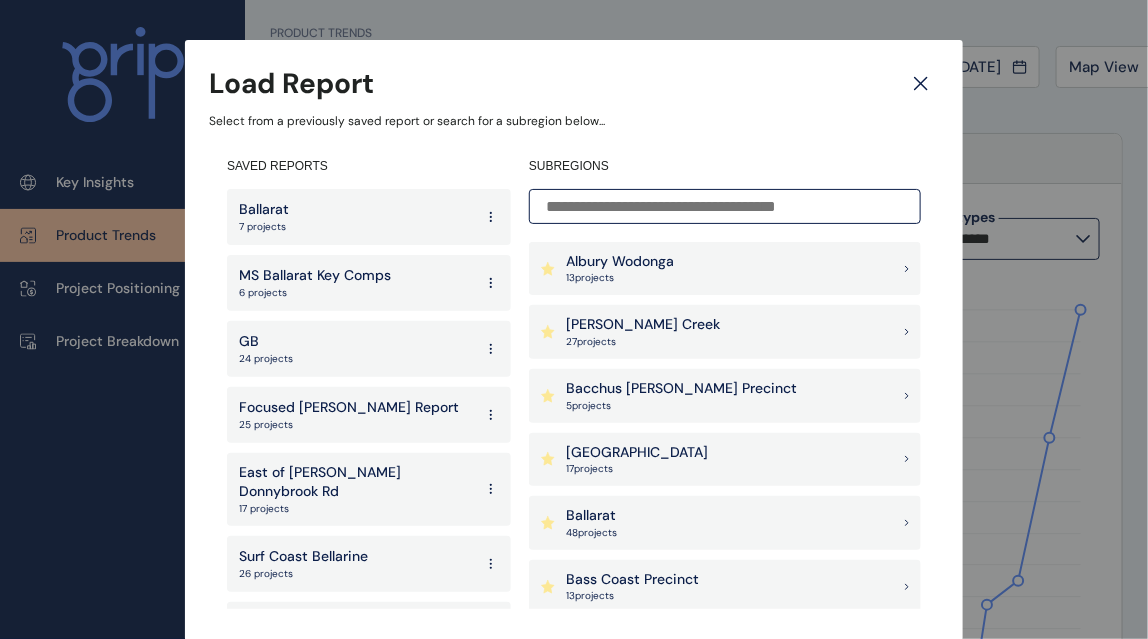 click at bounding box center (725, 206) 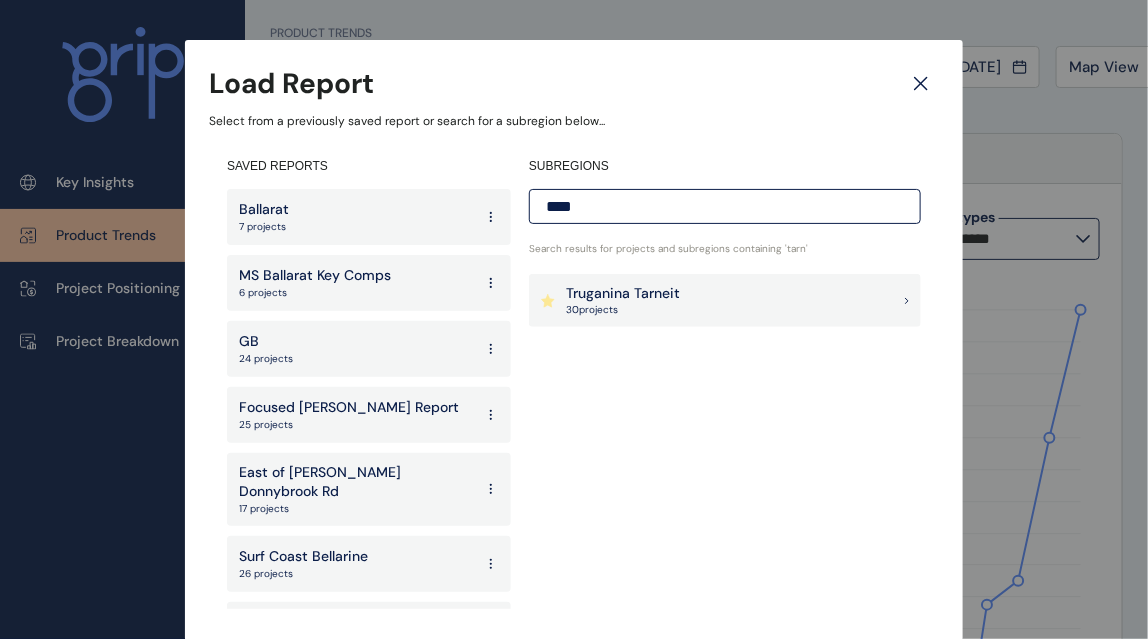 type on "****" 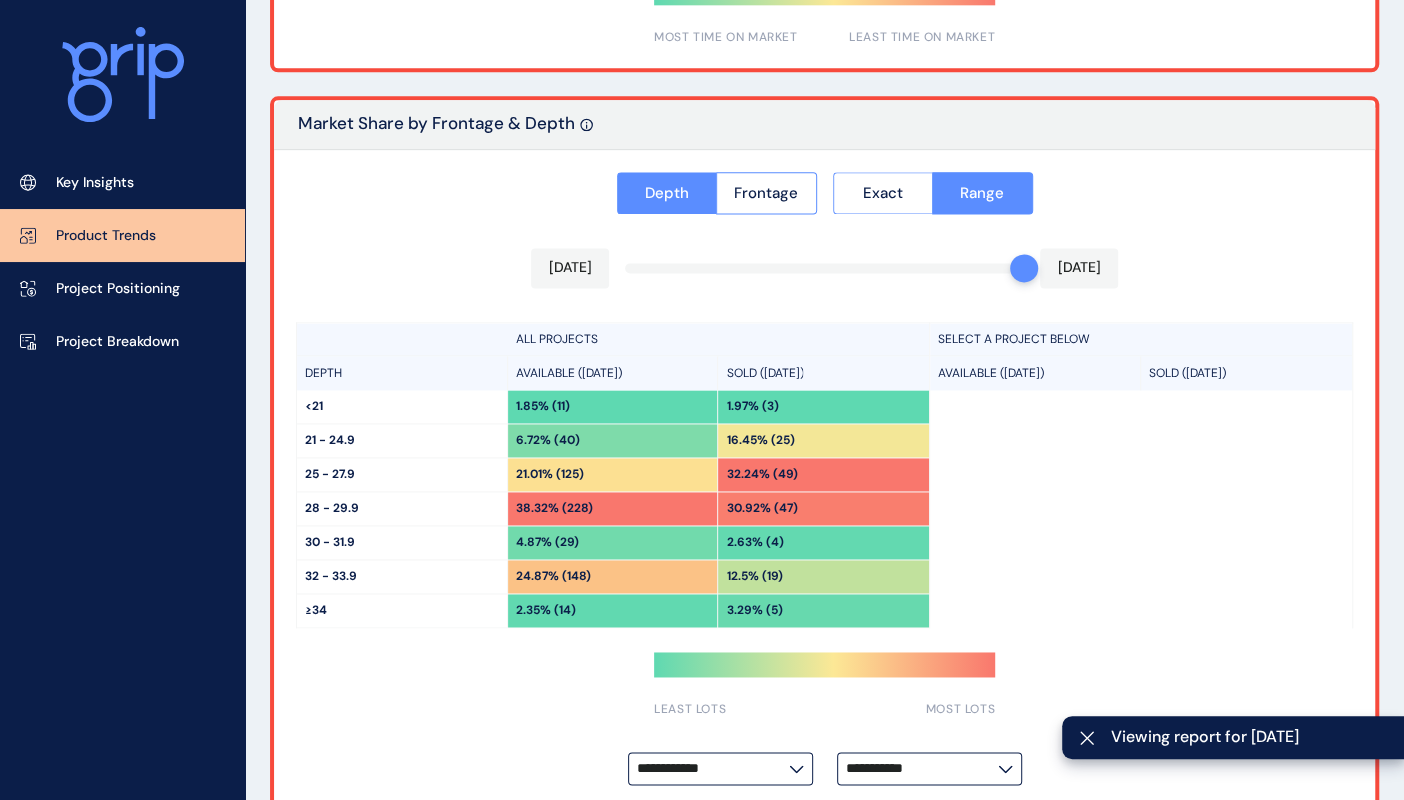 scroll, scrollTop: 1622, scrollLeft: 0, axis: vertical 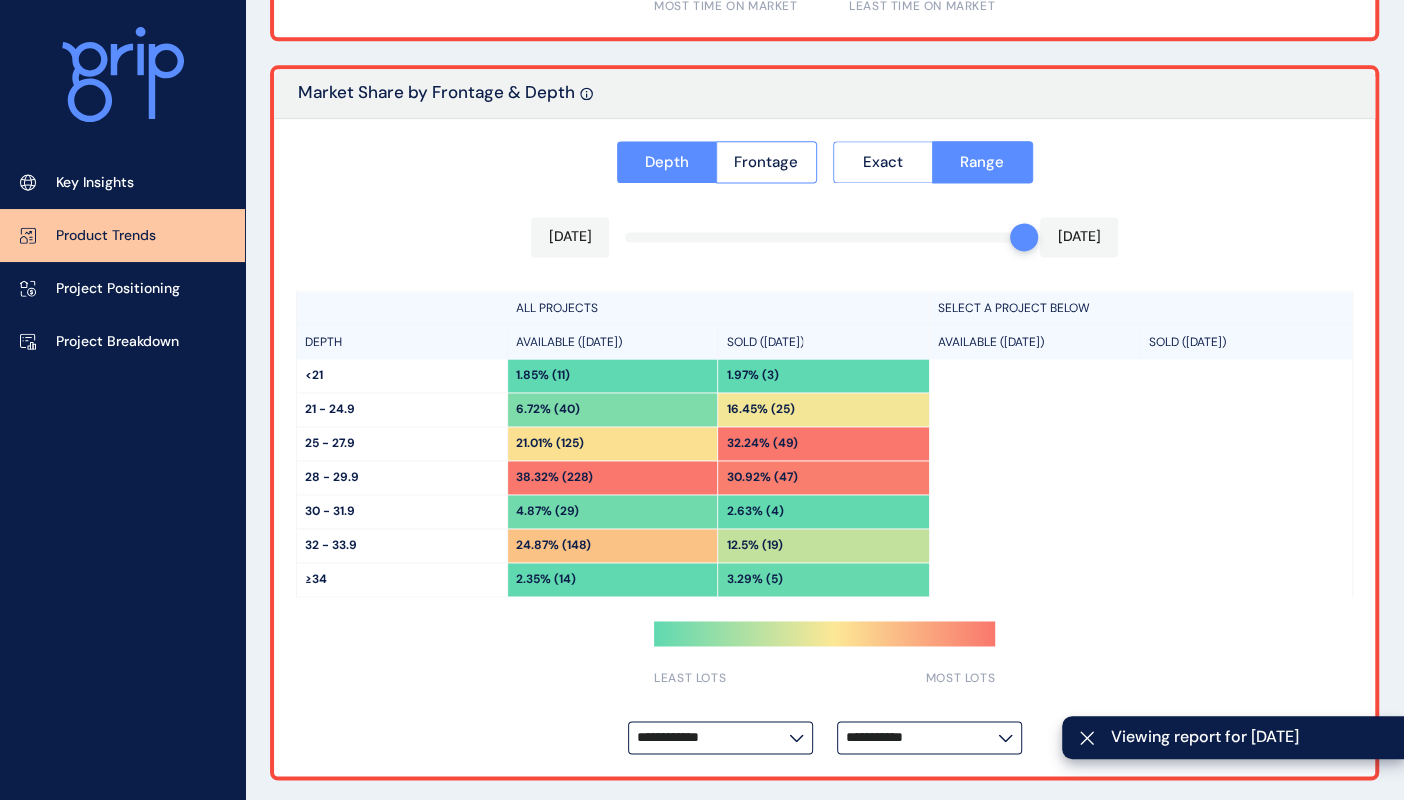 click on "**********" at bounding box center [922, 737] 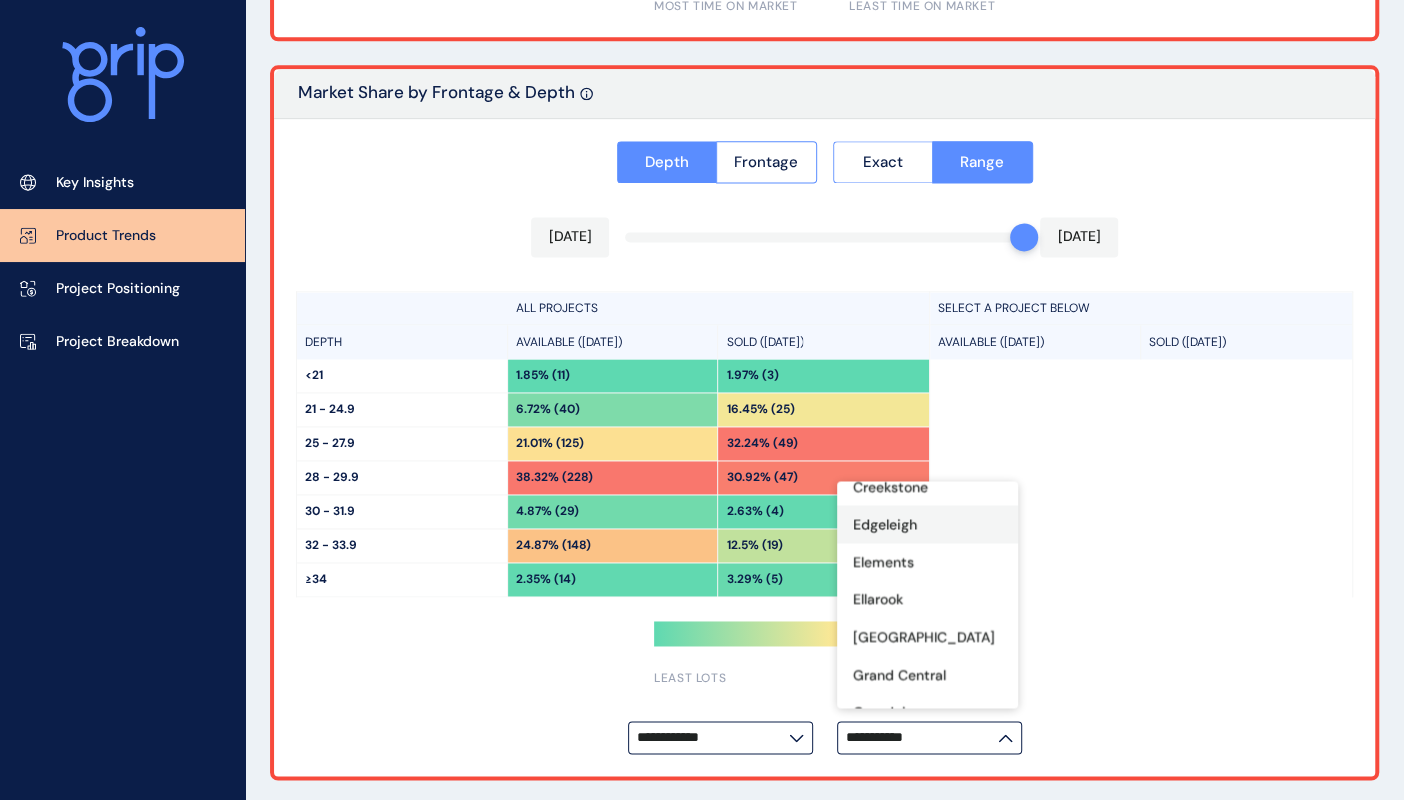 scroll, scrollTop: 333, scrollLeft: 0, axis: vertical 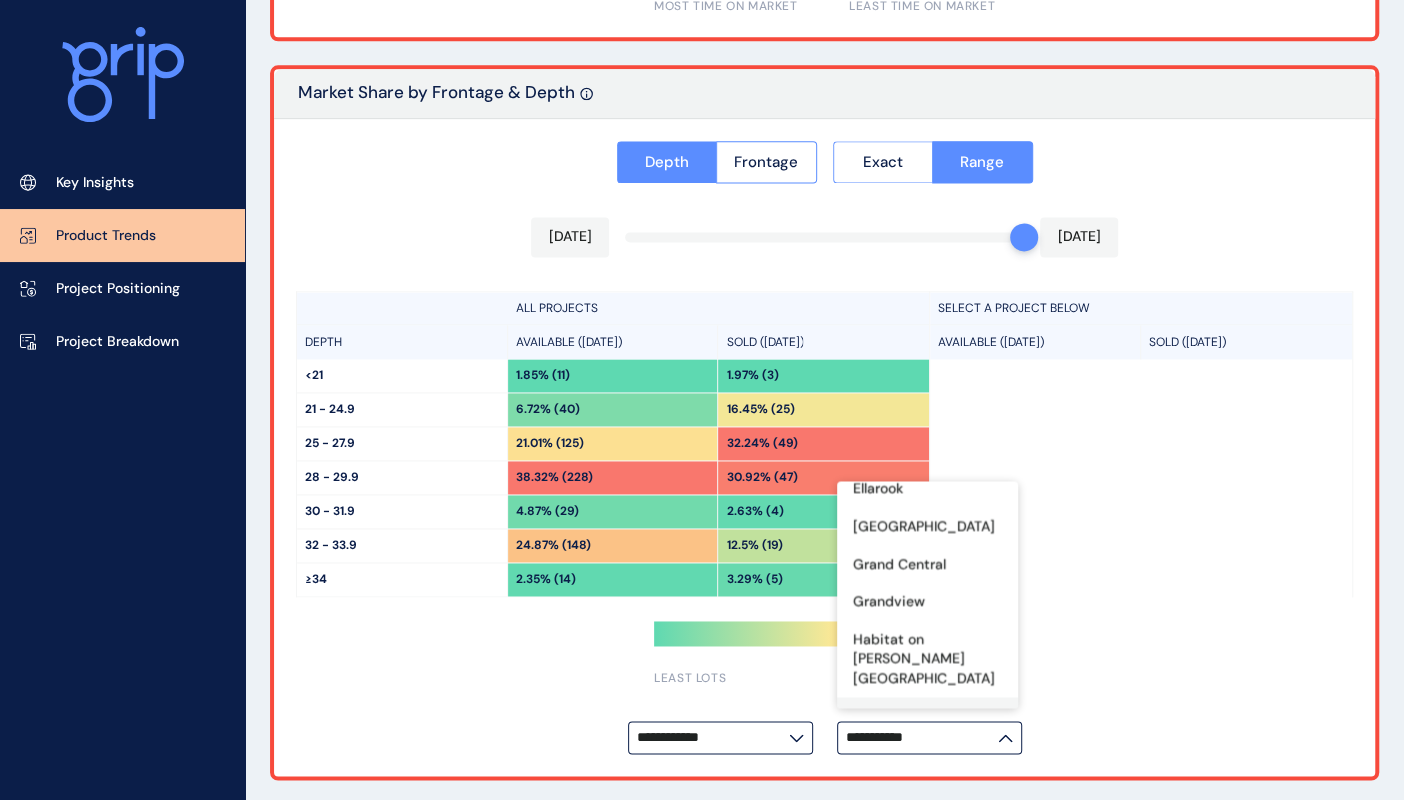 click on "Harlow" at bounding box center (927, 716) 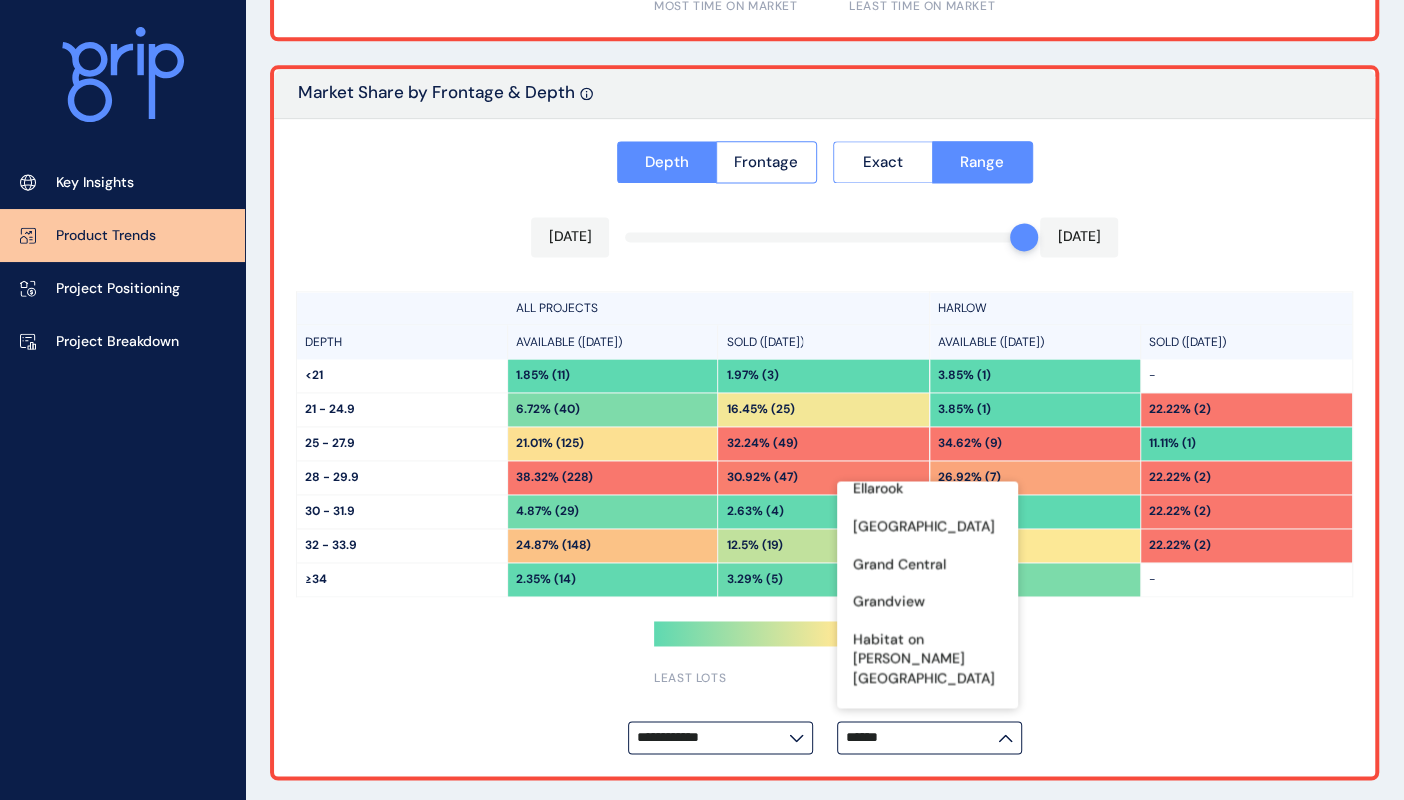 click on "**********" at bounding box center (824, 448) 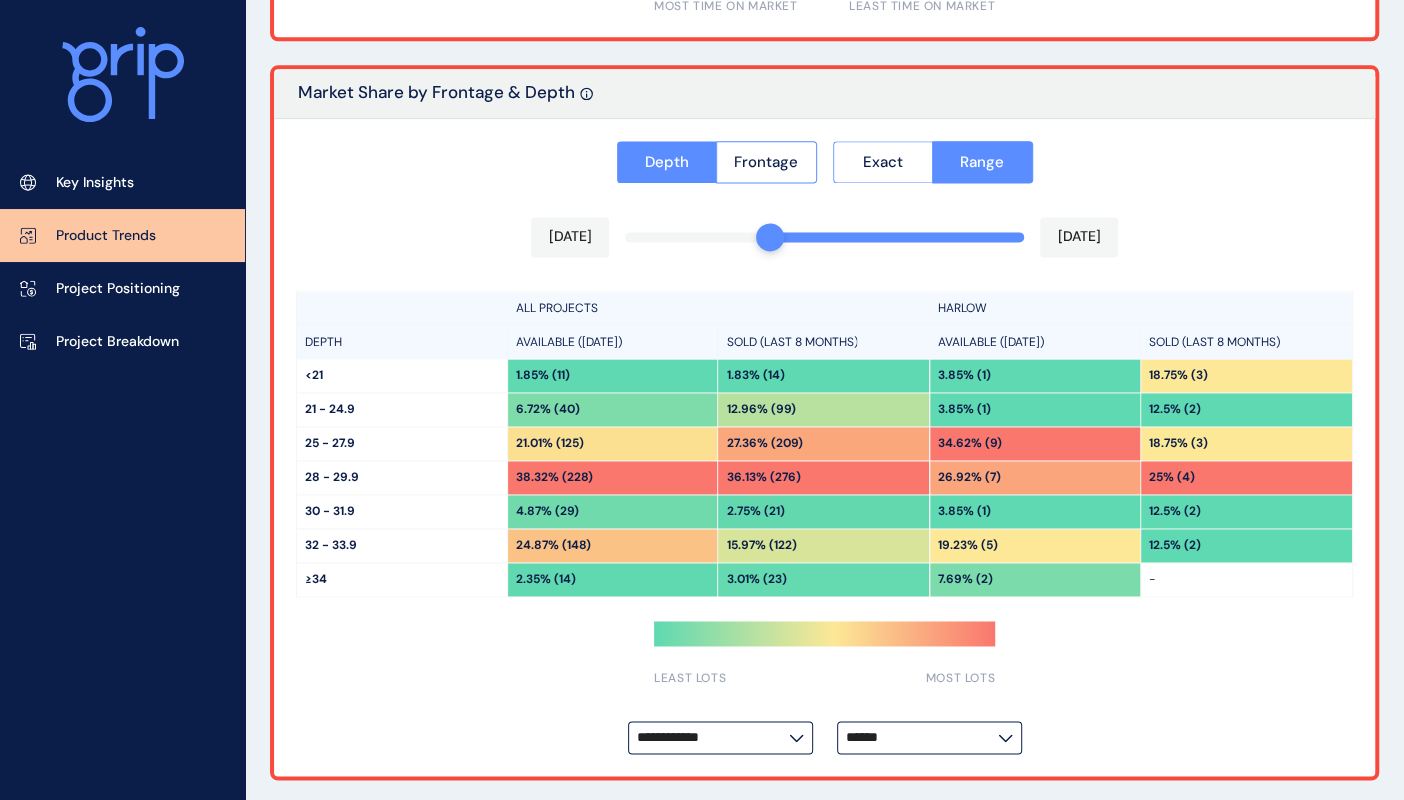 drag, startPoint x: 1017, startPoint y: 231, endPoint x: 756, endPoint y: 237, distance: 261.06897 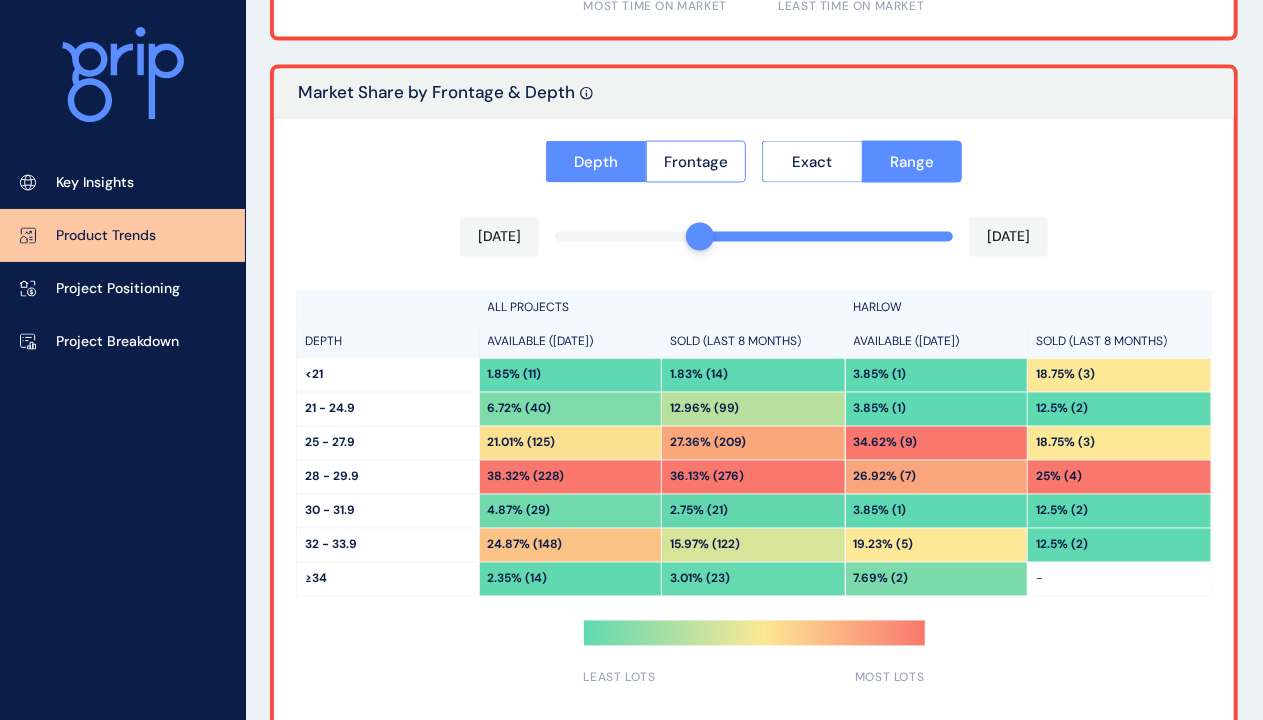 scroll, scrollTop: 1624, scrollLeft: 0, axis: vertical 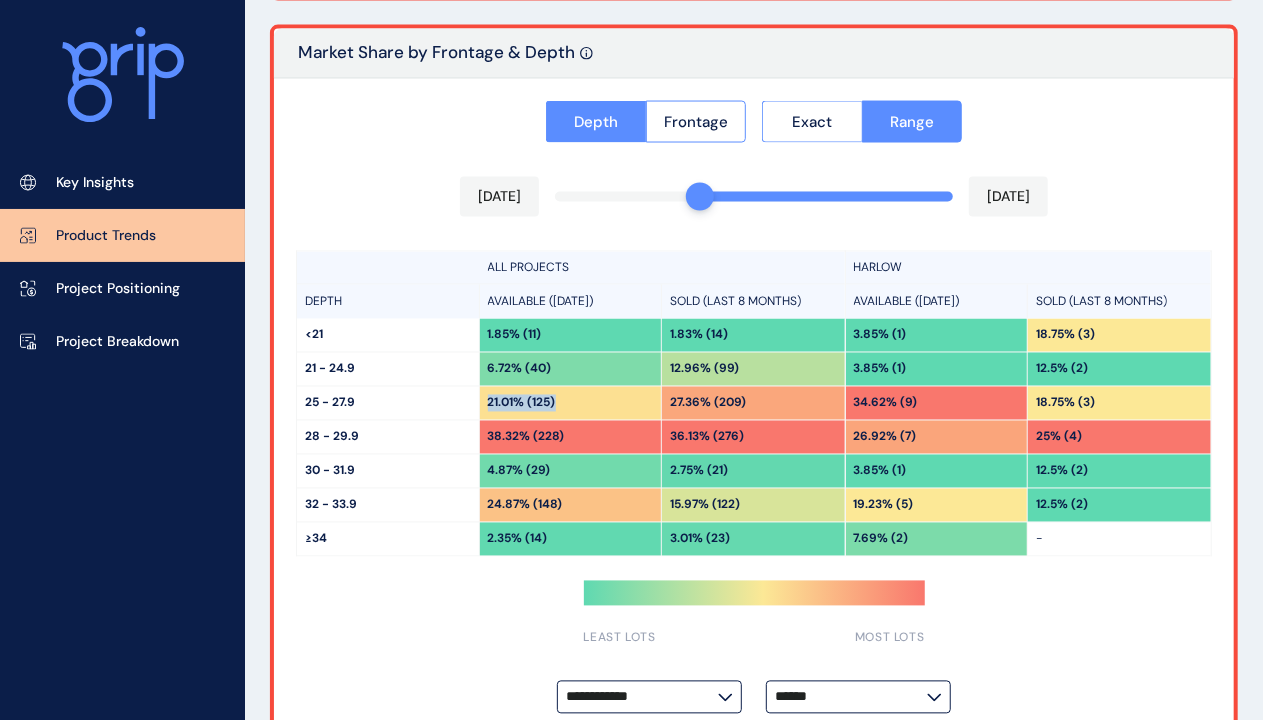 drag, startPoint x: 486, startPoint y: 401, endPoint x: 578, endPoint y: 396, distance: 92.13577 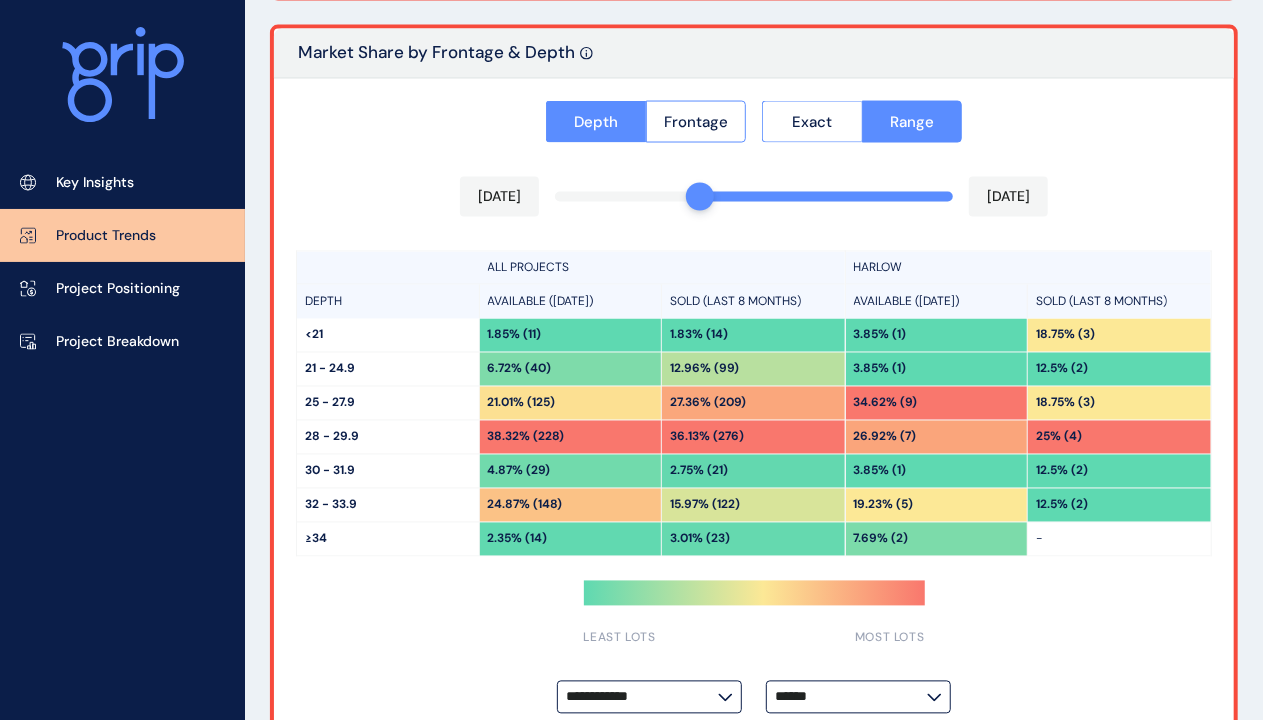 click on "27.36% (209)" at bounding box center [708, 403] 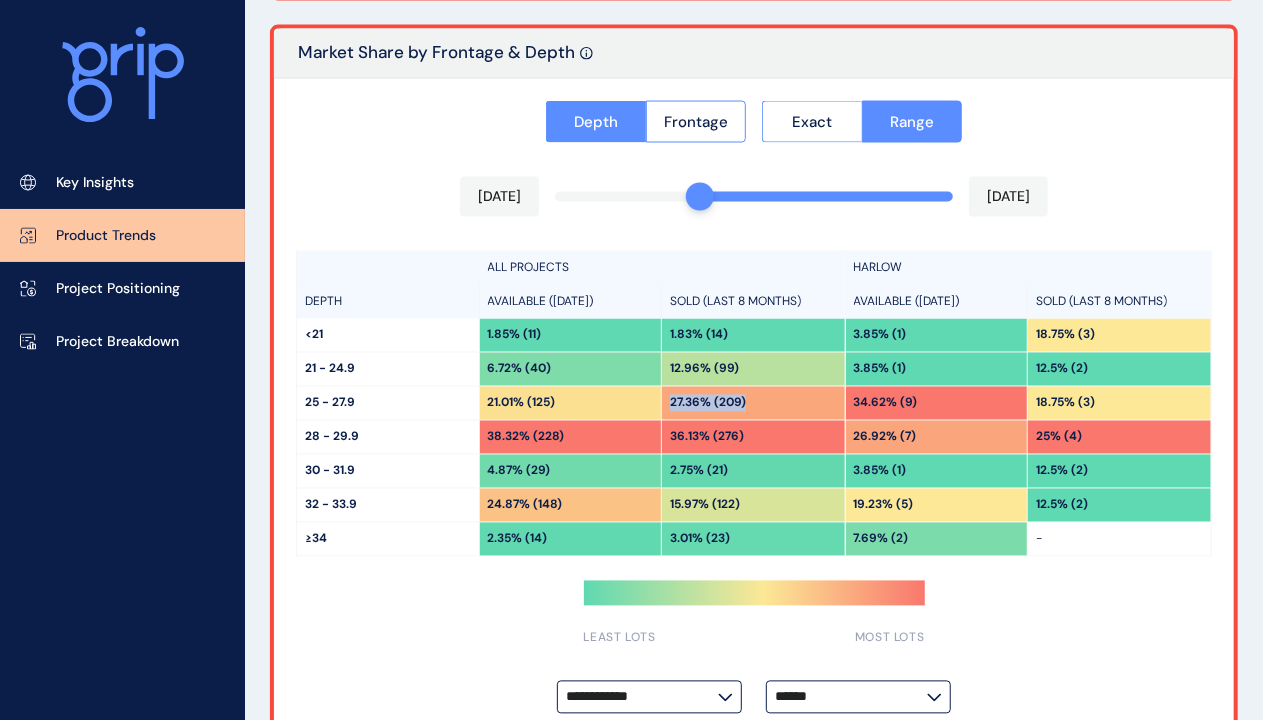 drag, startPoint x: 672, startPoint y: 401, endPoint x: 756, endPoint y: 397, distance: 84.095184 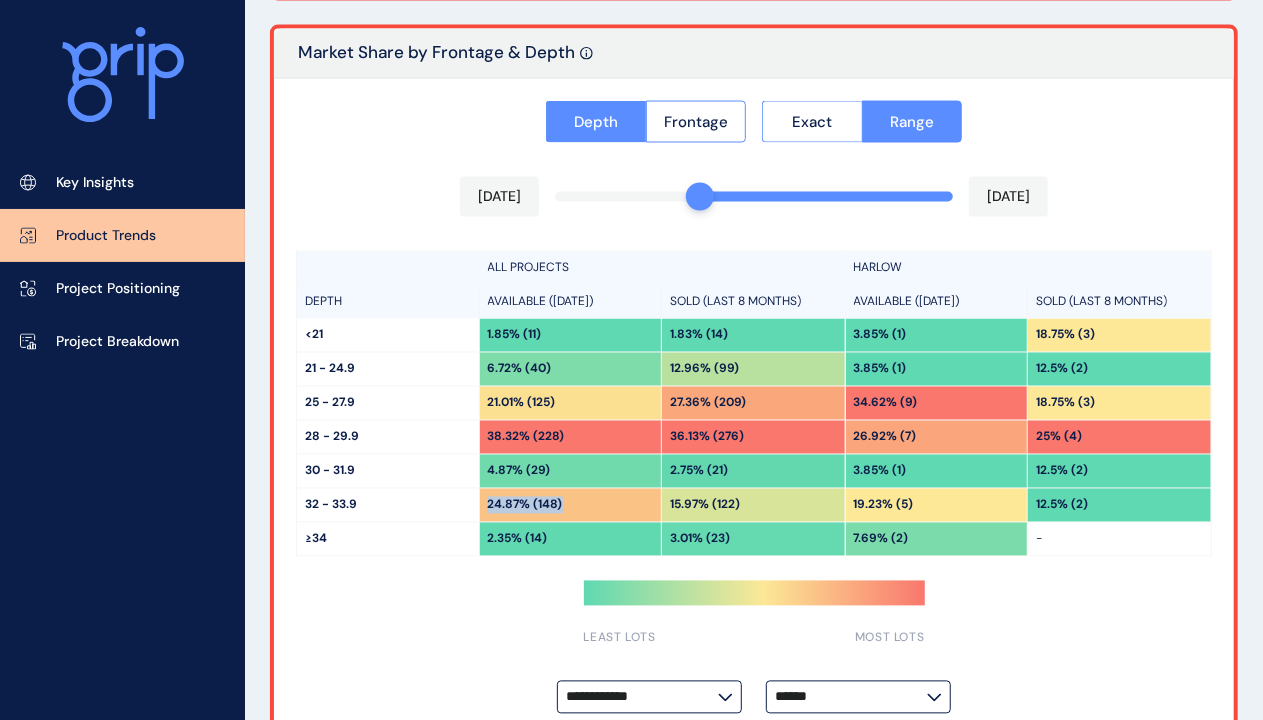drag, startPoint x: 486, startPoint y: 501, endPoint x: 570, endPoint y: 501, distance: 84 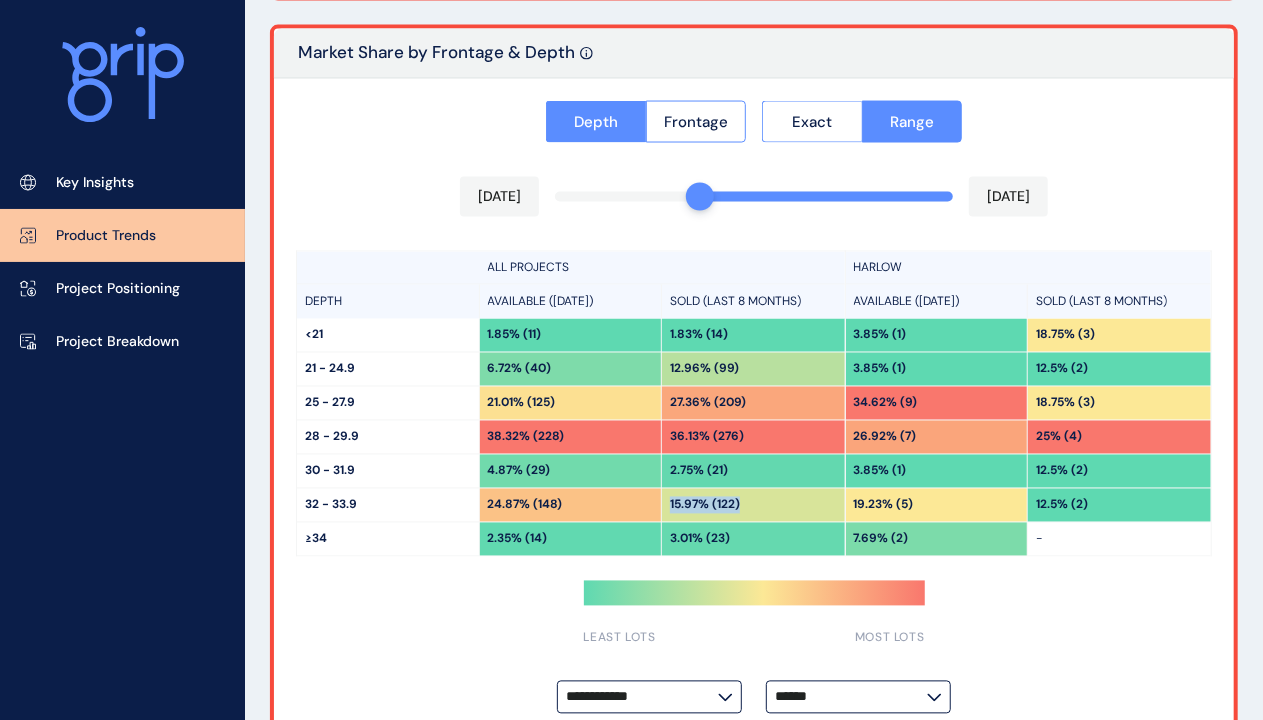 drag, startPoint x: 762, startPoint y: 505, endPoint x: 664, endPoint y: 502, distance: 98.045906 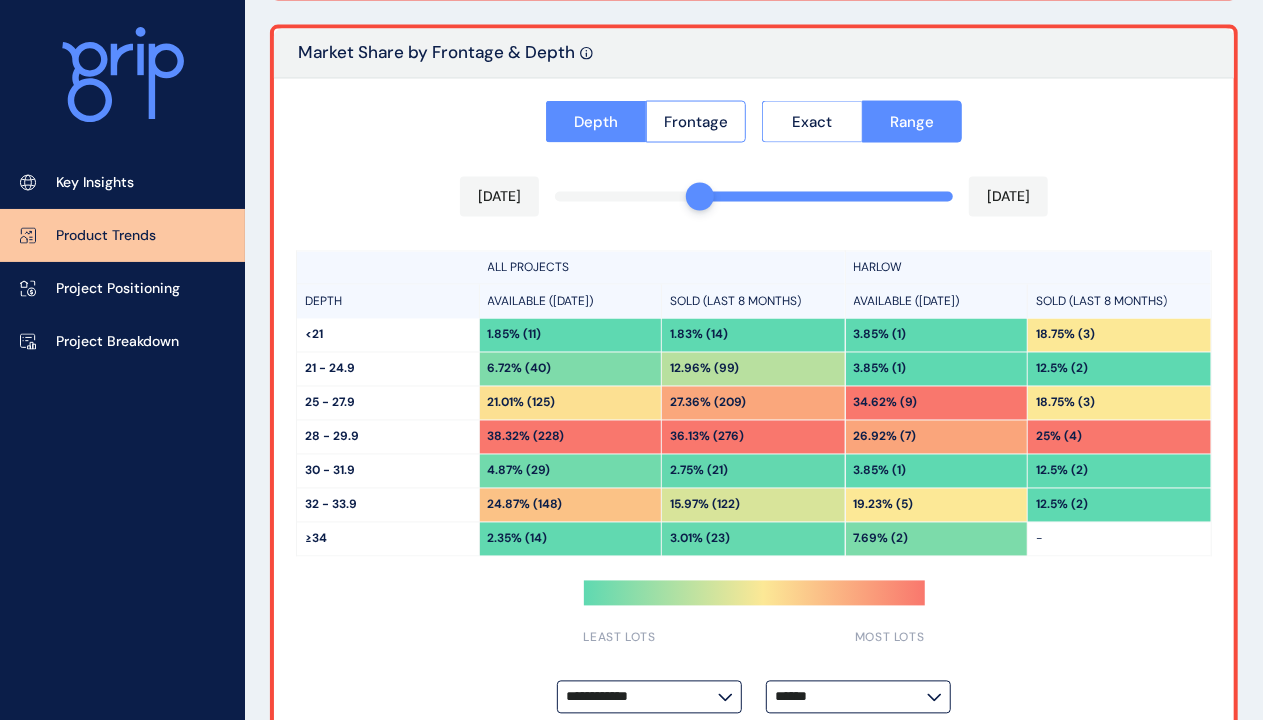 click on "**********" at bounding box center [754, 408] 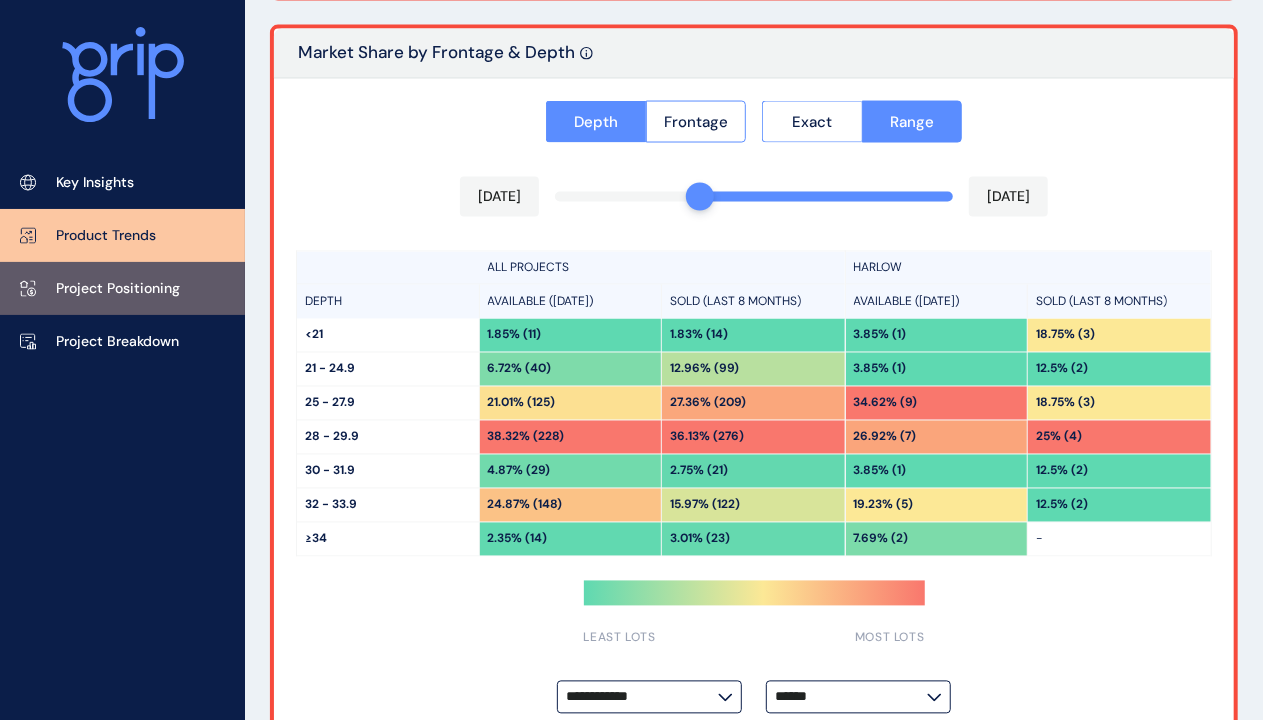 click on "Project Positioning" at bounding box center [118, 289] 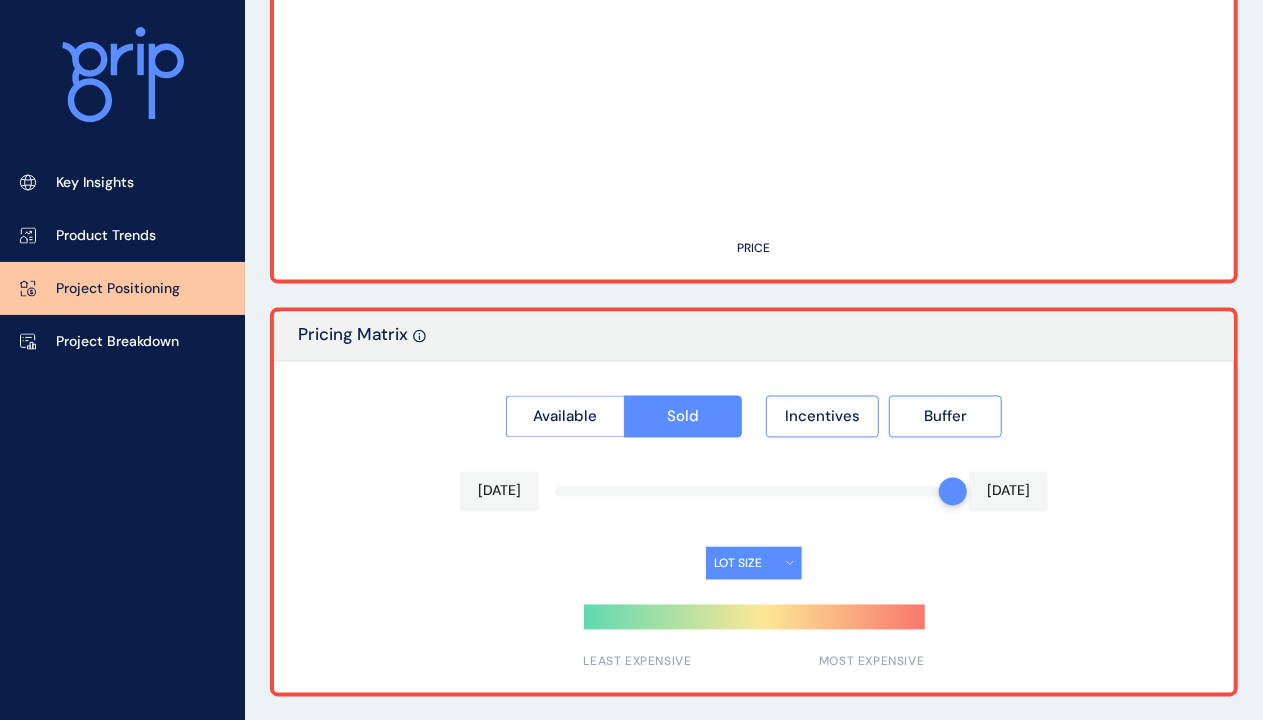 type on "**********" 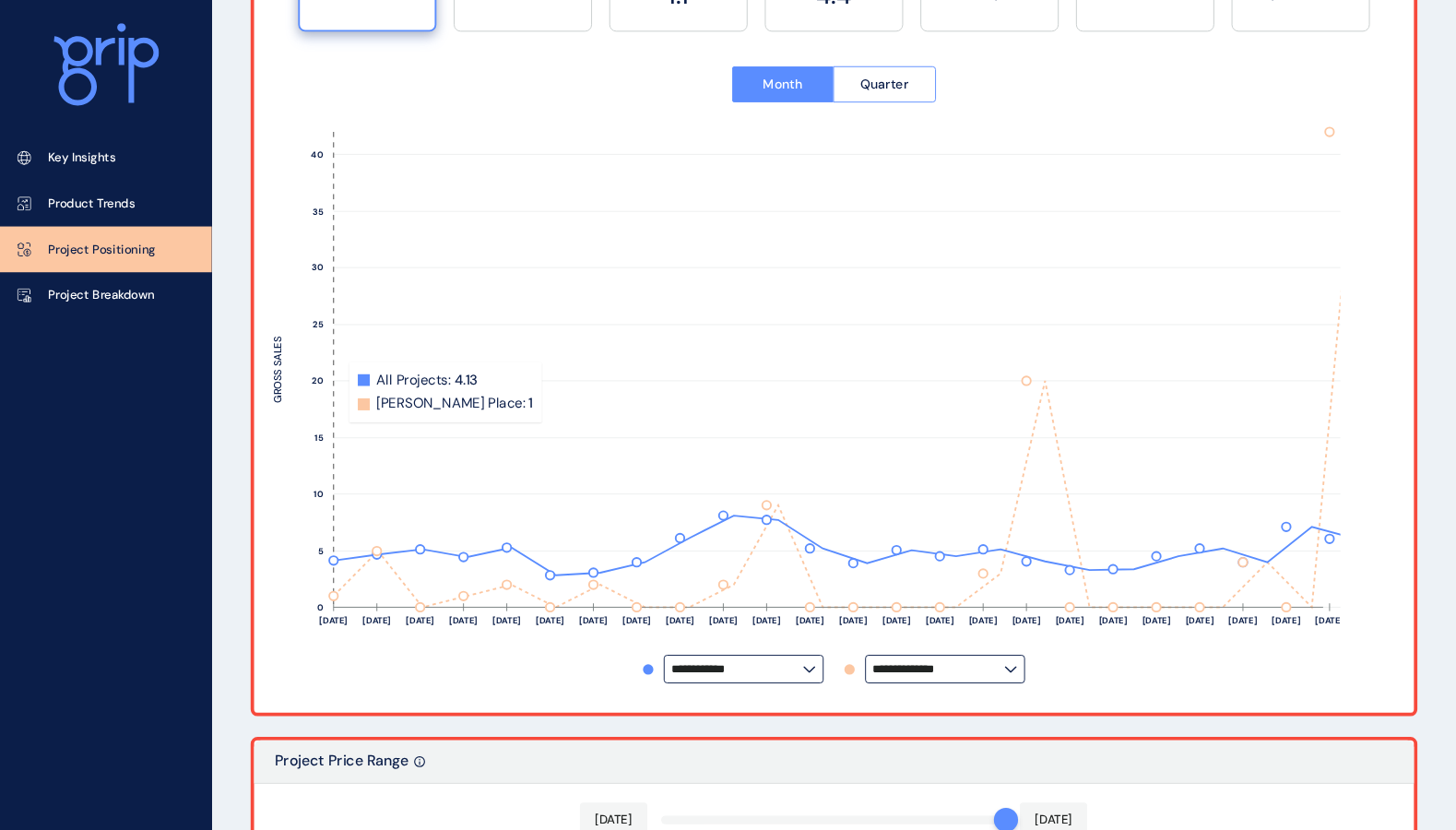 scroll, scrollTop: 240, scrollLeft: 0, axis: vertical 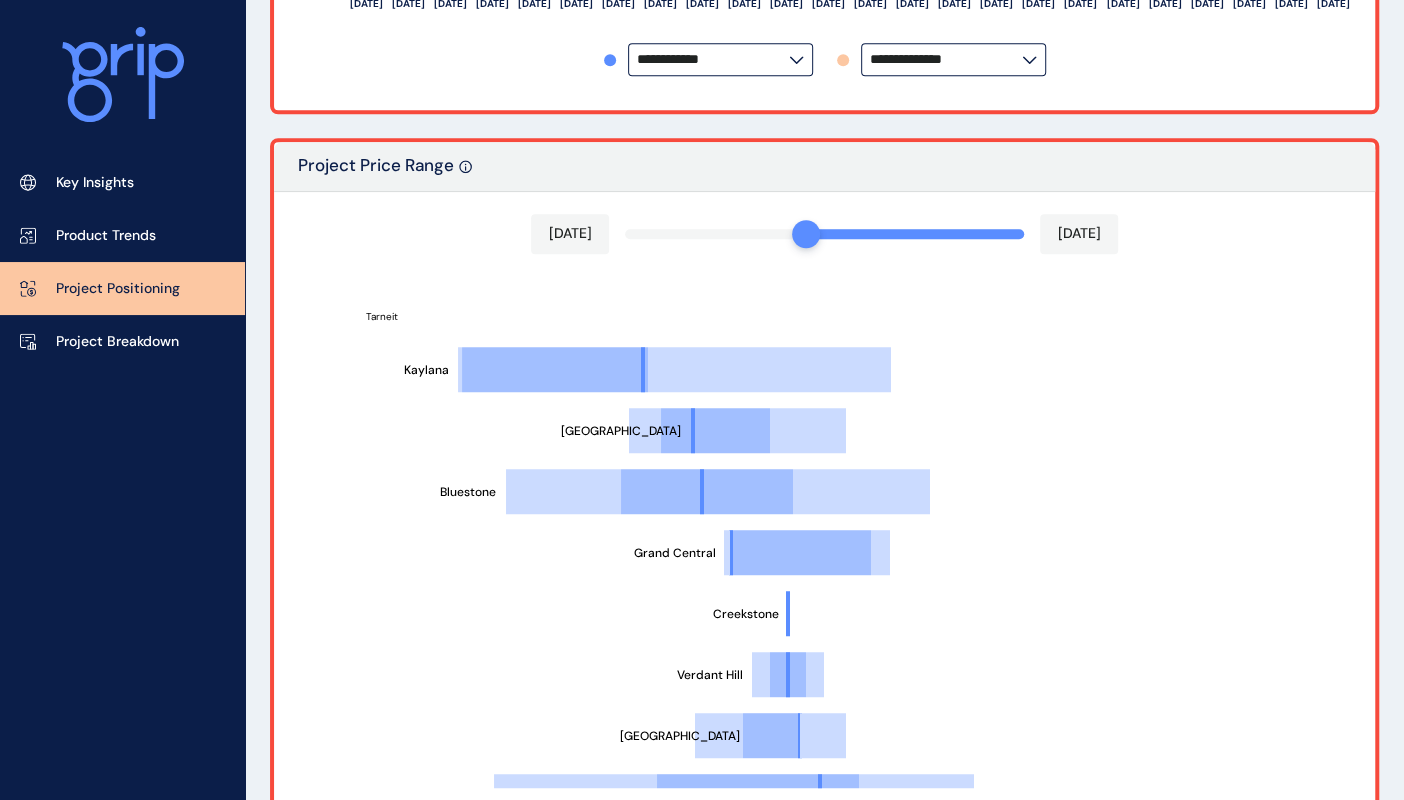 drag, startPoint x: 1019, startPoint y: 225, endPoint x: 799, endPoint y: 228, distance: 220.02045 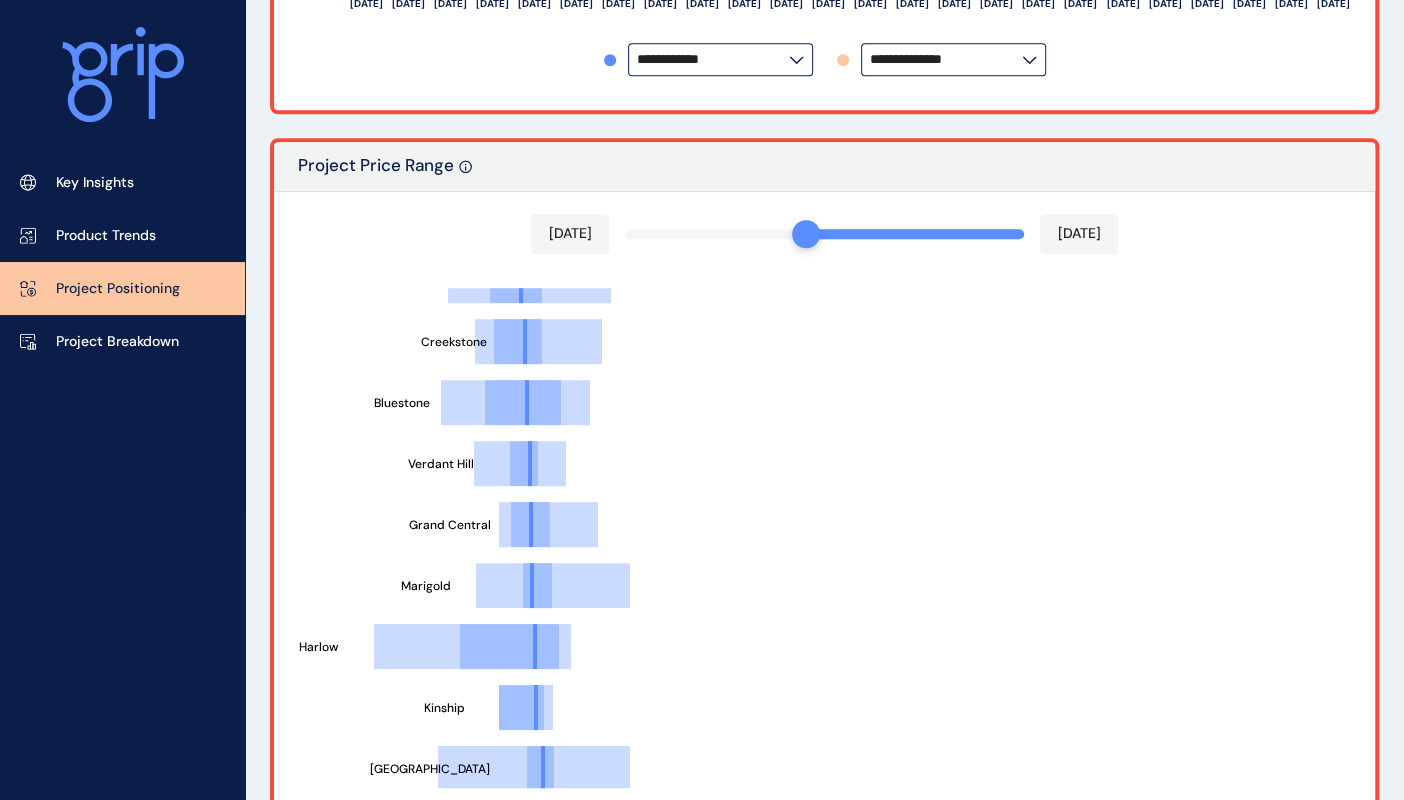 scroll, scrollTop: 444, scrollLeft: 0, axis: vertical 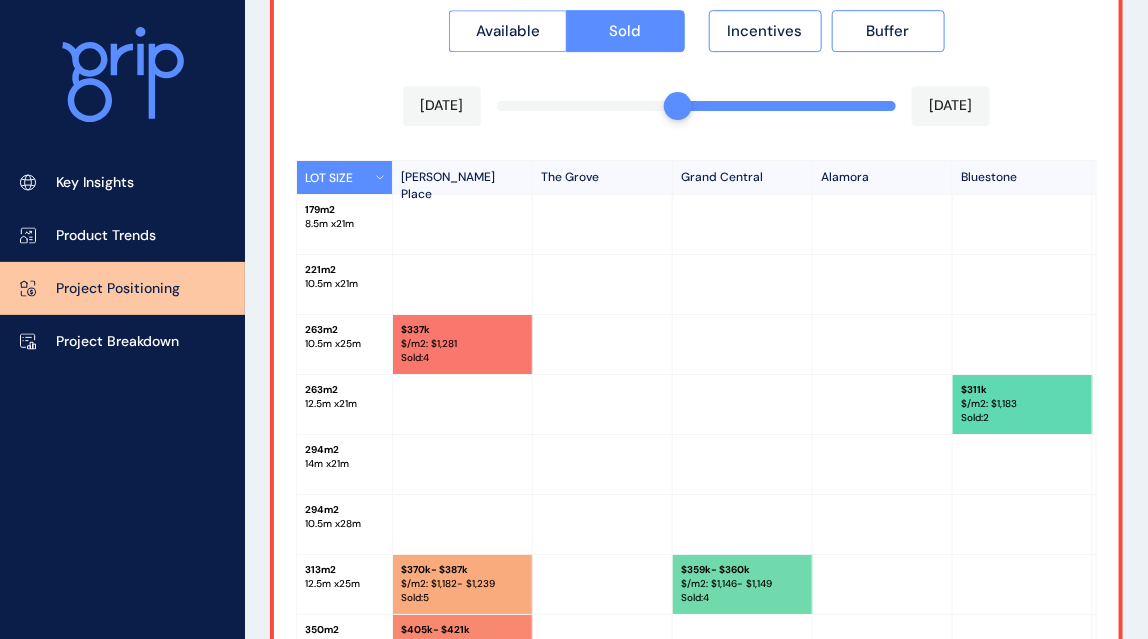 drag, startPoint x: 886, startPoint y: 102, endPoint x: 669, endPoint y: 115, distance: 217.38905 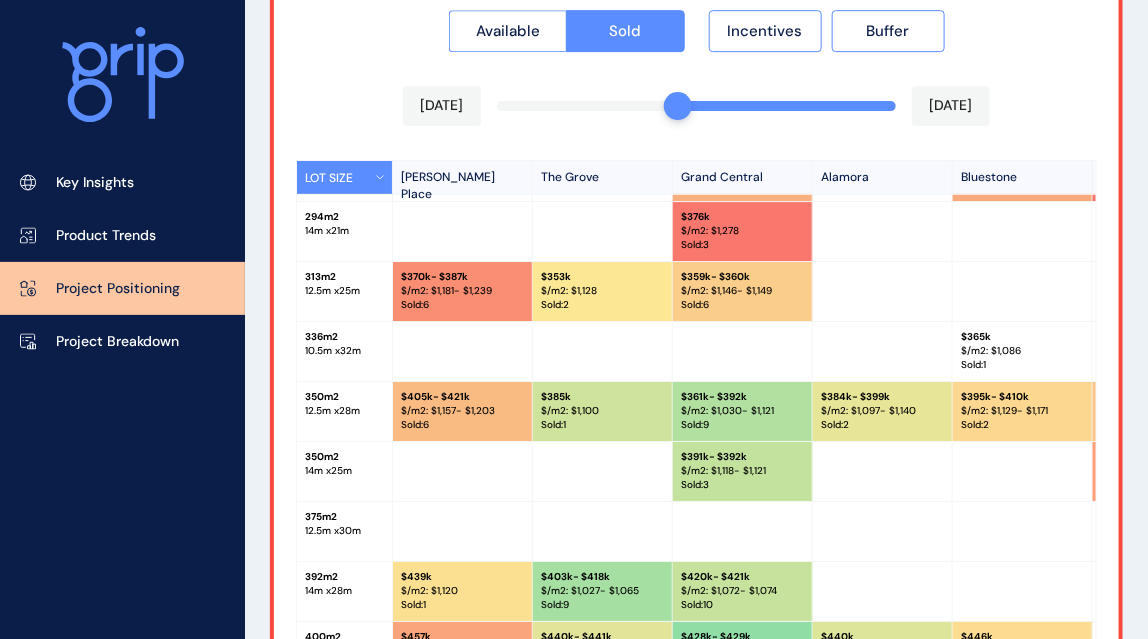 scroll, scrollTop: 363, scrollLeft: 0, axis: vertical 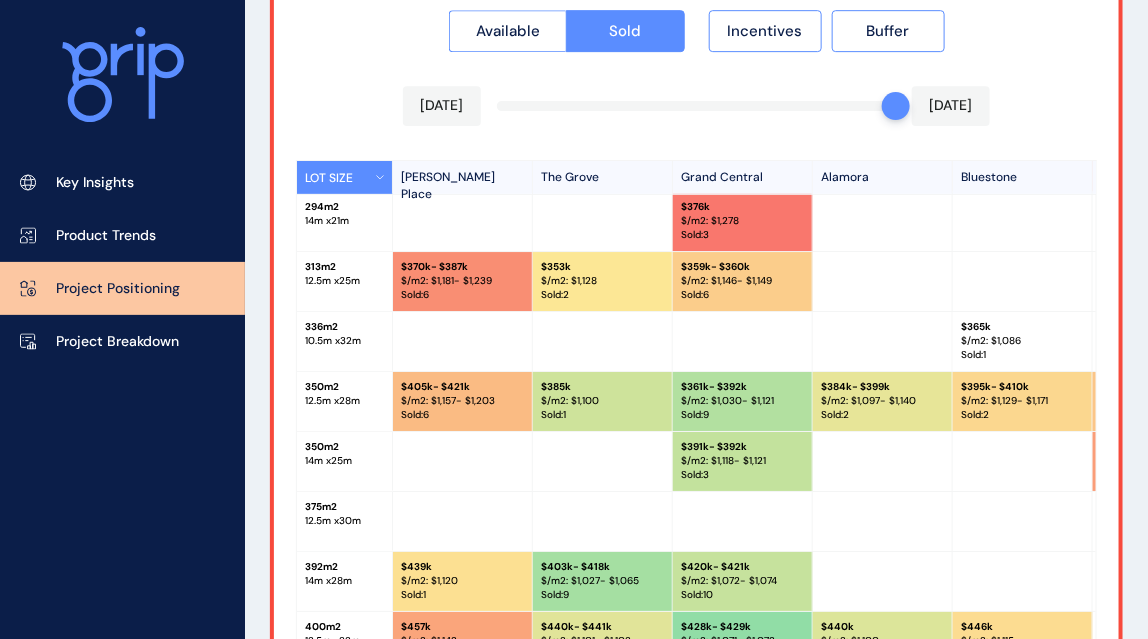 drag, startPoint x: 680, startPoint y: 103, endPoint x: 936, endPoint y: 106, distance: 256.01758 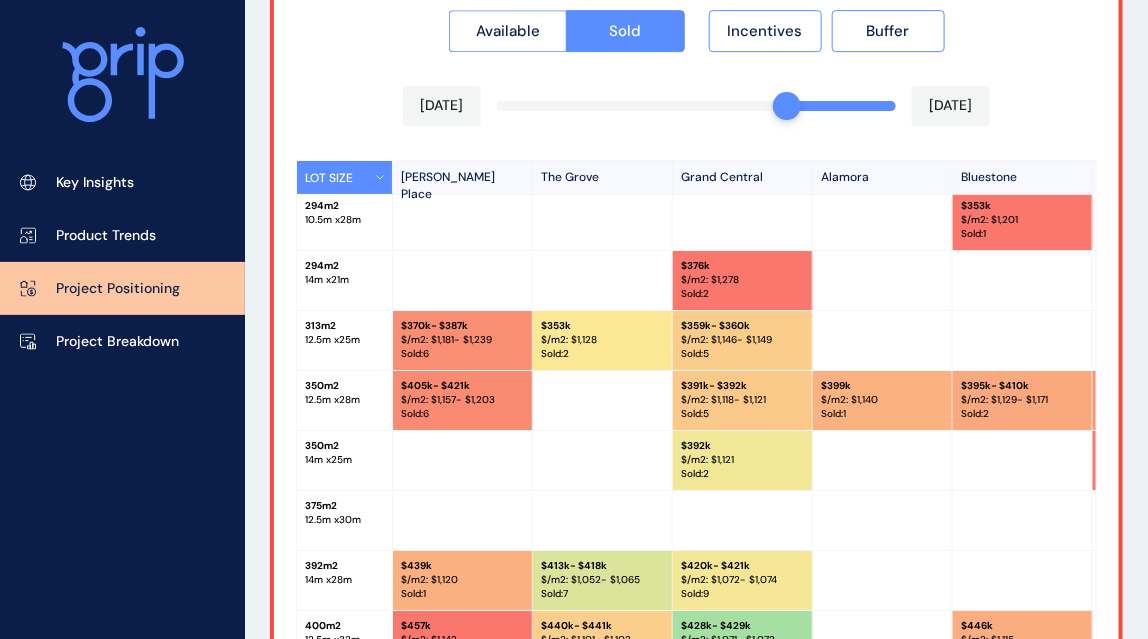 drag, startPoint x: 883, startPoint y: 103, endPoint x: 786, endPoint y: 115, distance: 97.73945 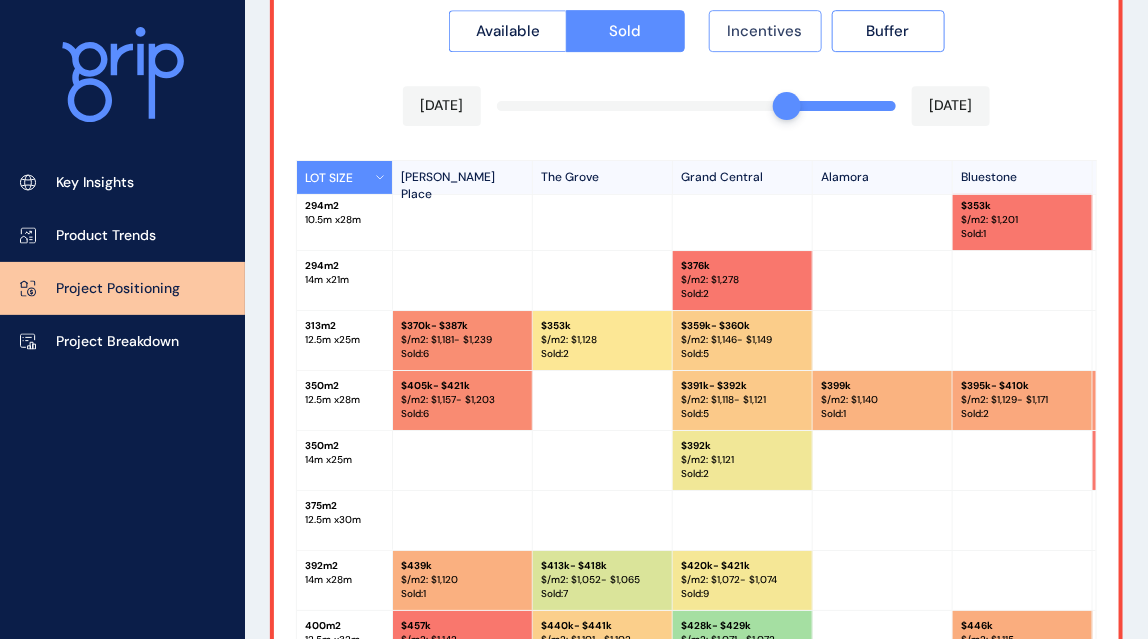 click on "Incentives" at bounding box center (765, 31) 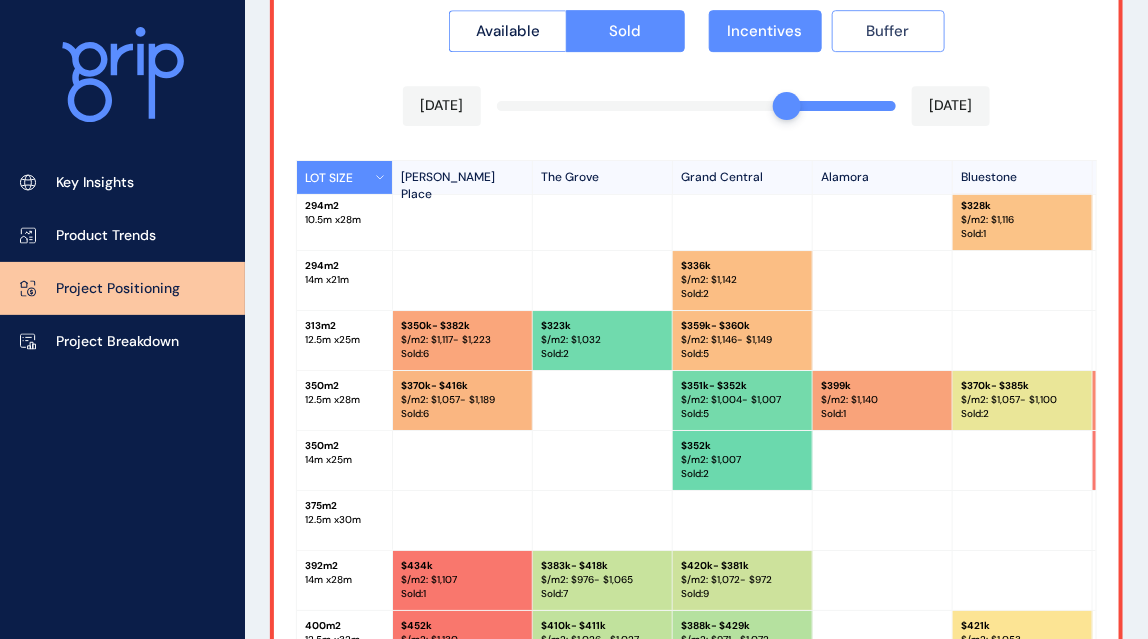 click on "Buffer" at bounding box center [888, 31] 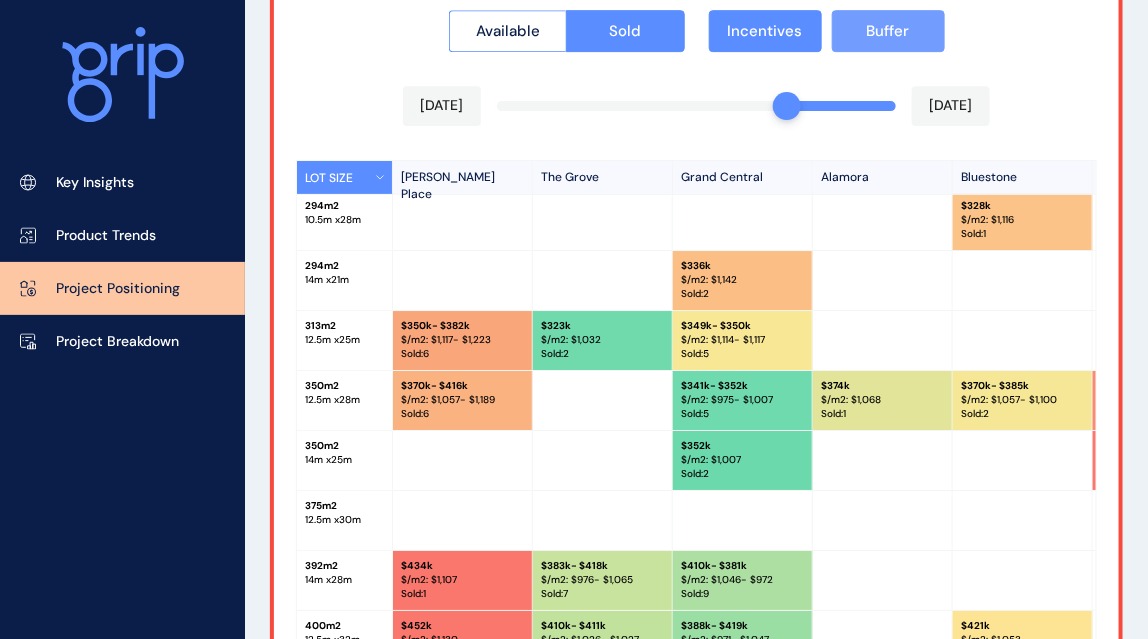click on "Buffer" at bounding box center (888, 31) 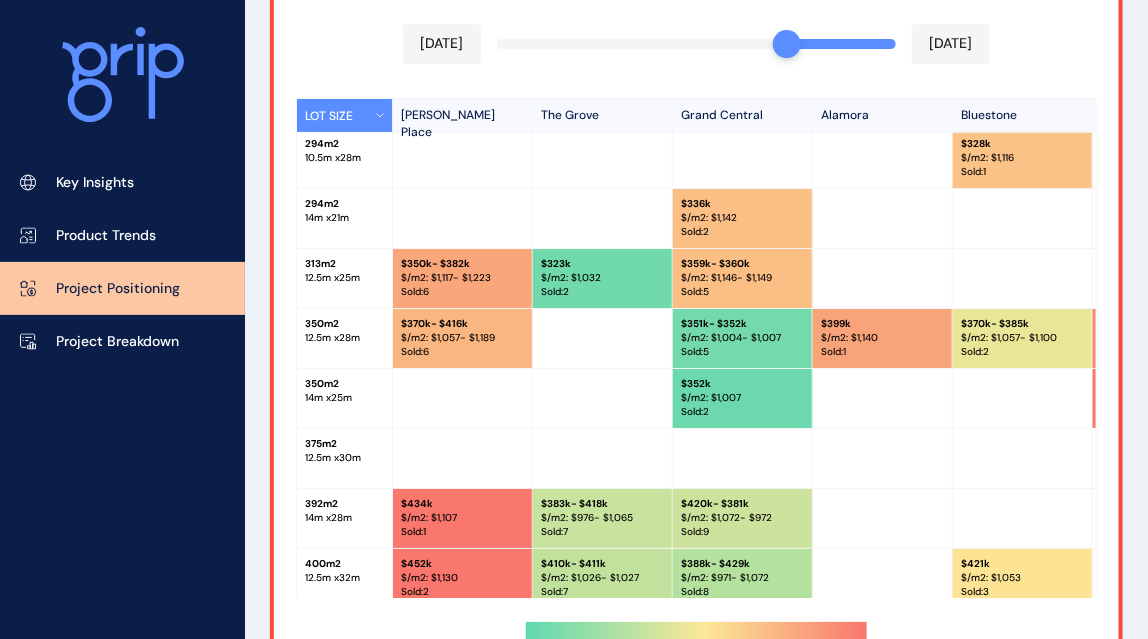scroll, scrollTop: 2078, scrollLeft: 0, axis: vertical 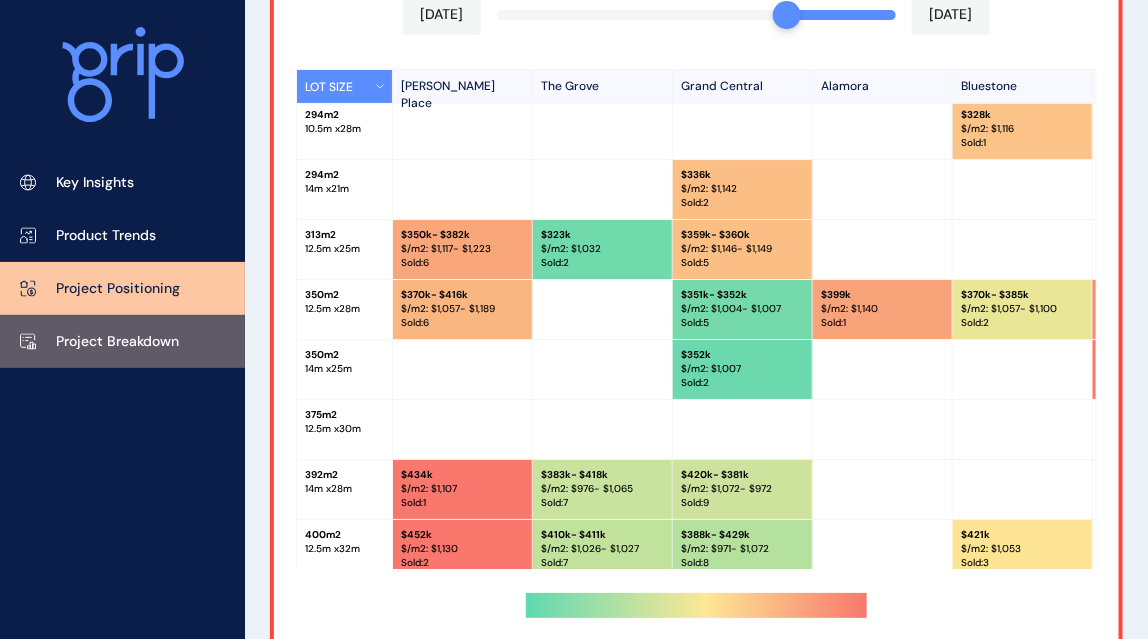 click on "Project Breakdown" at bounding box center [117, 342] 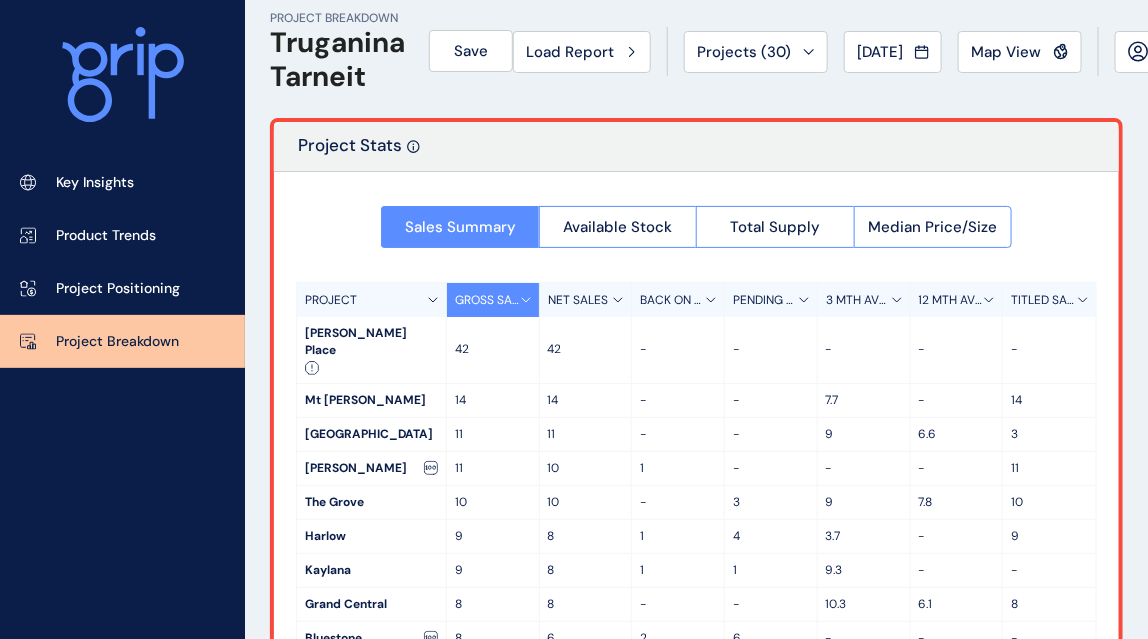 scroll, scrollTop: 206, scrollLeft: 0, axis: vertical 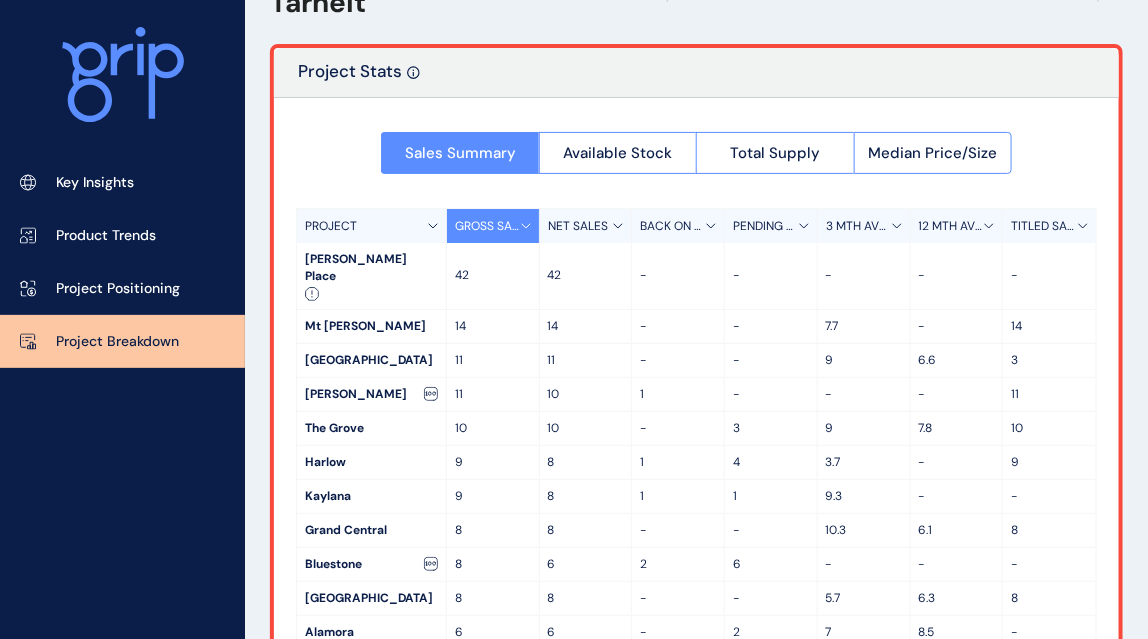 click on "12 MTH AVG SALES" at bounding box center (952, 226) 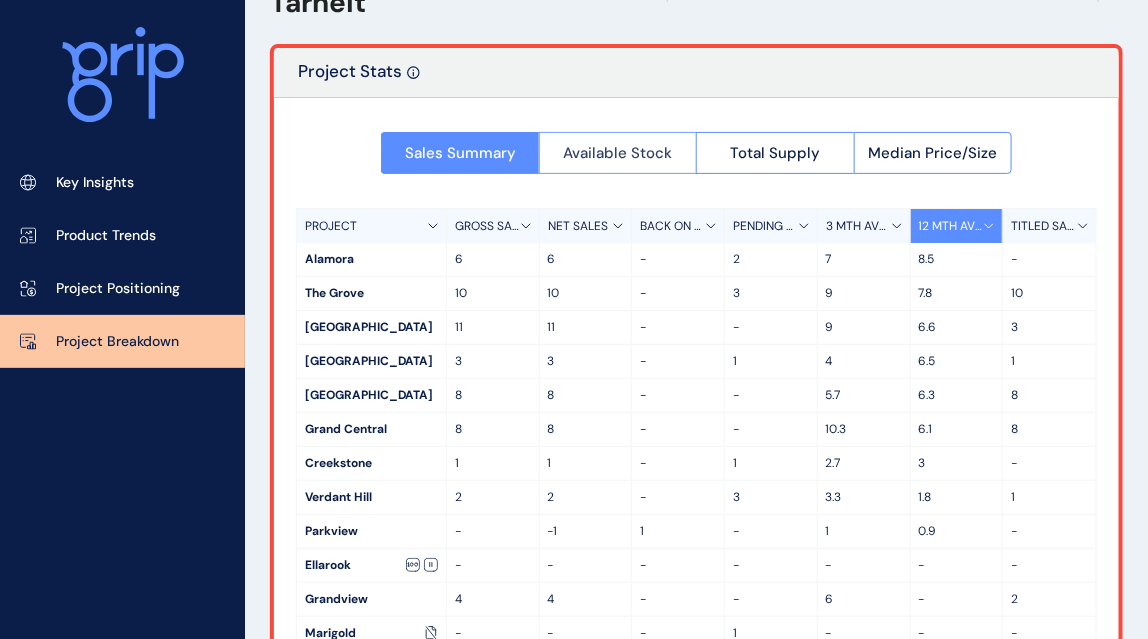 click on "Available Stock" at bounding box center [617, 153] 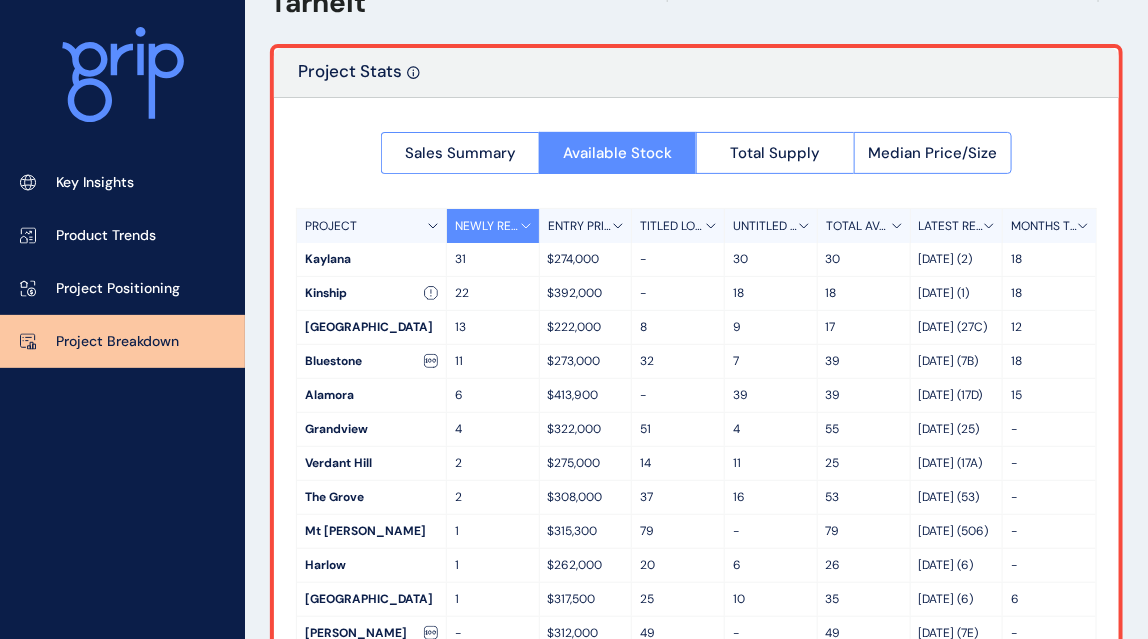 click on "TITLED LOTS" at bounding box center [673, 226] 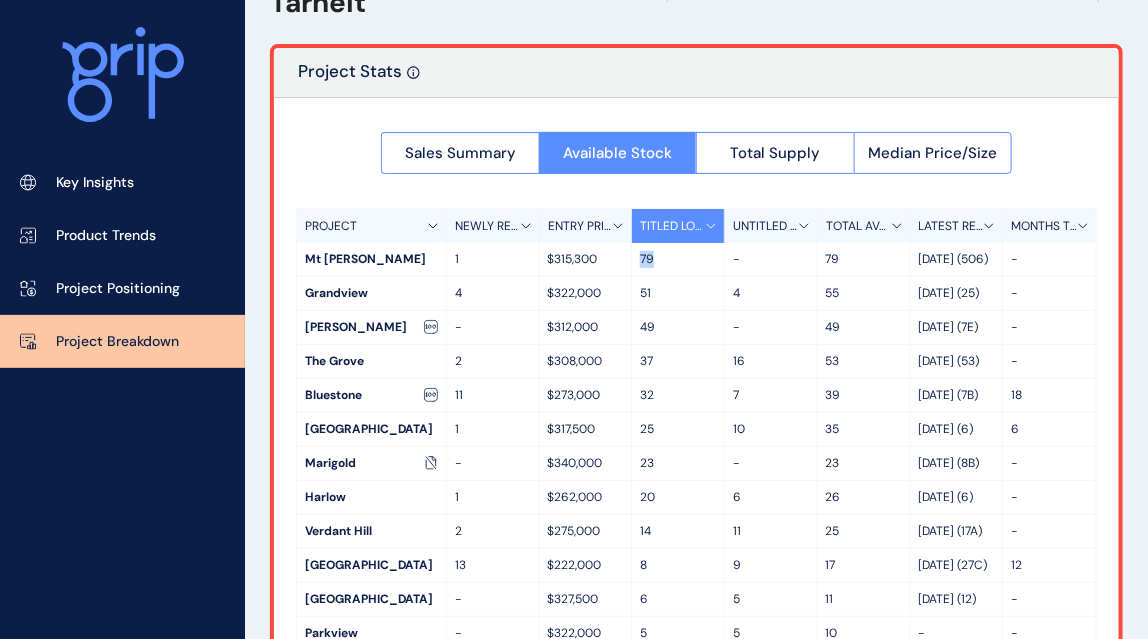 drag, startPoint x: 637, startPoint y: 259, endPoint x: 655, endPoint y: 261, distance: 18.110771 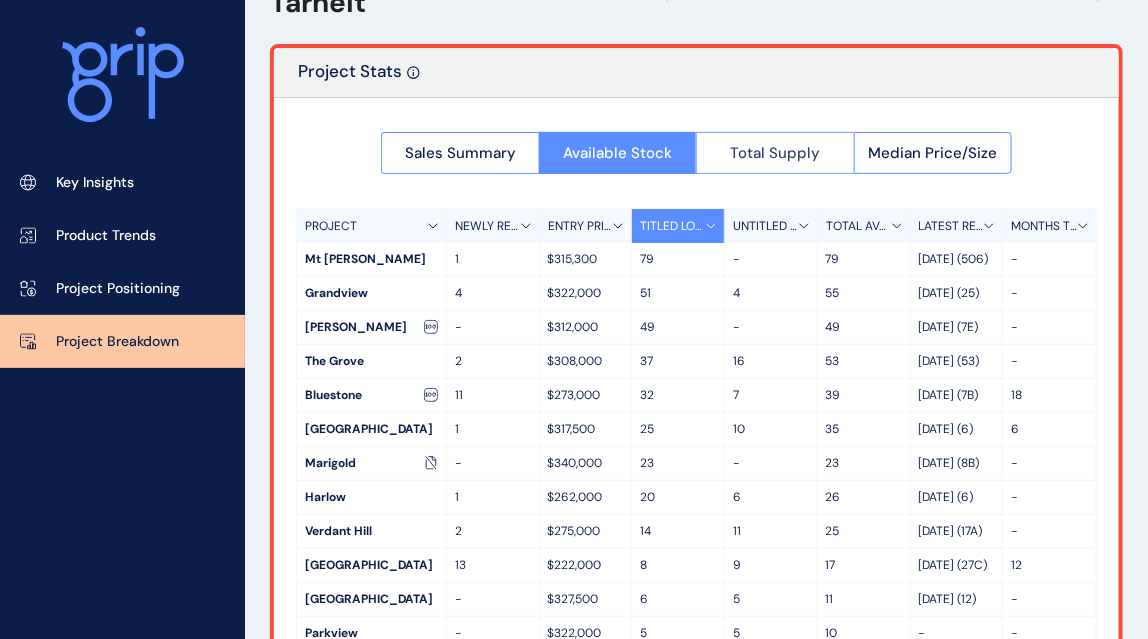 click on "Total Supply" at bounding box center [775, 153] 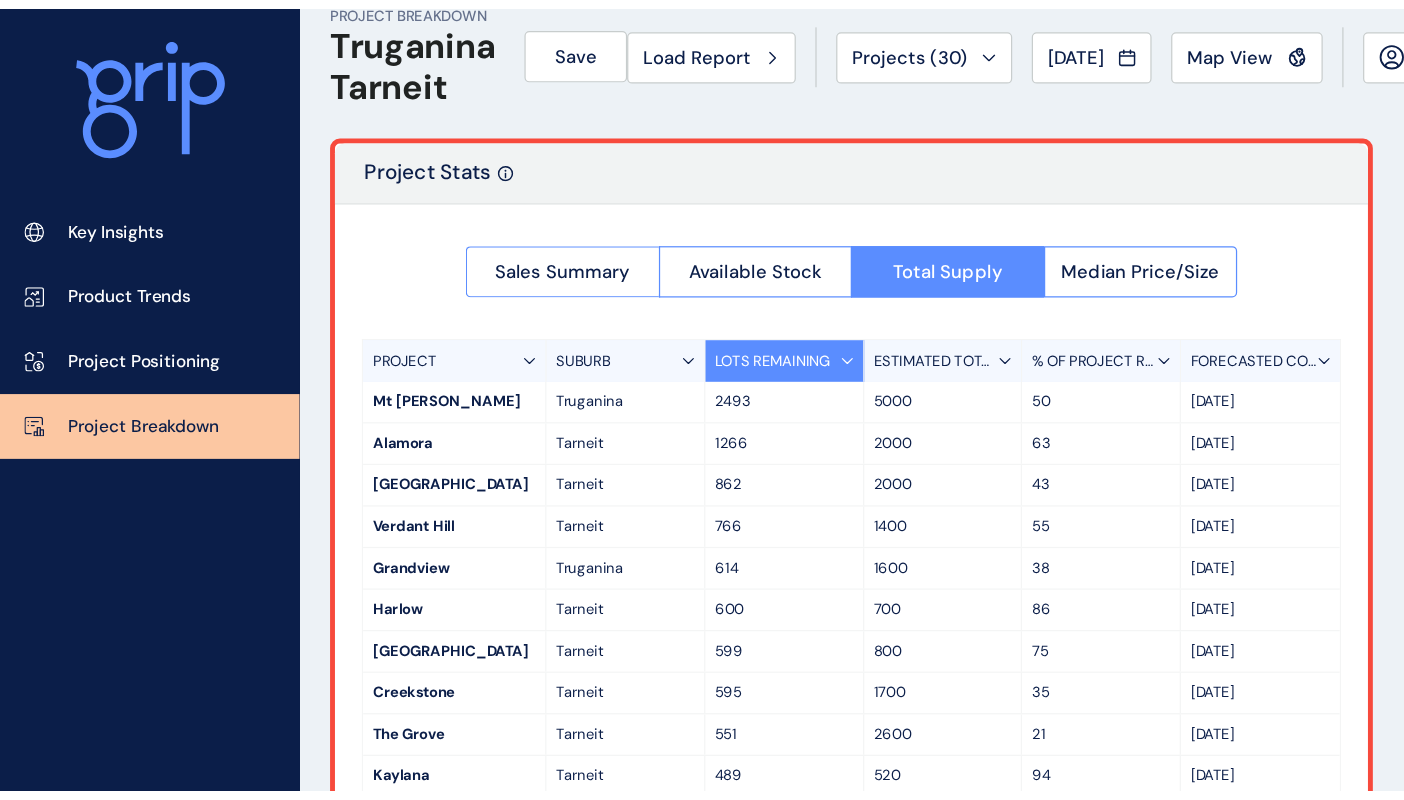 scroll, scrollTop: 0, scrollLeft: 0, axis: both 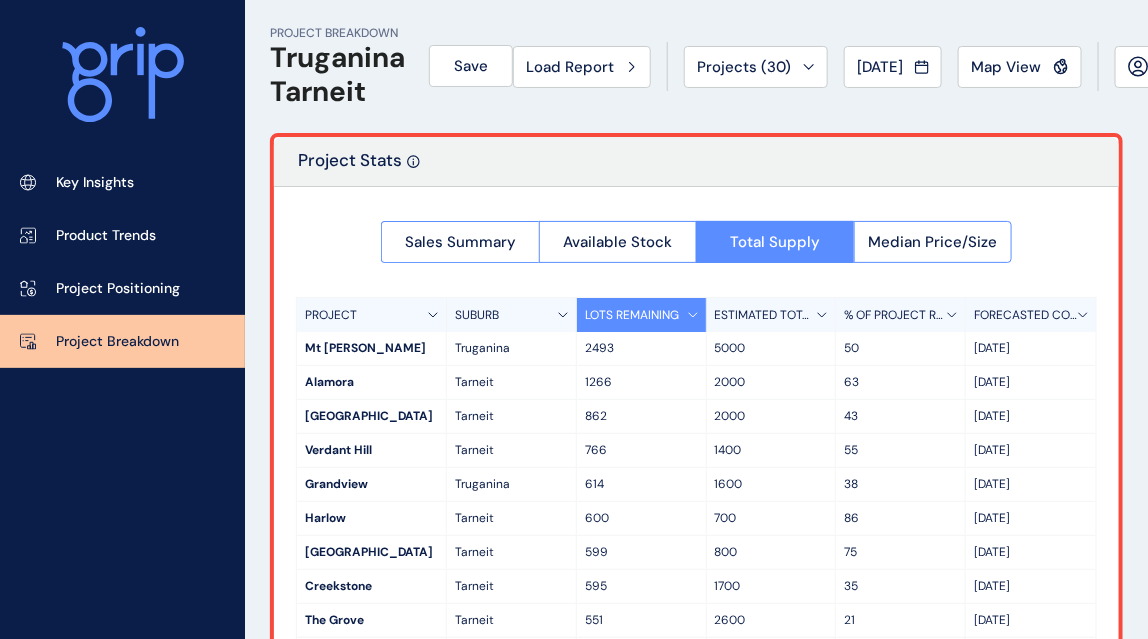 type 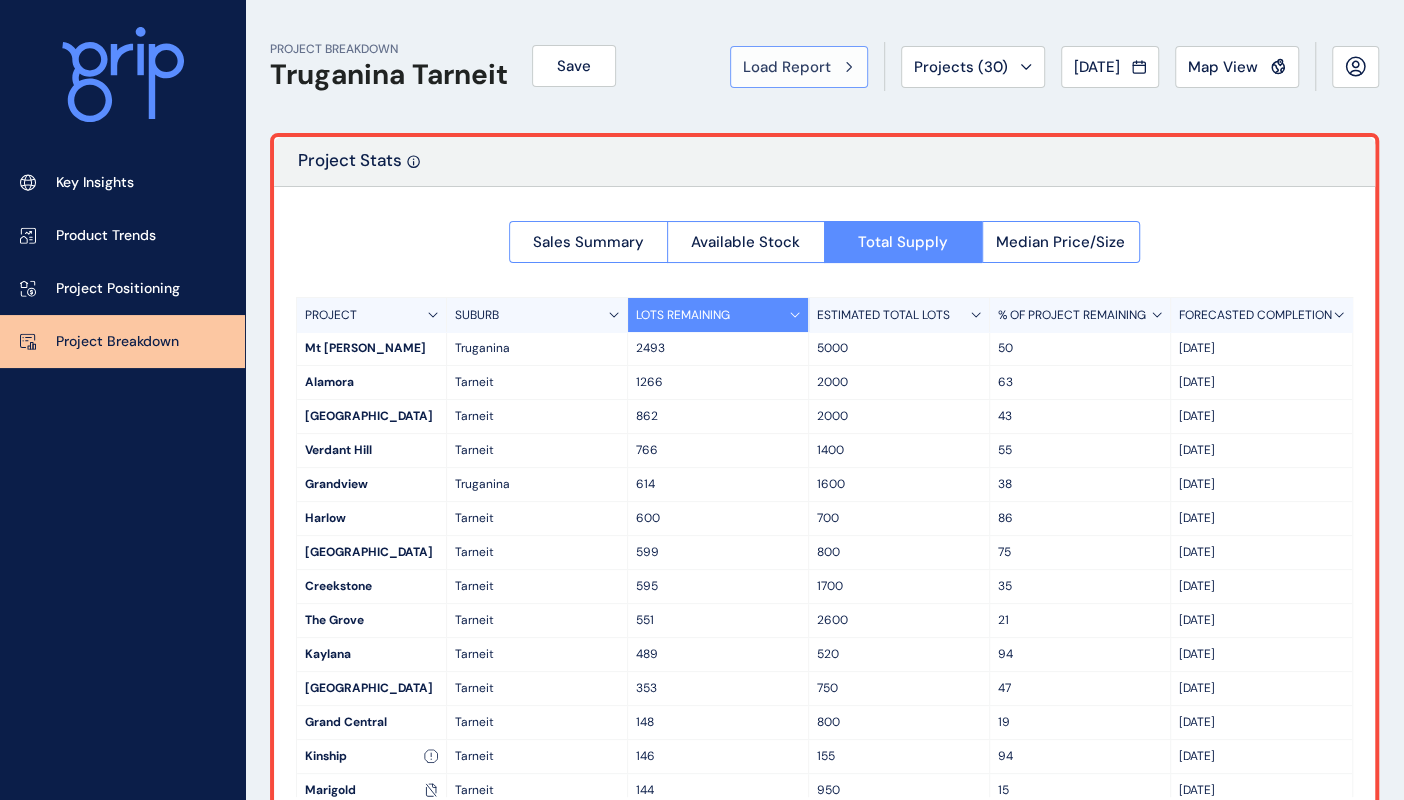 click on "Load Report" at bounding box center (787, 67) 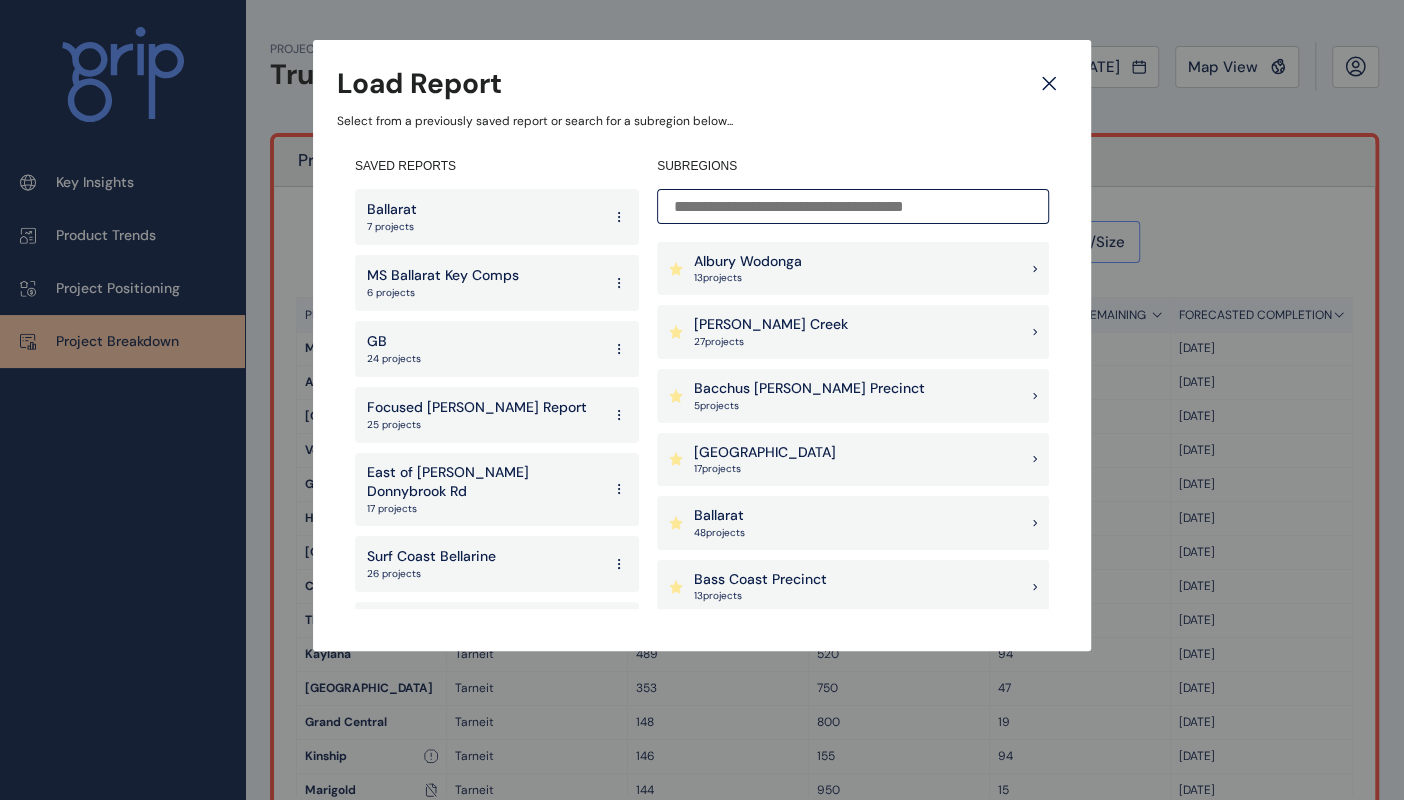 click at bounding box center [853, 206] 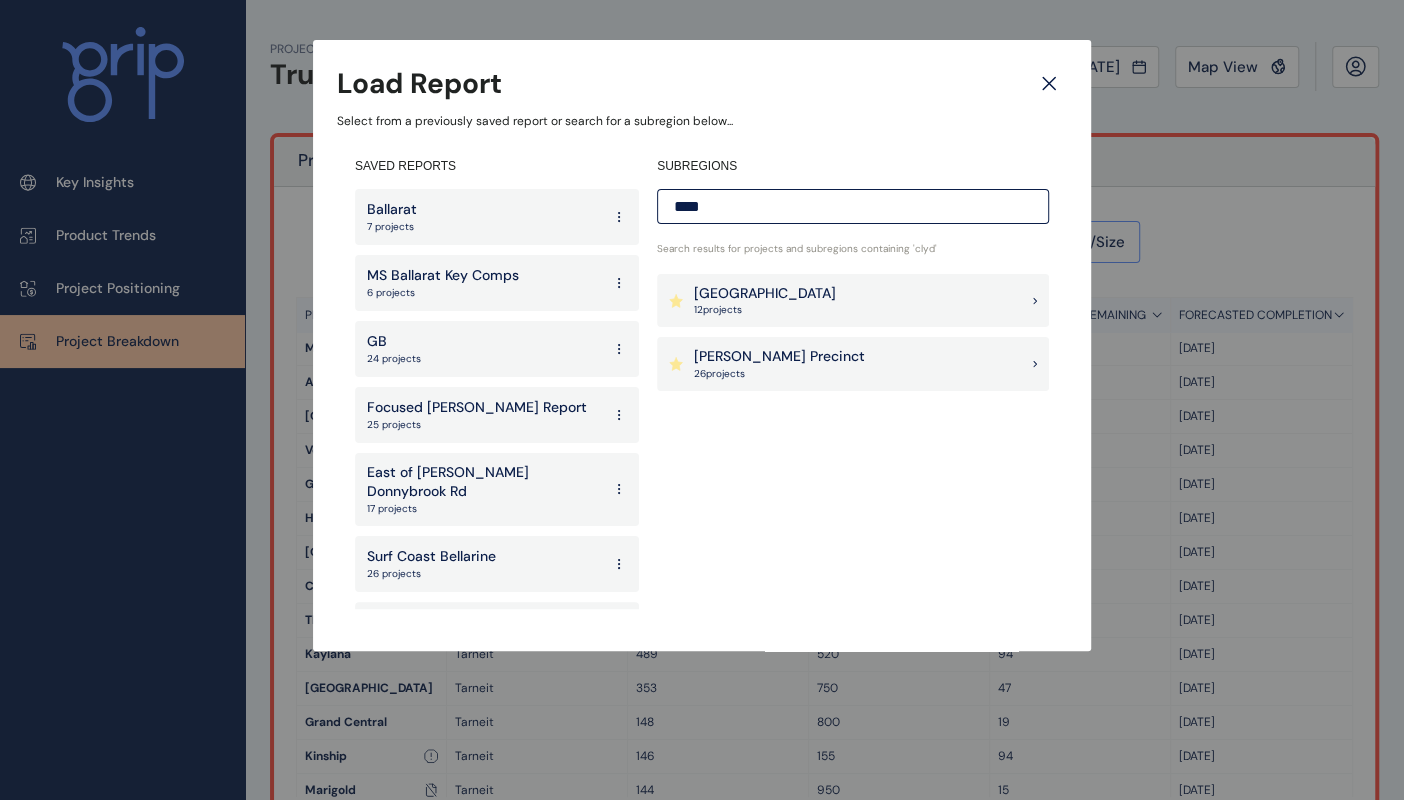 type on "****" 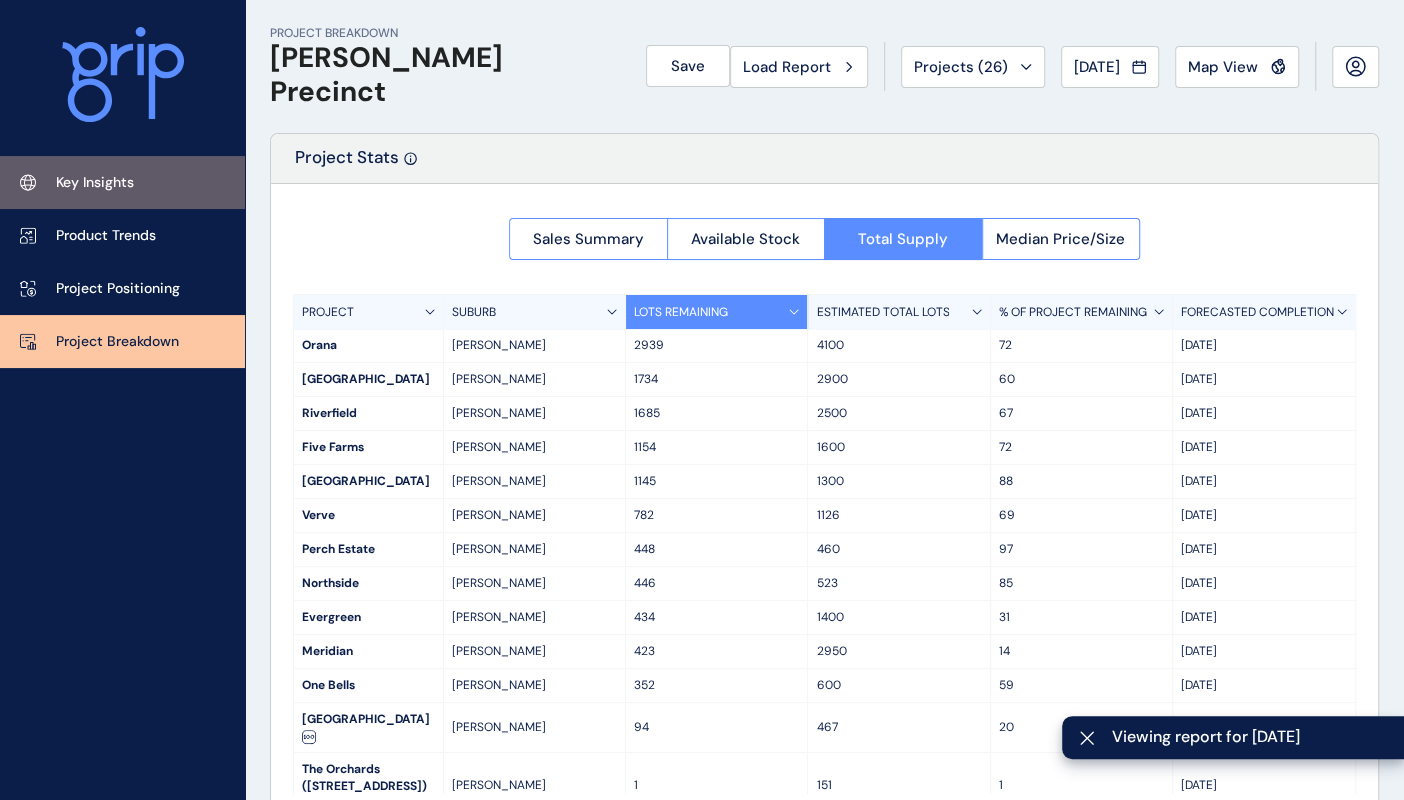 click on "Key Insights" at bounding box center [95, 183] 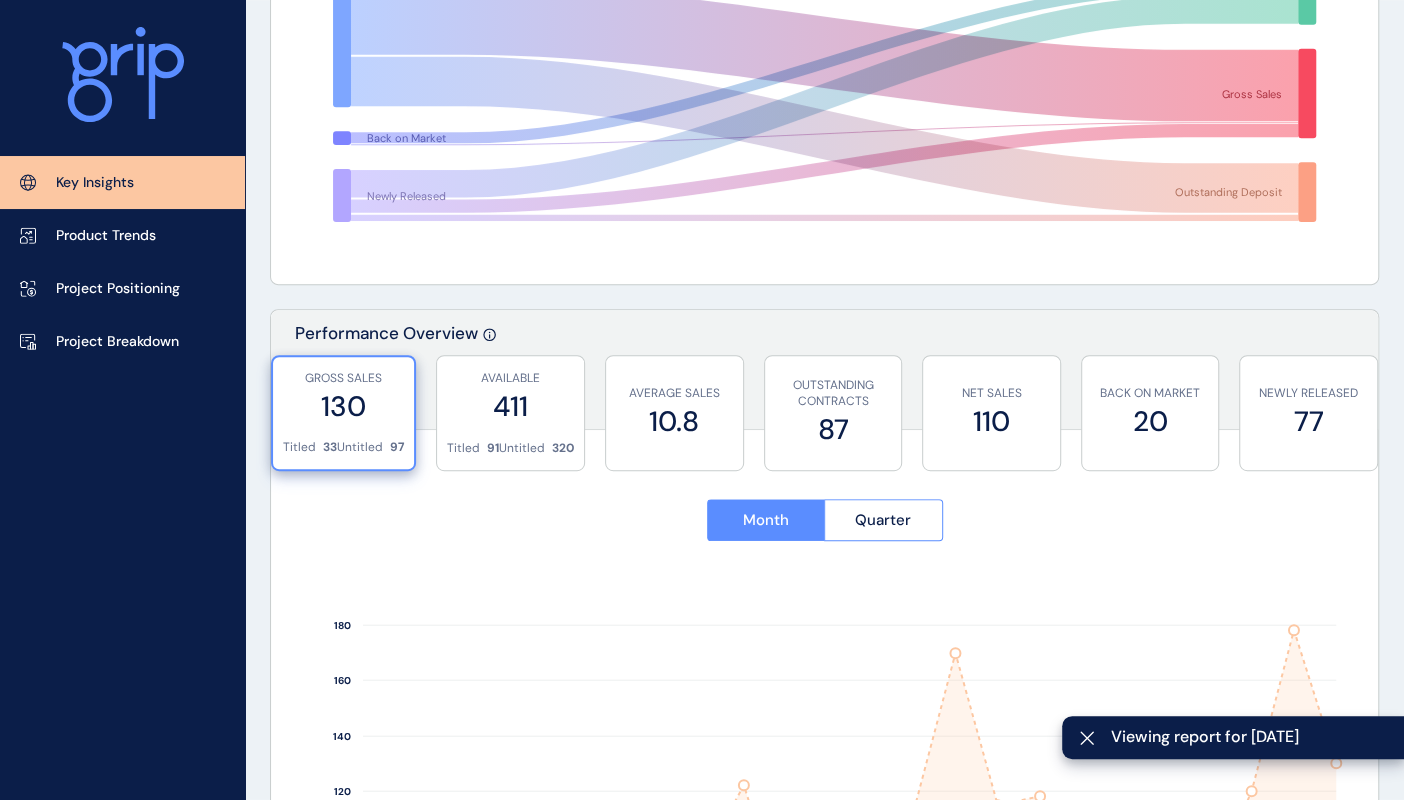 scroll, scrollTop: 666, scrollLeft: 0, axis: vertical 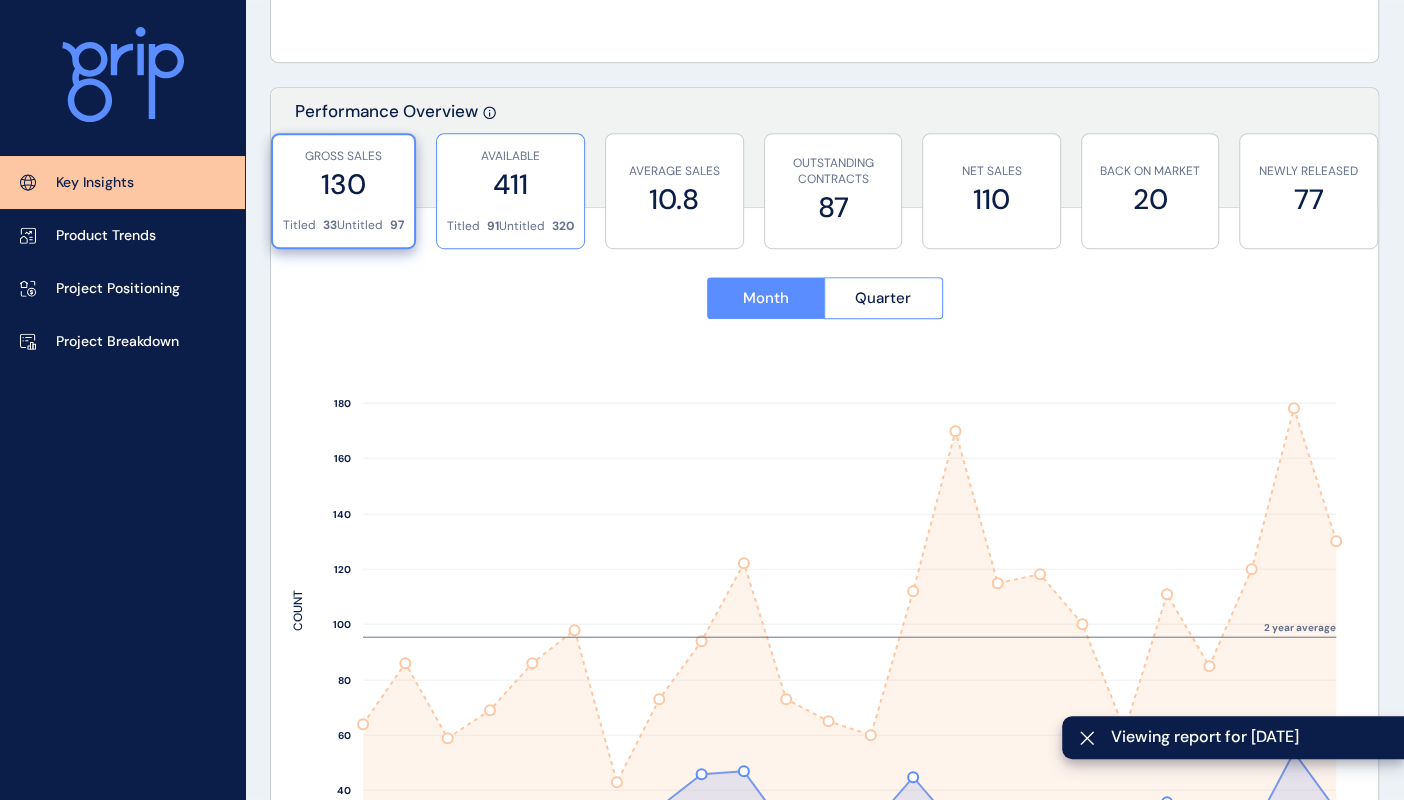 click on "AVAILABLE 411" at bounding box center (510, 176) 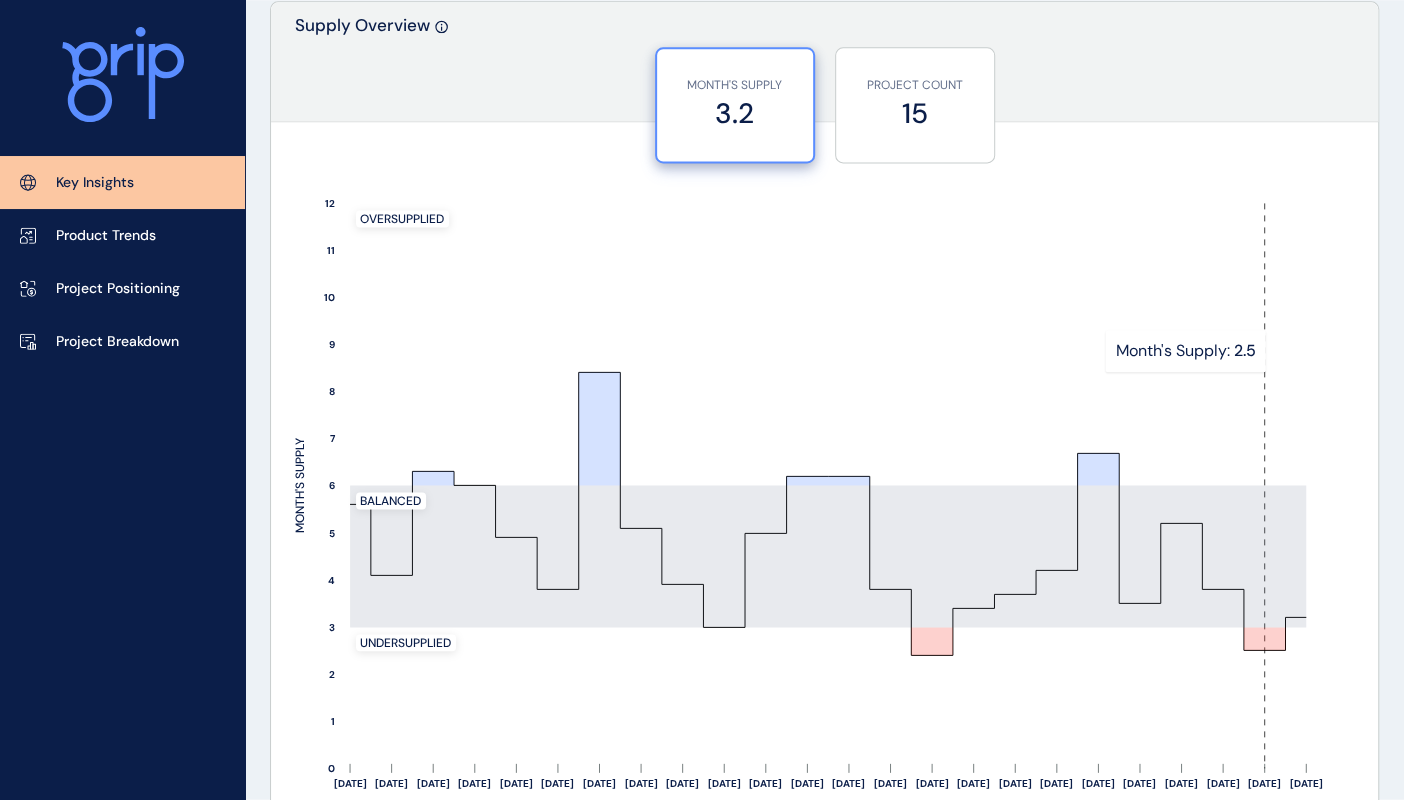 scroll, scrollTop: 1666, scrollLeft: 0, axis: vertical 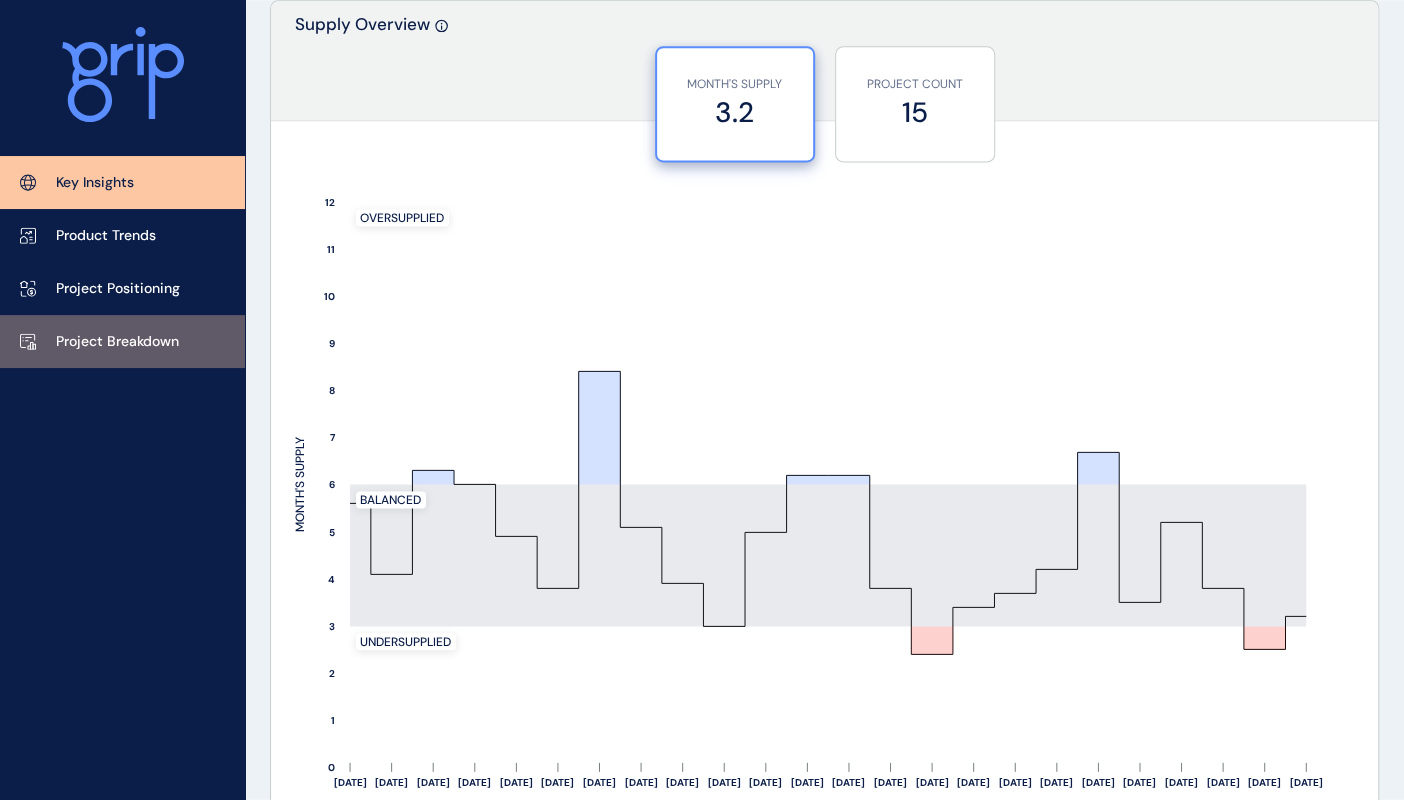 click on "Project Breakdown" at bounding box center [117, 342] 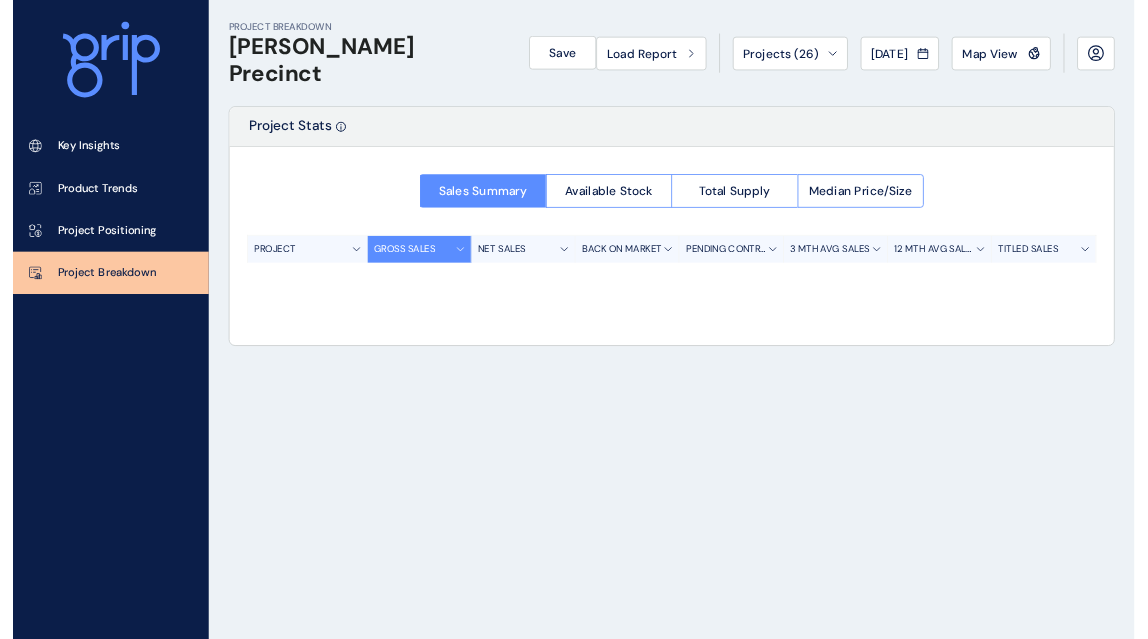 scroll, scrollTop: 0, scrollLeft: 0, axis: both 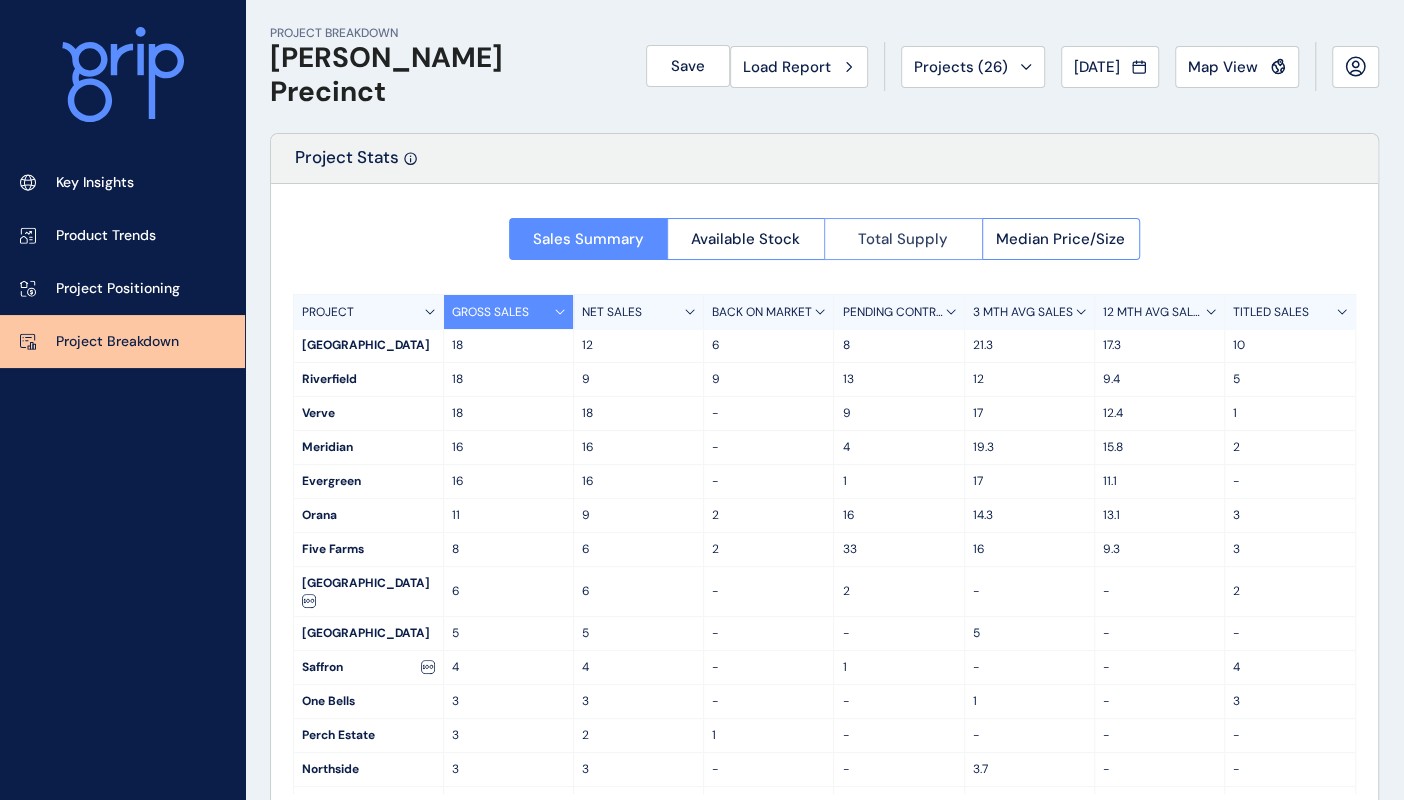 click on "Total Supply" at bounding box center (903, 239) 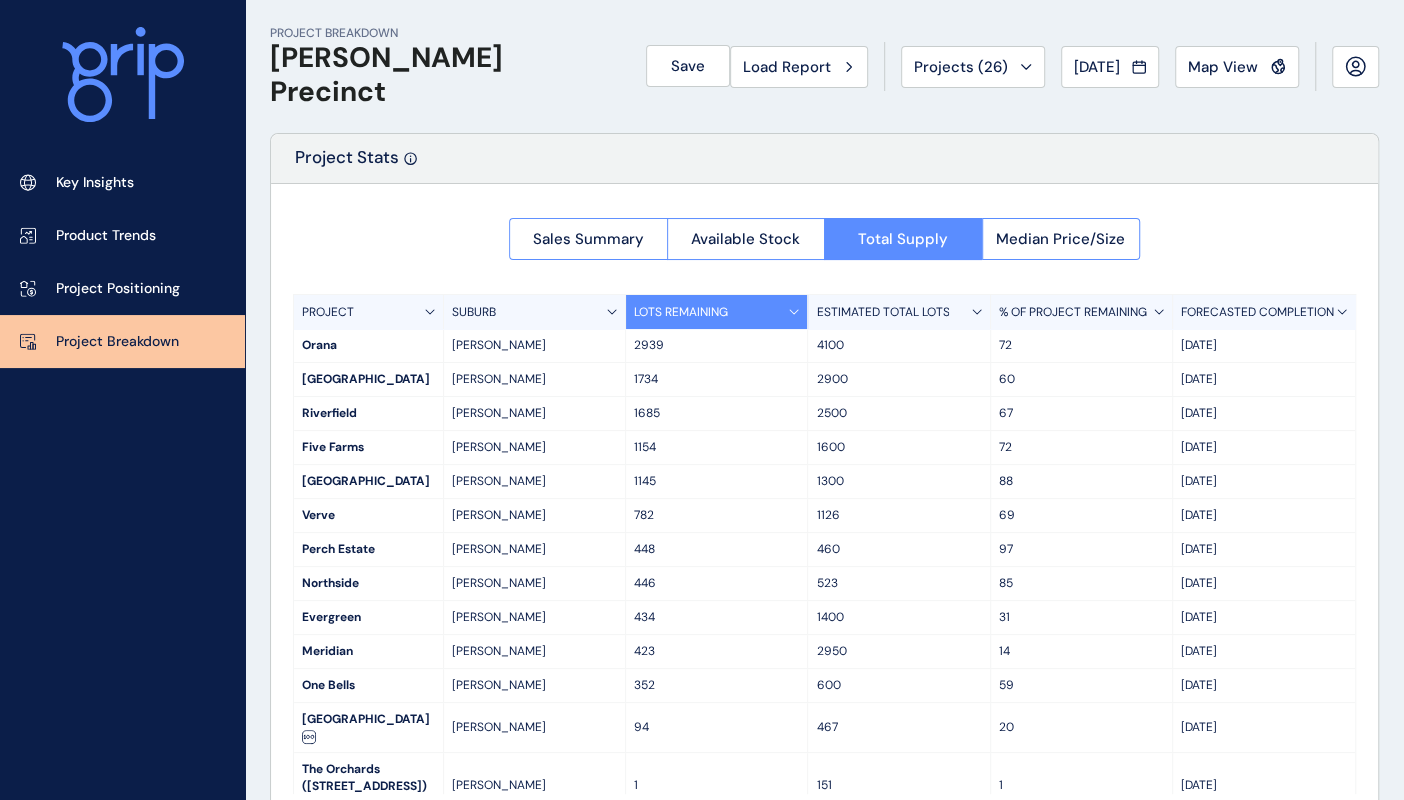 type 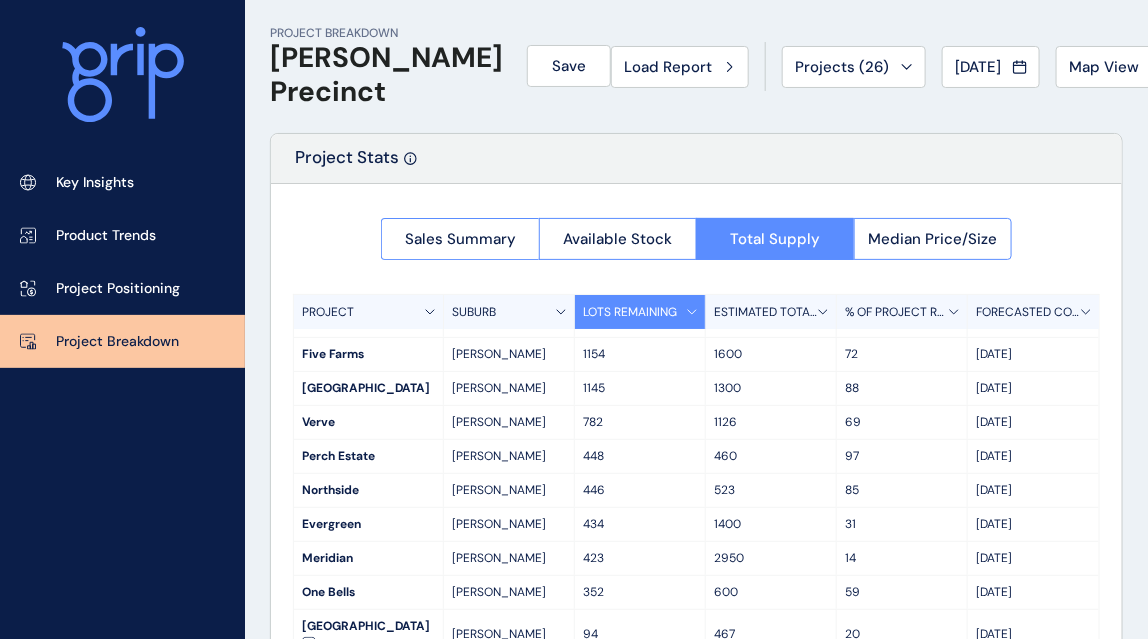 scroll, scrollTop: 0, scrollLeft: 0, axis: both 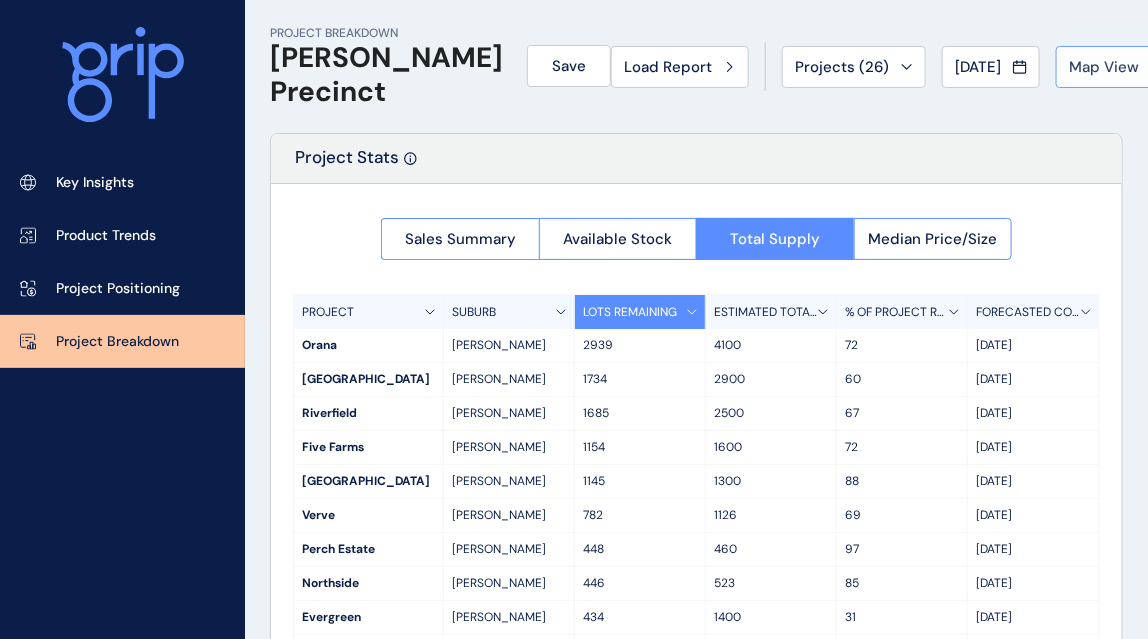 click on "Map View" at bounding box center [1104, 67] 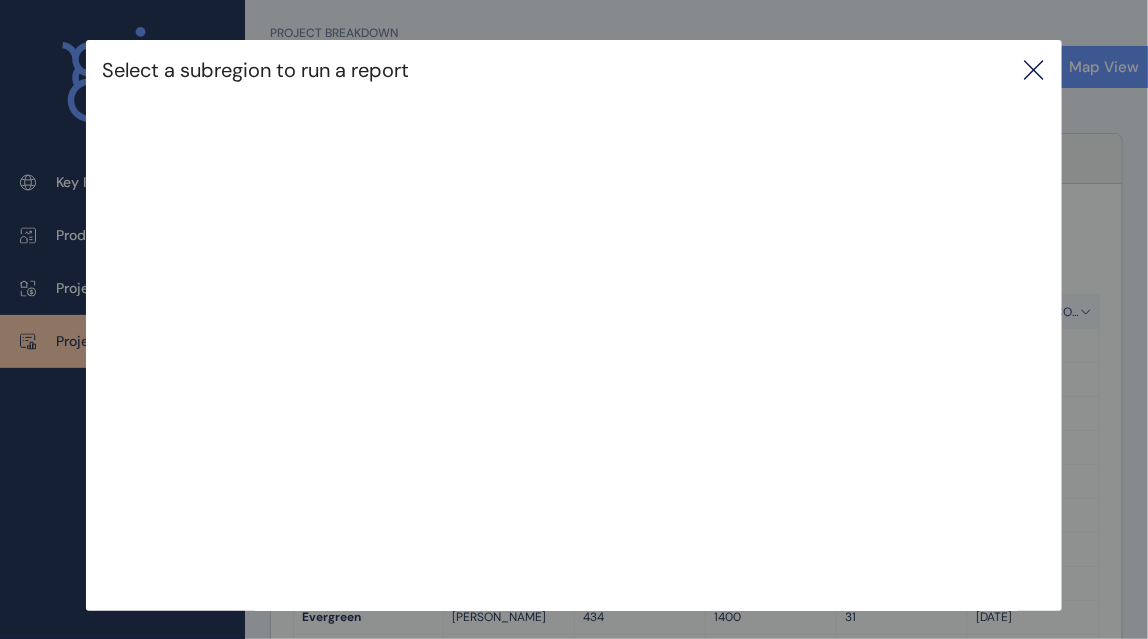 click 